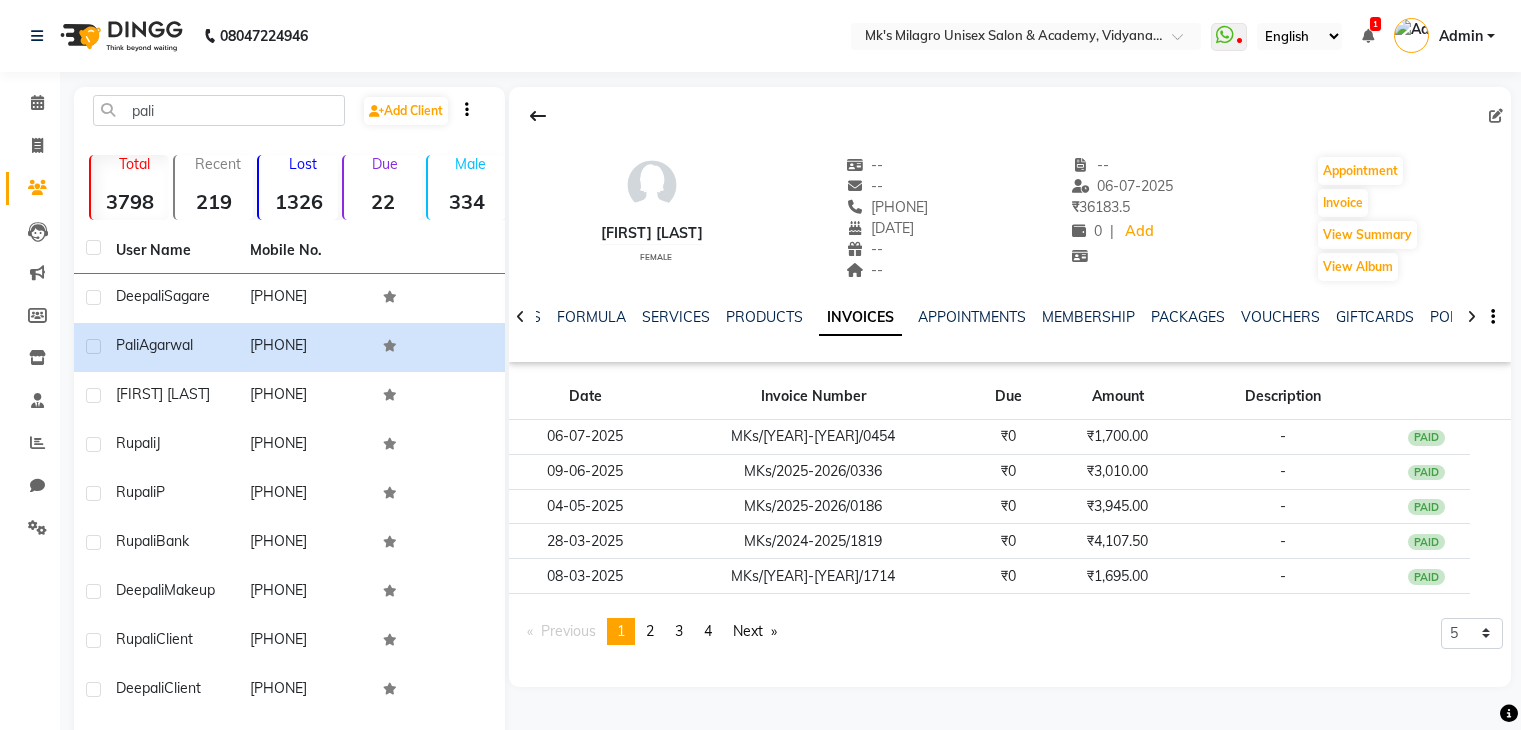 scroll, scrollTop: 1, scrollLeft: 0, axis: vertical 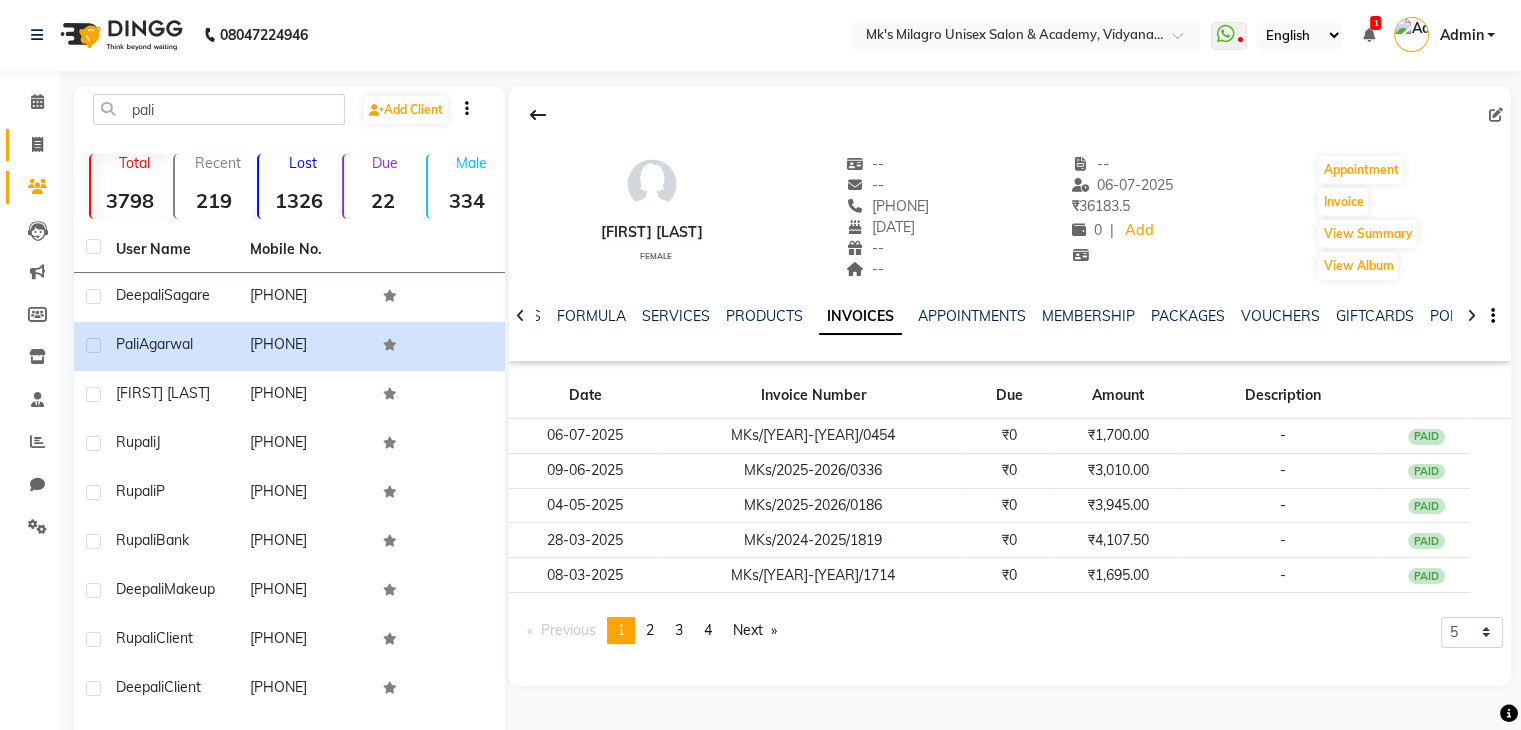 click 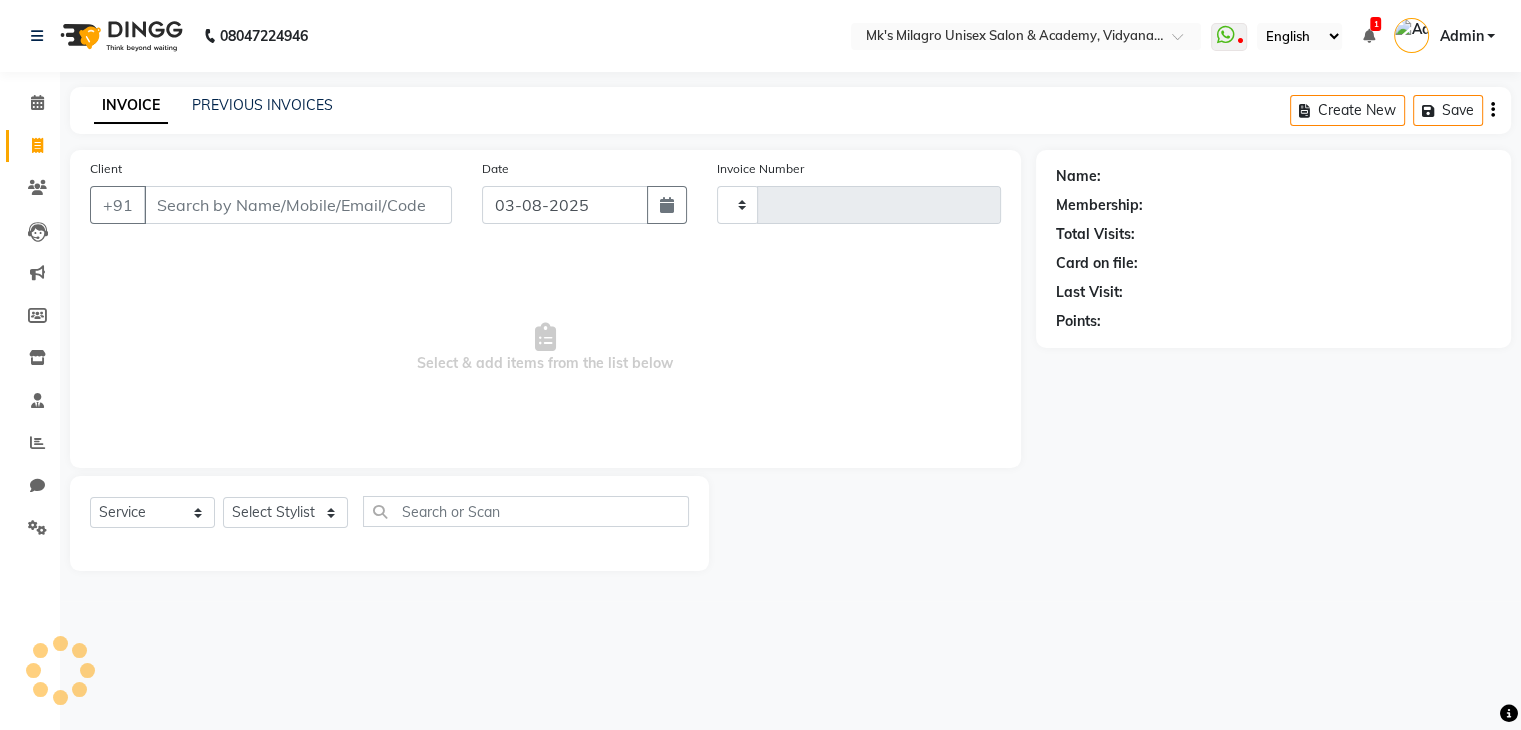 type on "0574" 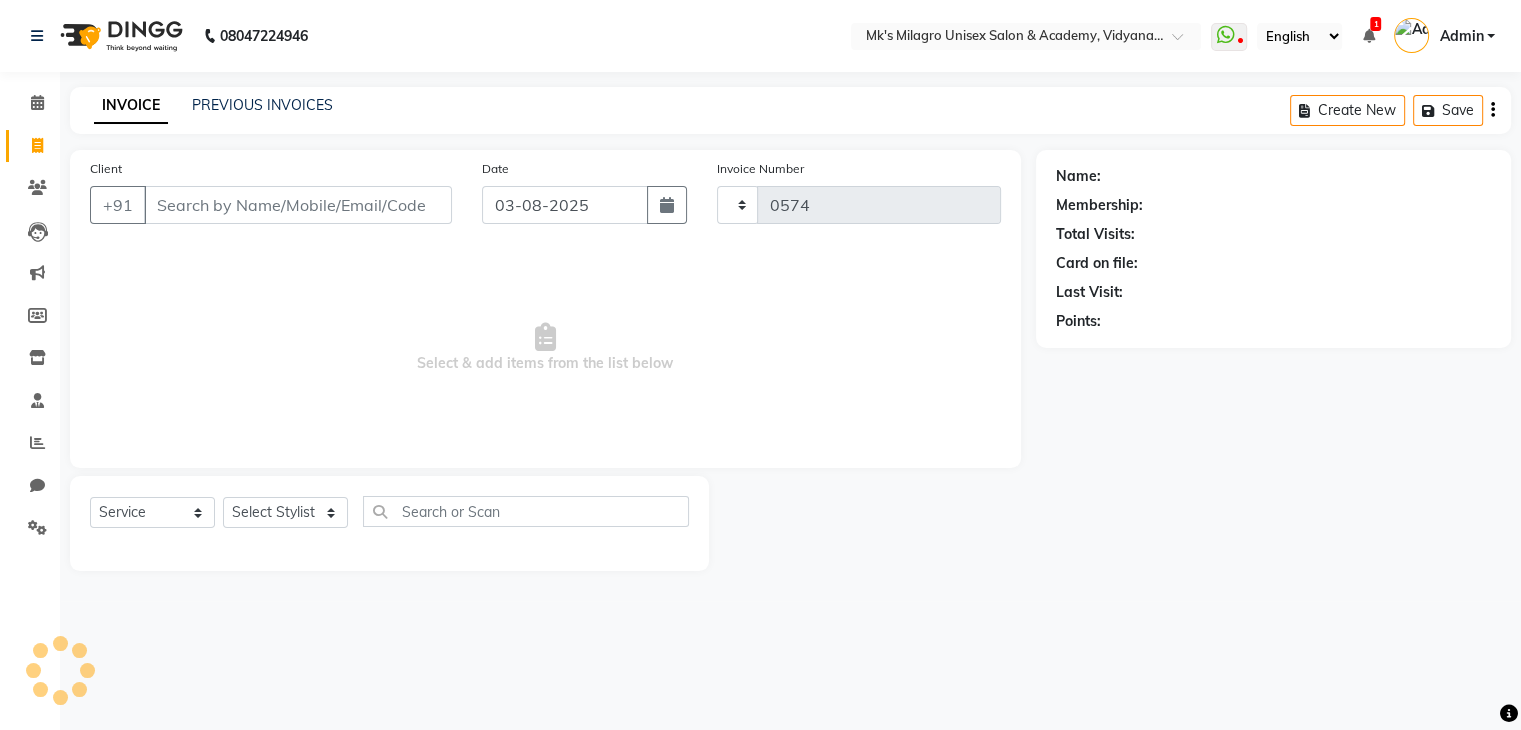 scroll, scrollTop: 0, scrollLeft: 0, axis: both 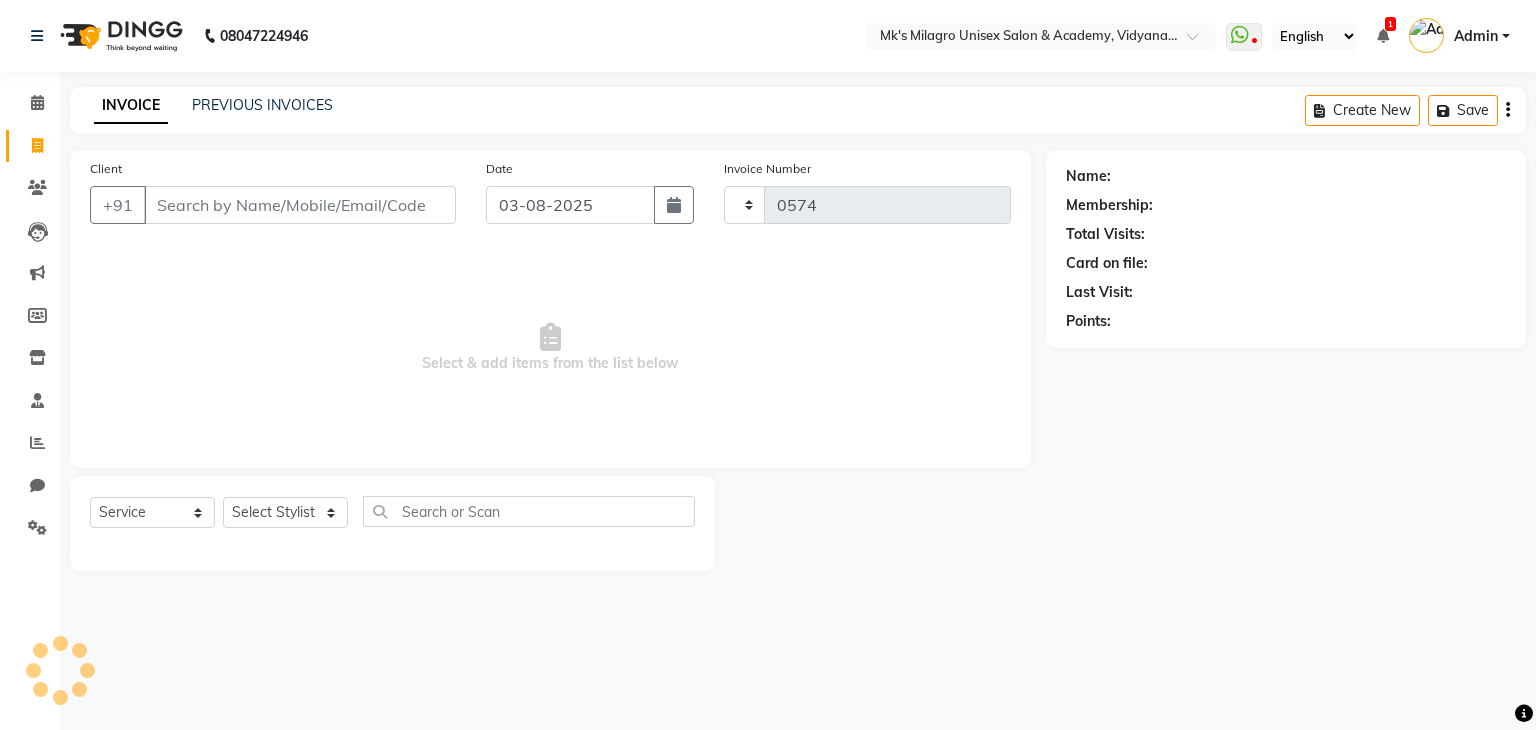 select on "6031" 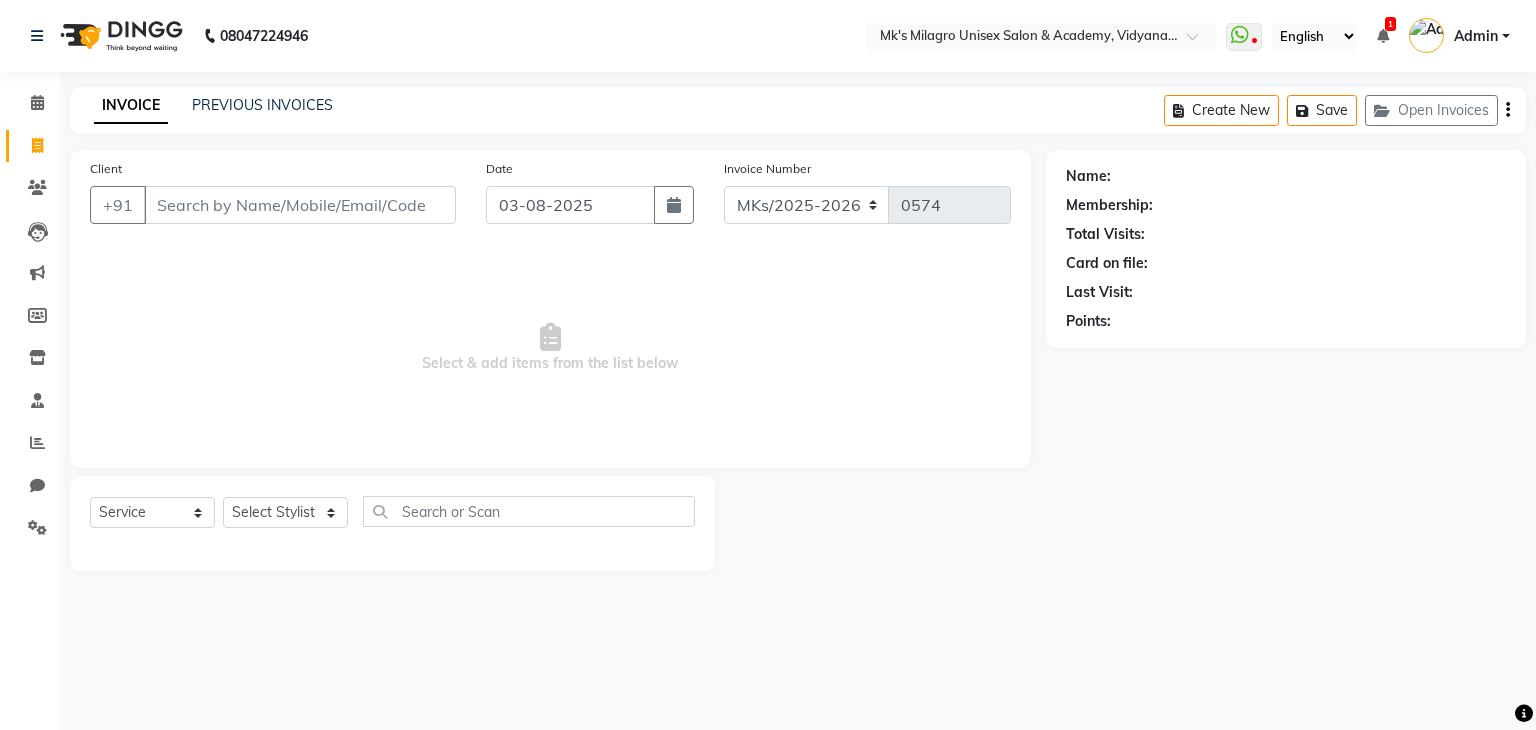 click on "Client +91" 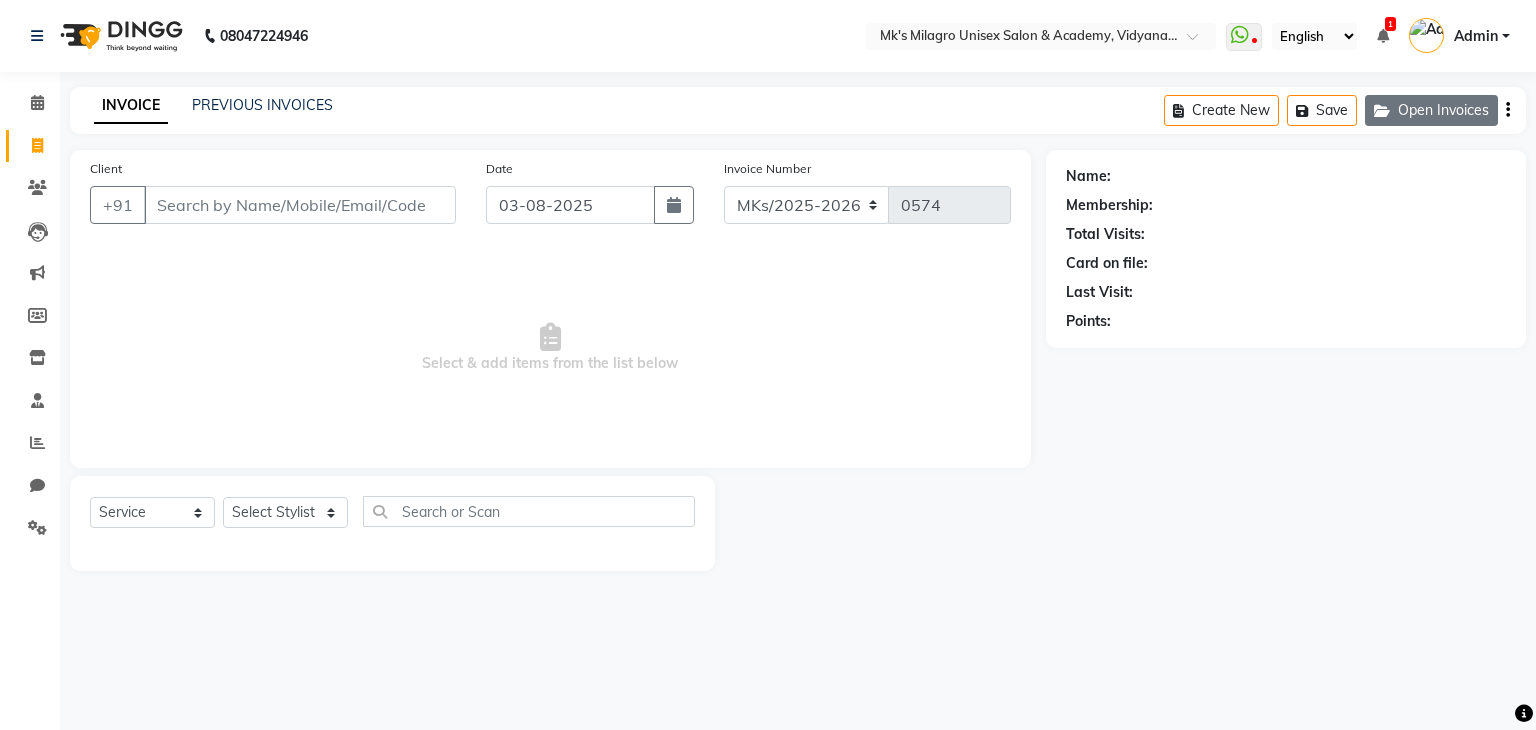 click on "Open Invoices" 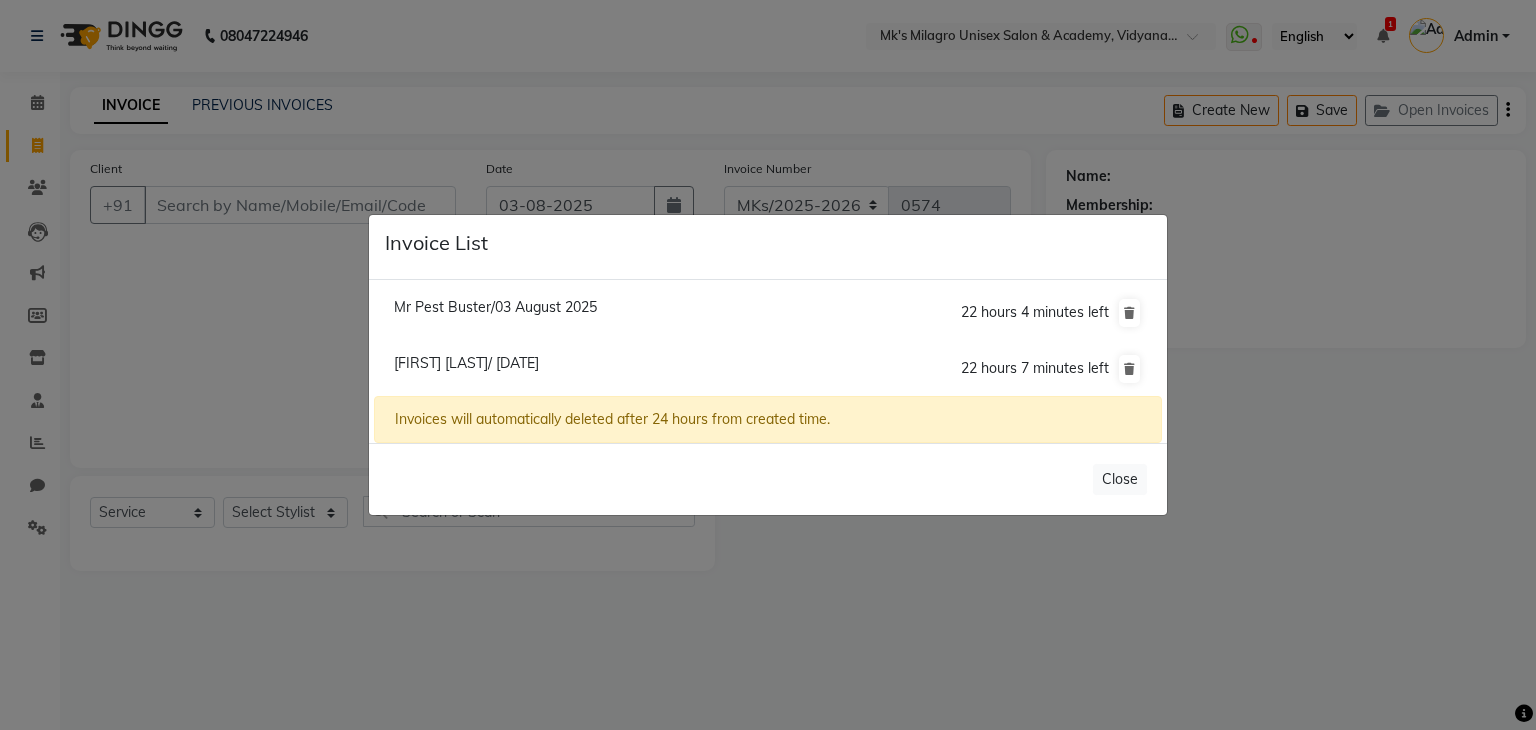 click on "[FIRST] [LAST]/ [DATE]" 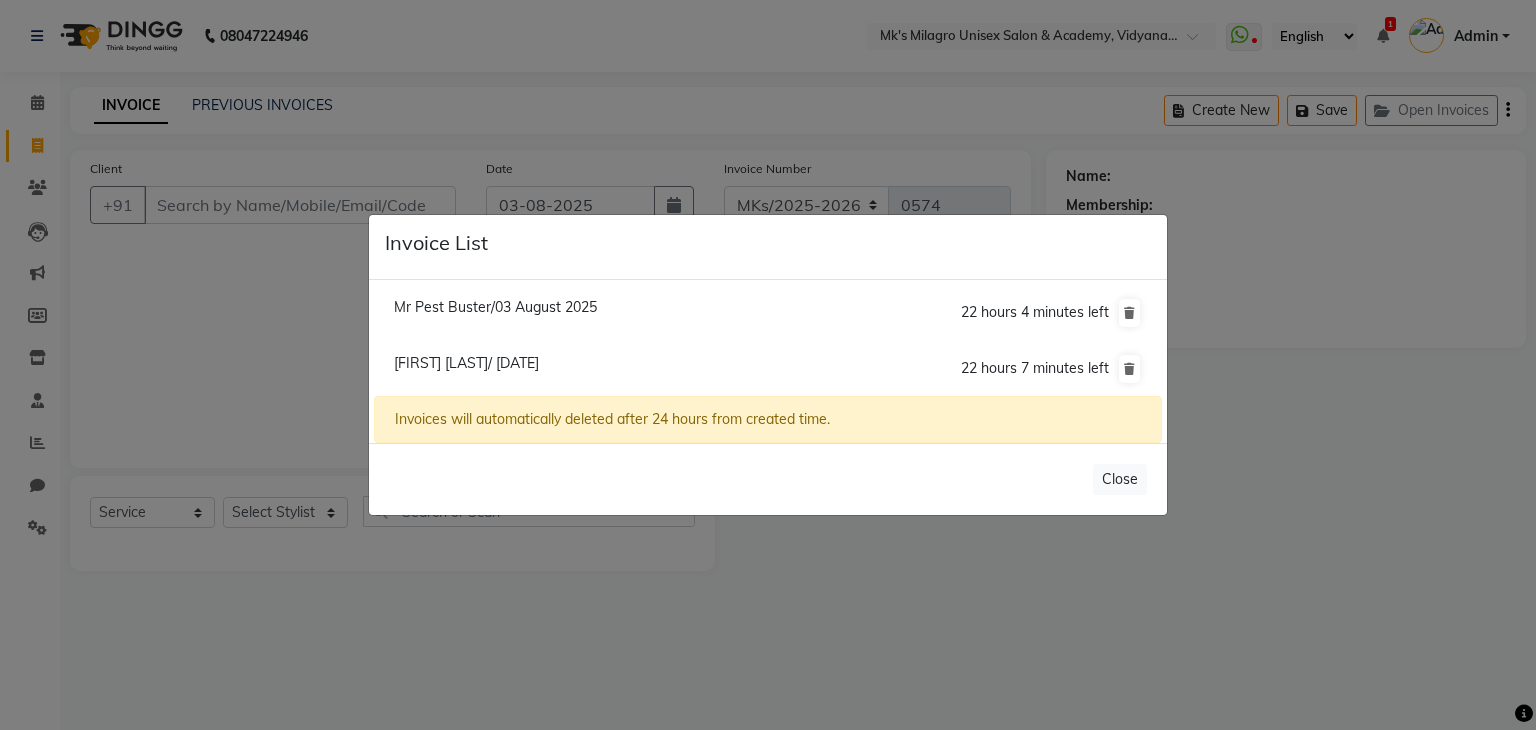 type on "[PHONE]" 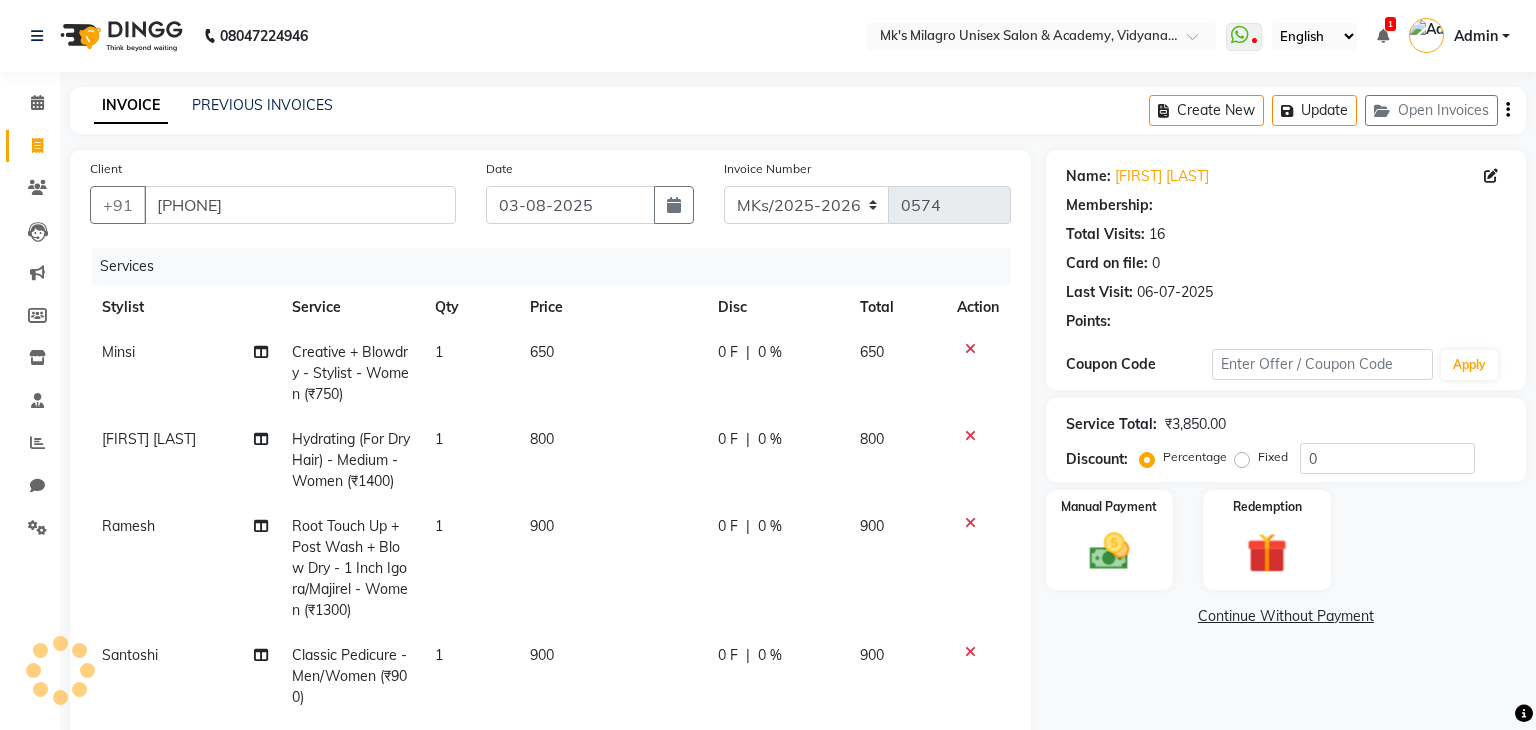 select on "1: Object" 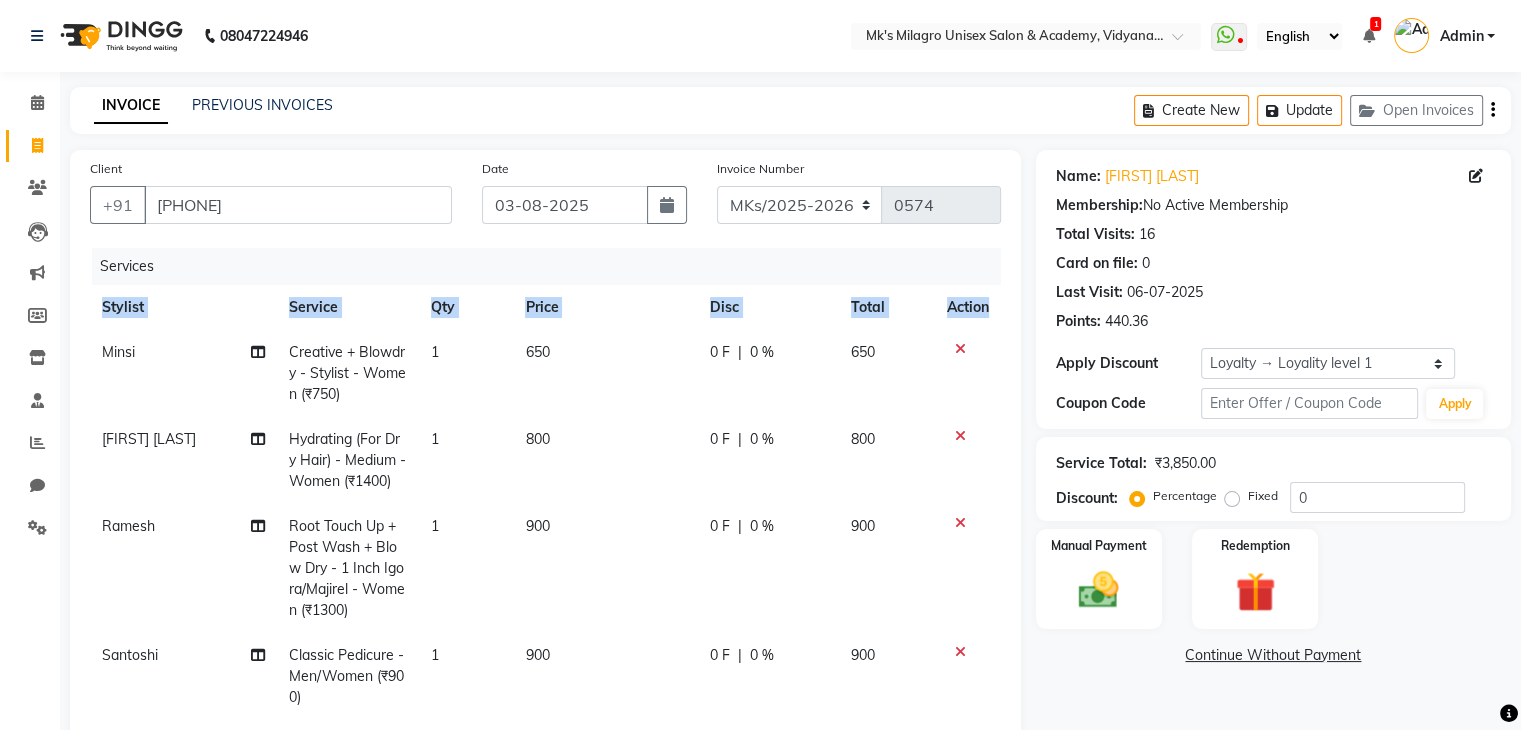 scroll, scrollTop: 0, scrollLeft: 15, axis: horizontal 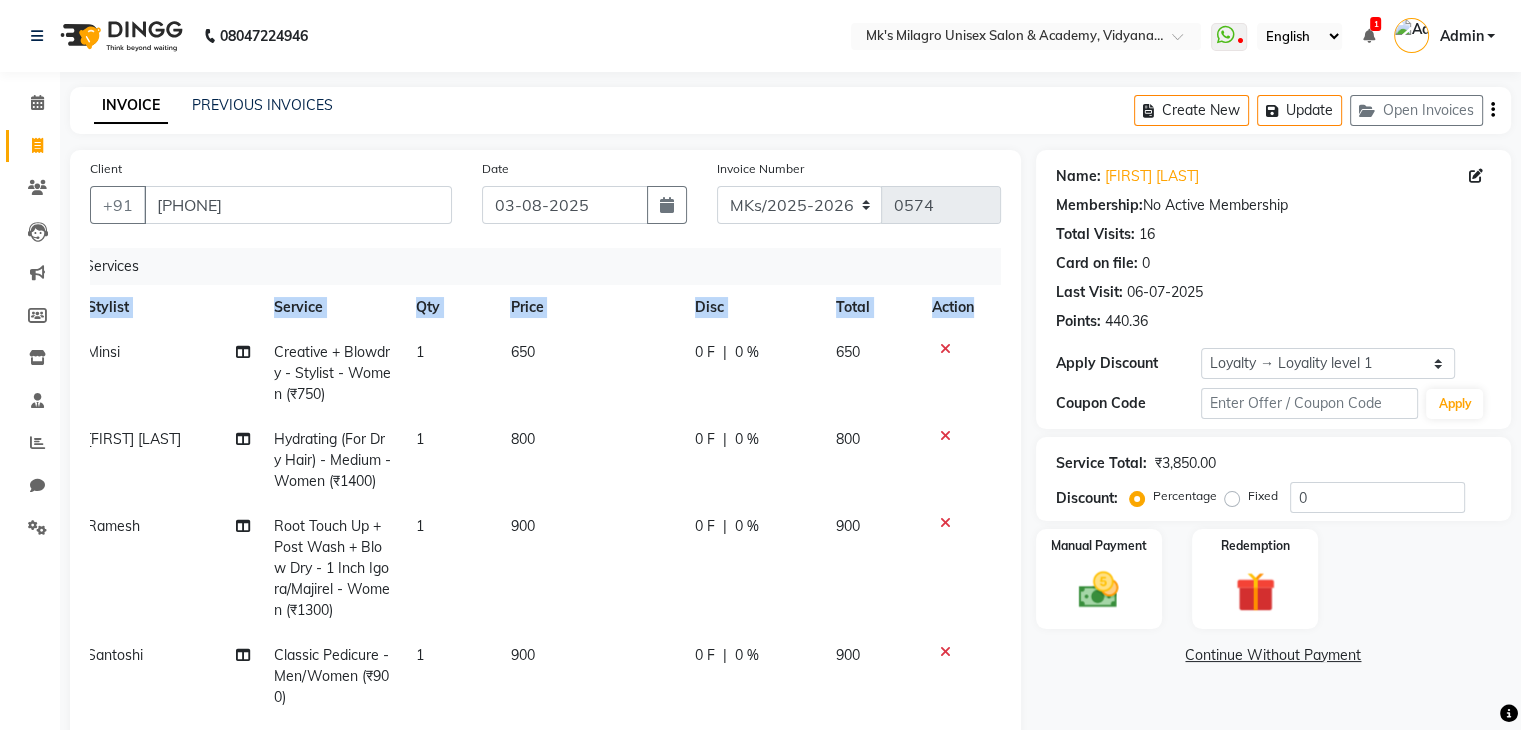 drag, startPoint x: 980, startPoint y: 321, endPoint x: 985, endPoint y: 346, distance: 25.495098 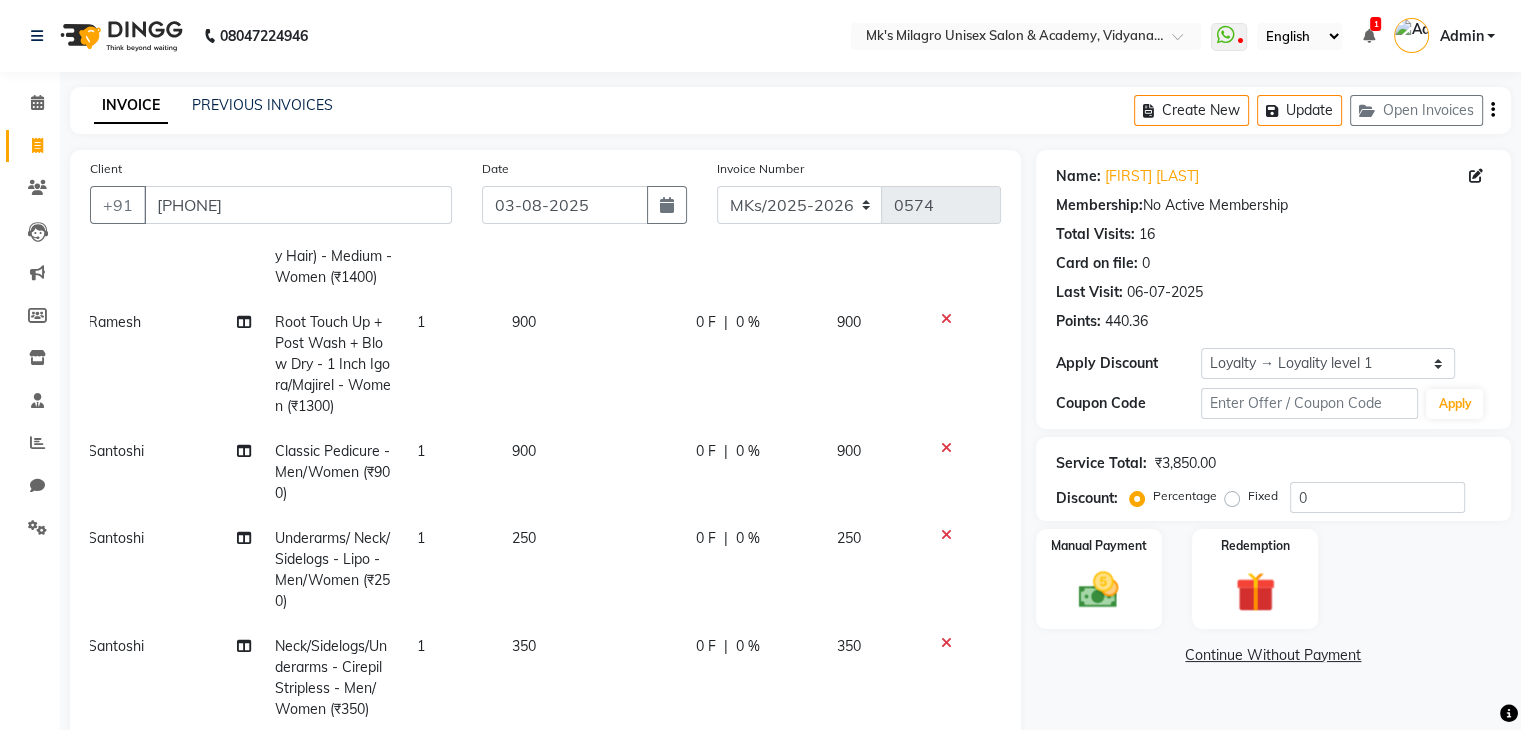 click on "900" 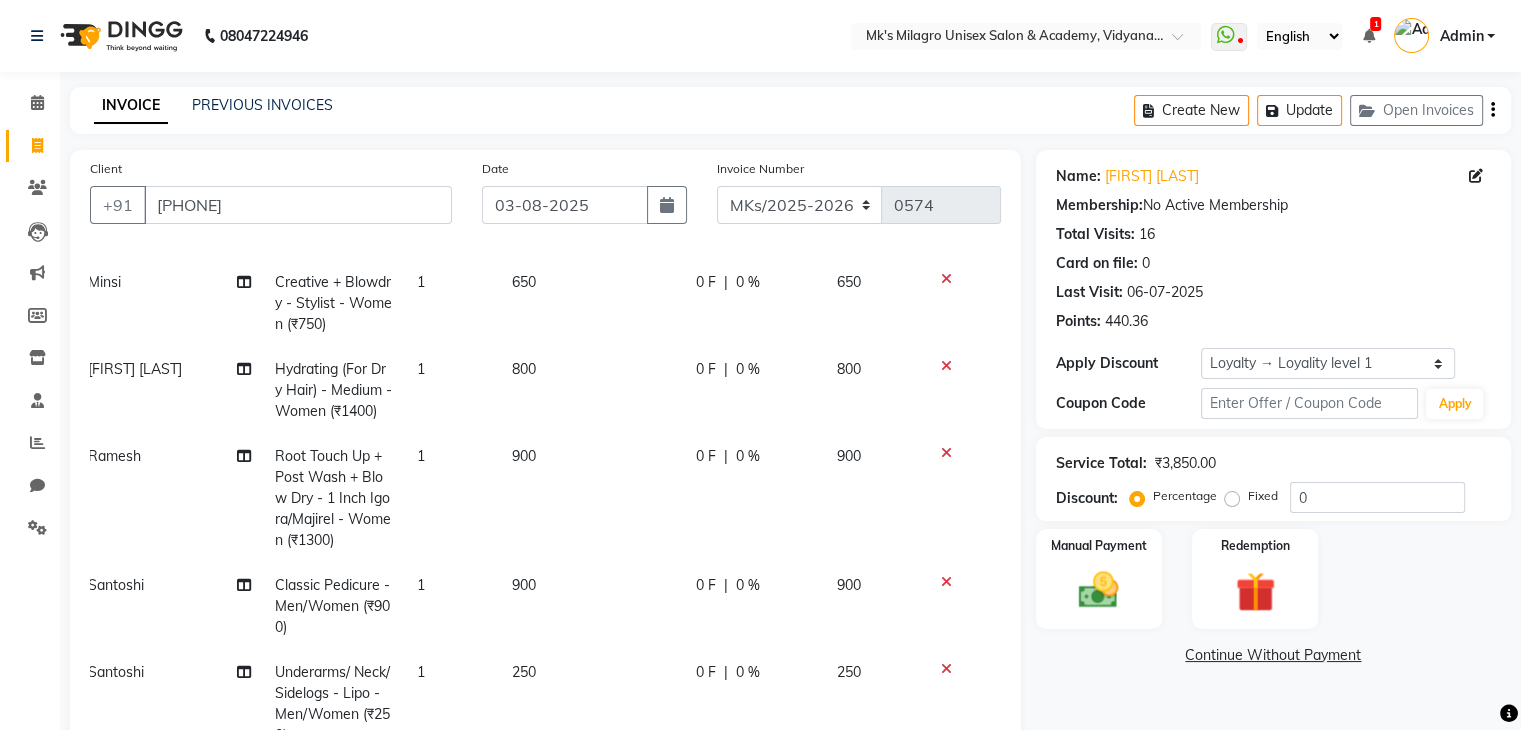 select on "85488" 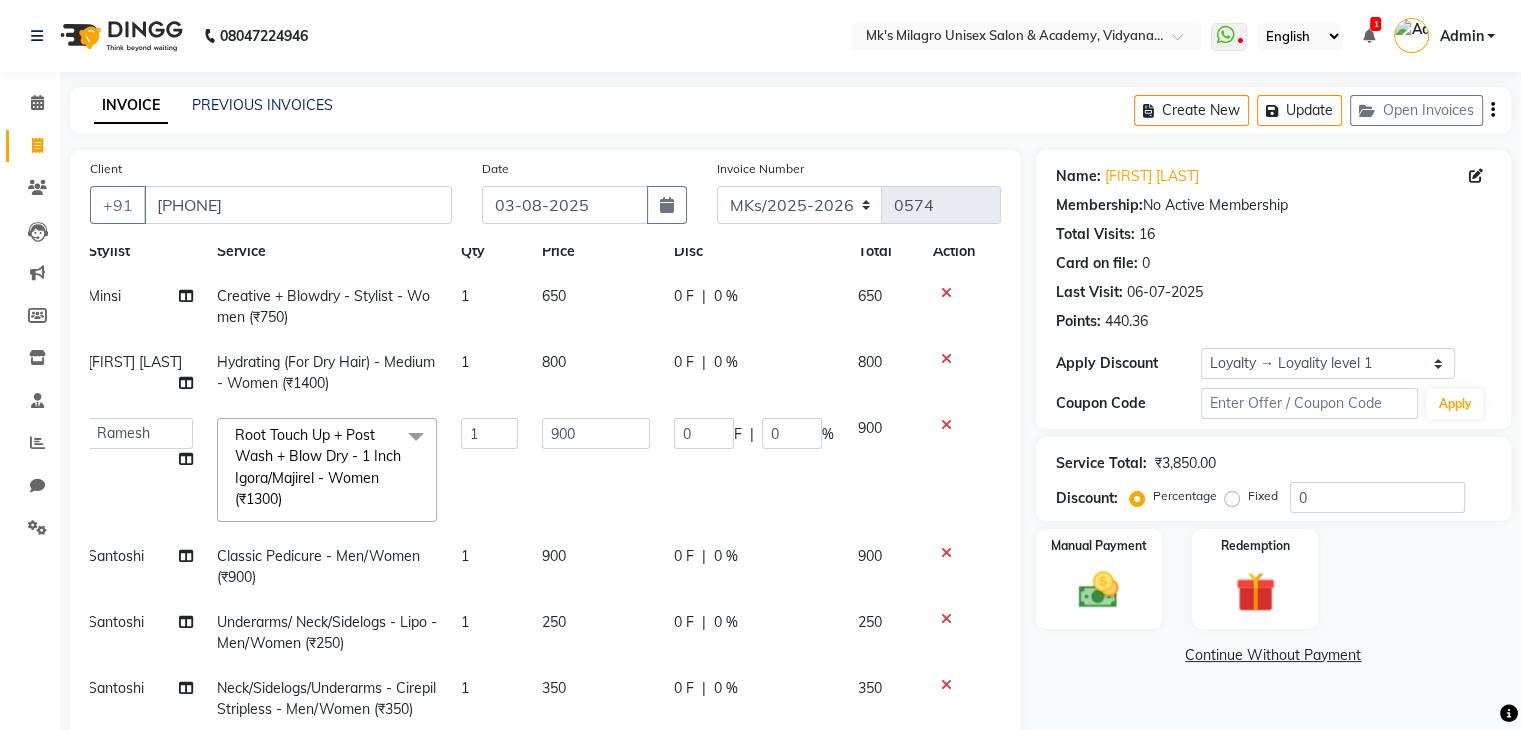 scroll, scrollTop: 197, scrollLeft: 0, axis: vertical 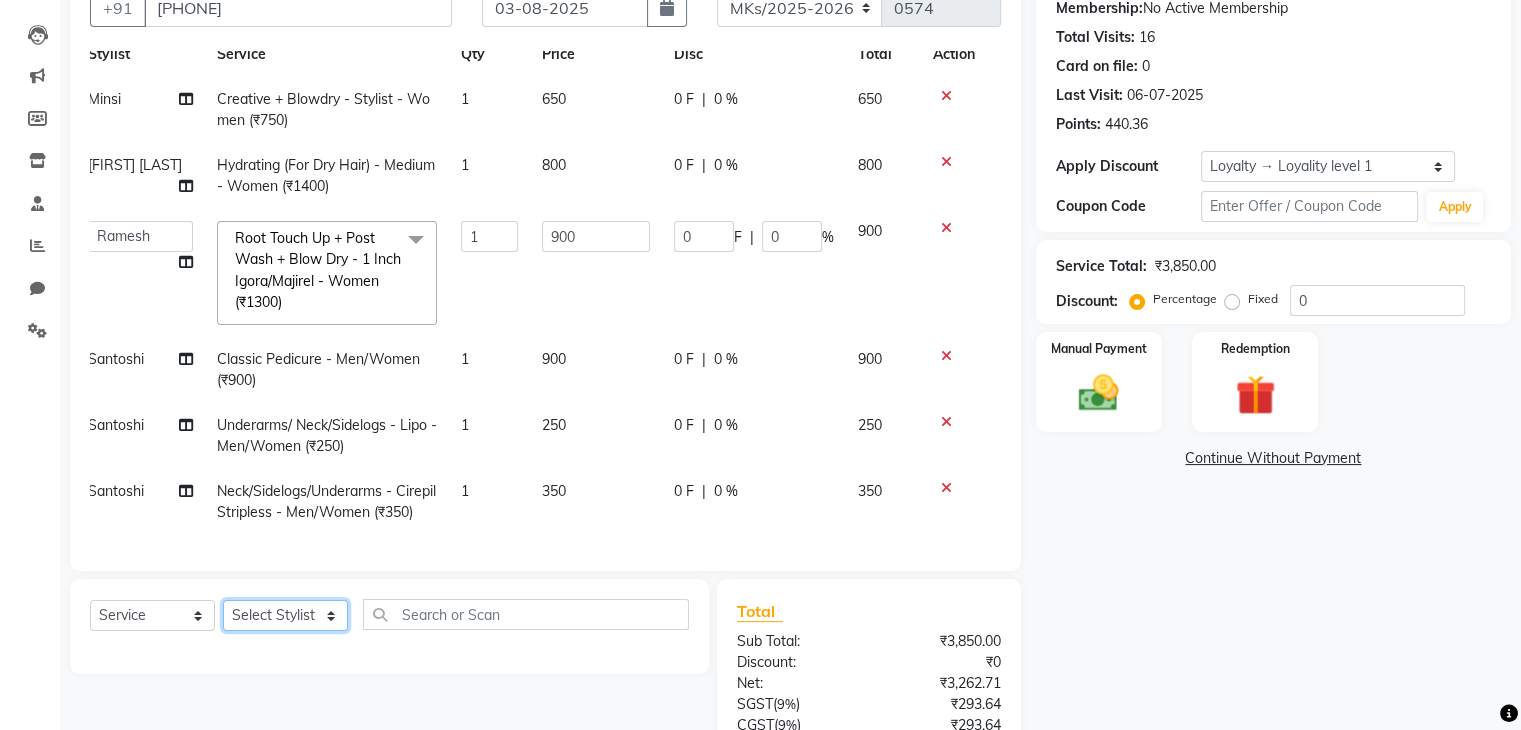 click on "Select Stylist Madhuri Jadhav Minsi Ramesh Renuka Riya Sandhaya Santoshi" 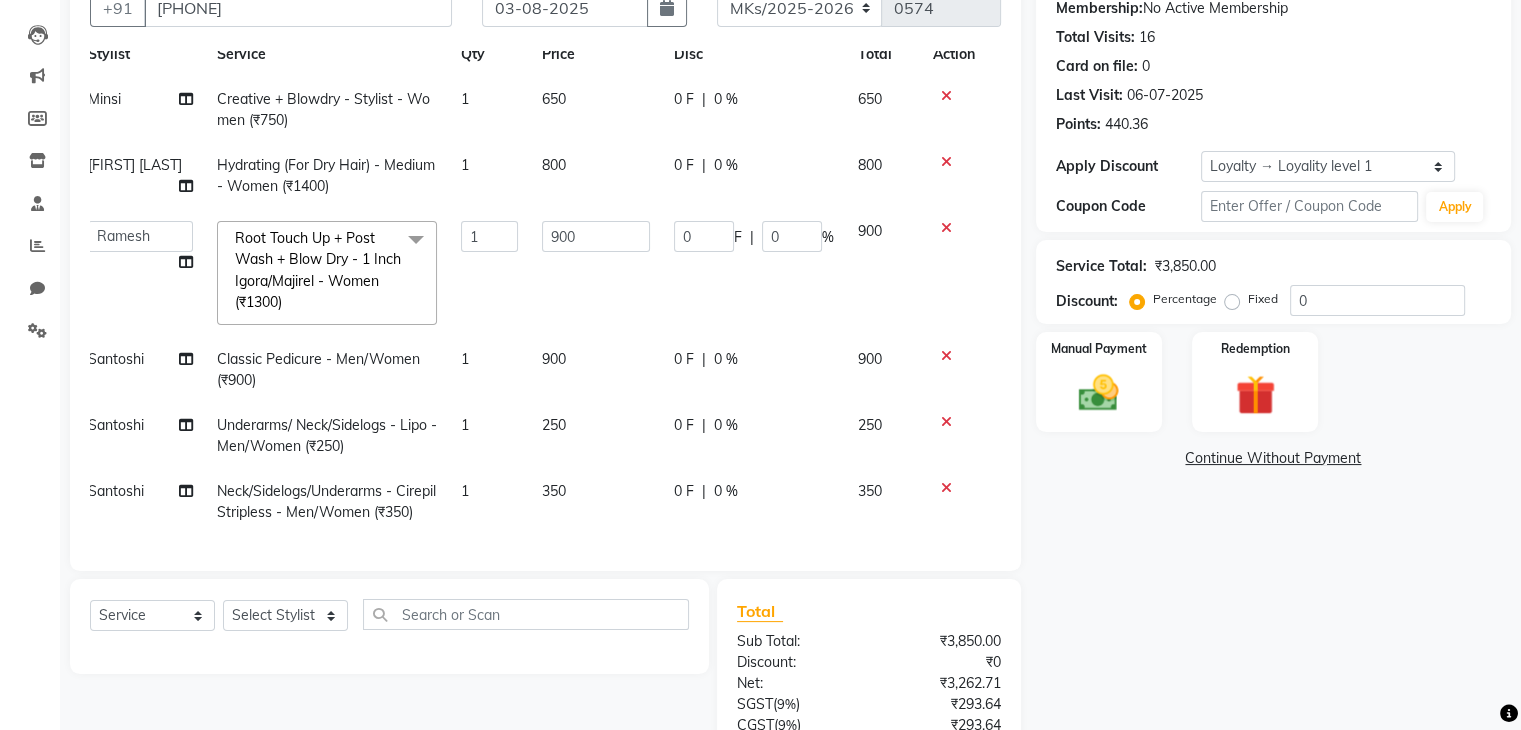 click on "Santoshi" 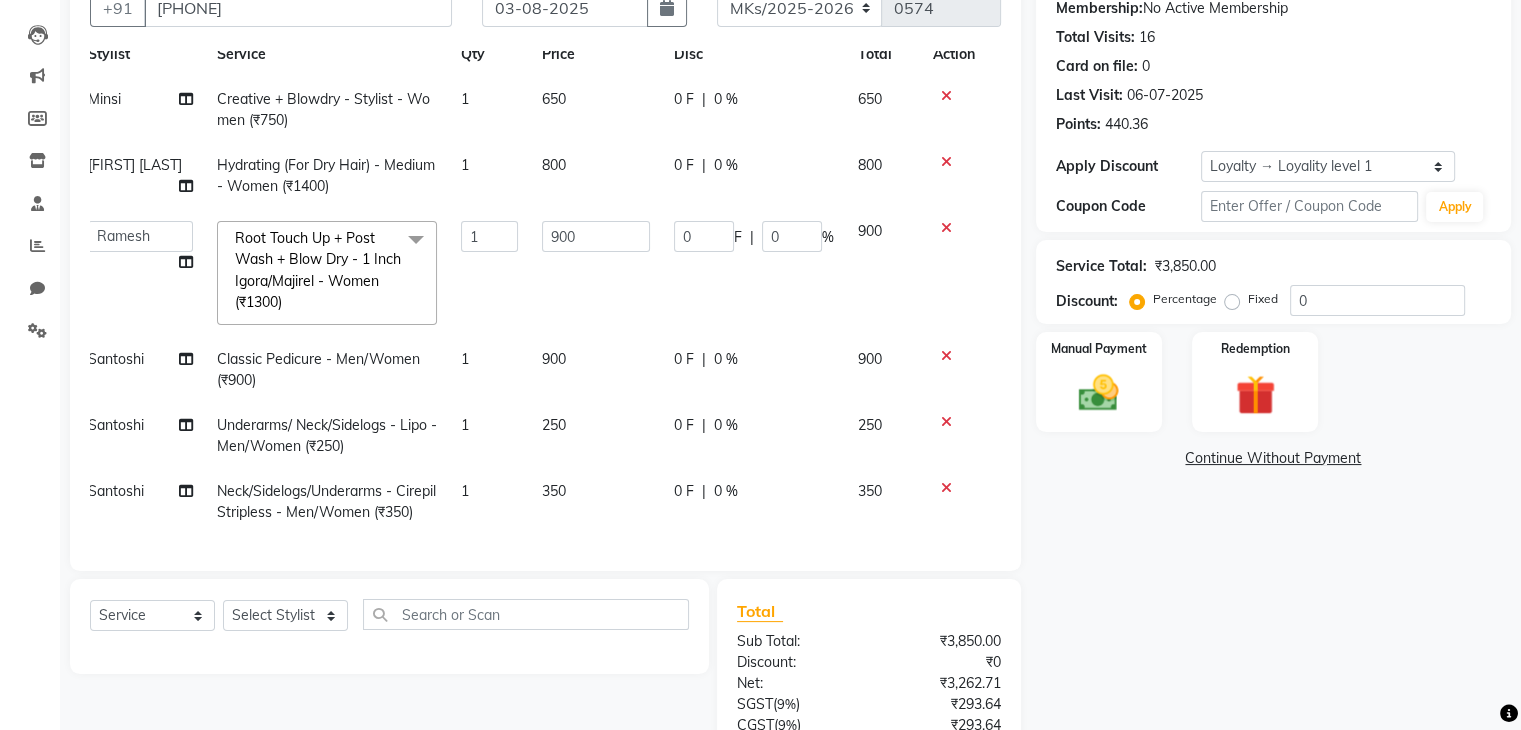 select on "74294" 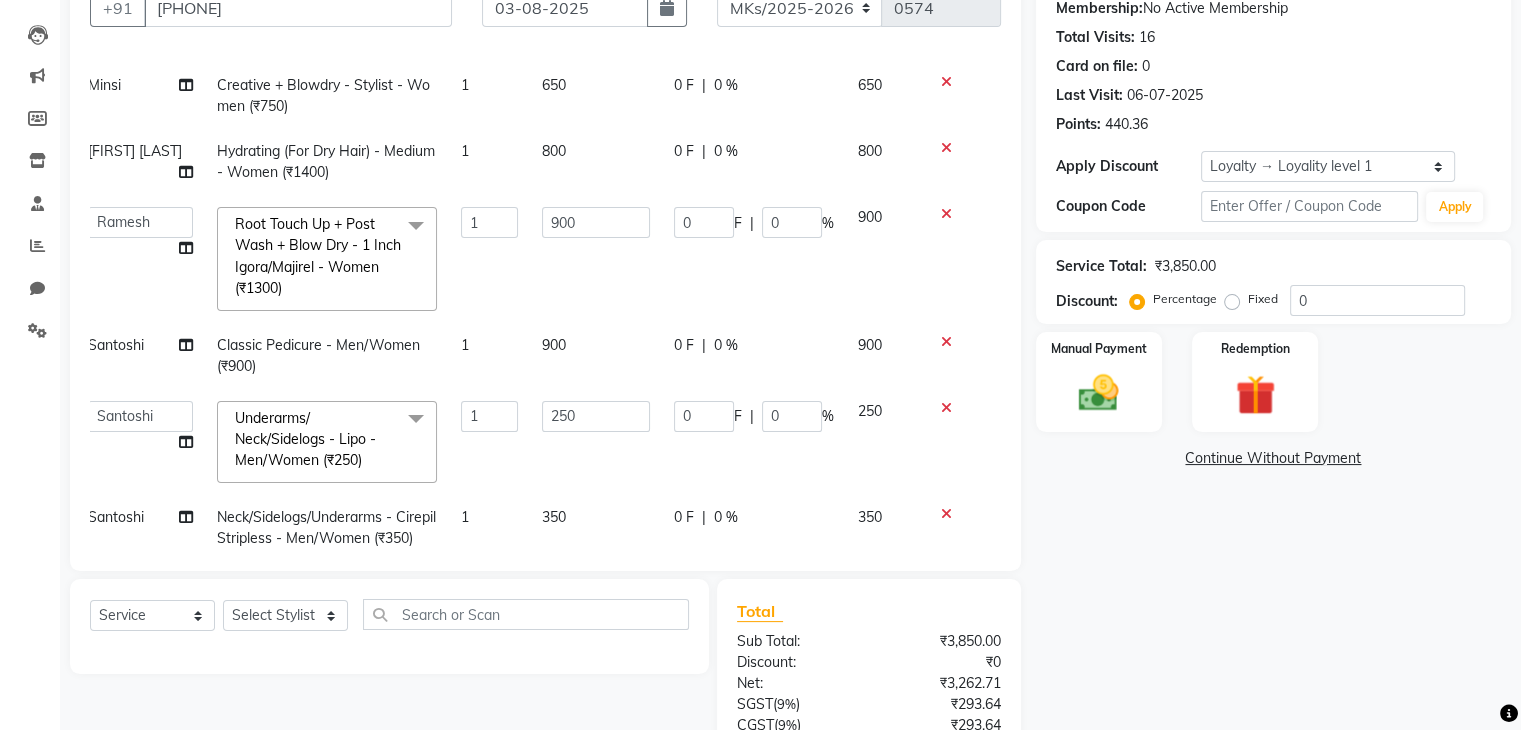 scroll, scrollTop: 110, scrollLeft: 14, axis: both 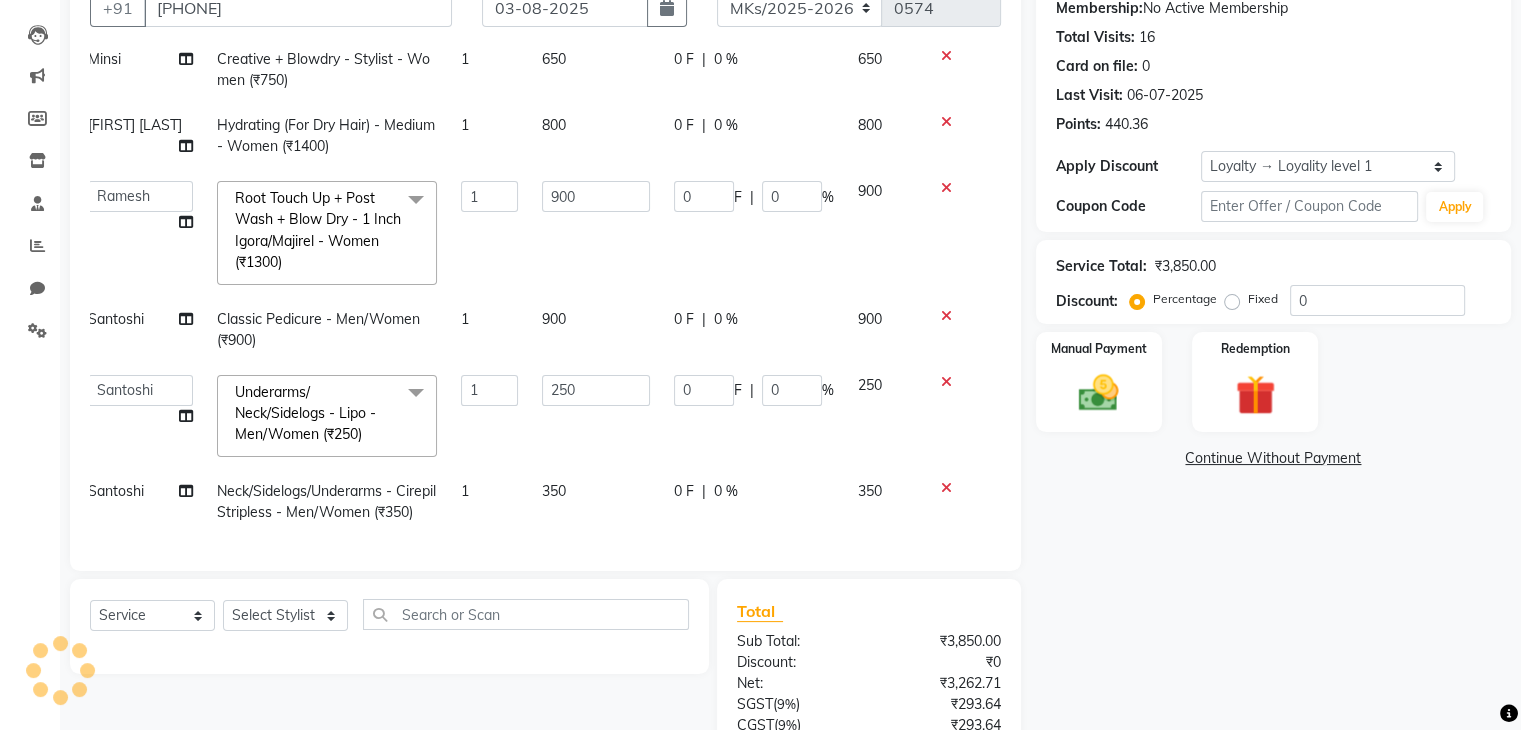 click on "Madhuri Jadhav   Minsi   Ramesh   Renuka   Riya   Sandhaya   Santoshi" 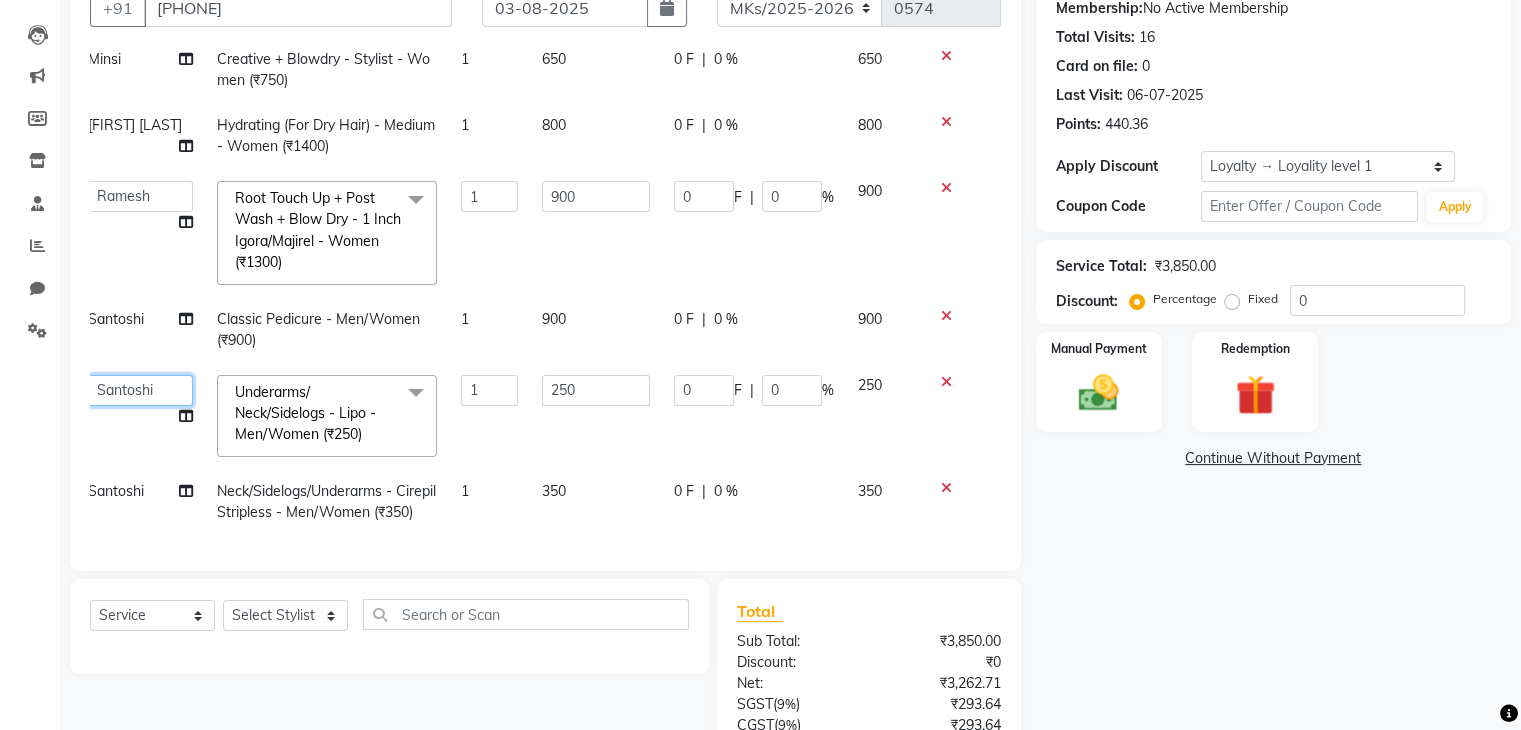 click on "Madhuri Jadhav   Minsi   Ramesh   Renuka   Riya   Sandhaya   Santoshi" 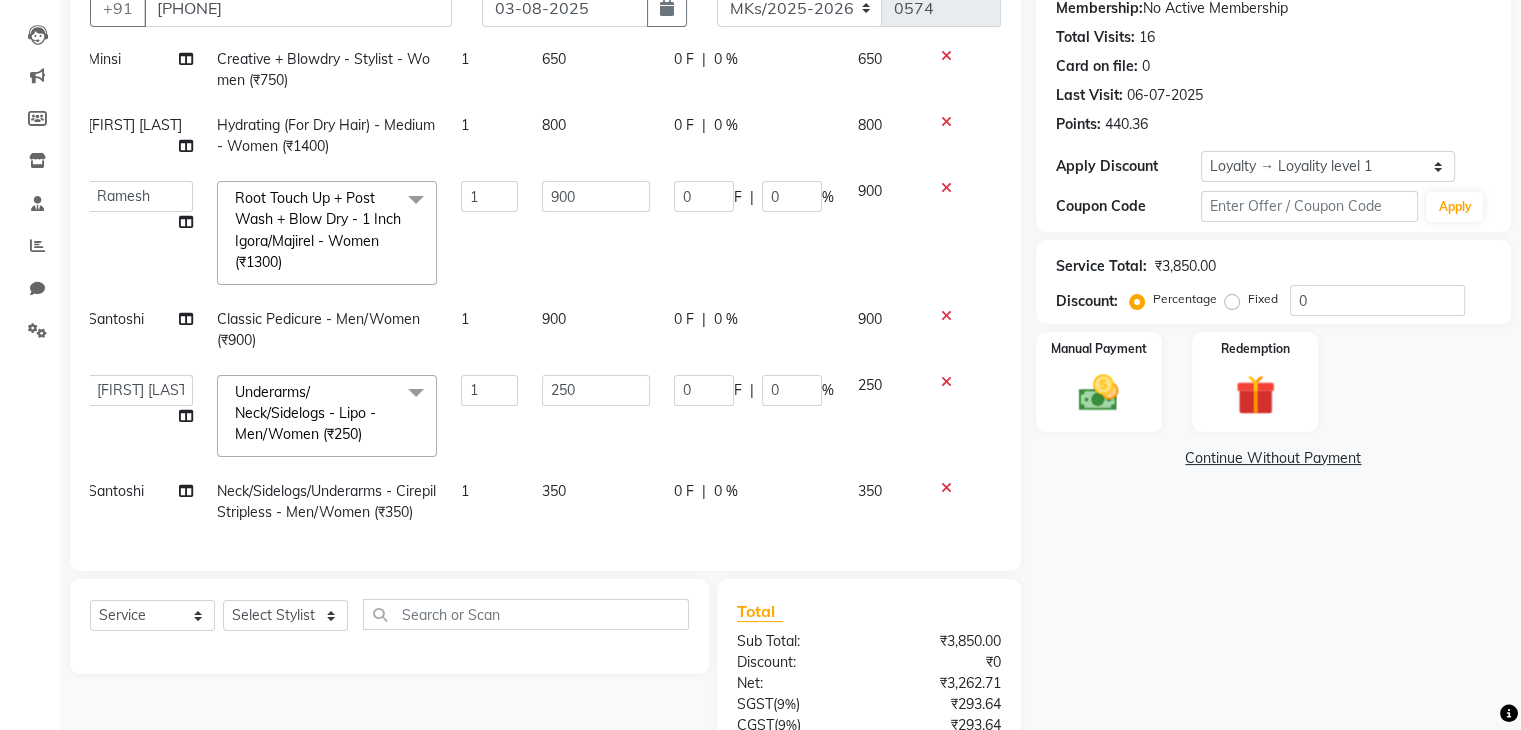 select on "21736" 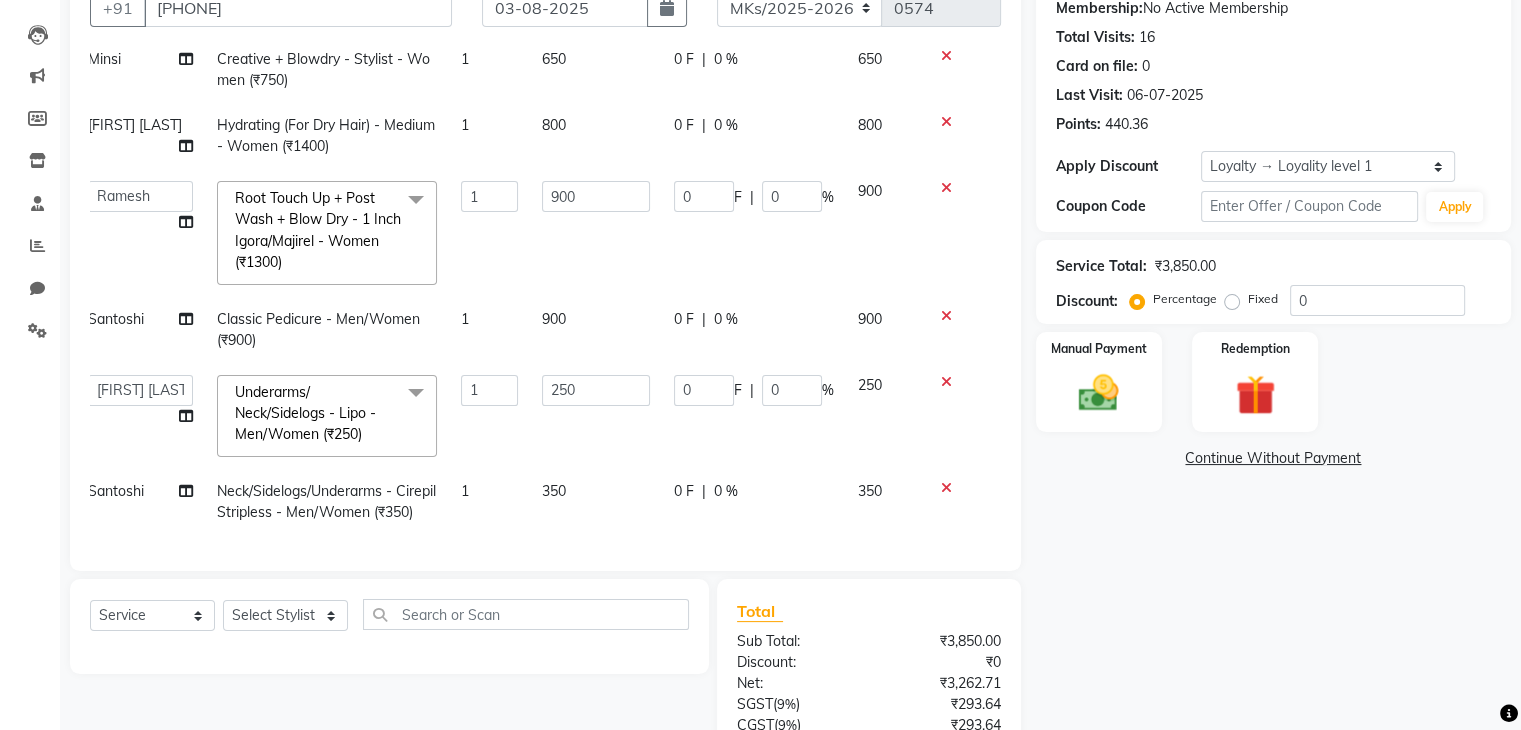 select on "74294" 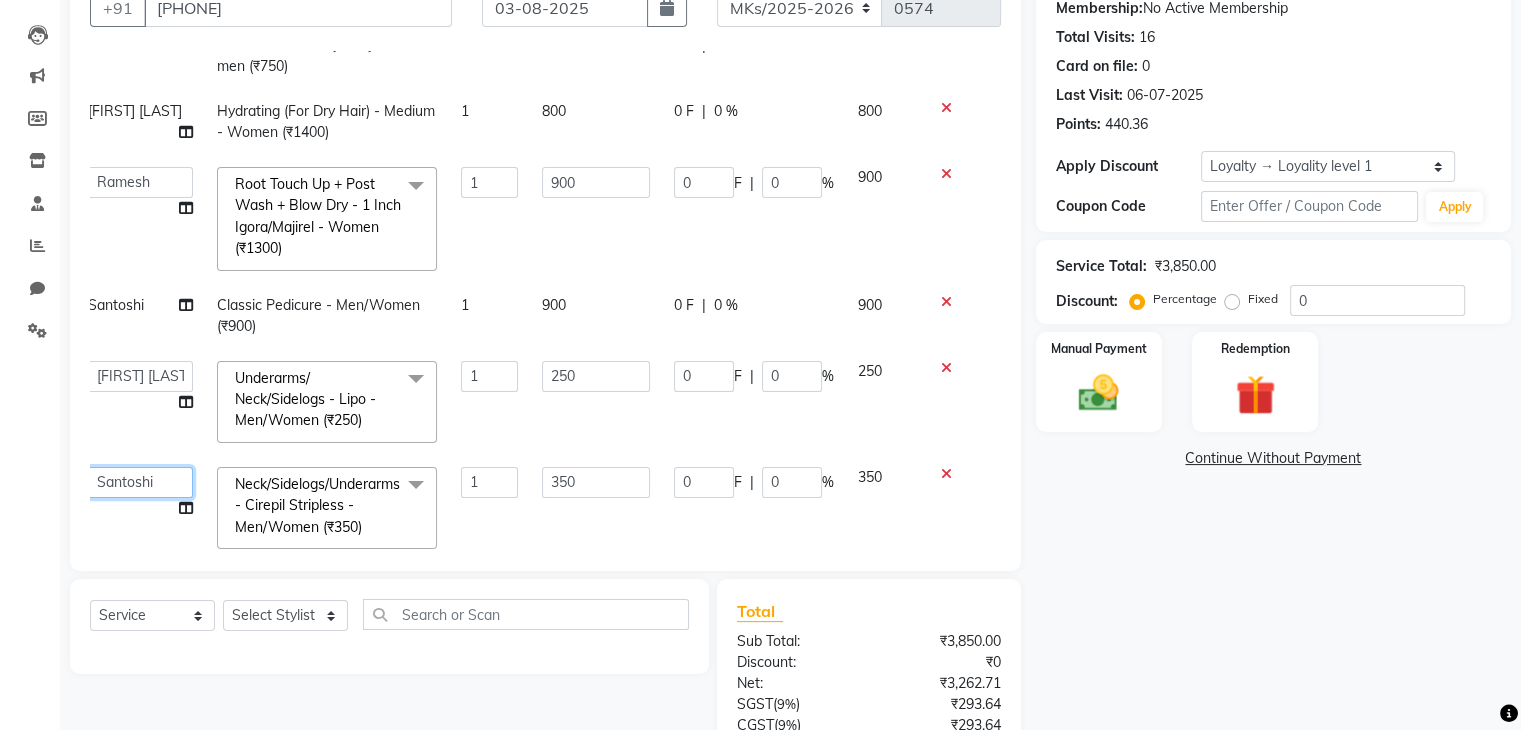 click on "Madhuri Jadhav   Minsi   Ramesh   Renuka   Riya   Sandhaya   Santoshi" 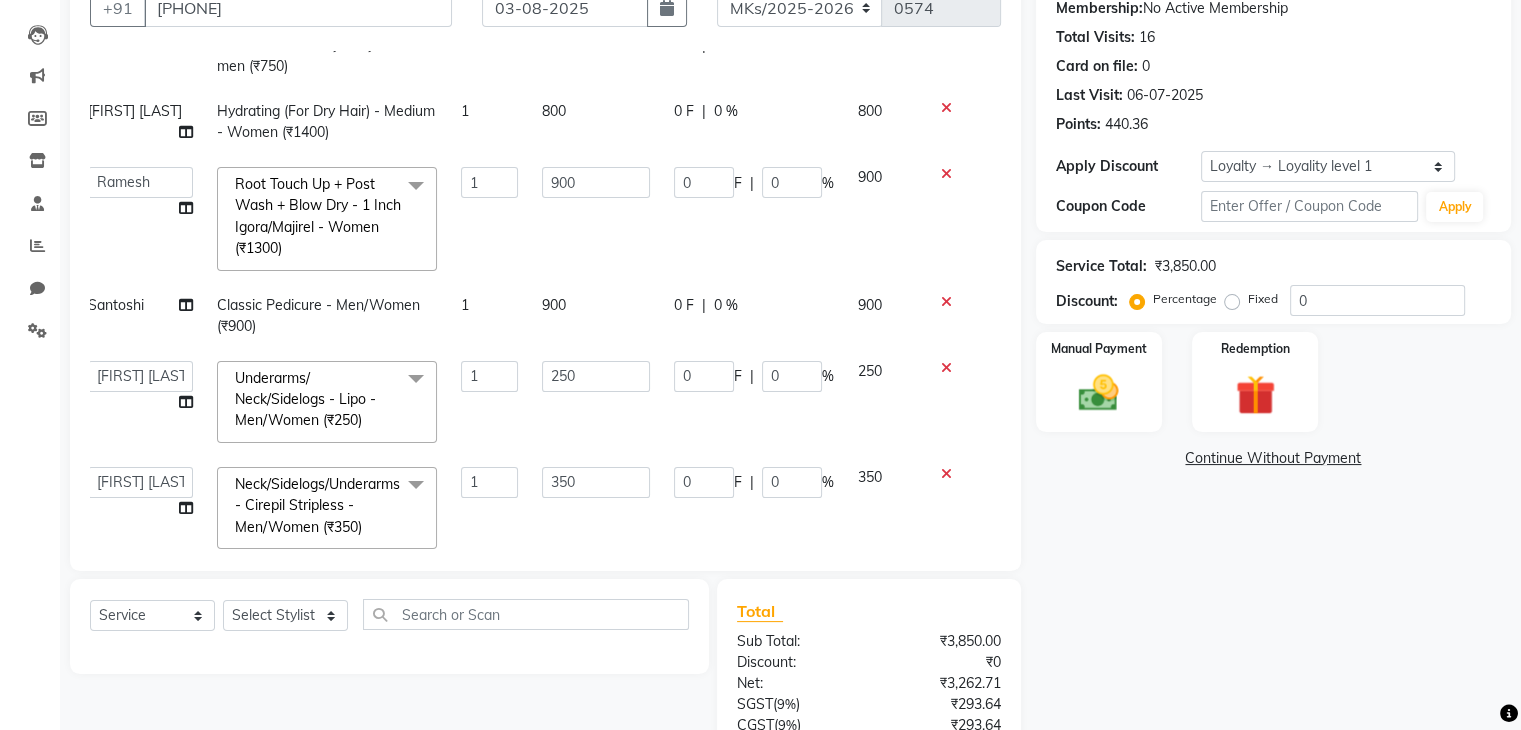 select on "21736" 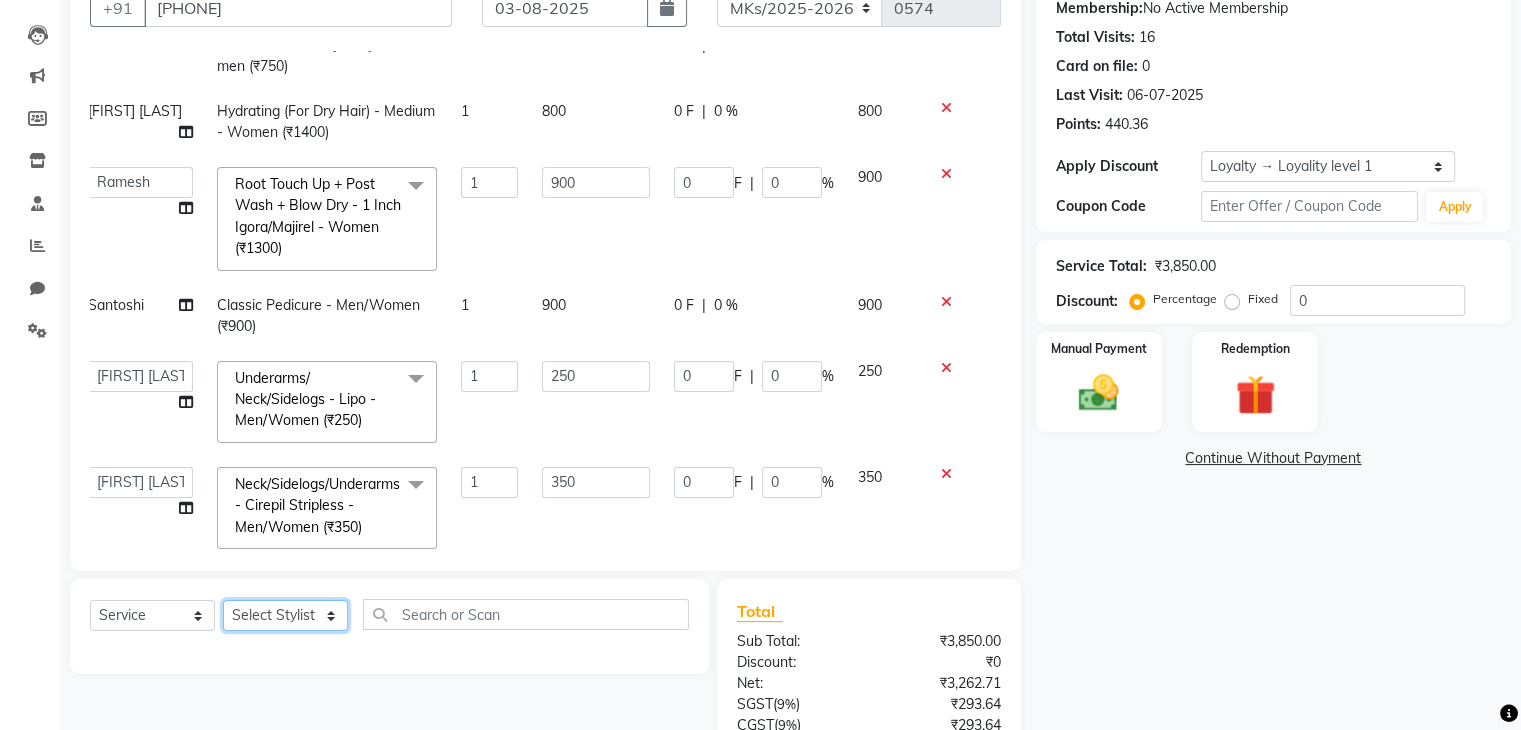 click on "Select Stylist Madhuri Jadhav Minsi Ramesh Renuka Riya Sandhaya Santoshi" 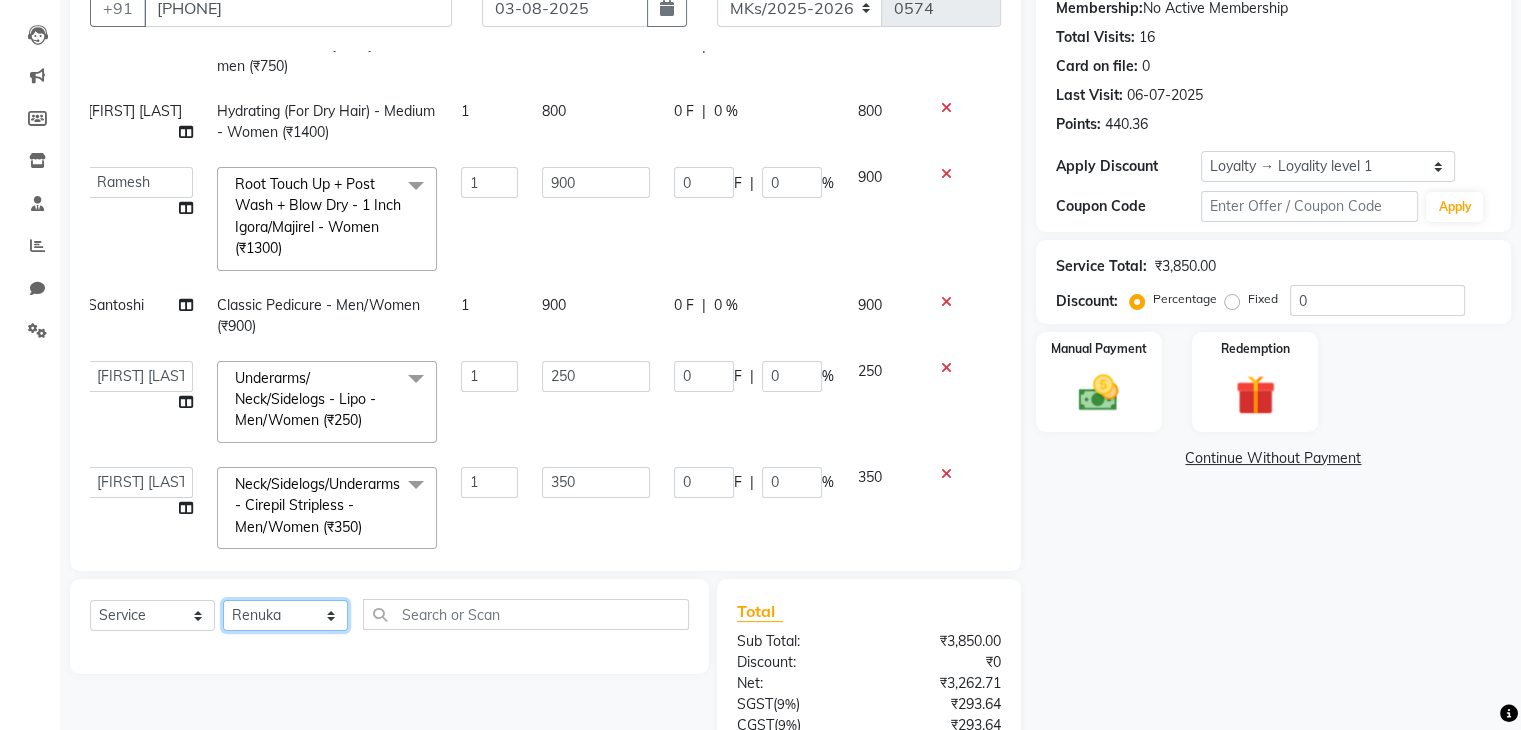 click on "Select Stylist Madhuri Jadhav Minsi Ramesh Renuka Riya Sandhaya Santoshi" 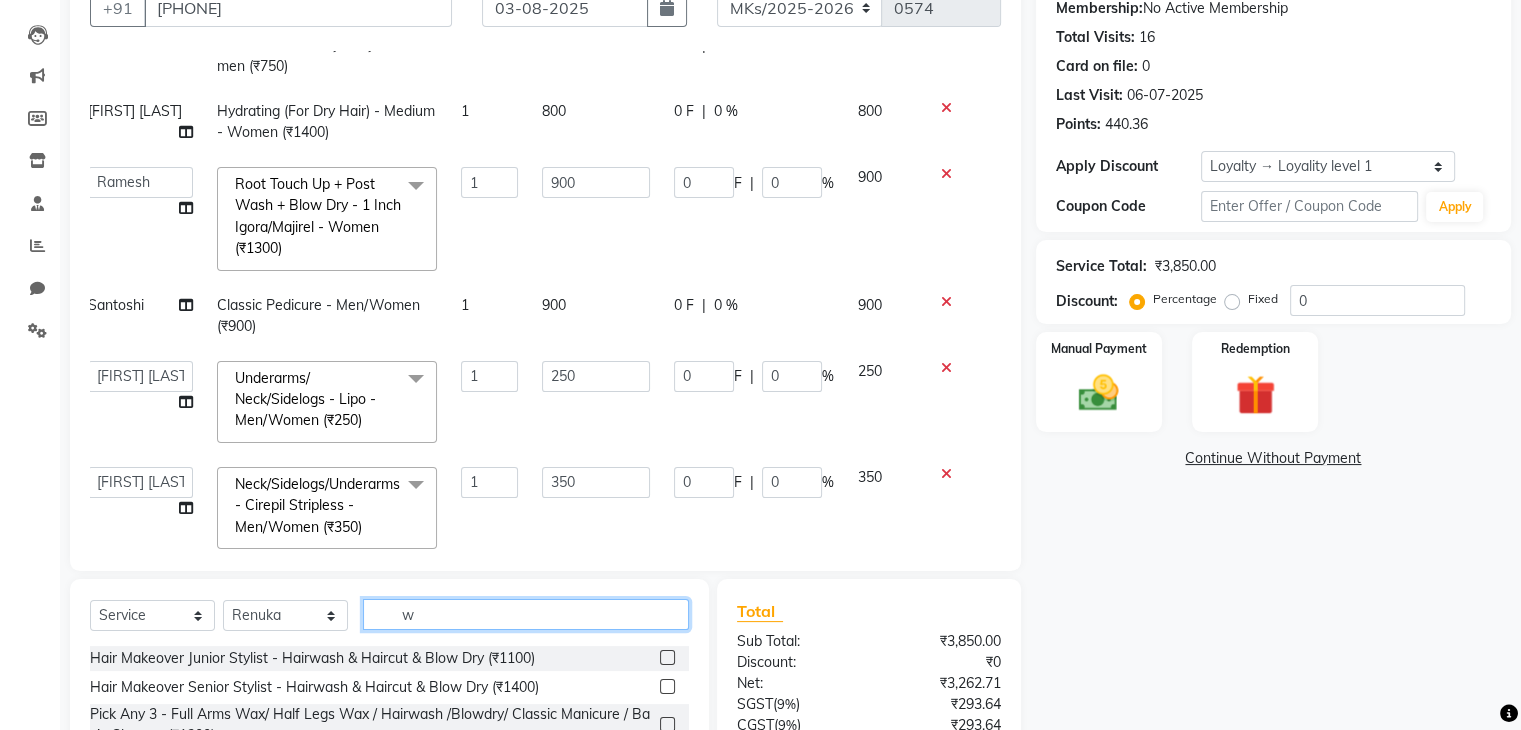 click on "w" 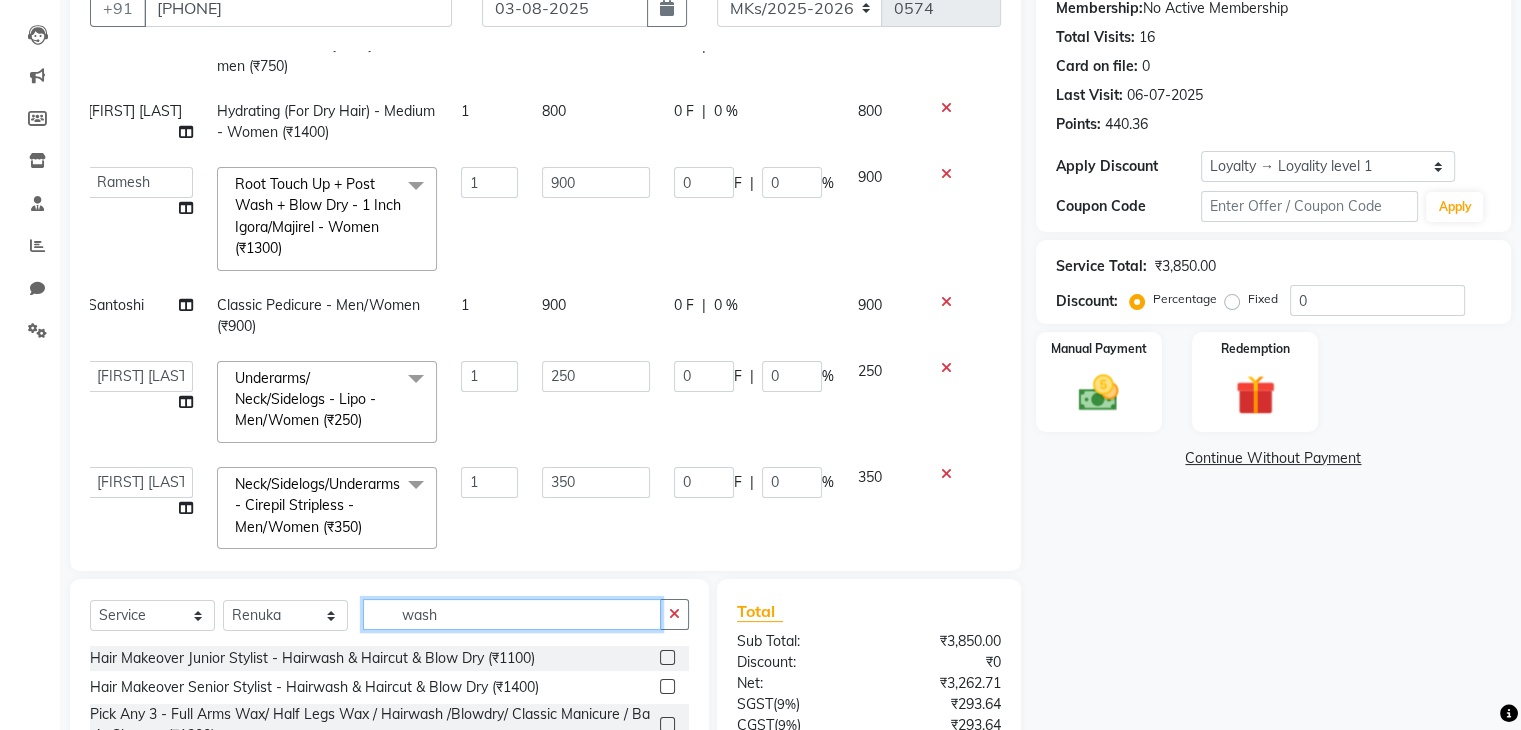 scroll, scrollTop: 372, scrollLeft: 0, axis: vertical 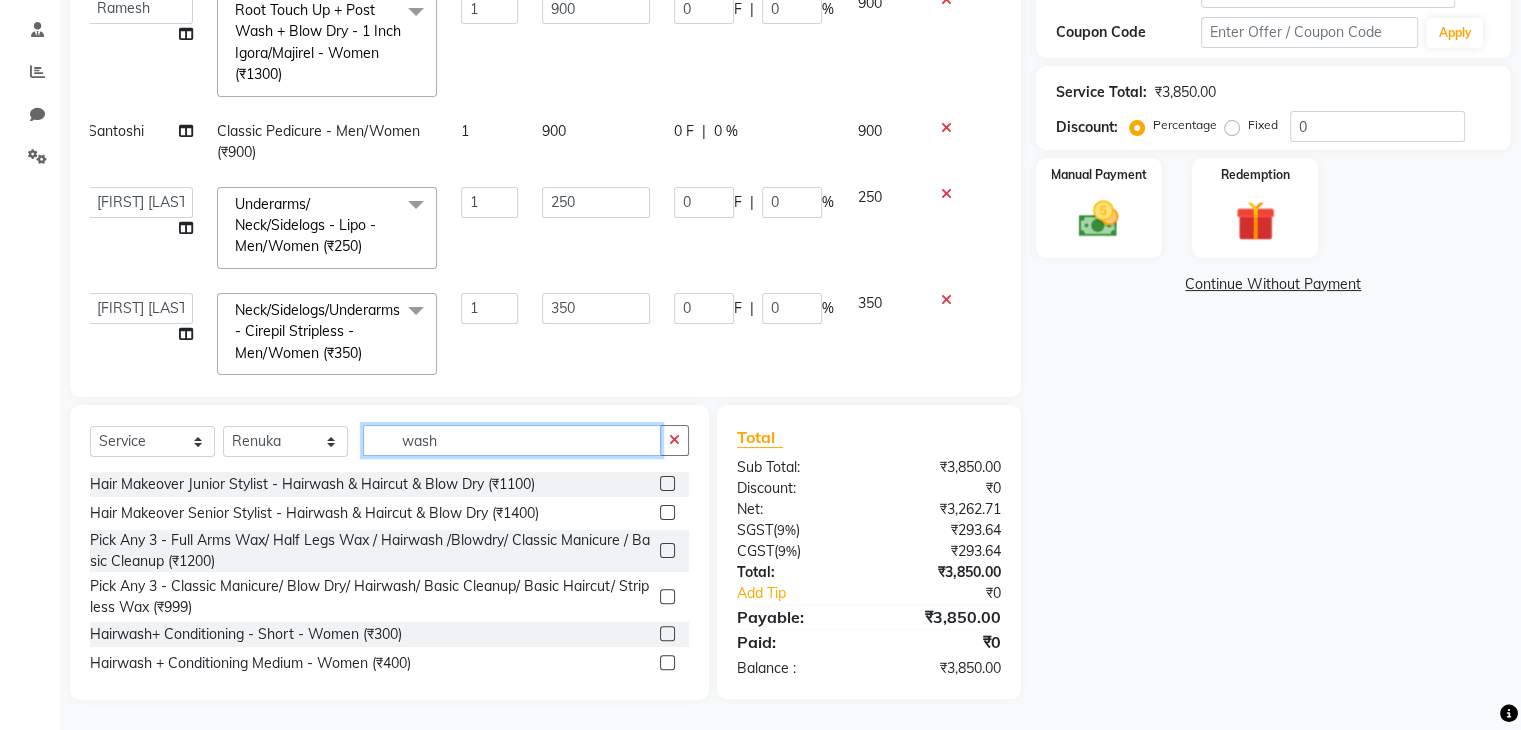 type on "wash" 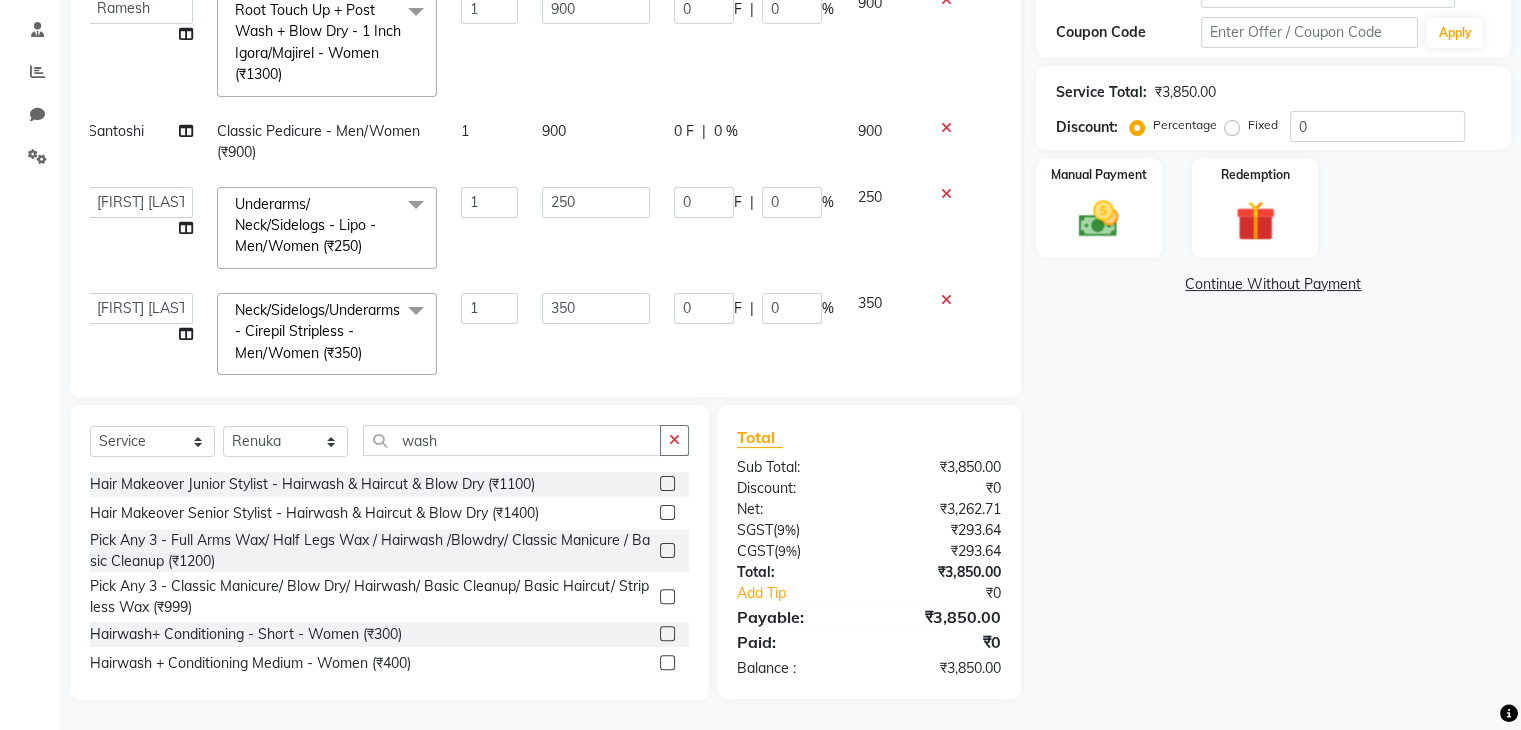 click 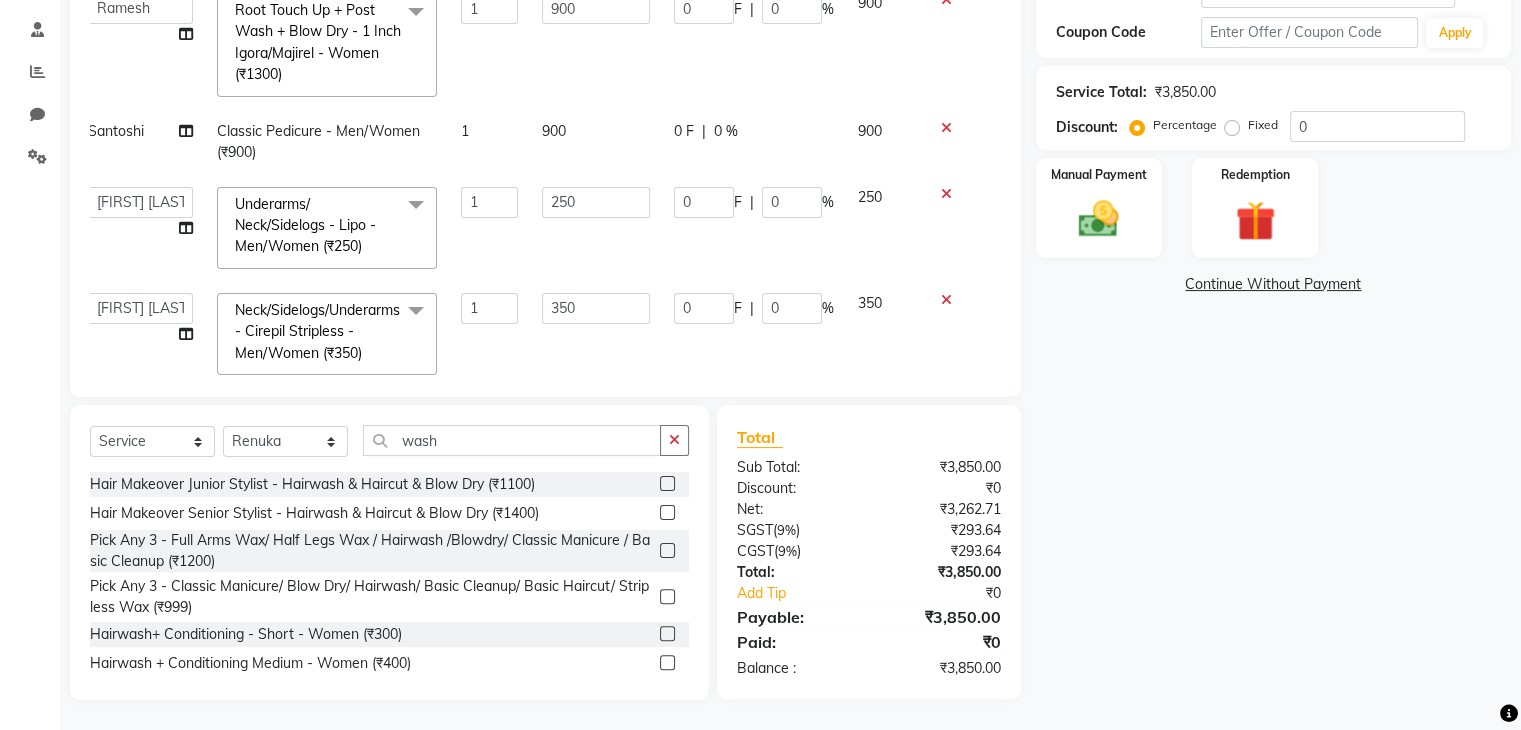 click at bounding box center (666, 634) 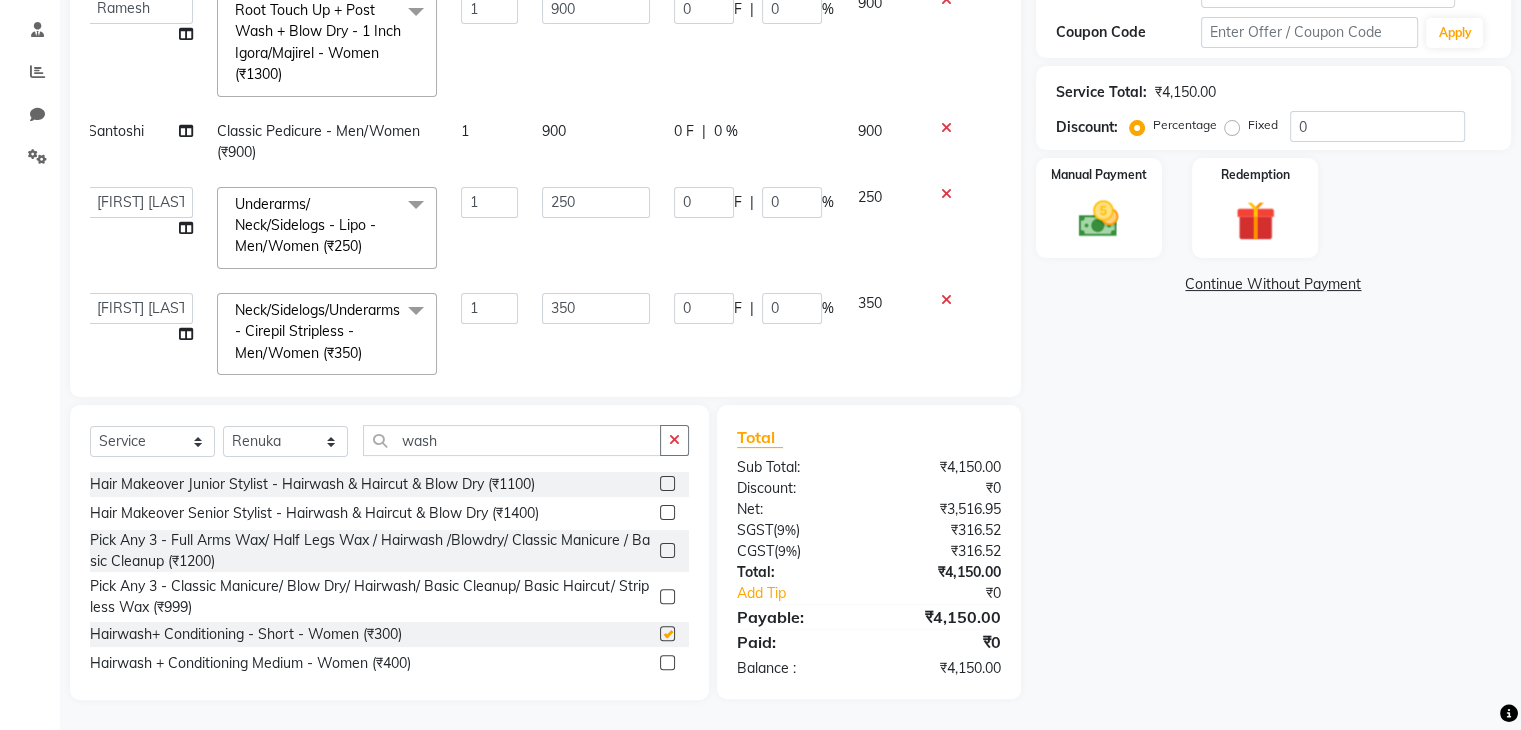 checkbox on "false" 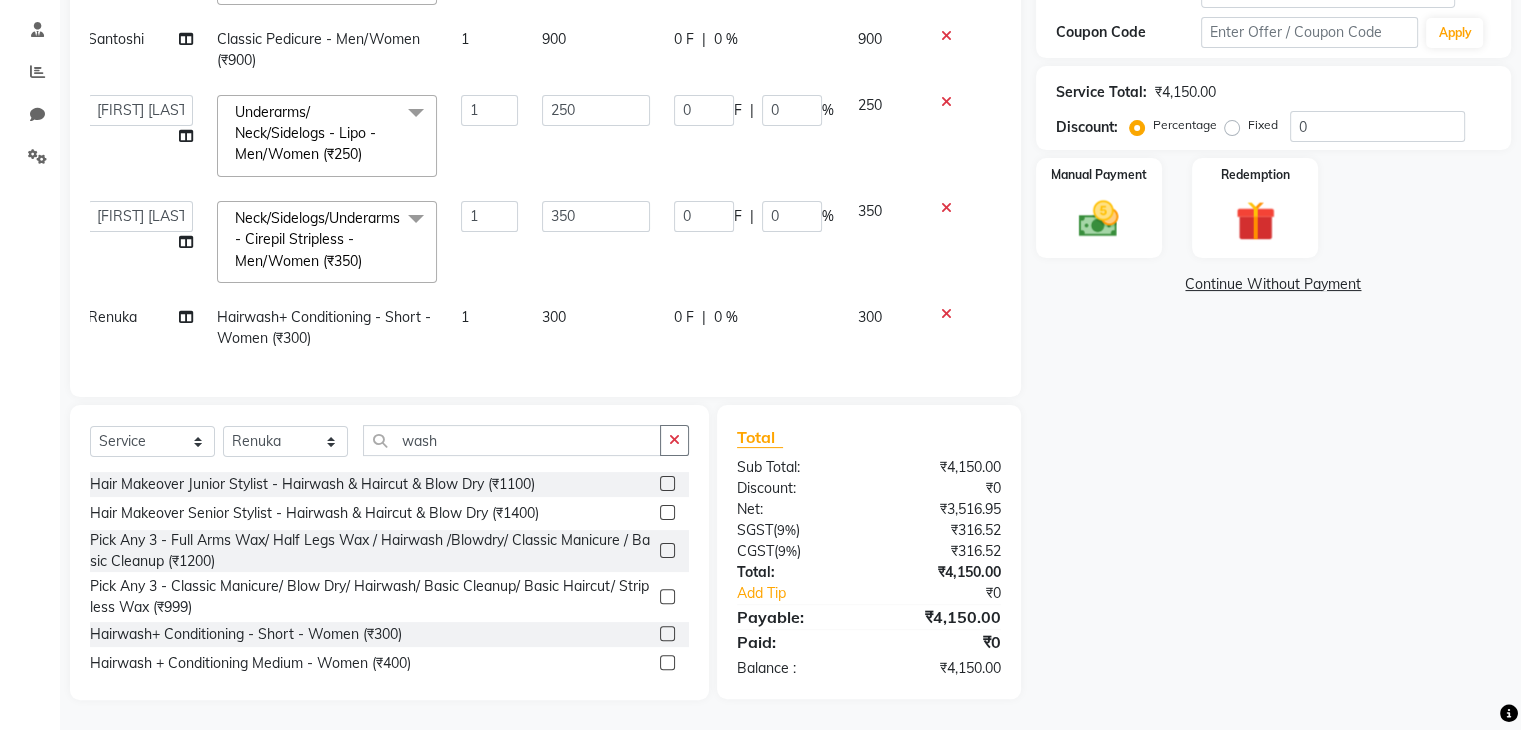 scroll, scrollTop: 0, scrollLeft: 14, axis: horizontal 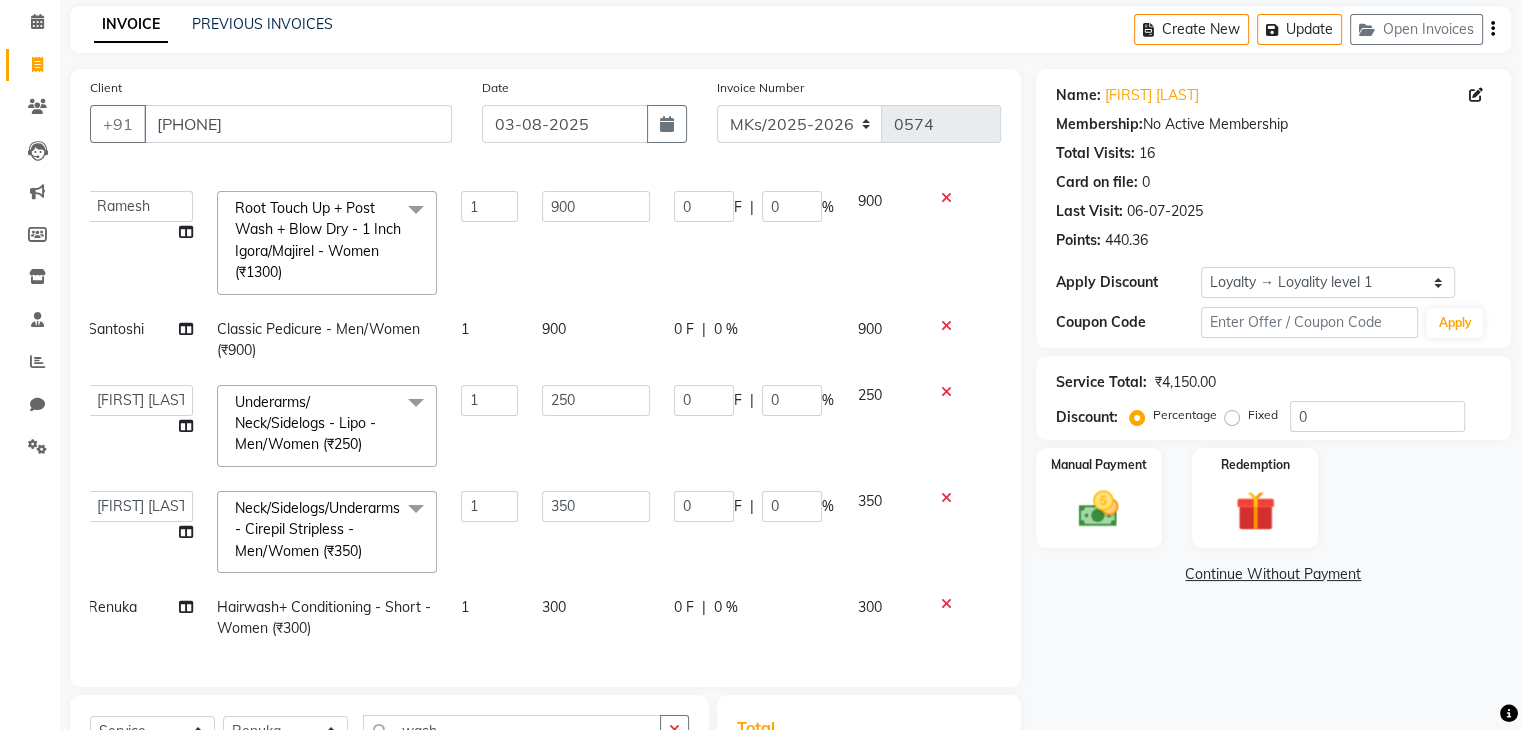 click on "300" 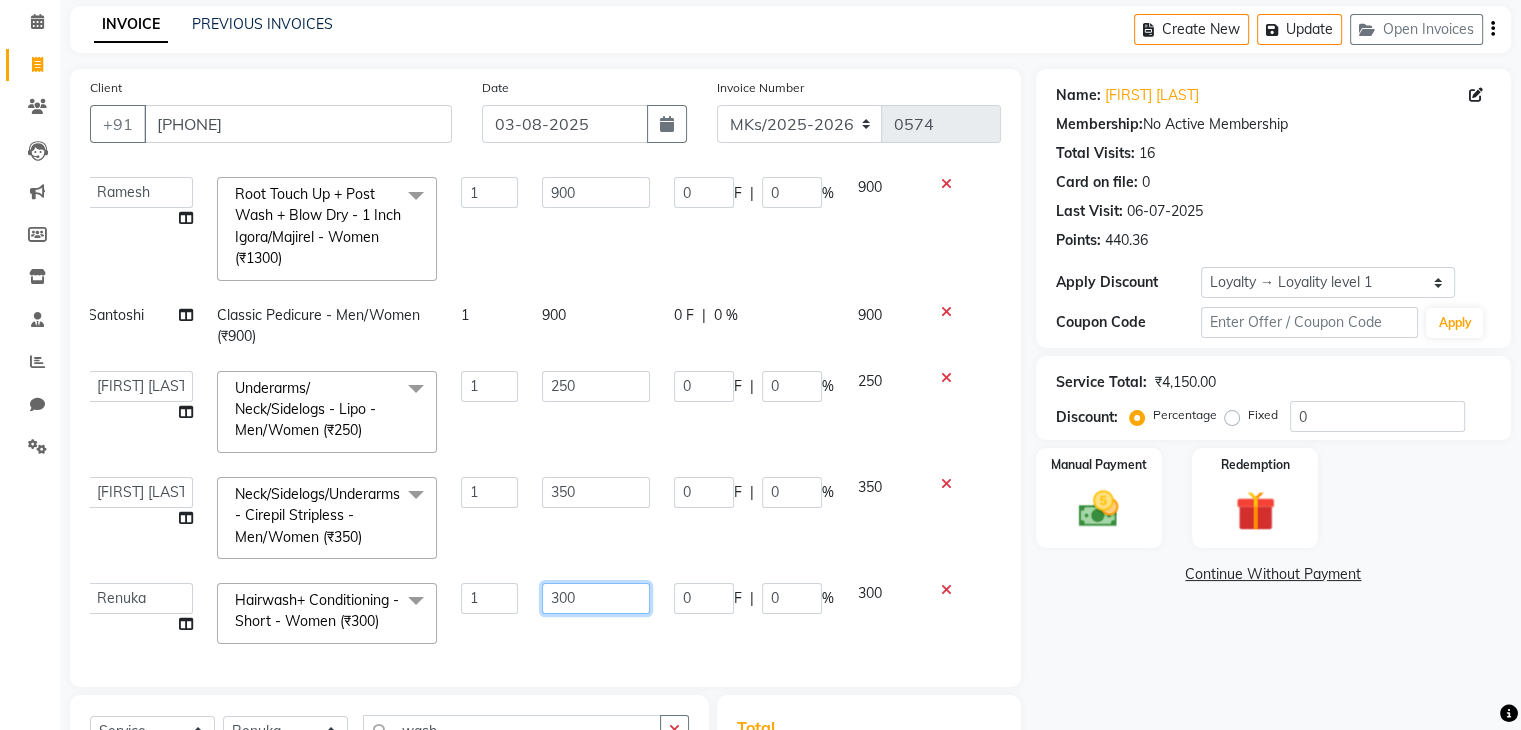 click on "300" 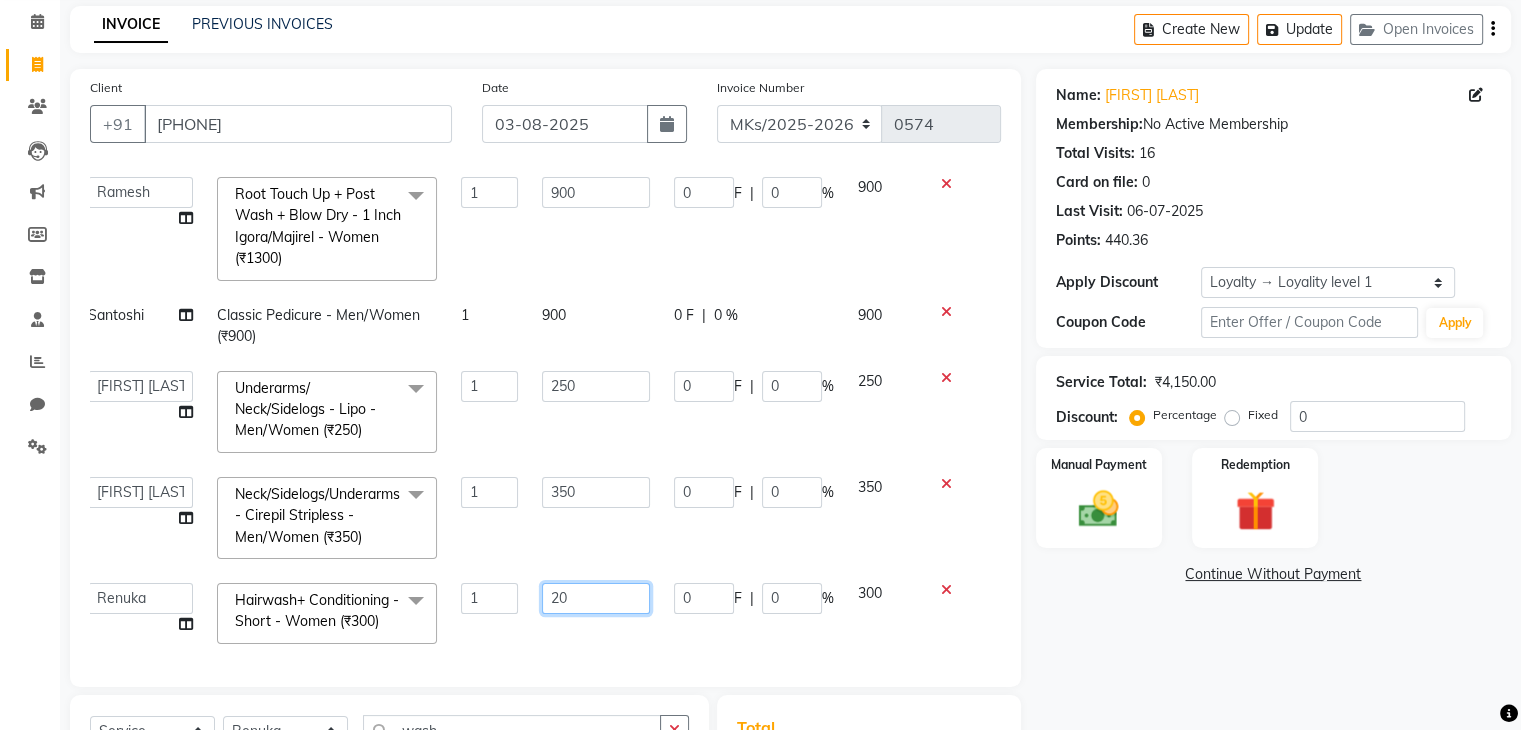 type on "200" 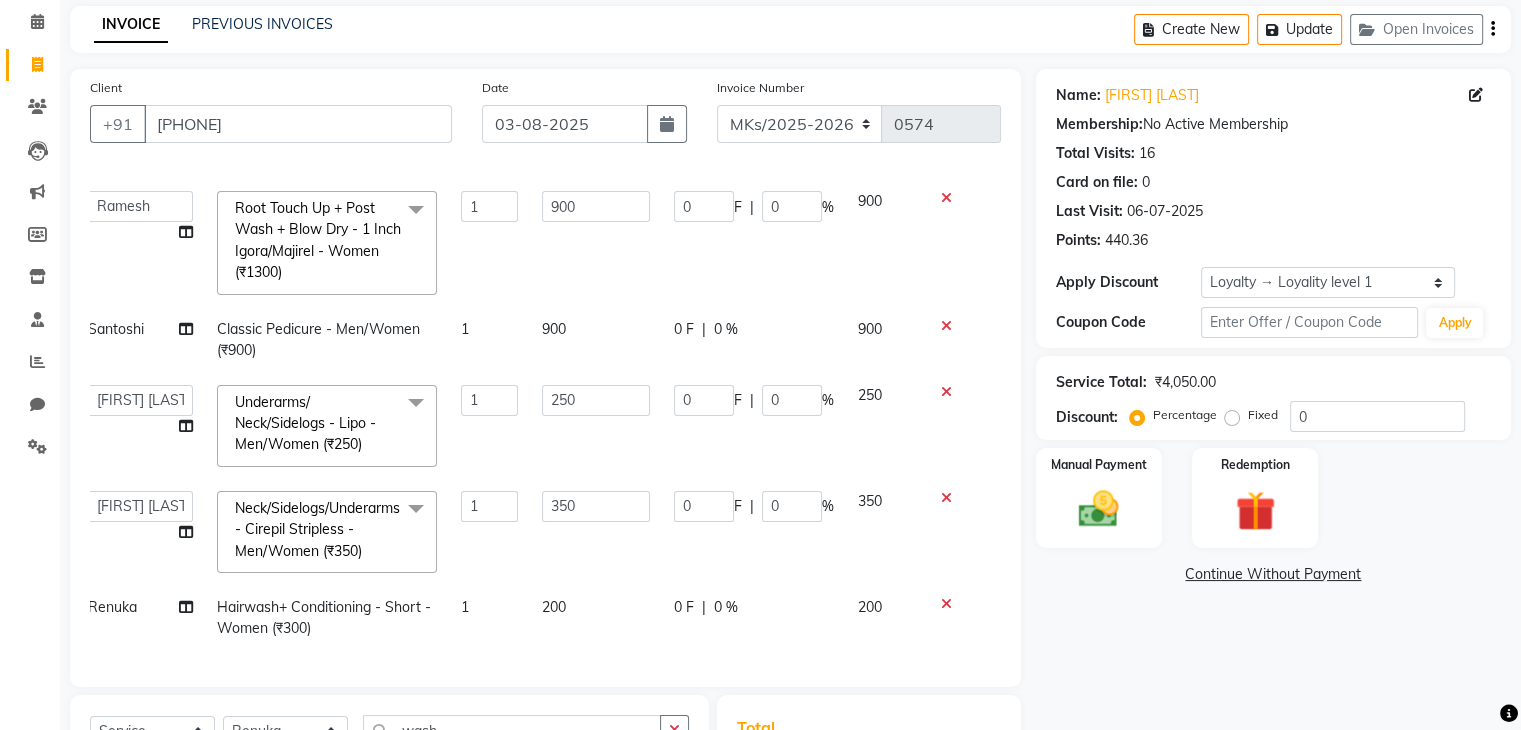 click on "200" 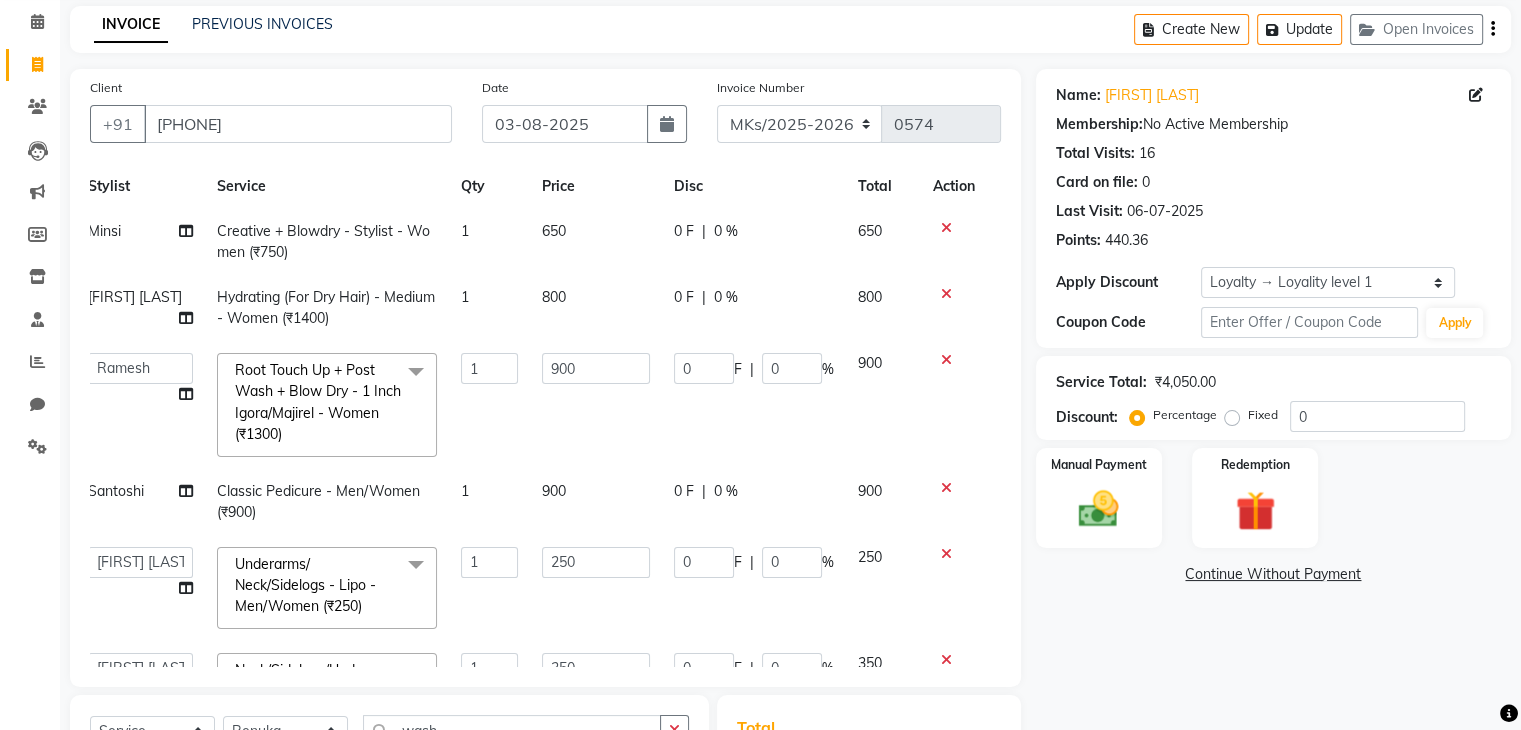 scroll, scrollTop: 0, scrollLeft: 14, axis: horizontal 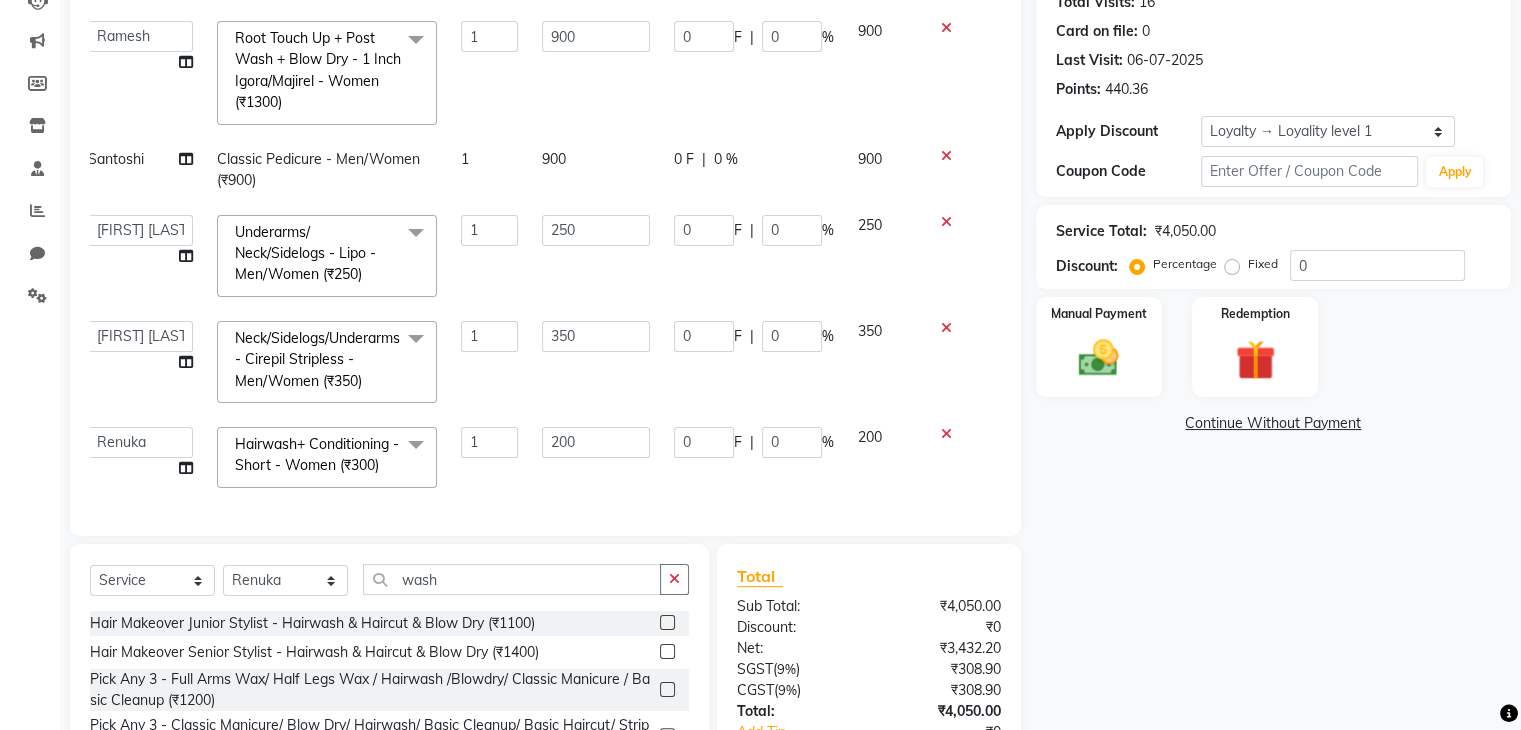 click 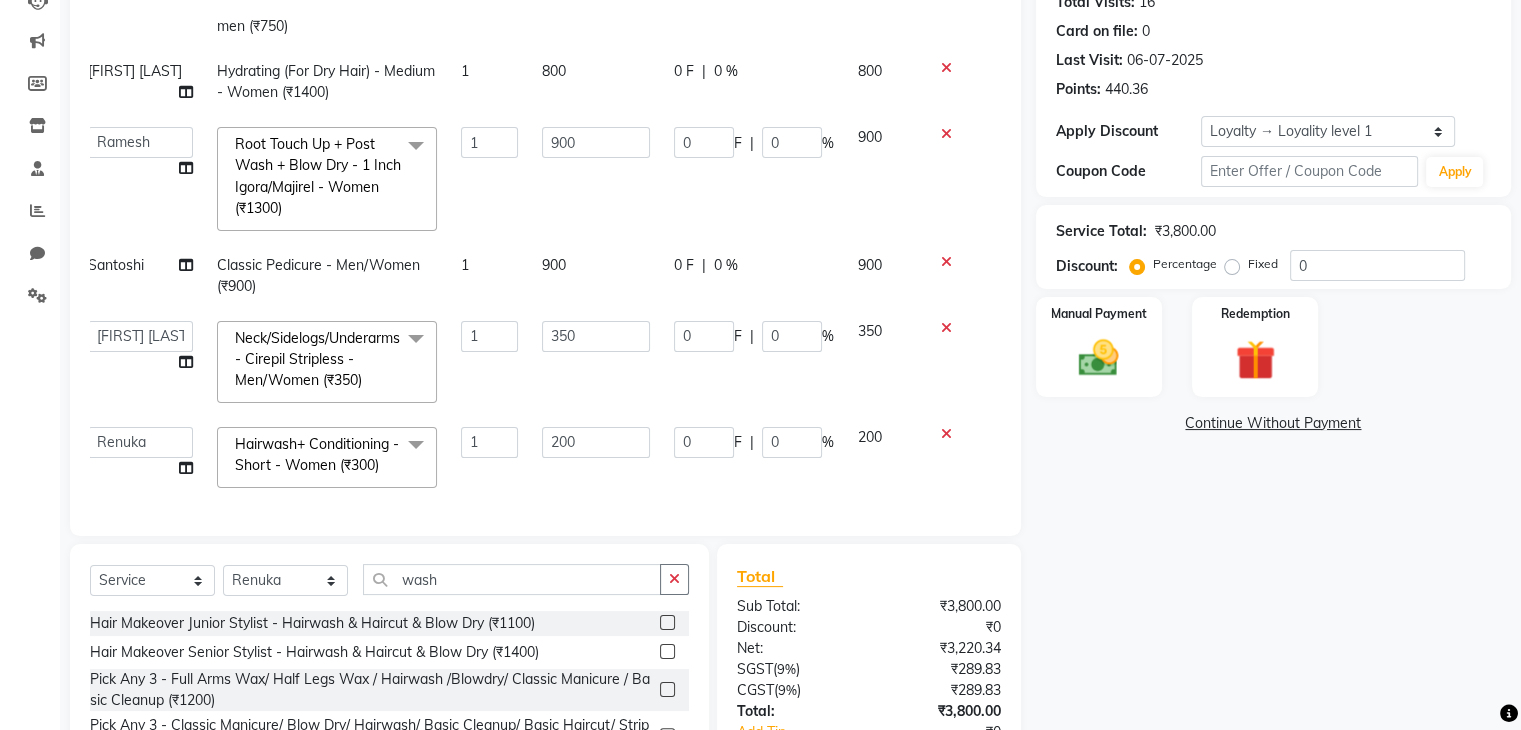 scroll, scrollTop: 150, scrollLeft: 14, axis: both 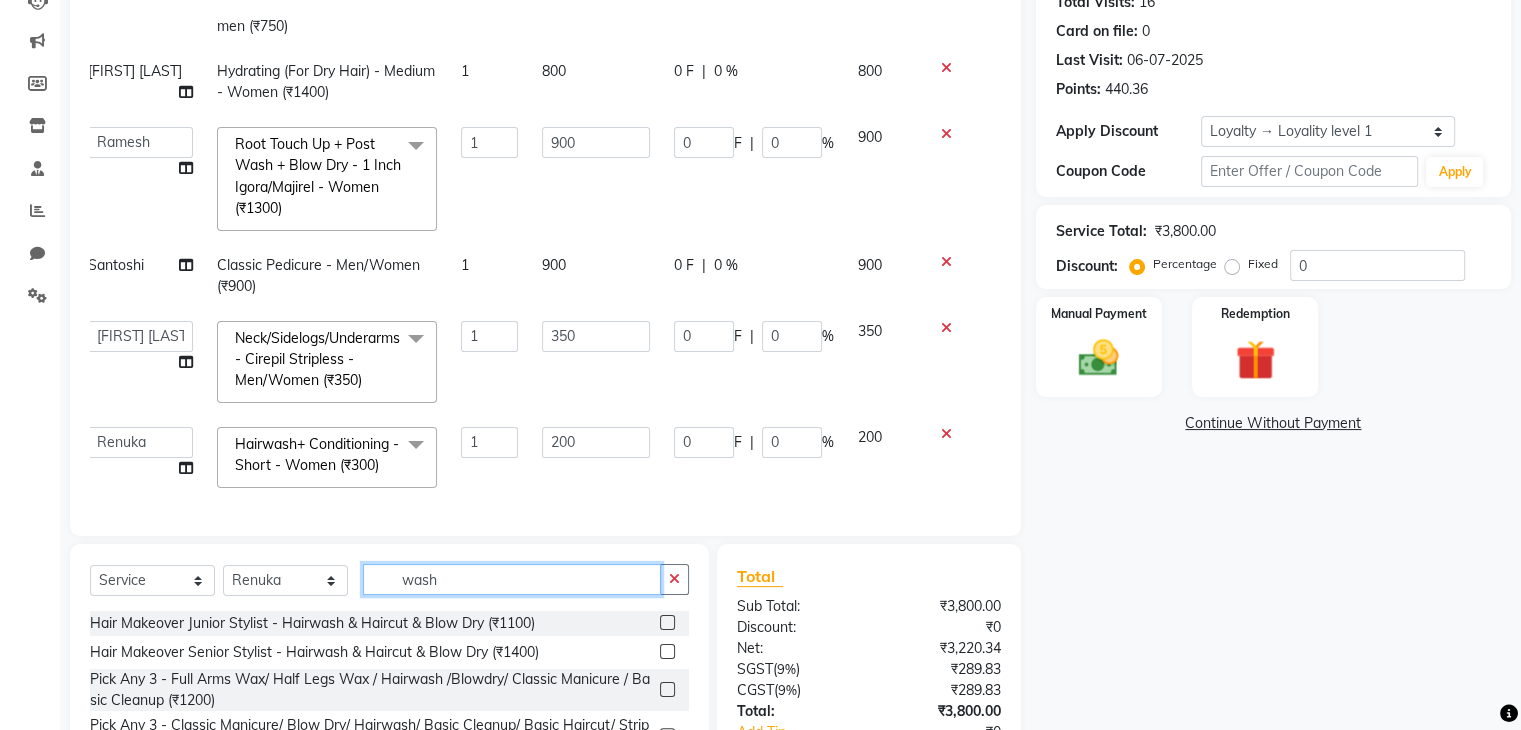 click on "wash" 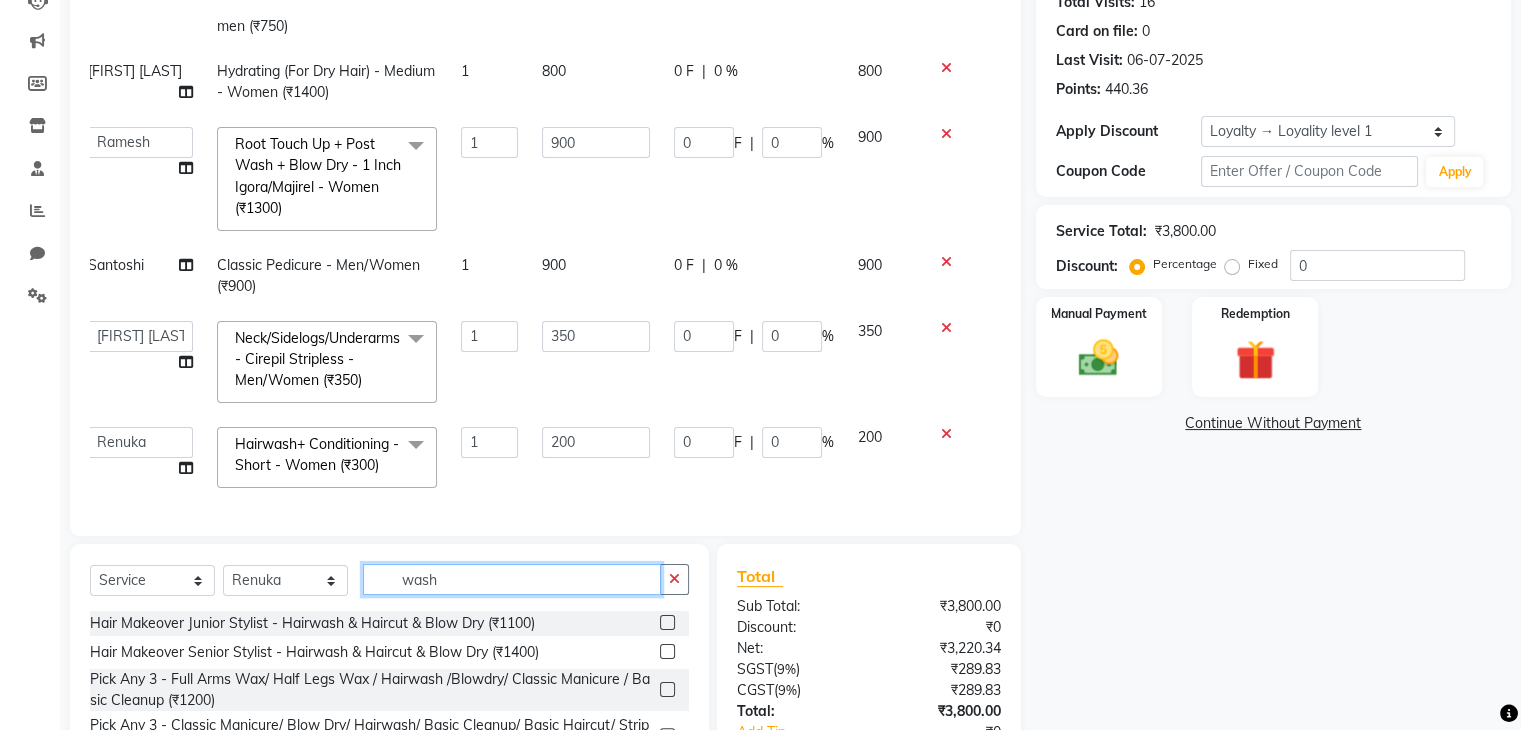 click on "wash" 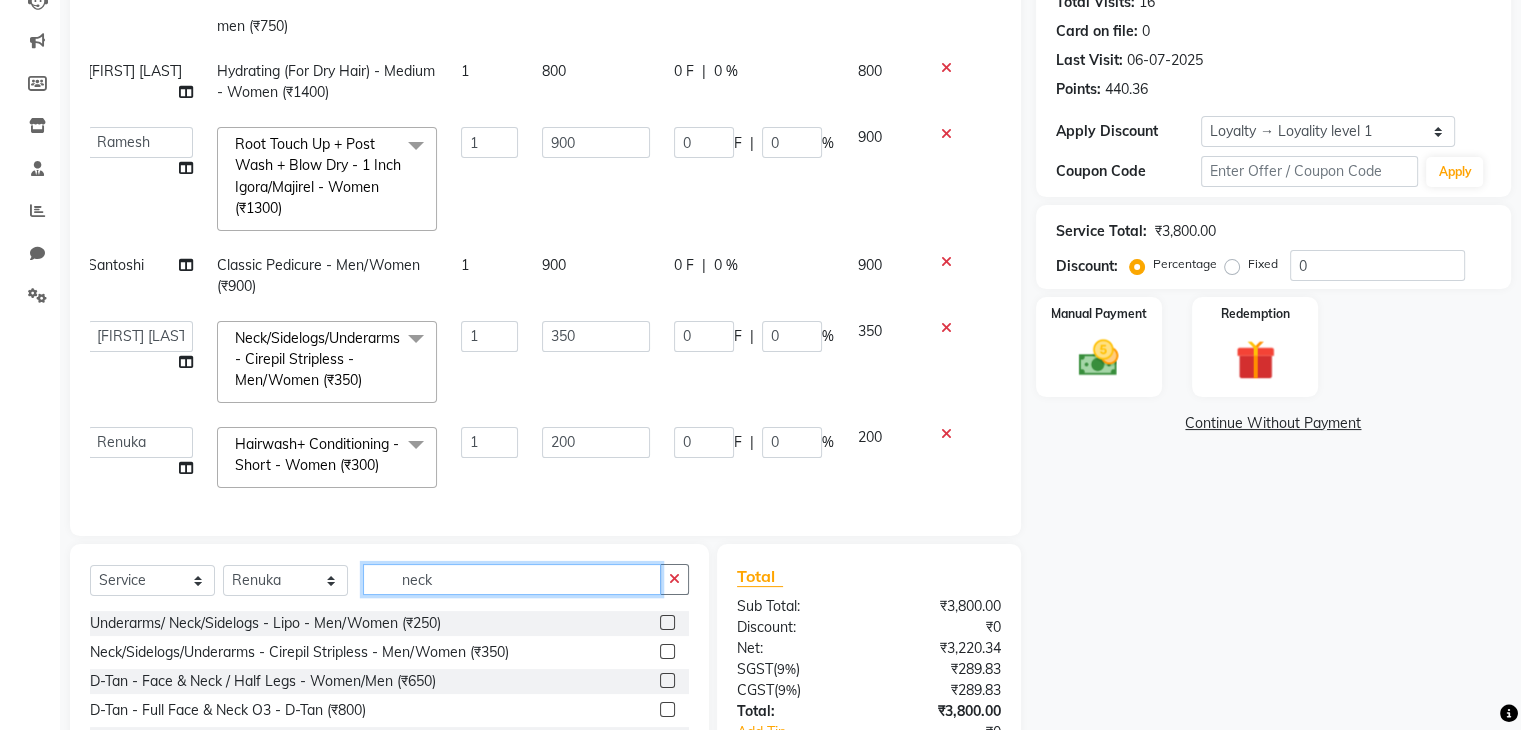 type on "neck" 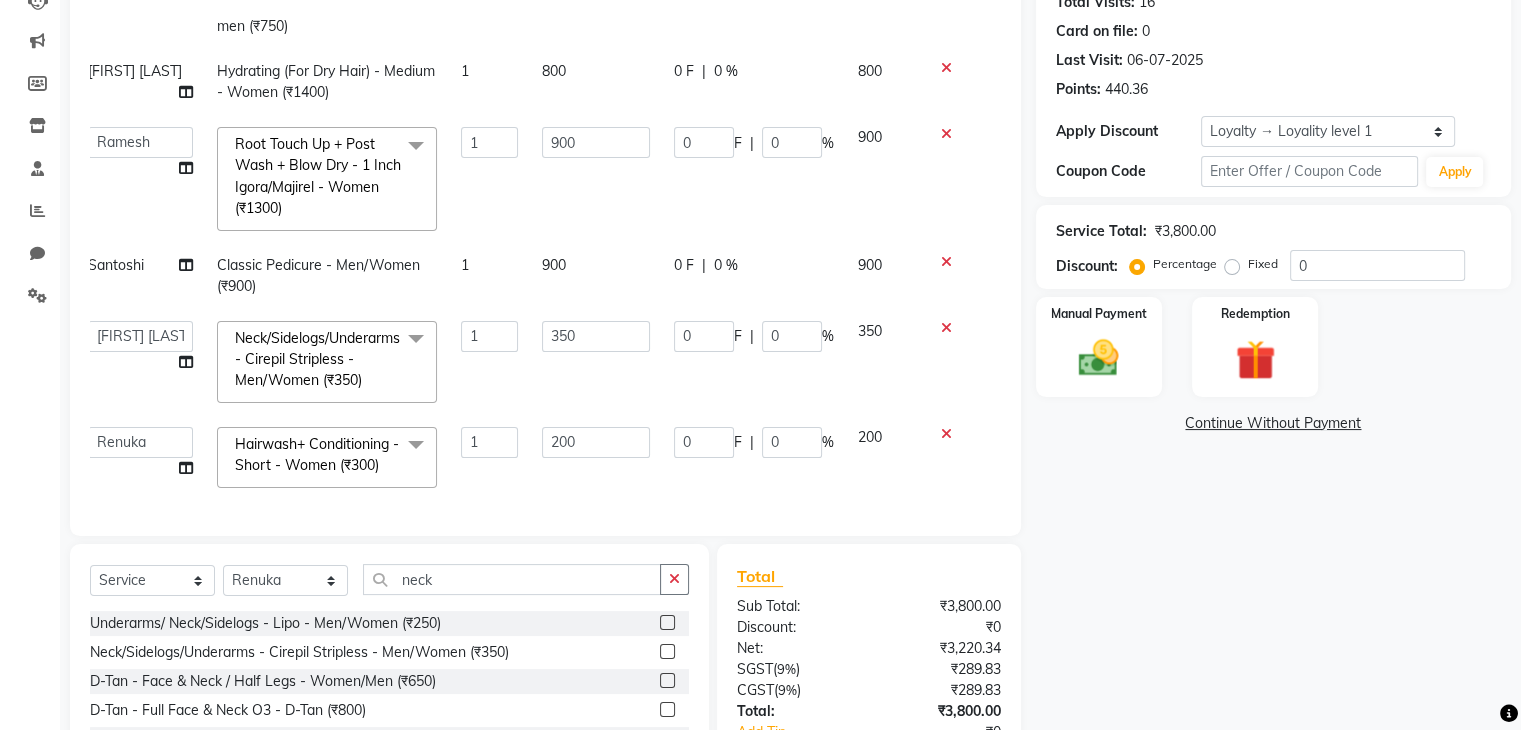 click 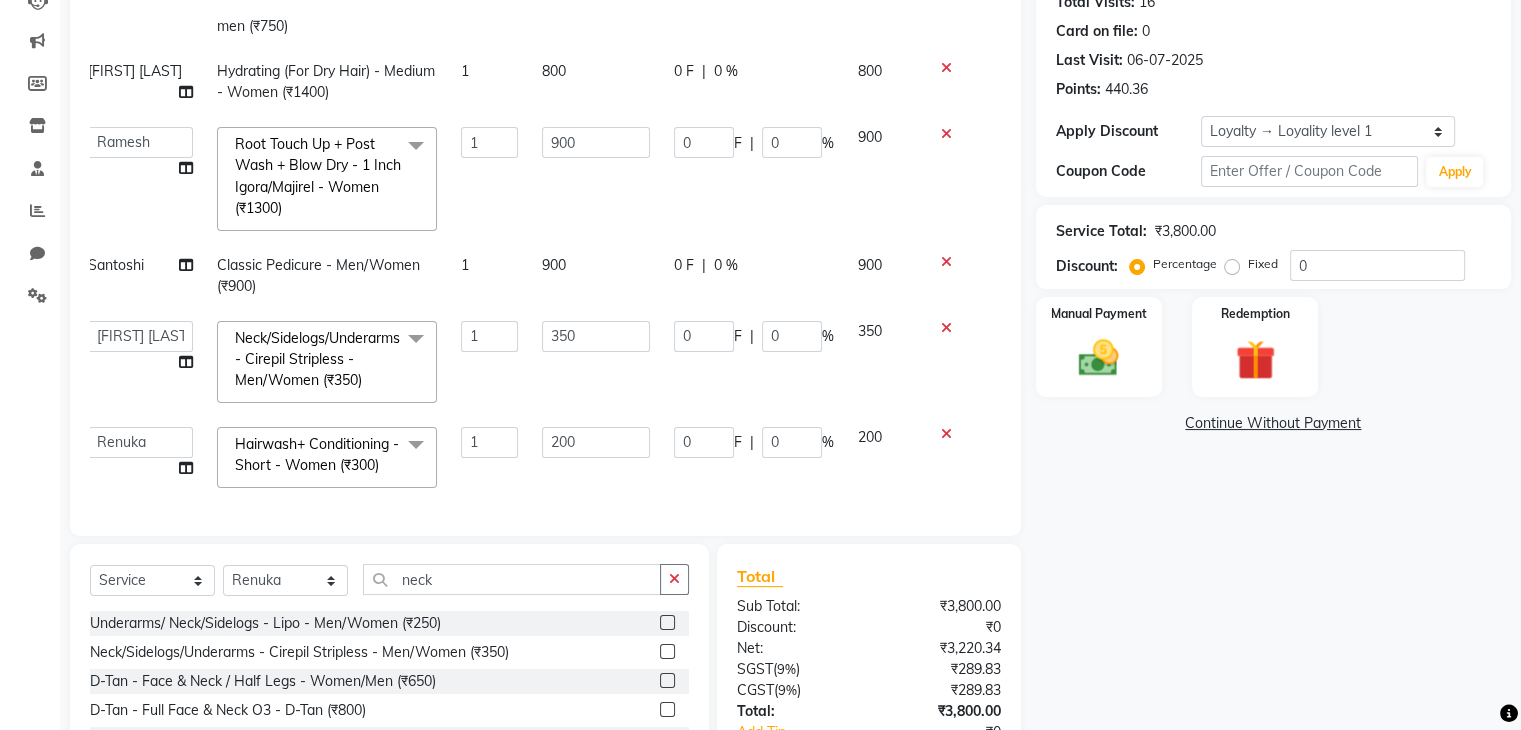 click at bounding box center (666, 652) 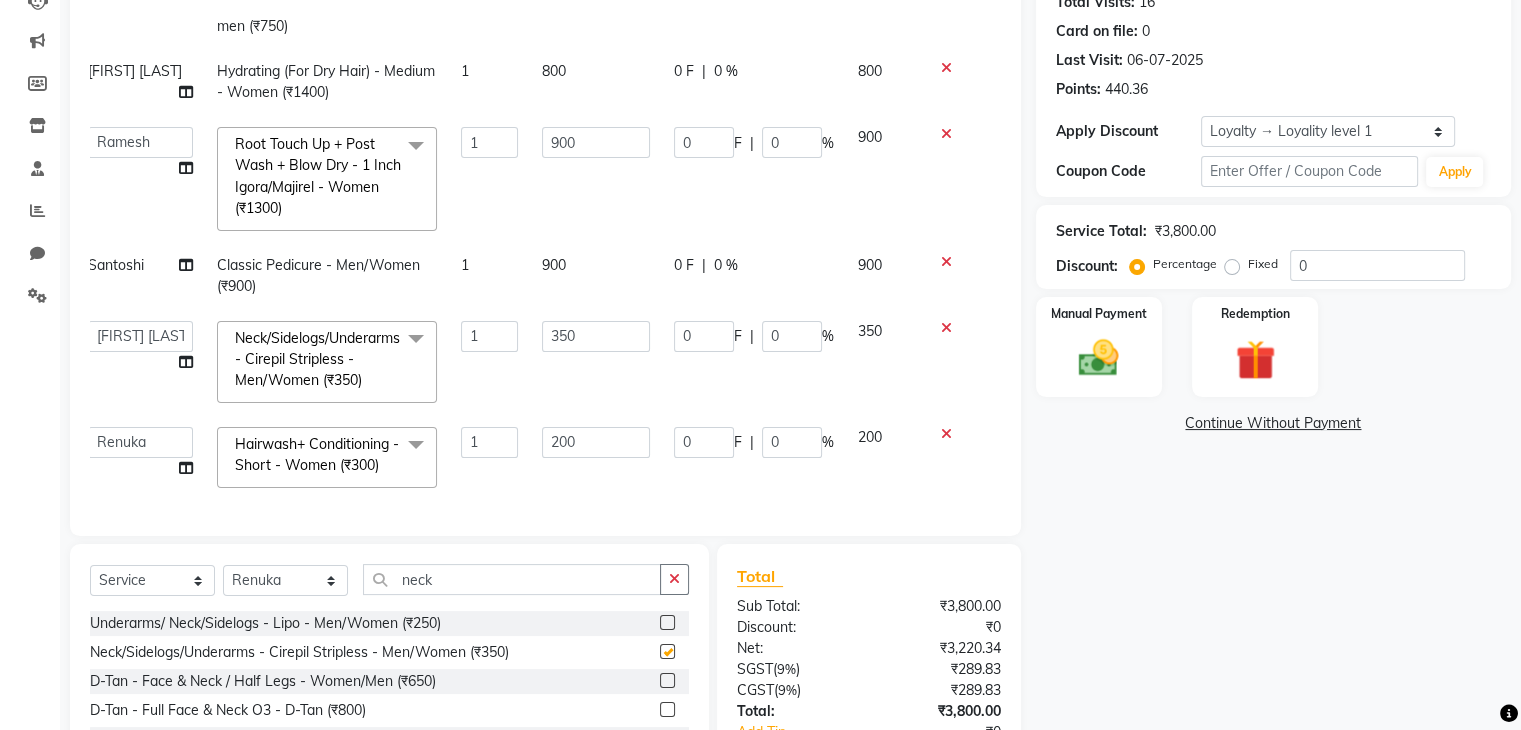 scroll, scrollTop: 216, scrollLeft: 14, axis: both 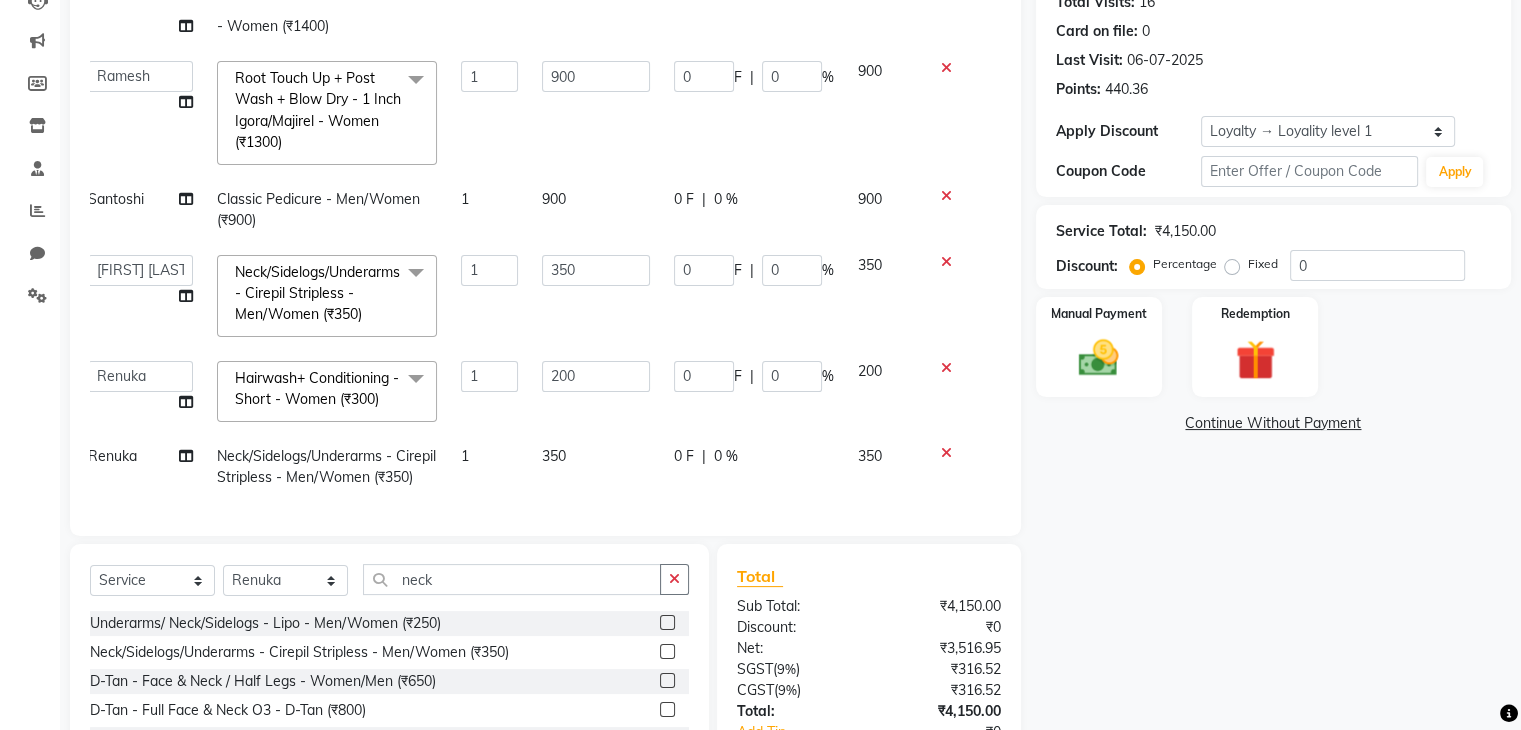checkbox on "false" 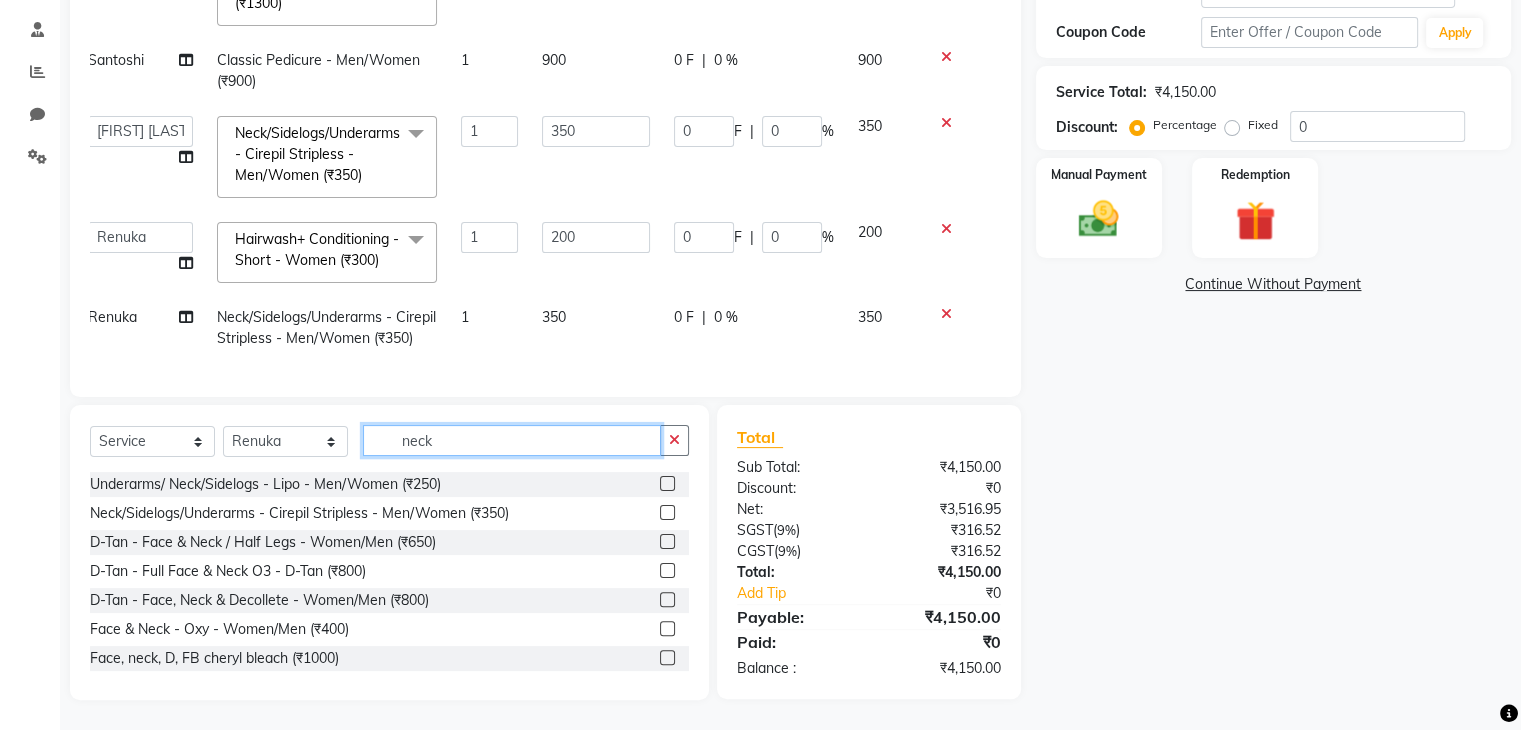 click on "neck" 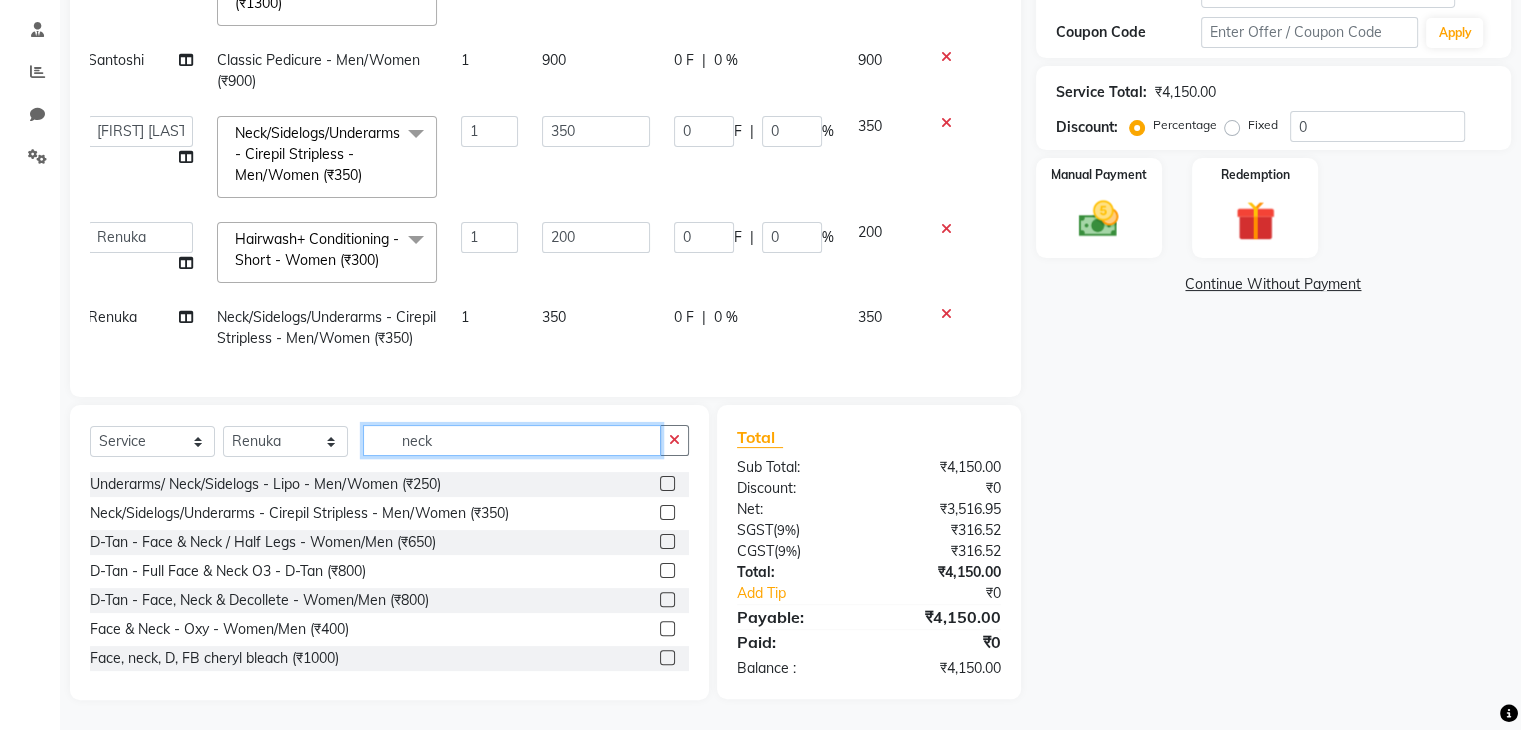 click on "neck" 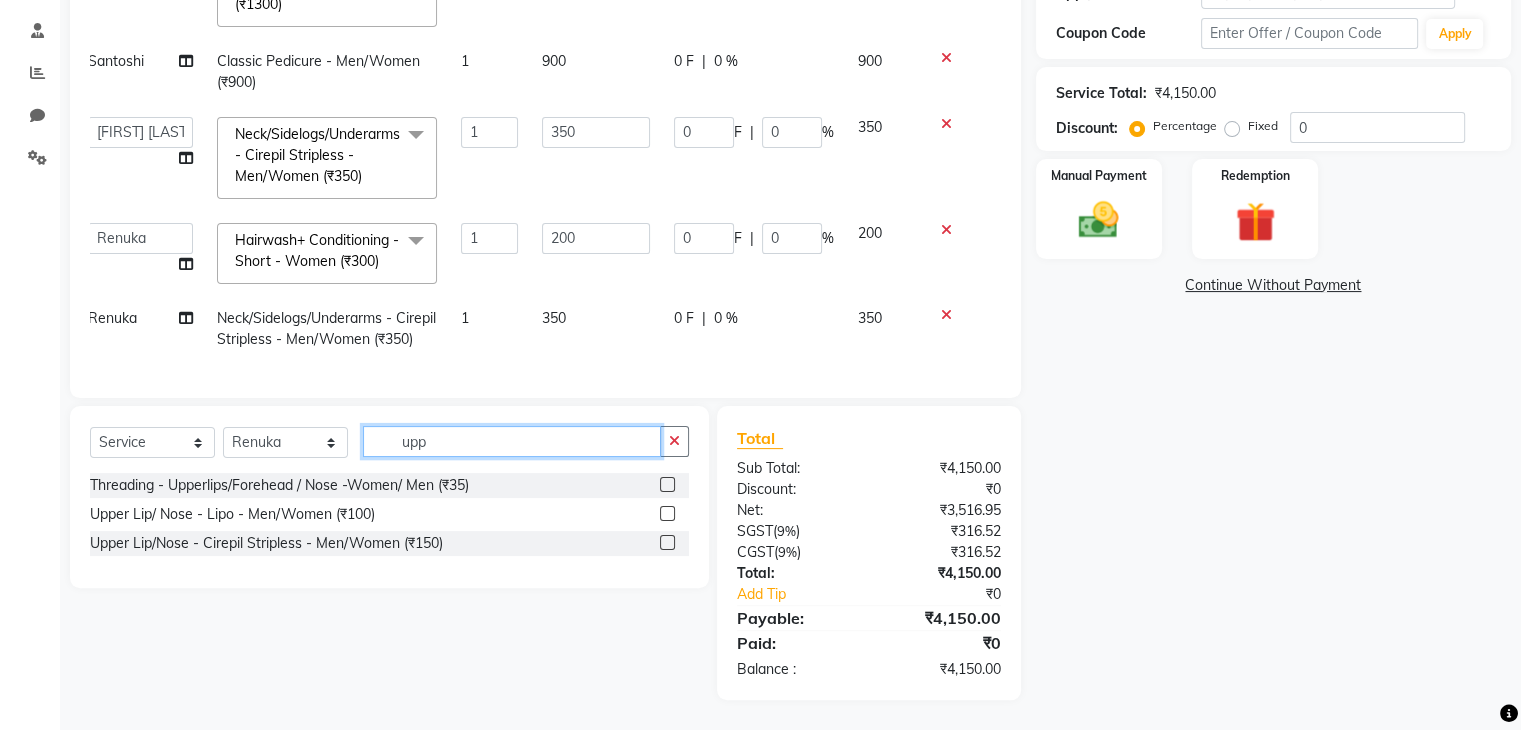 scroll, scrollTop: 371, scrollLeft: 0, axis: vertical 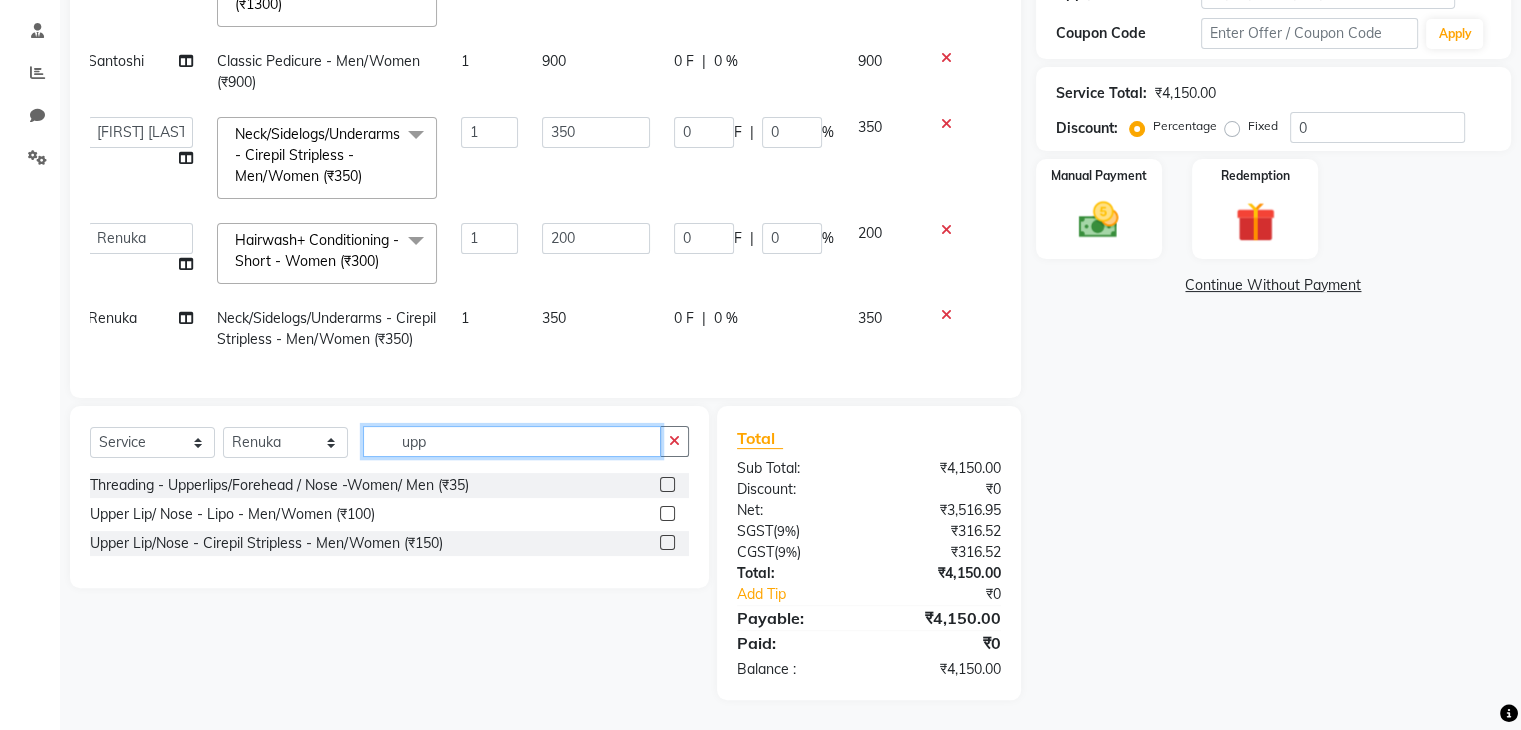 type on "upp" 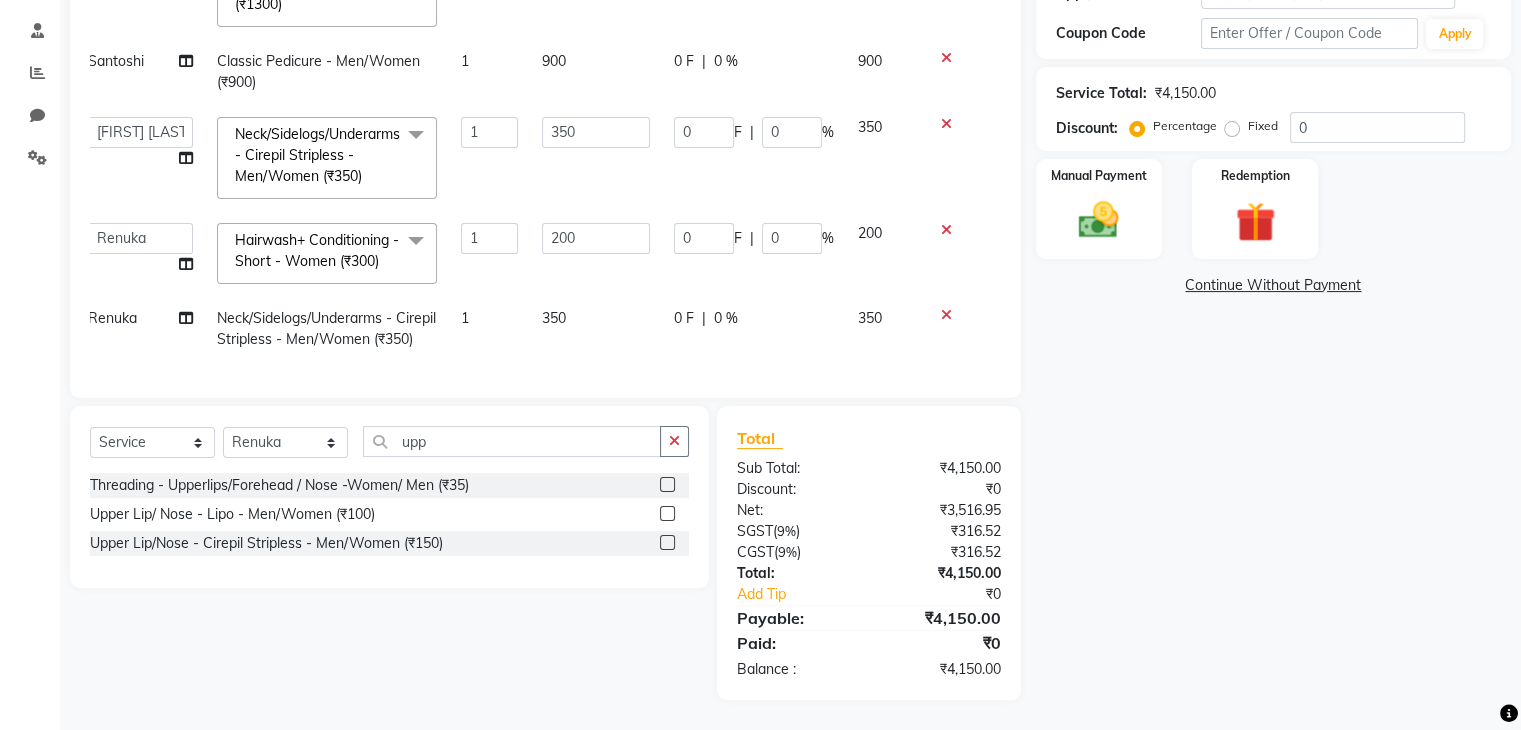 click 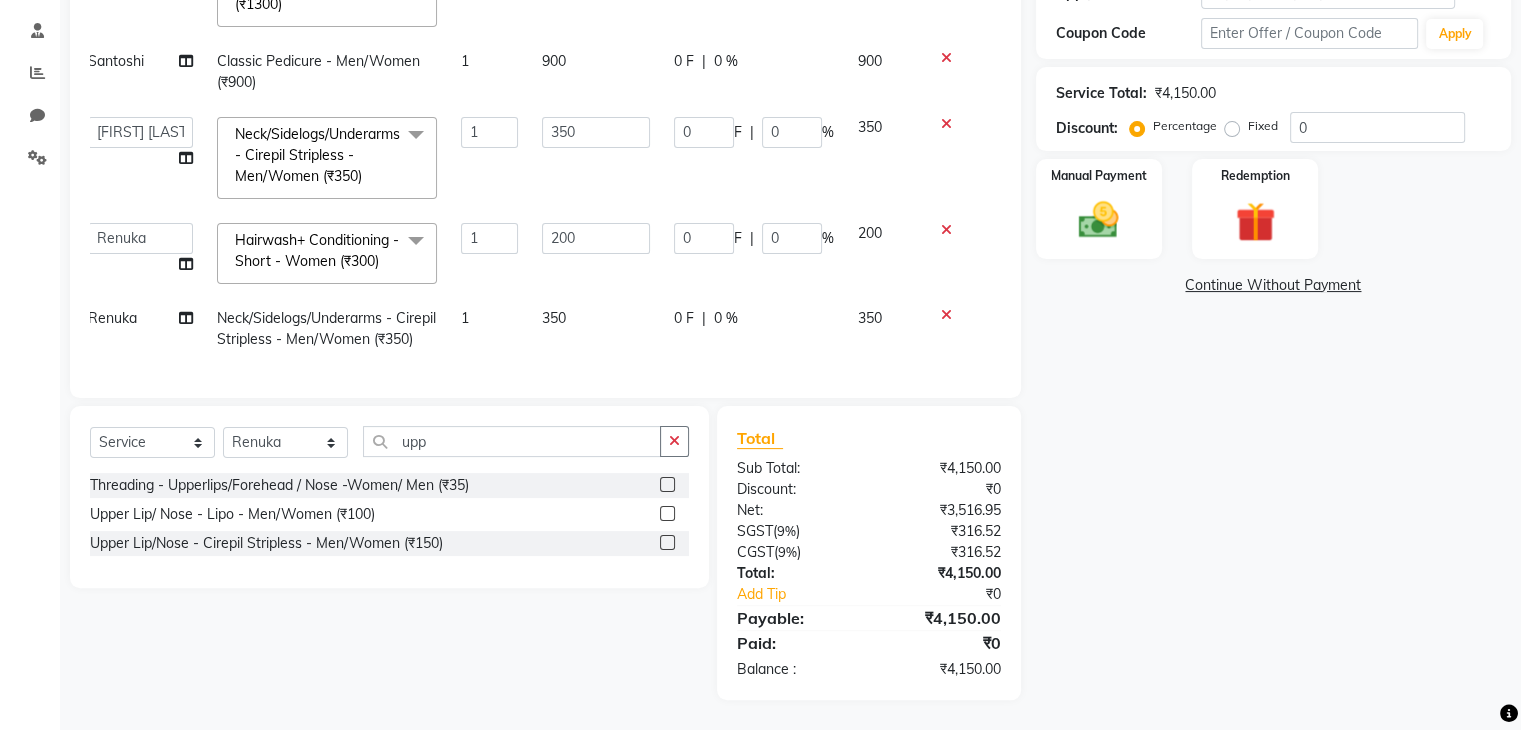 click at bounding box center (666, 543) 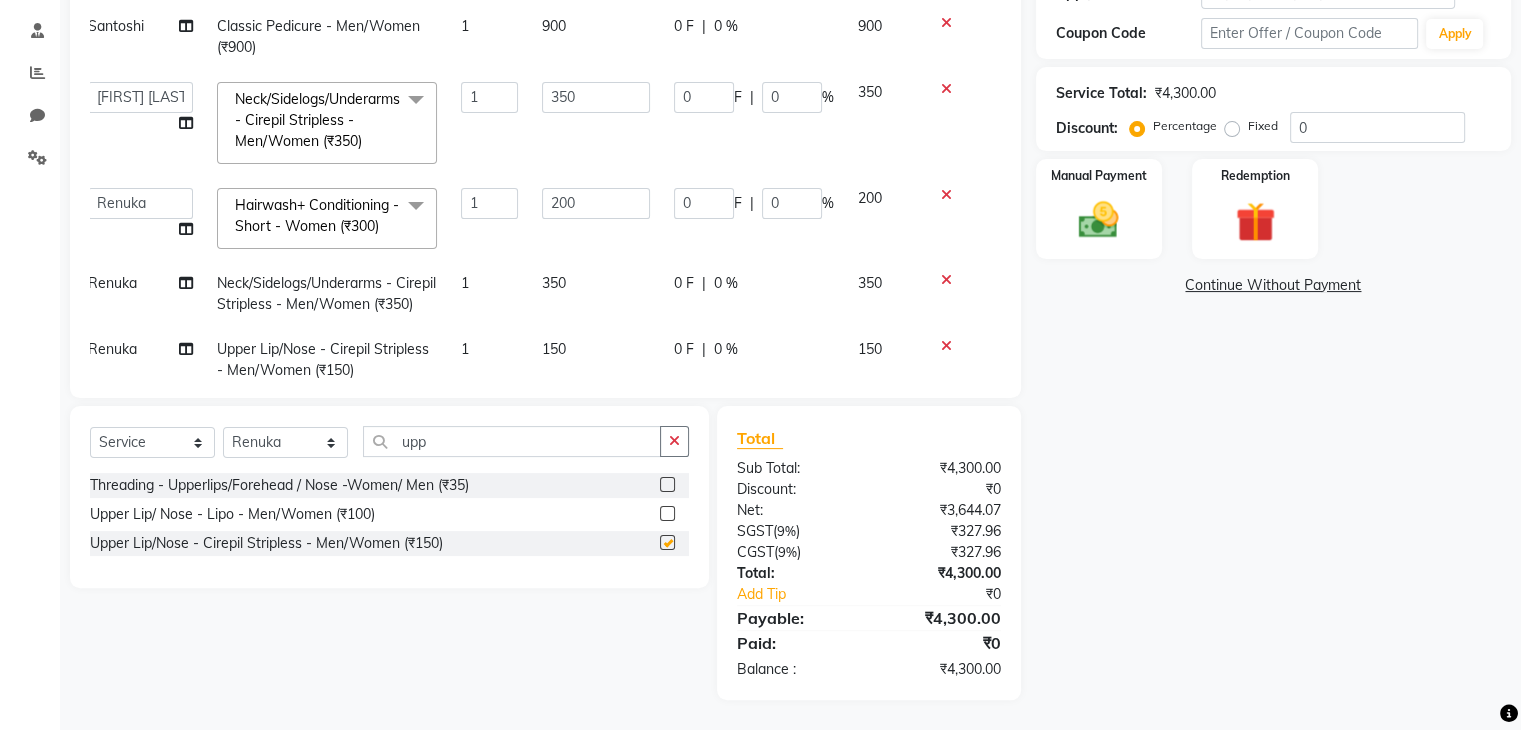 scroll, scrollTop: 256, scrollLeft: 14, axis: both 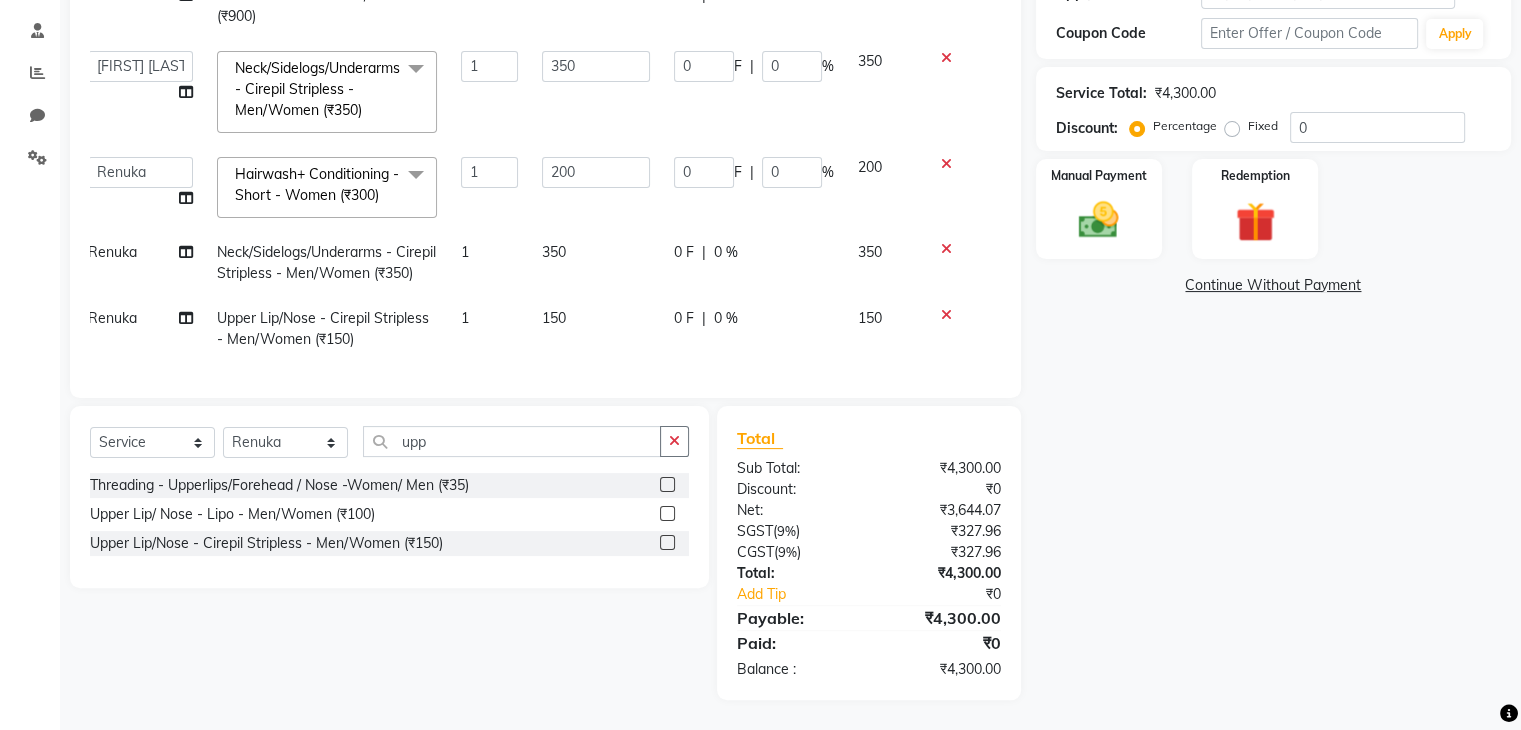 checkbox on "false" 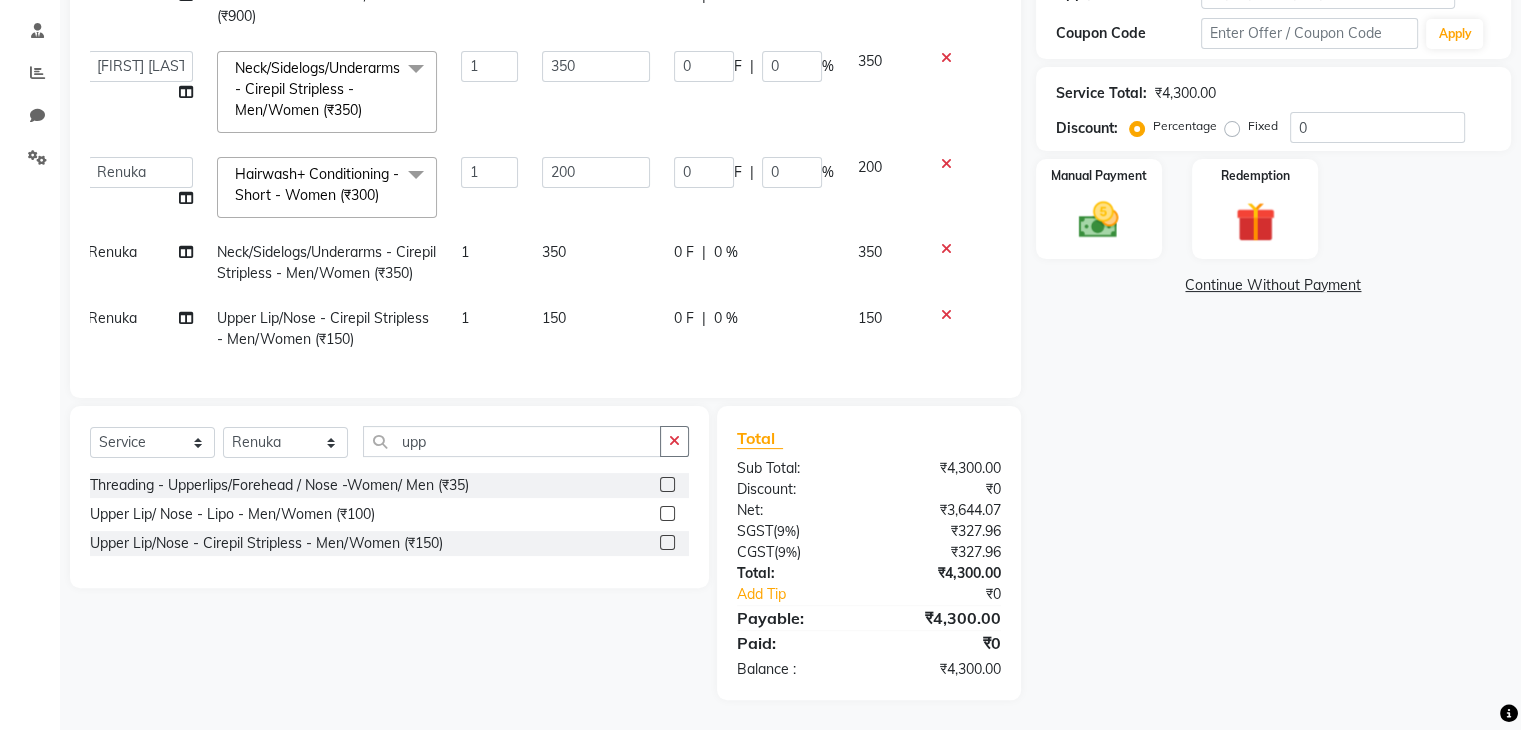 scroll, scrollTop: 282, scrollLeft: 14, axis: both 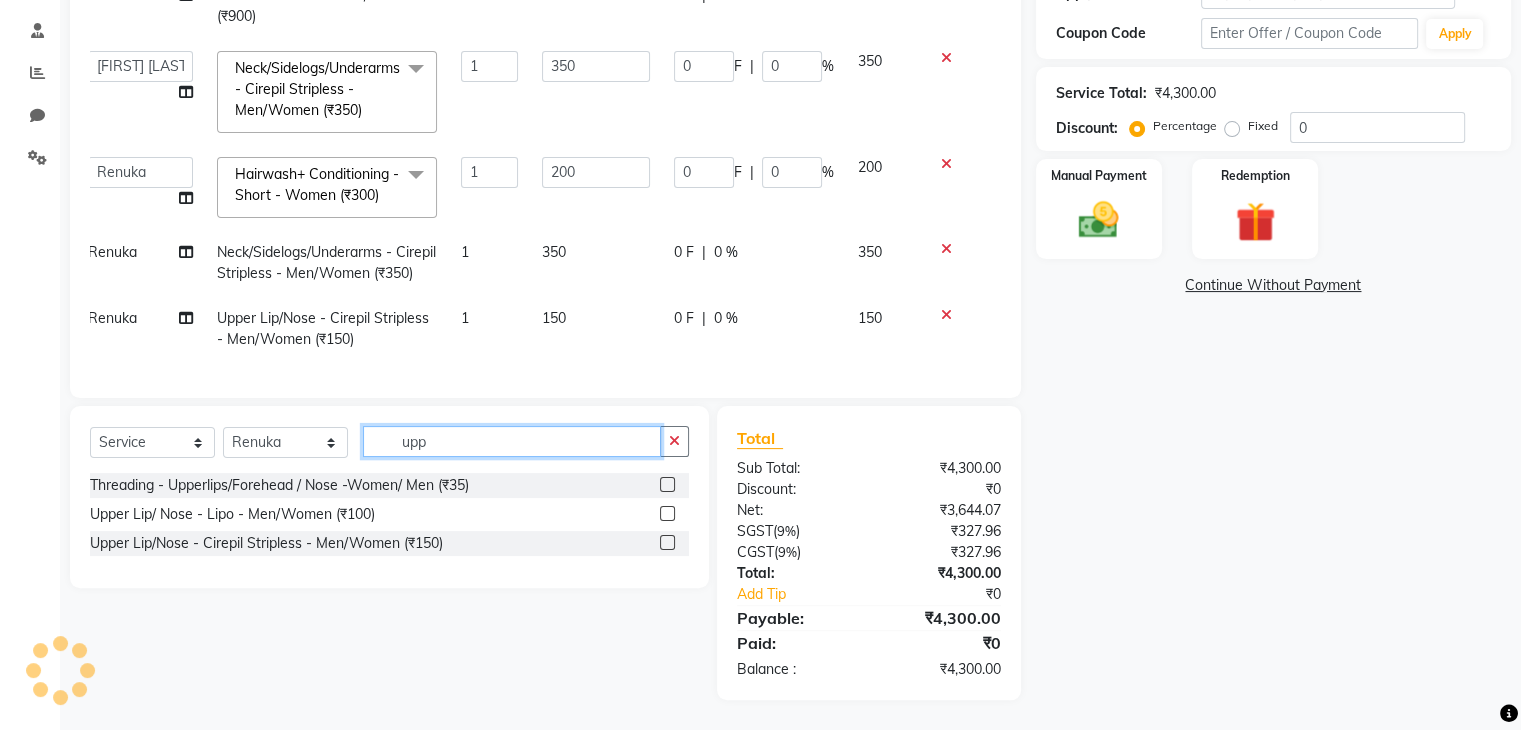 click on "upp" 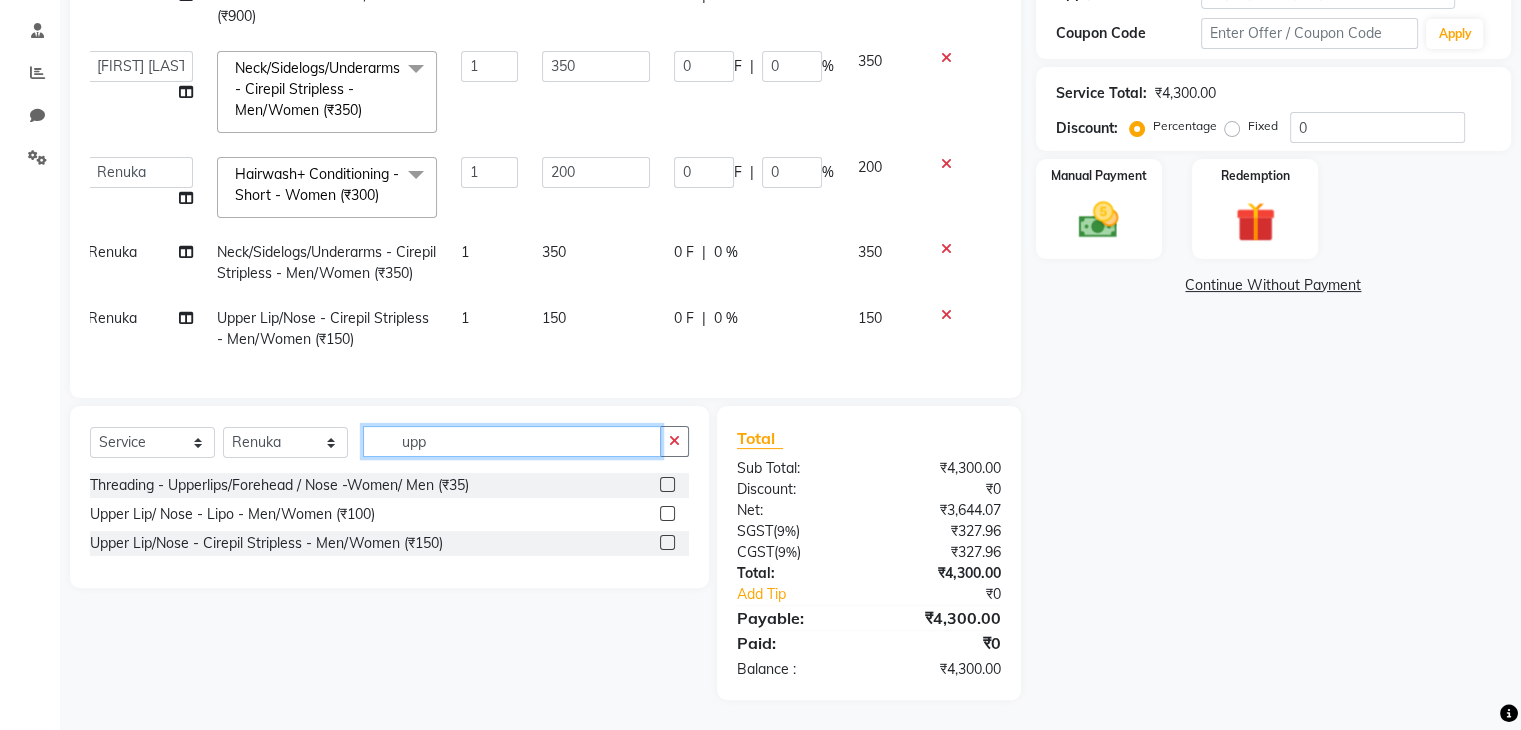 click on "upp" 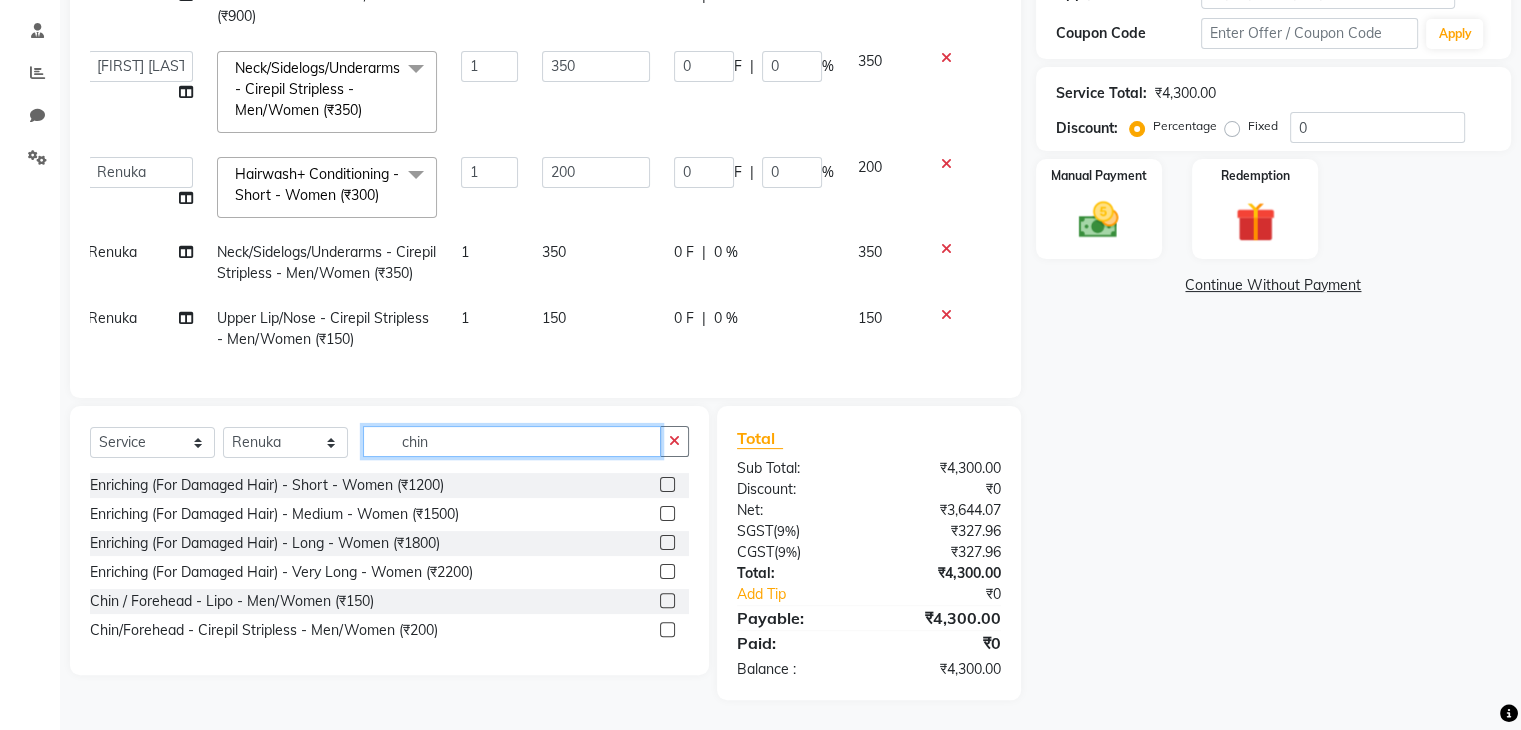 type on "chin" 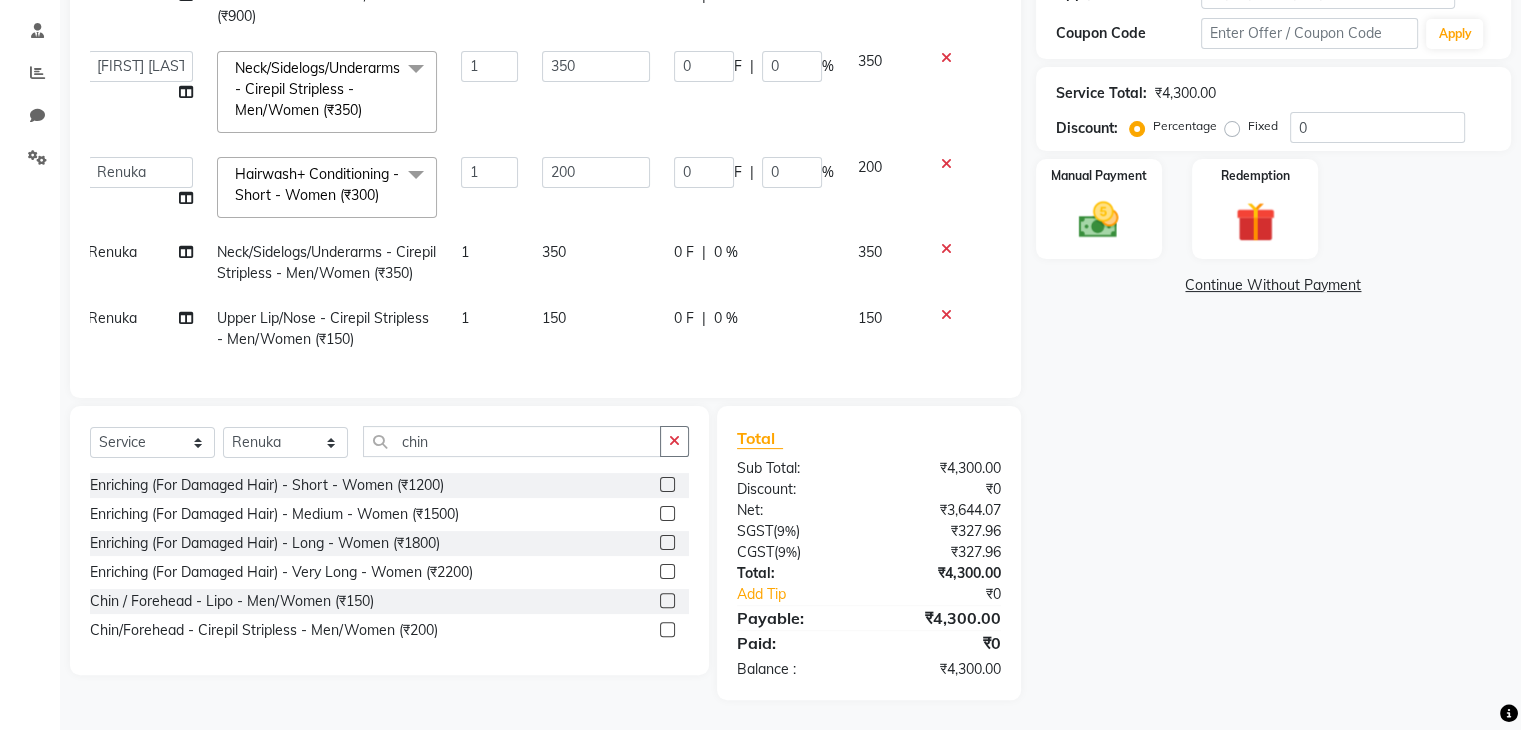 click 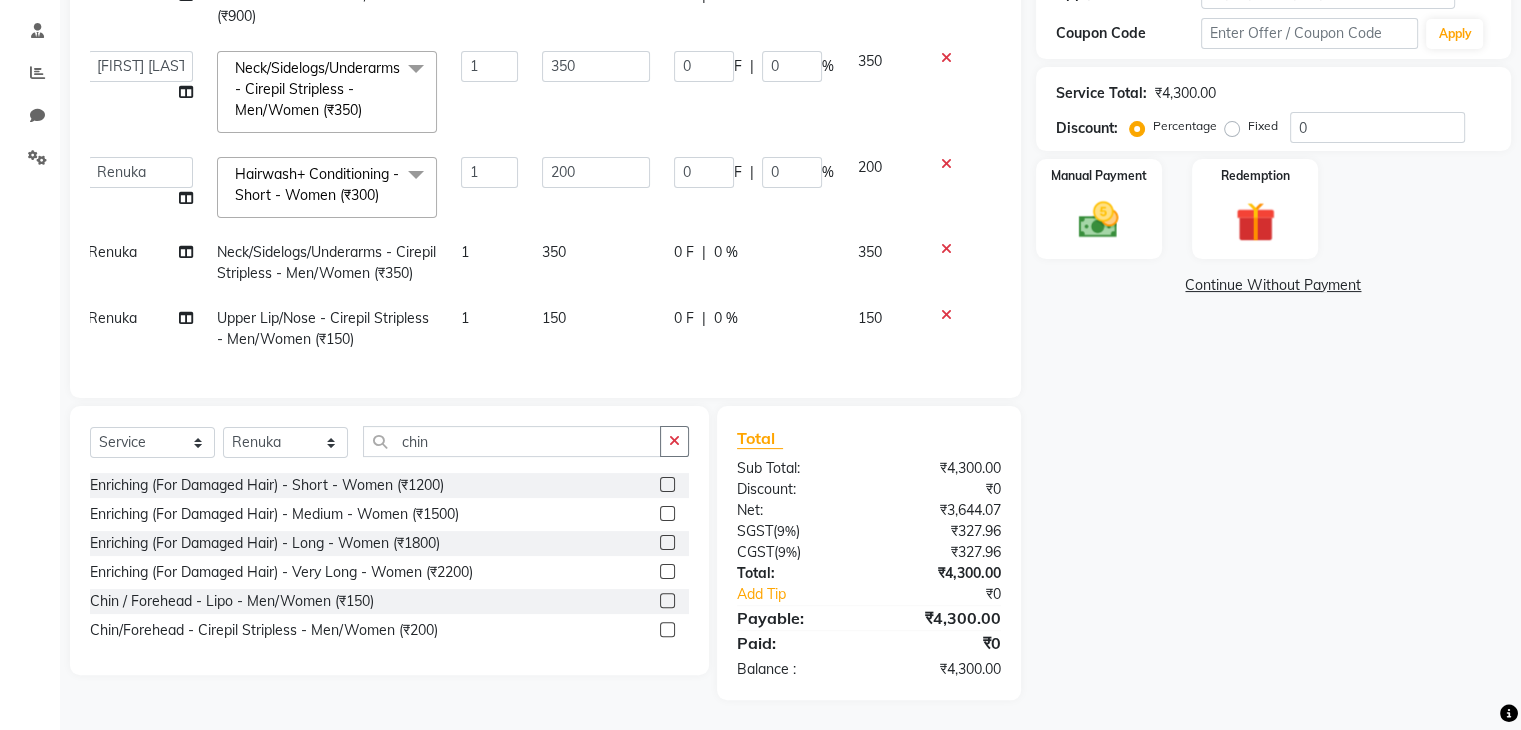click at bounding box center (666, 630) 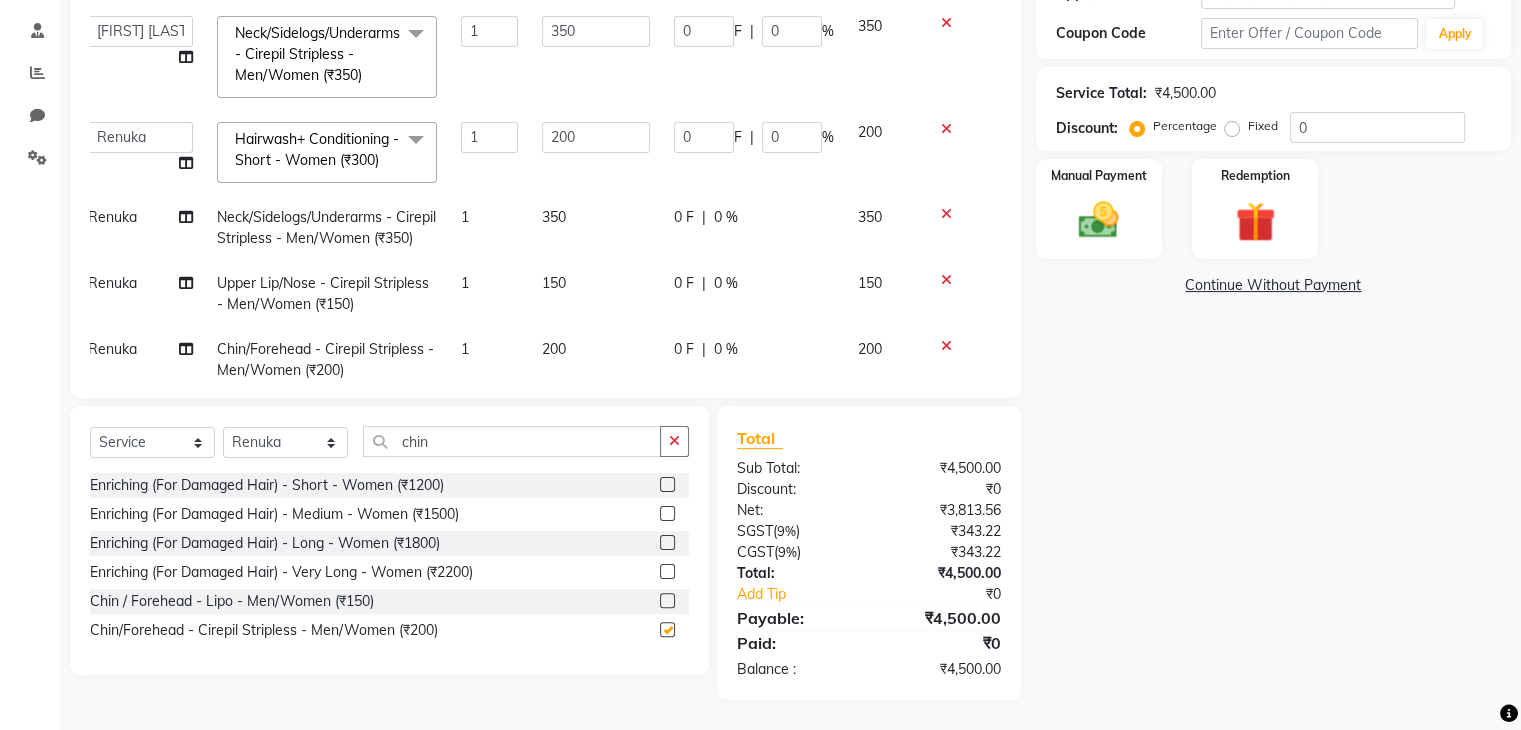 checkbox on "false" 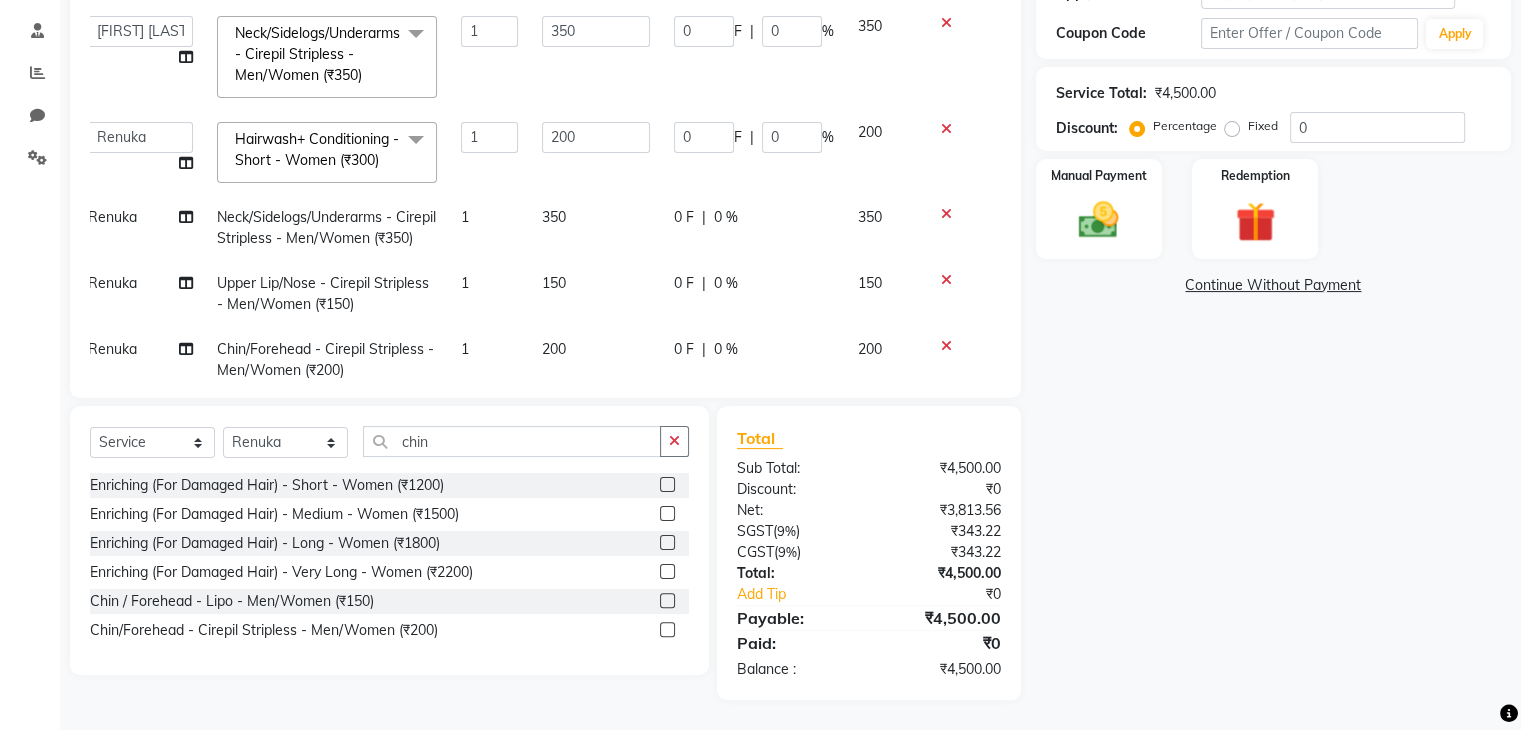 scroll, scrollTop: 348, scrollLeft: 14, axis: both 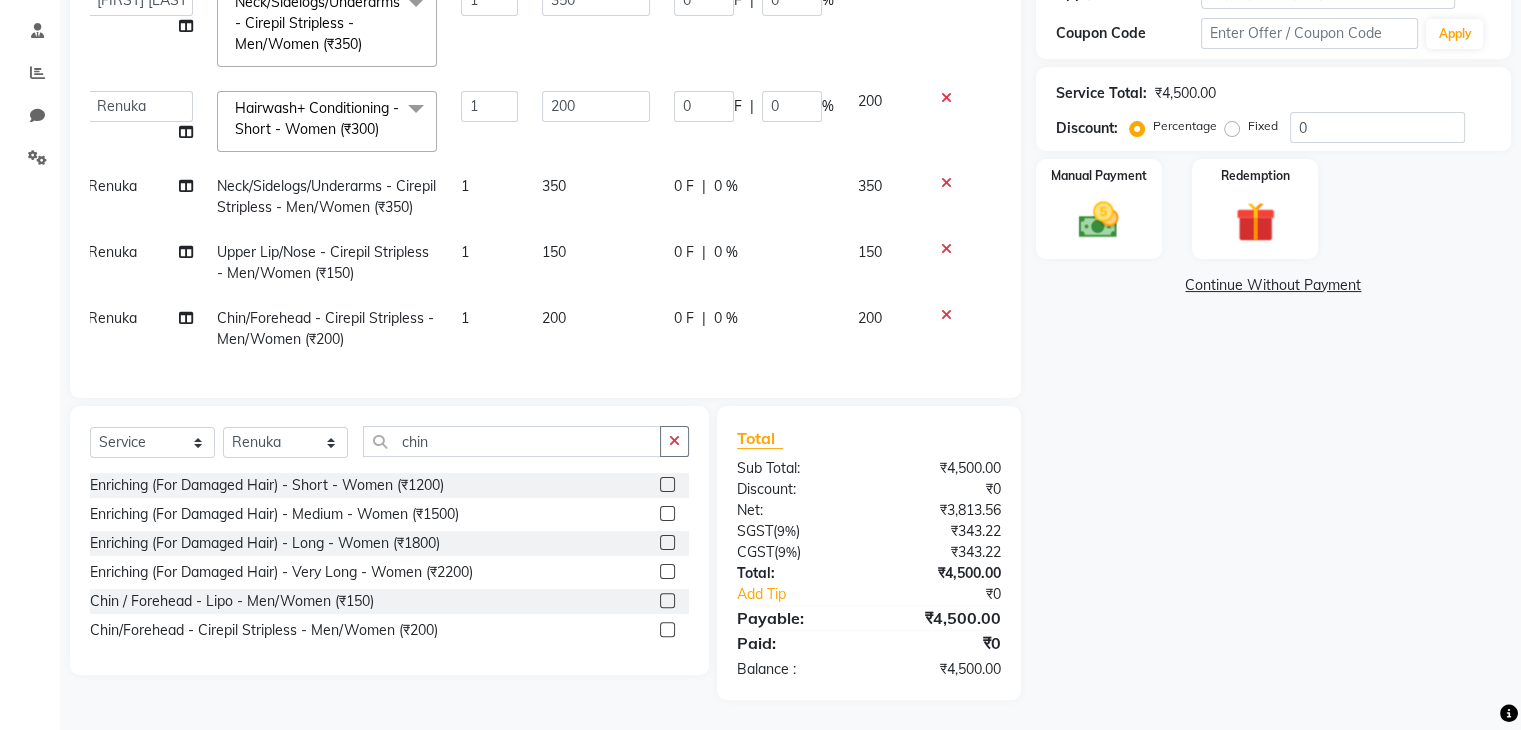 click on "Renuka" 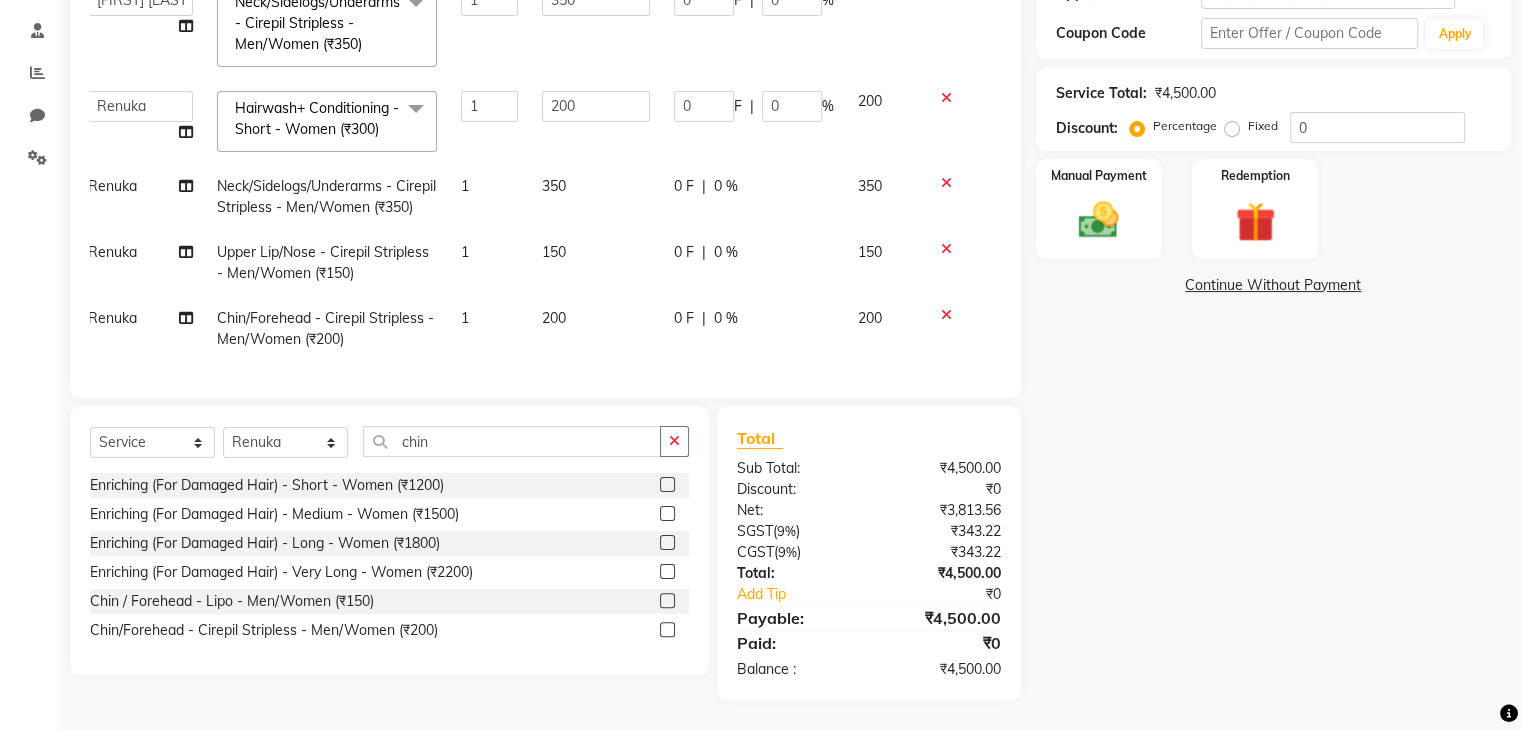 select on "21738" 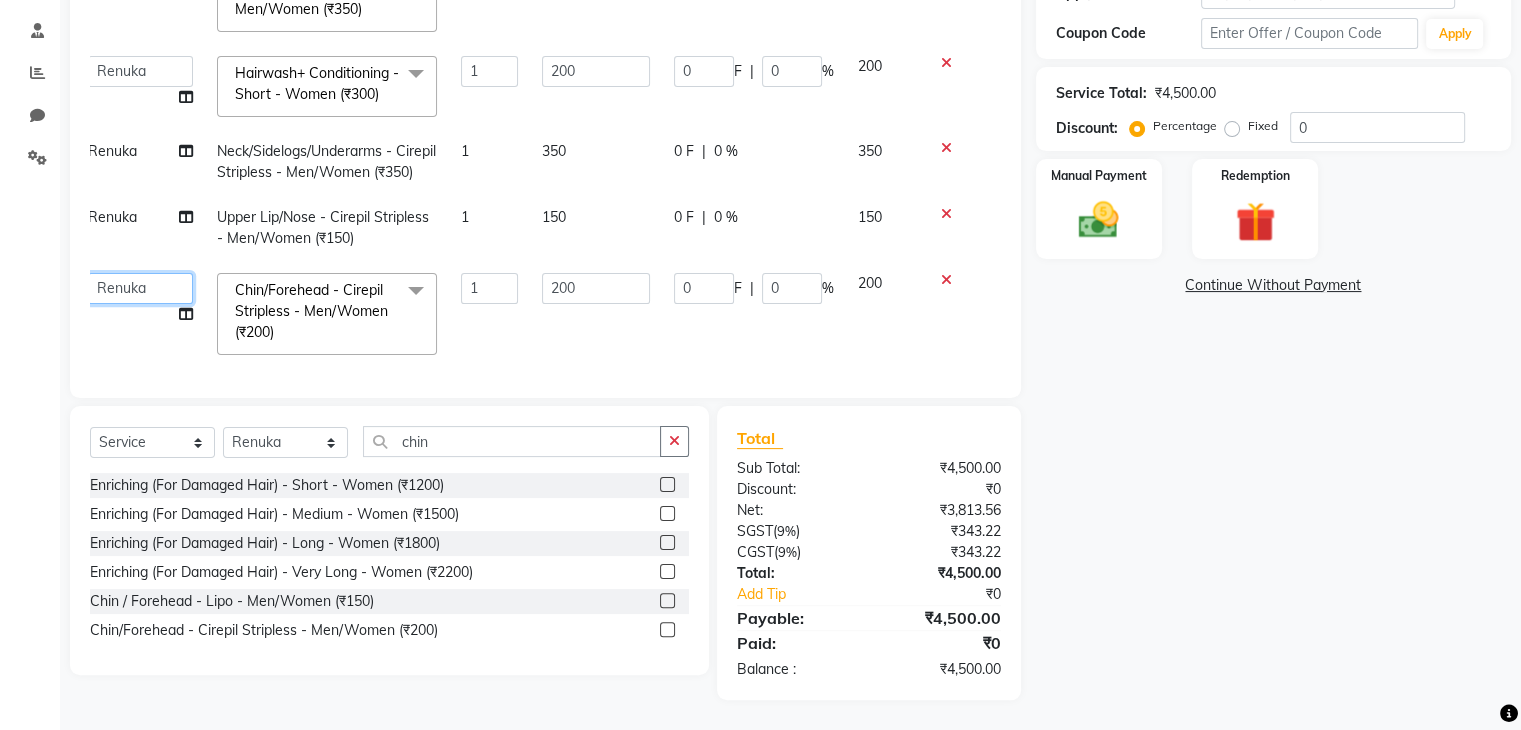 click on "Madhuri Jadhav   Minsi   Ramesh   Renuka   Riya   Sandhaya   Santoshi" 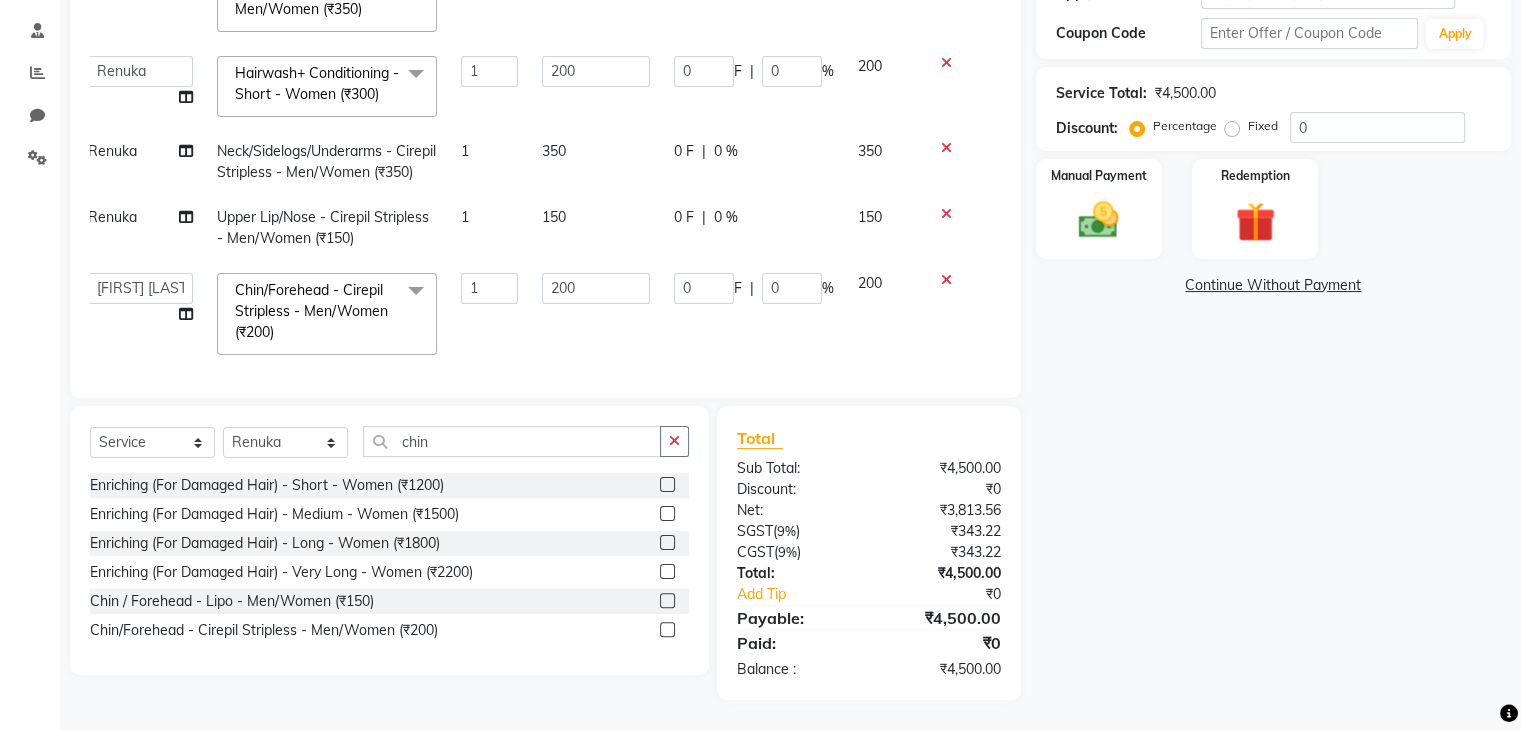 select on "21736" 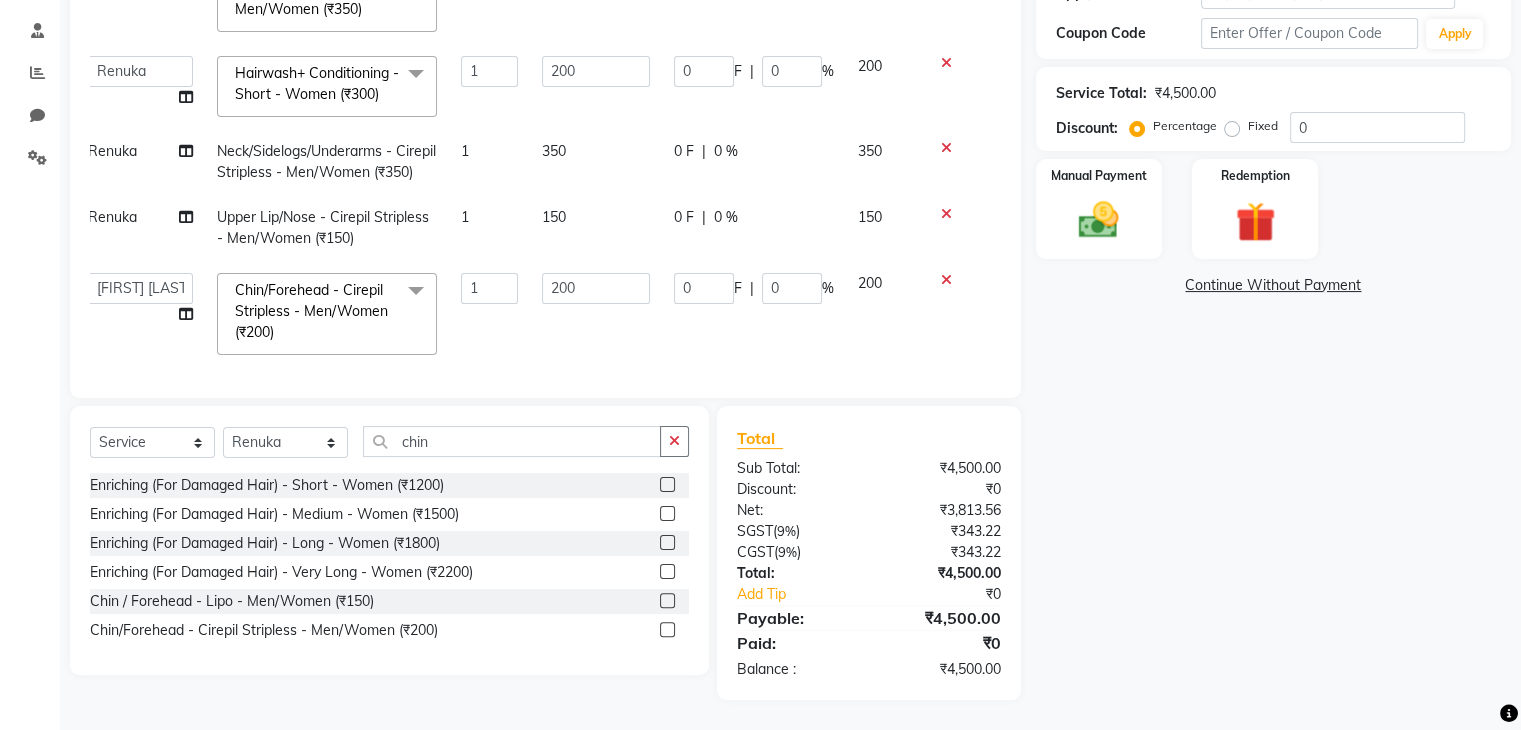 select on "21738" 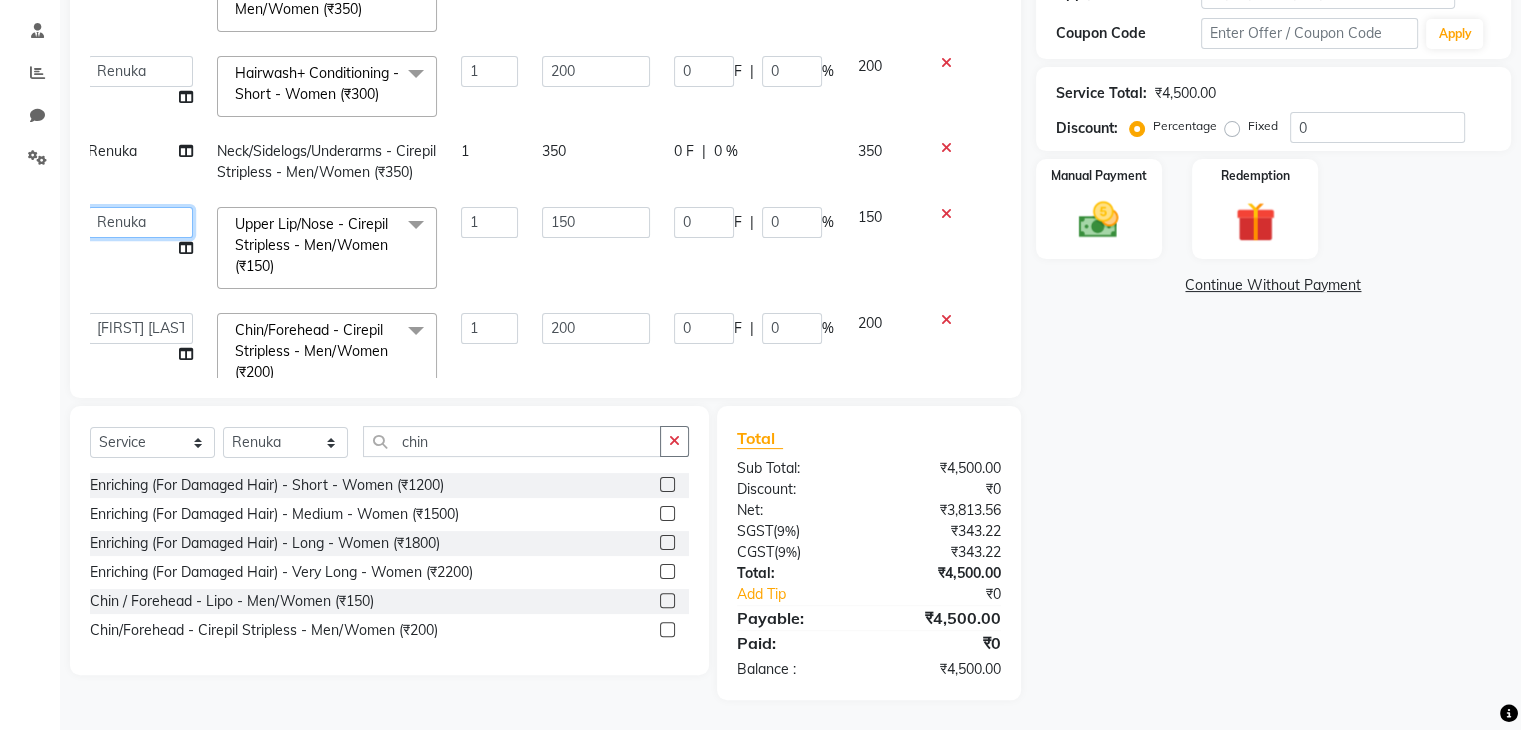 click on "Madhuri Jadhav   Minsi   Ramesh   Renuka   Riya   Sandhaya   Santoshi" 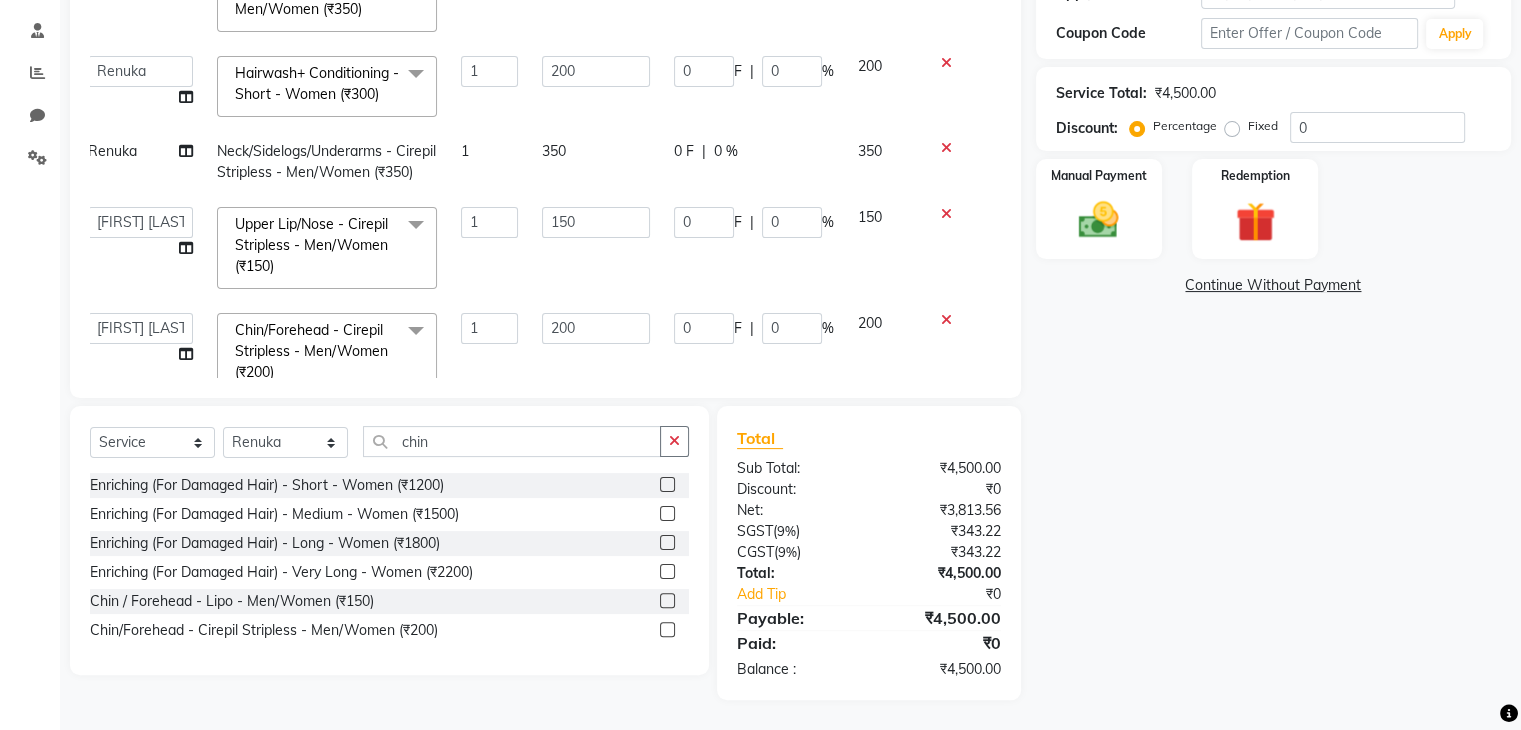 select on "21736" 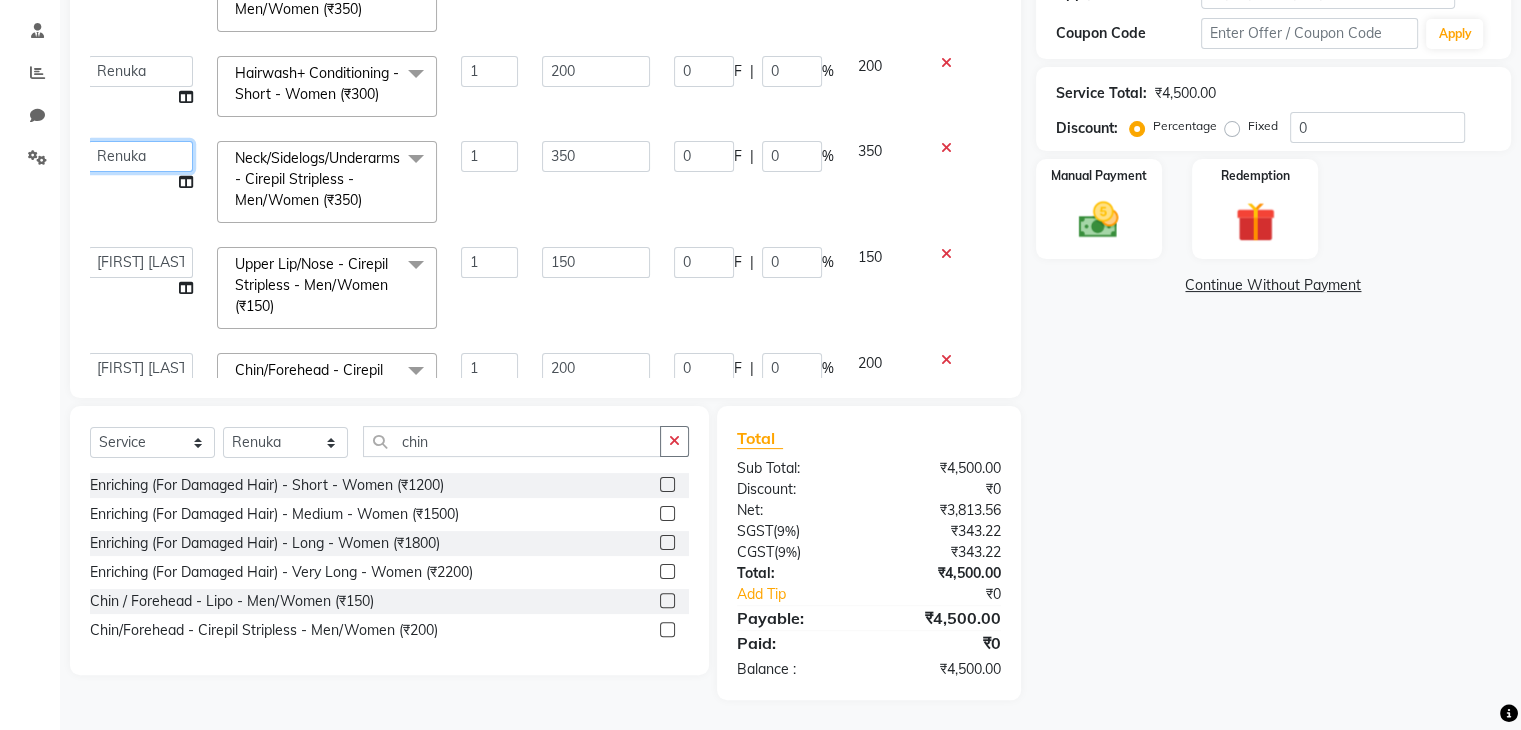 click on "Madhuri Jadhav   Minsi   Ramesh   Renuka   Riya   Sandhaya   Santoshi" 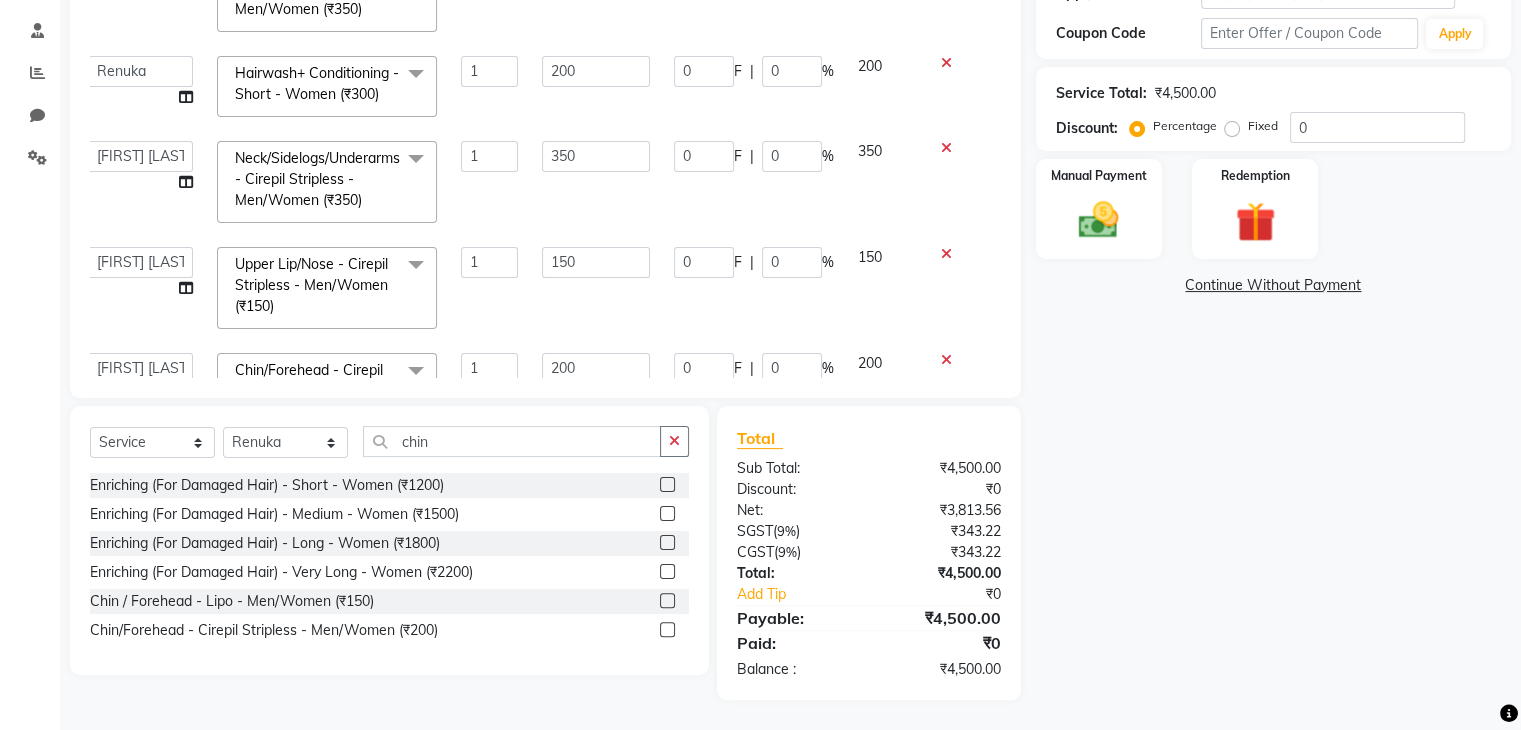 select on "21736" 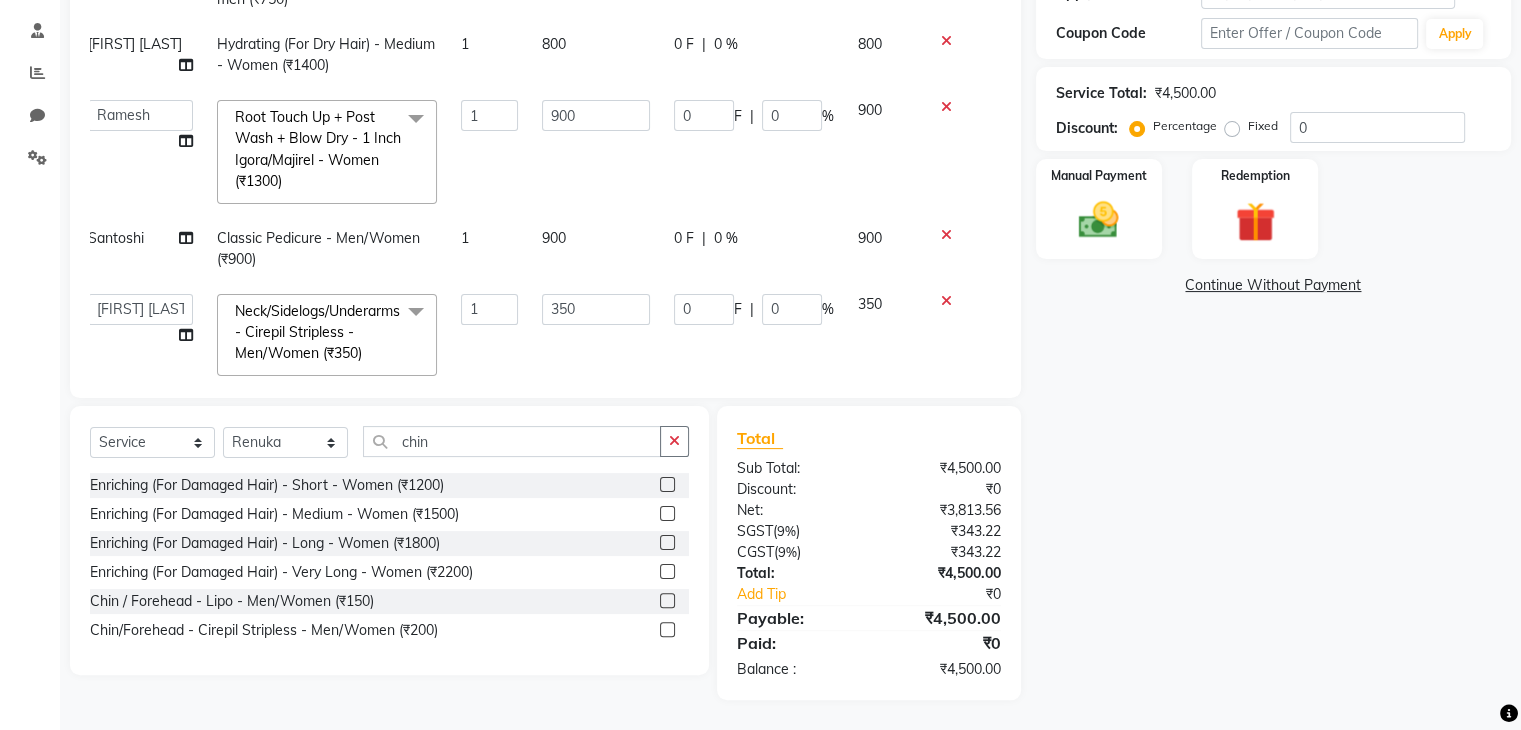 scroll, scrollTop: 0, scrollLeft: 14, axis: horizontal 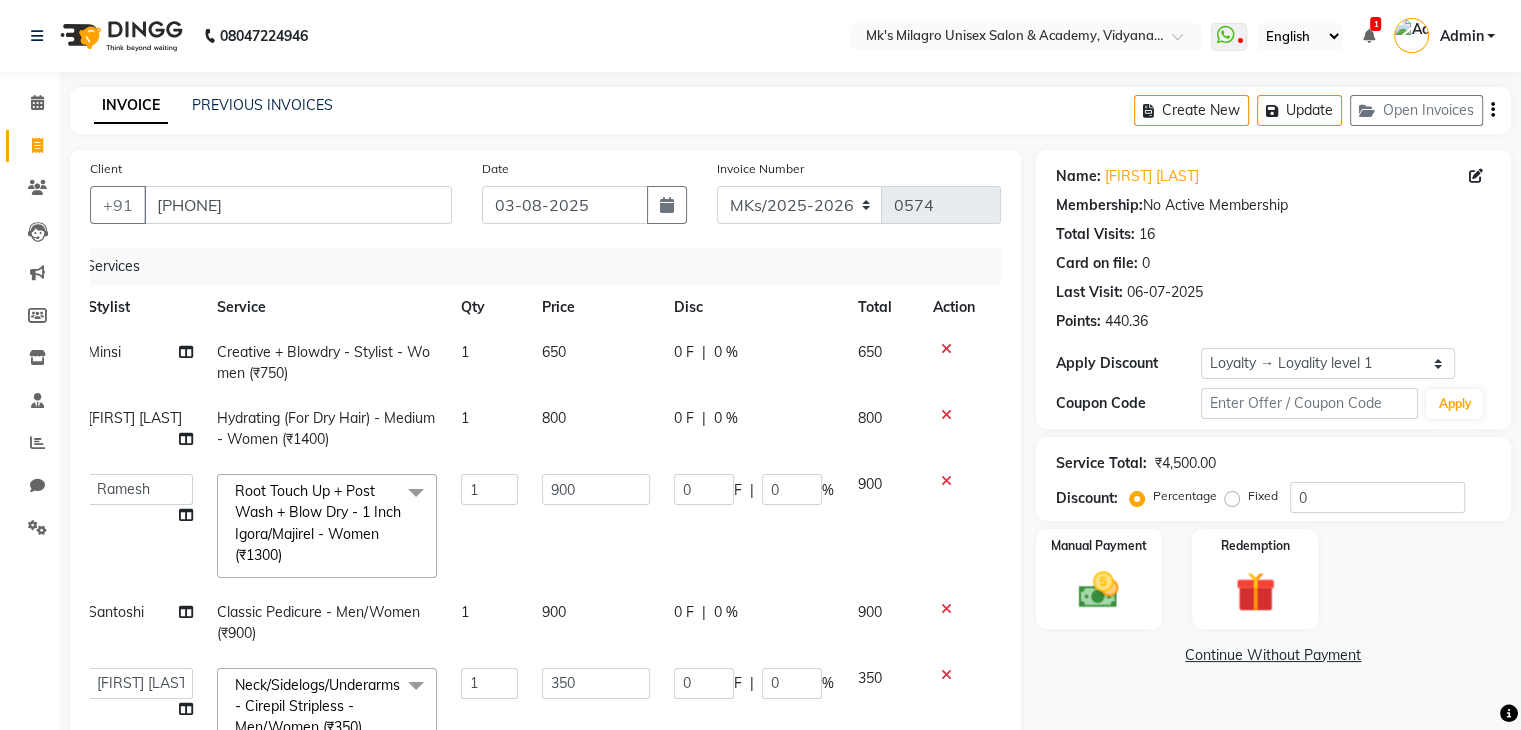 click on "0 F | 0 %" 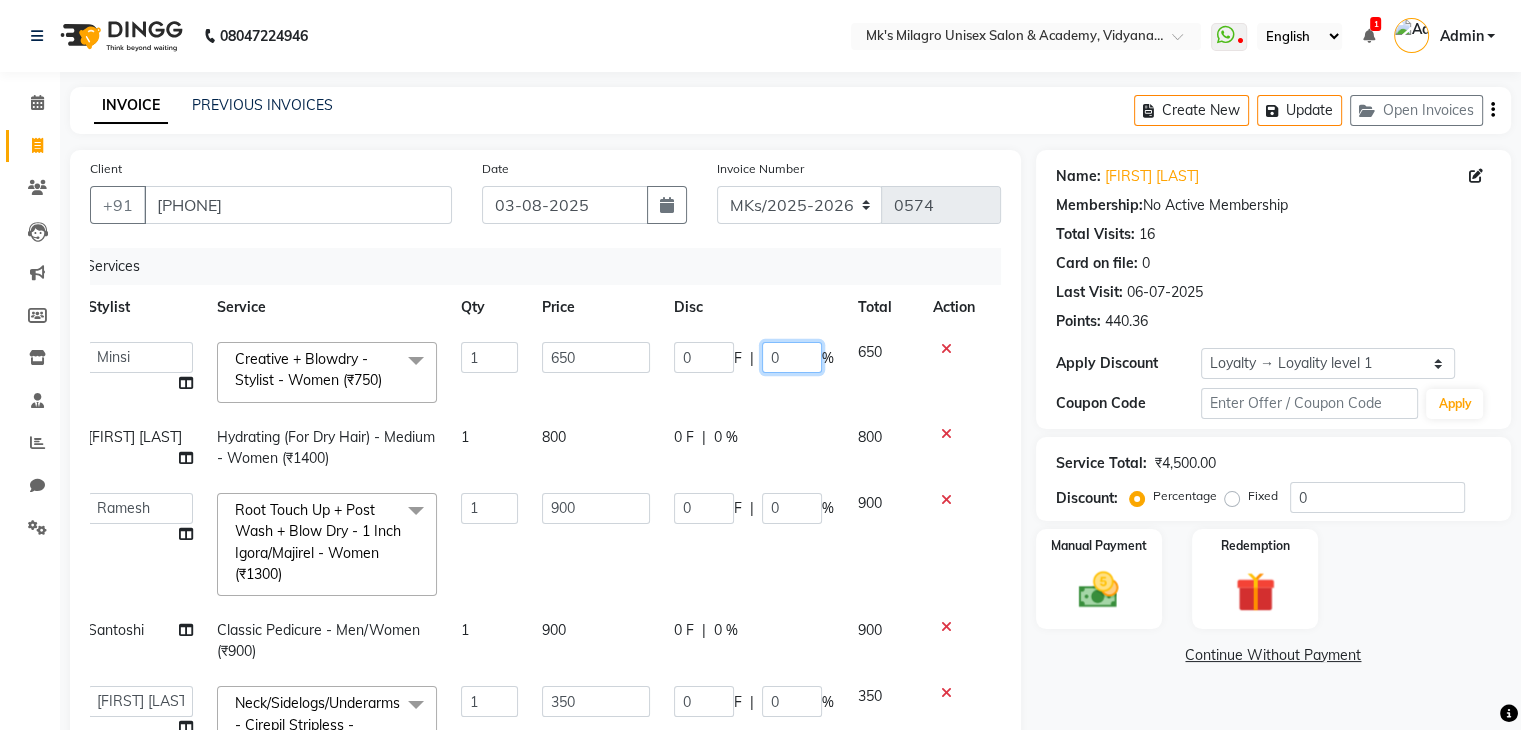 click on "0" 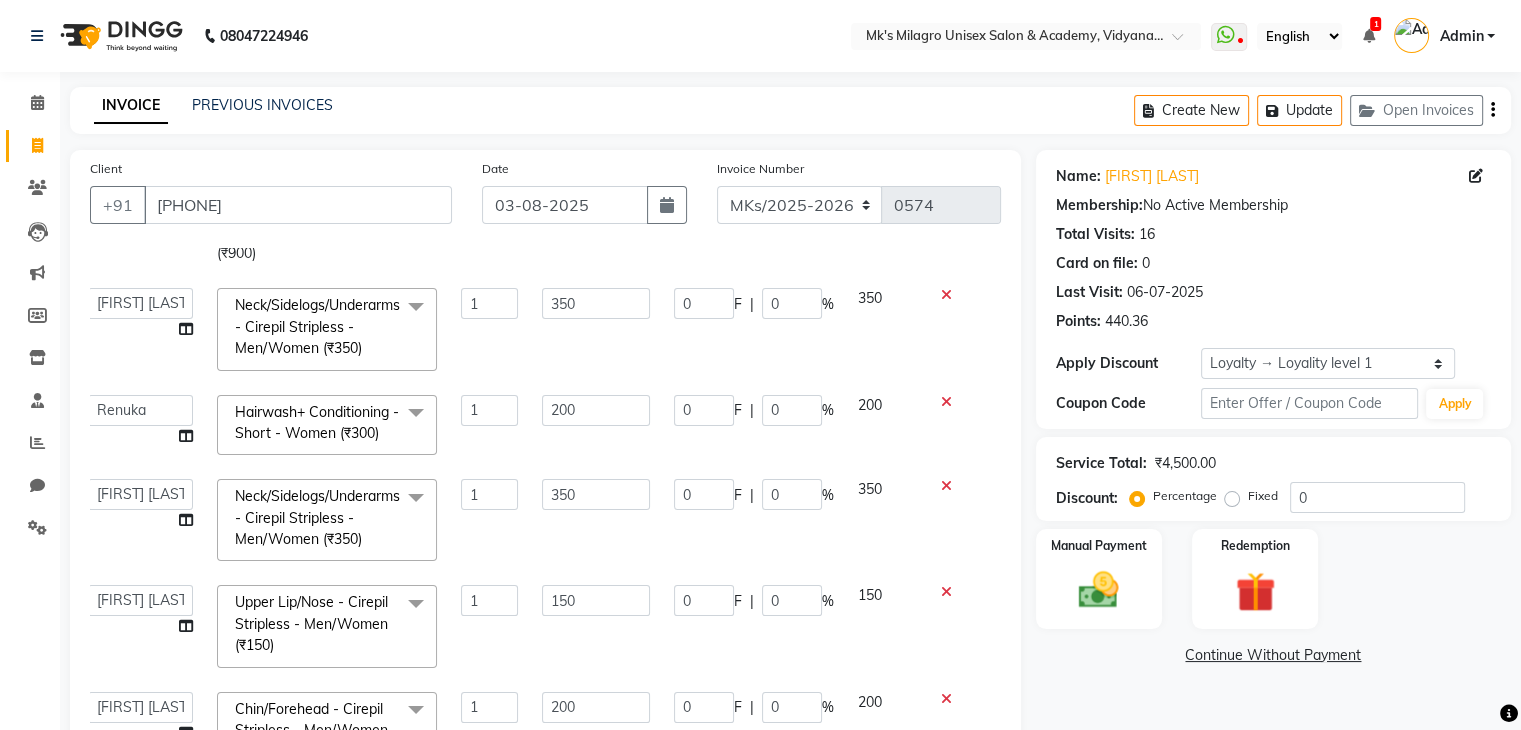 scroll, scrollTop: 400, scrollLeft: 14, axis: both 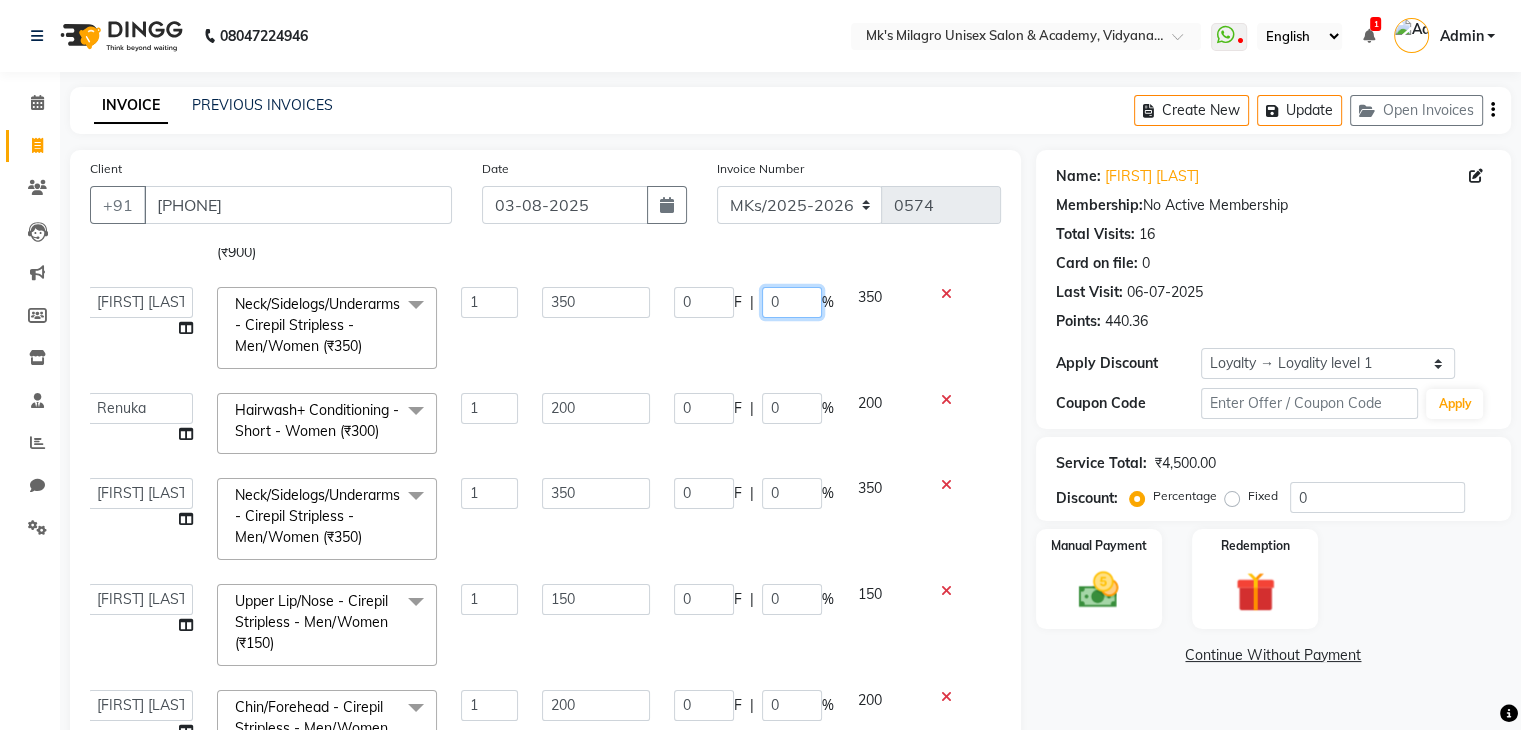 click on "0" 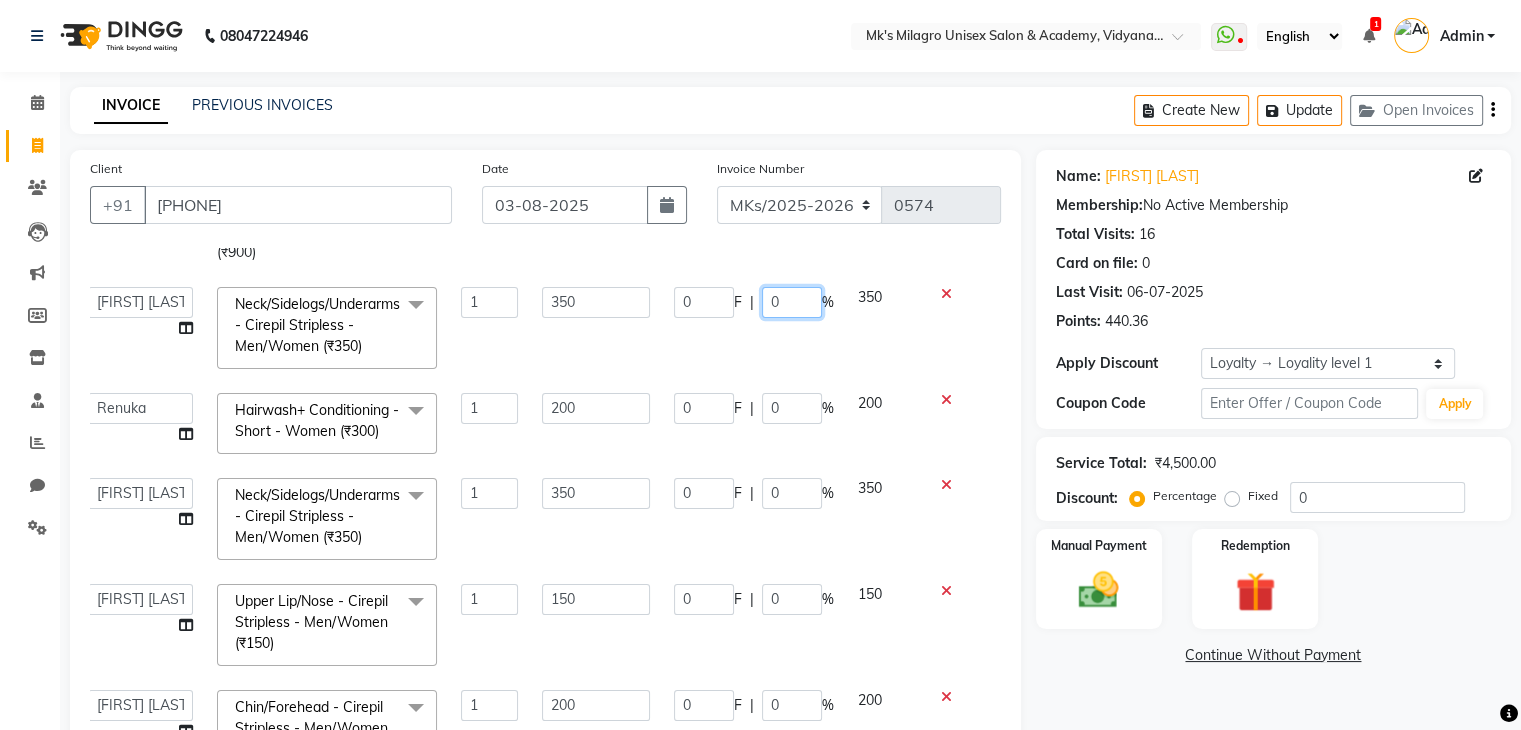 scroll, scrollTop: 467, scrollLeft: 14, axis: both 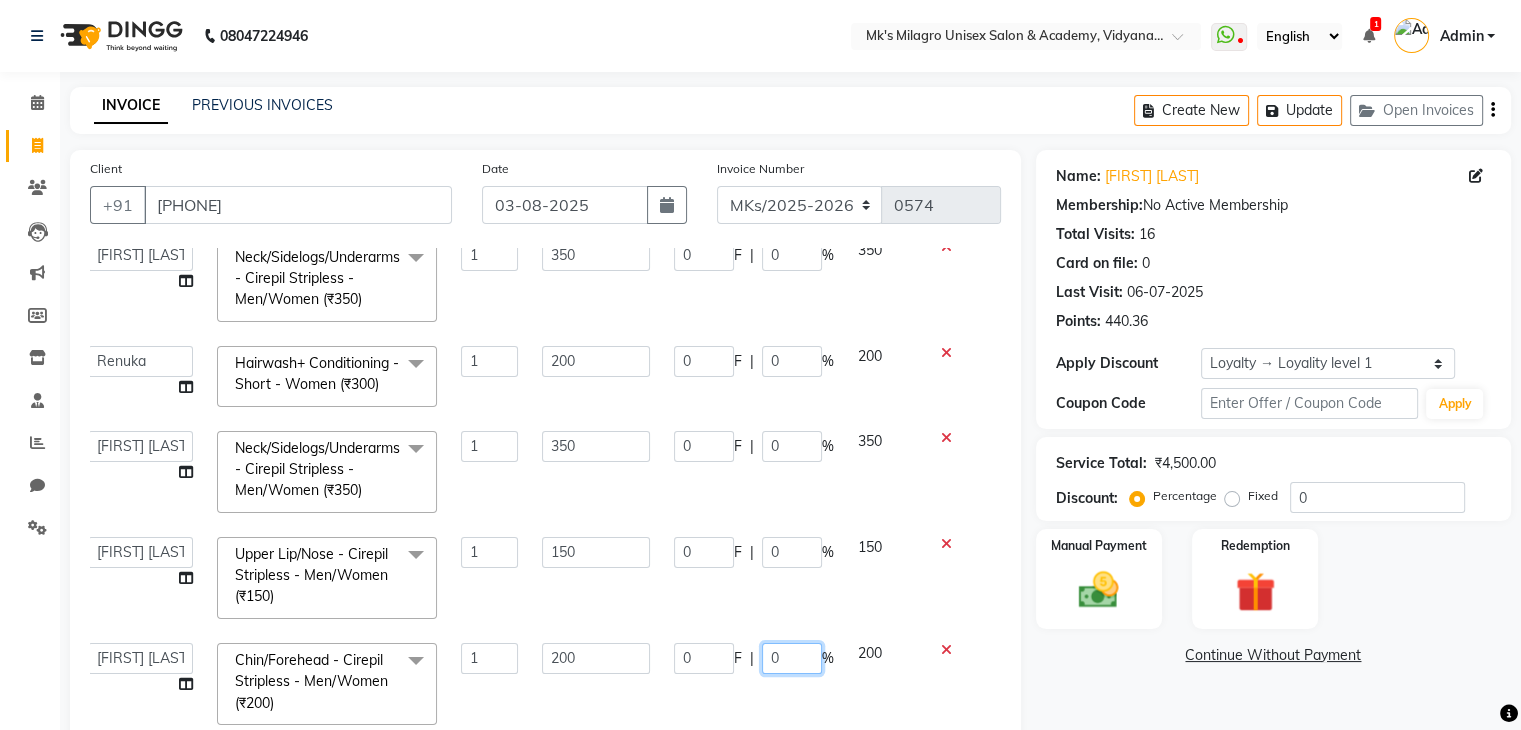 click on "0" 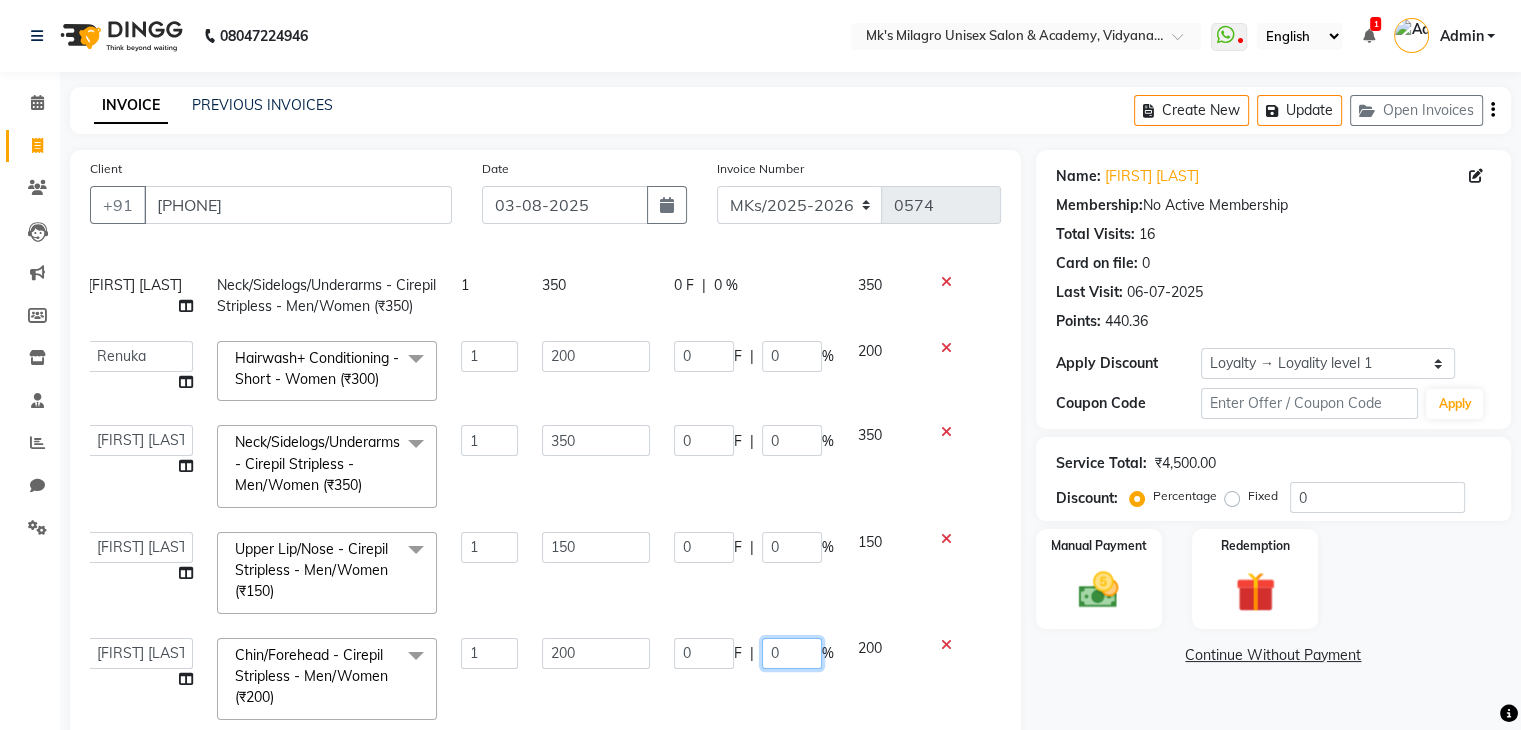 click on "0" 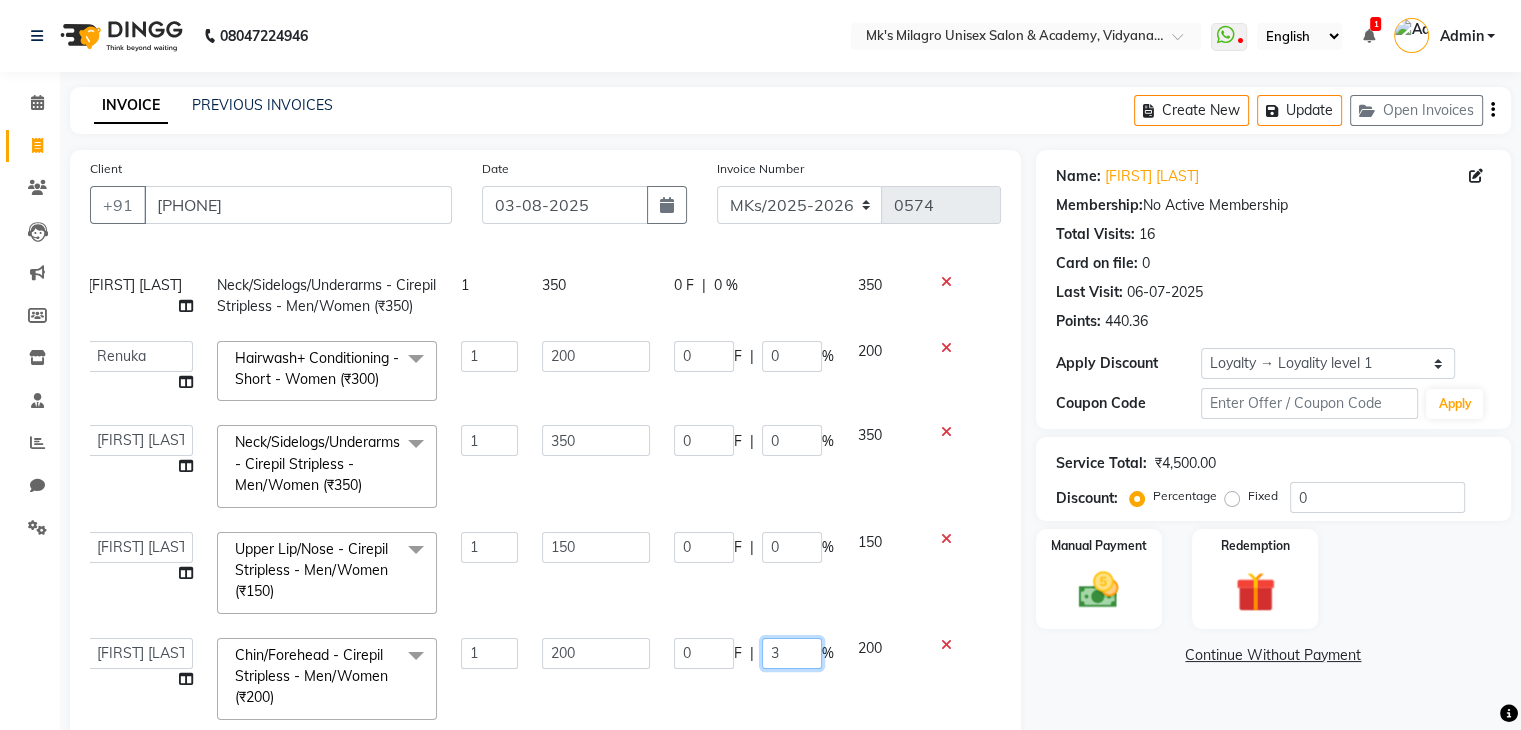 type on "30" 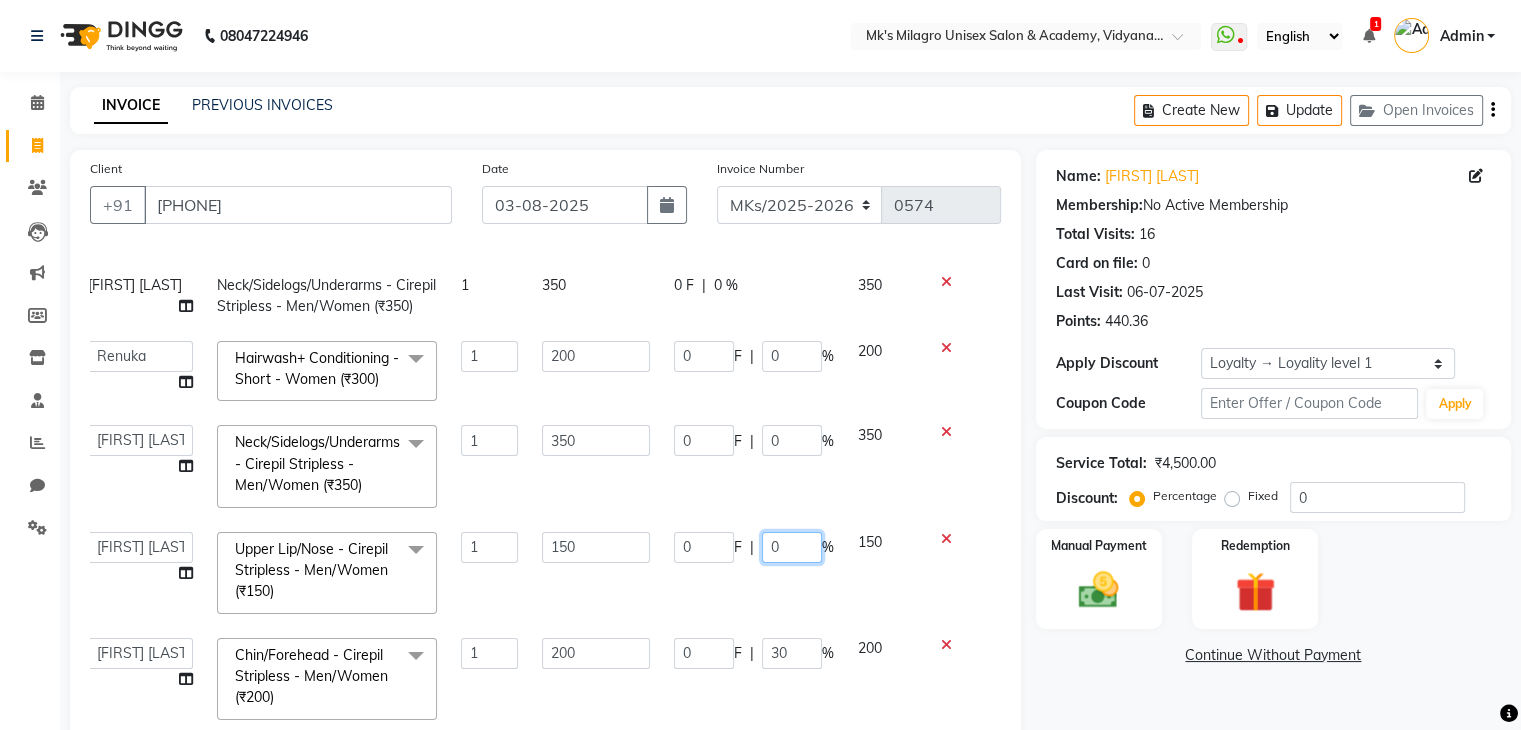 scroll, scrollTop: 388, scrollLeft: 14, axis: both 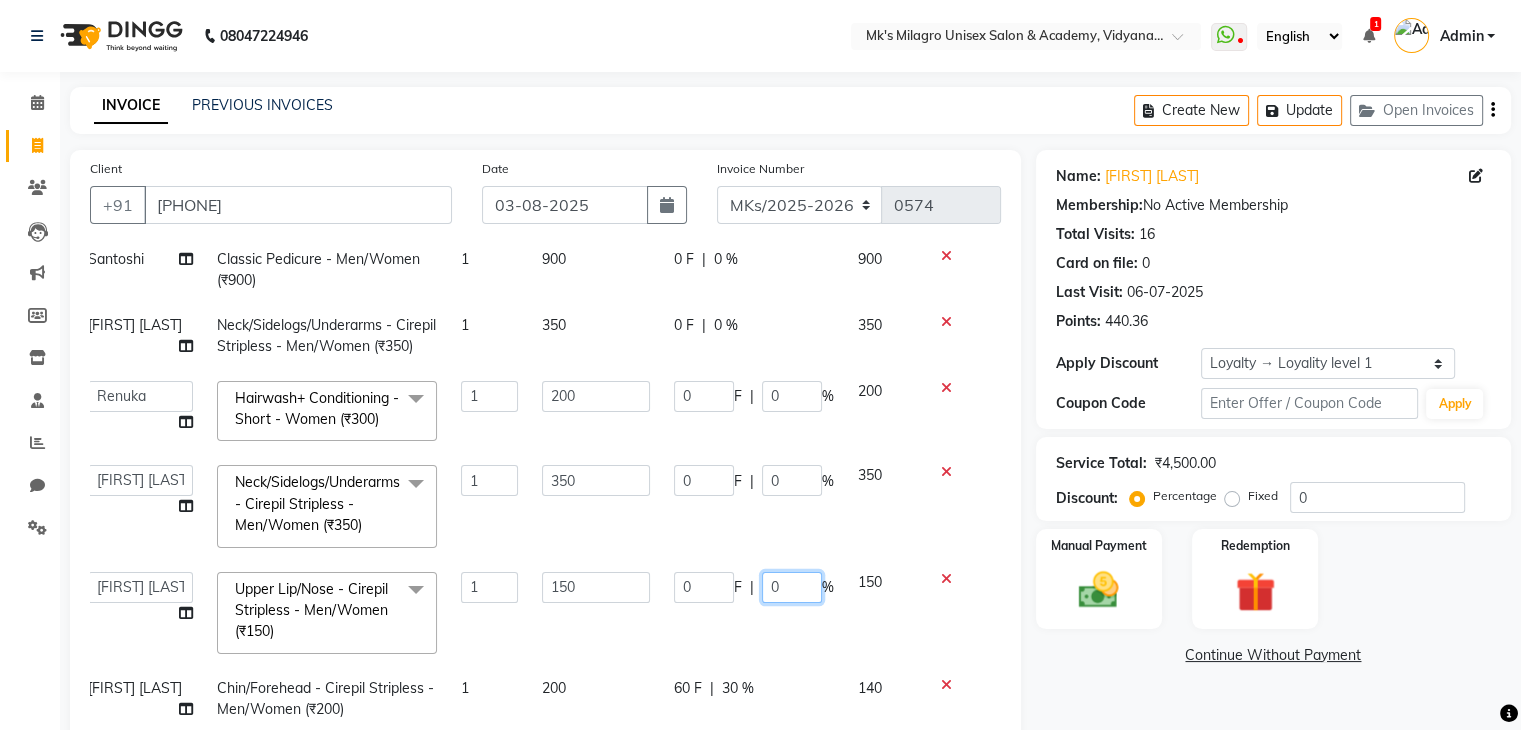 click on "Services Stylist Service Qty Price Disc Total Action Minsi Creative + Blowdry - Stylist - [GENDER] (₹[PRICE]) 1 650 0 F | 0 % 650 [NAME] Hydrating (For Dry Hair) - Medium - [GENDER] (₹[PRICE]) 1 800 0 F | 0 % 800  [NAME]   Minsi   Ramesh   Renuka   Riya   Sandhaya   Santoshi  Root Touch Up + Post Wash + Blow Dry - 1 Inch Igora/Majirel  - [GENDER] (₹[PRICE])  x Hair Makeover  Junior Stylist - Hairwash & Haircut & Blow Dry (₹[PRICE]) Hair Makeover  Senior Stylist - Hairwash & Haircut & Blow Dry (₹[PRICE]) Pick Any 3 - [SERVICE]/ [SERVICE] /  Hairwash /Blowdry/ Classic Manicure / Basic Cleanup (₹[PRICE]) Classic Mani & Pedi (₹[PRICE]) Face Combo- Cheryl's Cleanup + Face D-tan (₹[PRICE]) Waxing Combo - [SERVICE] O3 Wax (₹[PRICE]) Gel Polish Hands & Feet (₹[PRICE]) Haircut + Hair Color (Men) (₹[PRICE]) Hair Combo - Hydrating Hair Spa & Scalp Exfoliation/Foot Massage (10 min) (₹[PRICE]) Spa Manicure & Pedicure (₹[PRICE]) Nail Extensions & Nail Art (₹[PRICE]) Feet Combo - Classic Pedicure + Heel Peel + Classic  Manicure/Paraffin wax  (₹[PRICE]) 1 900 0 F |" 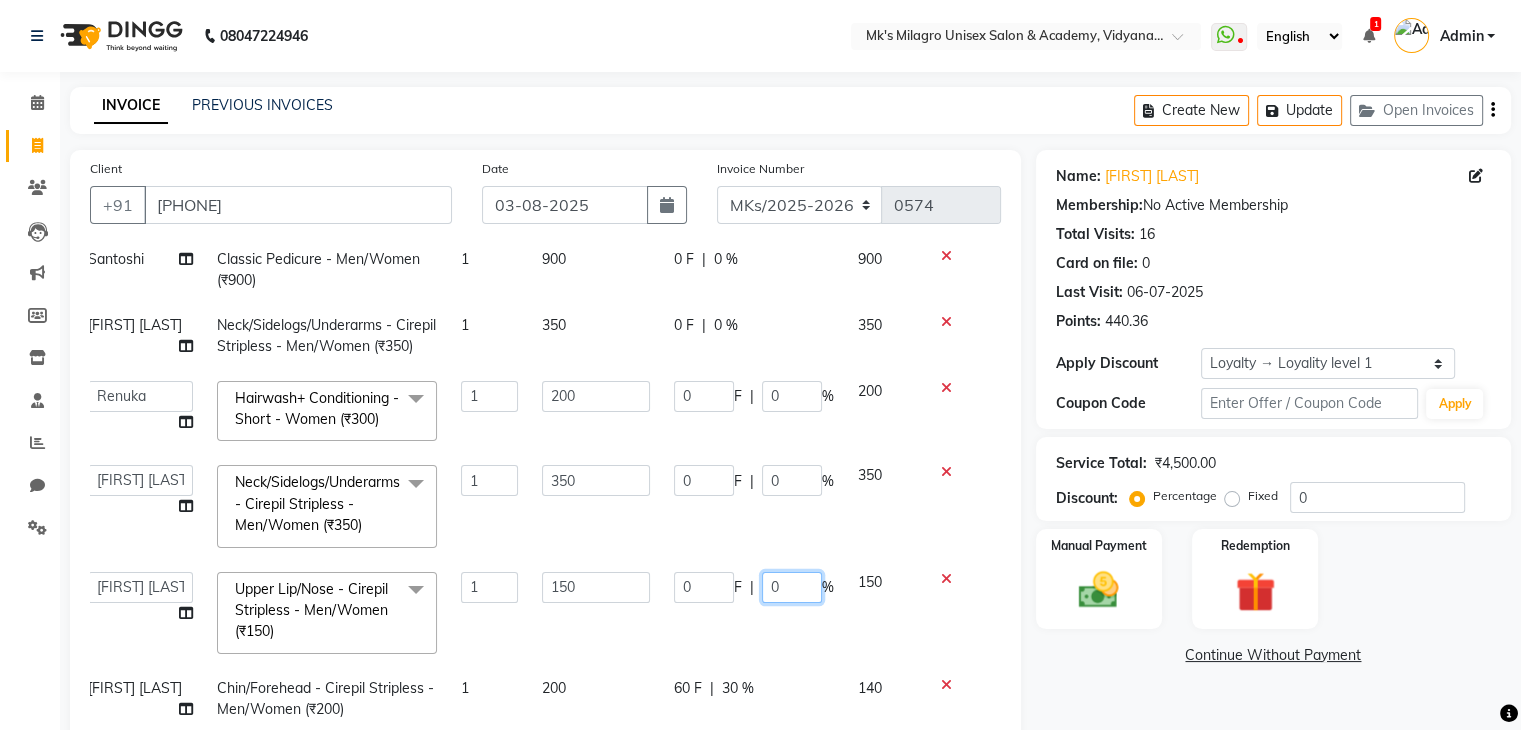 type on "30" 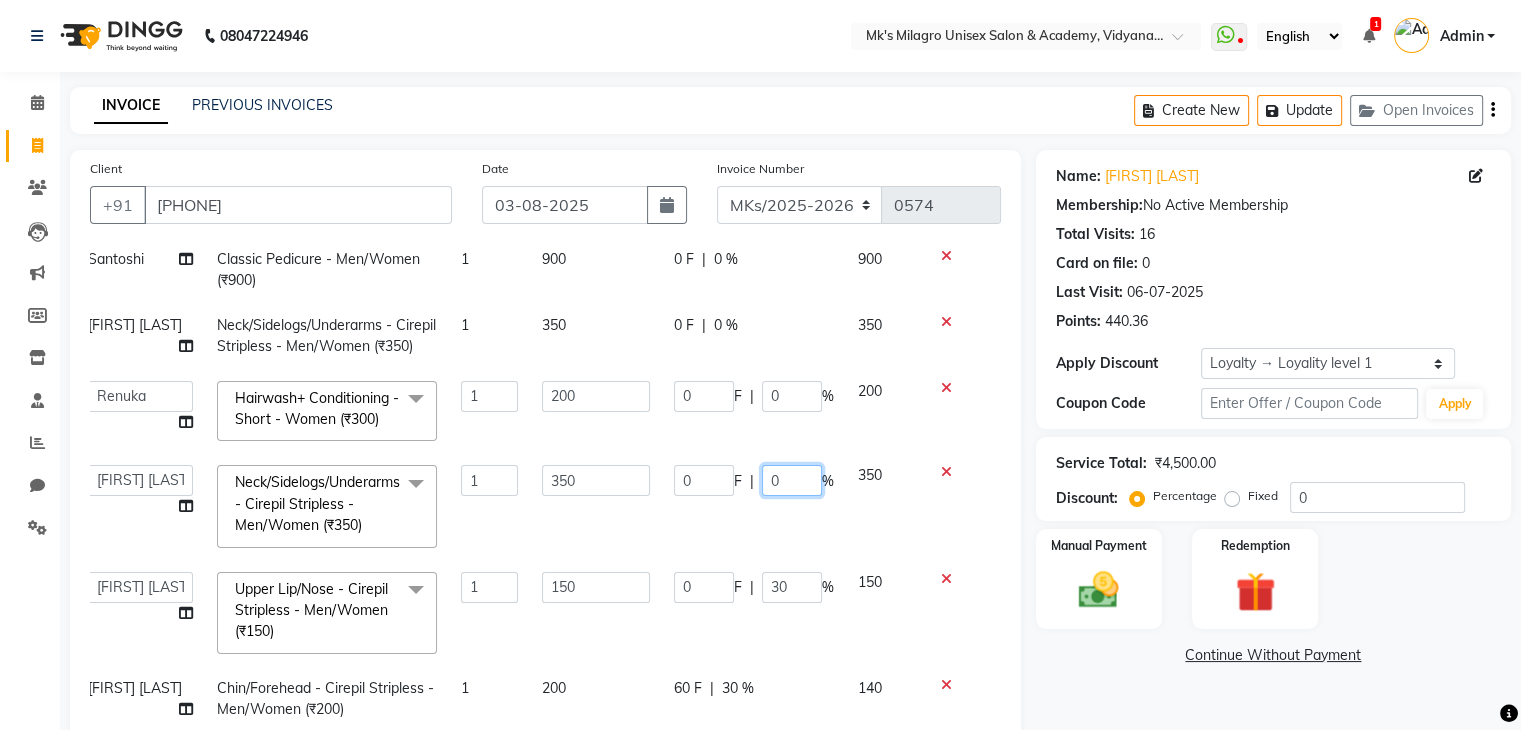 scroll, scrollTop: 348, scrollLeft: 14, axis: both 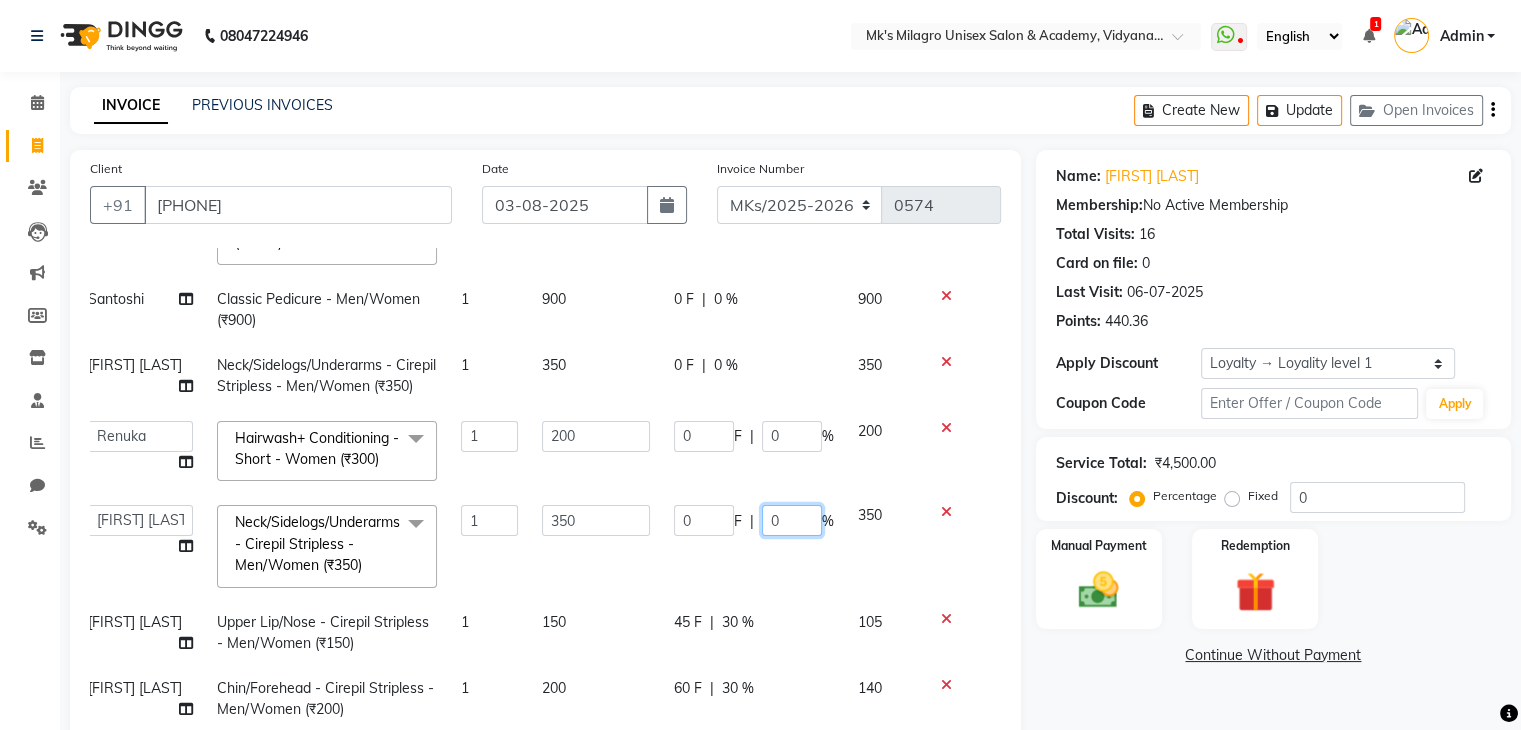 click on "Services Stylist Service Qty Price Disc Total Action Minsi Creative + Blowdry - Stylist - [GENDER] (₹[PRICE]) 1 650 0 F | 0 % 650 [NAME] Hydrating (For Dry Hair) - Medium - [GENDER] (₹[PRICE]) 1 800 0 F | 0 % 800  [NAME]   Minsi   Ramesh   Renuka   Riya   Sandhaya   Santoshi  Root Touch Up + Post Wash + Blow Dry - 1 Inch Igora/Majirel  - [GENDER] (₹[PRICE])  x Hair Makeover  Junior Stylist - Hairwash & Haircut & Blow Dry (₹[PRICE]) Hair Makeover  Senior Stylist - Hairwash & Haircut & Blow Dry (₹[PRICE]) Pick Any 3 - [SERVICE]/ [SERVICE] /  Hairwash /Blowdry/ Classic Manicure / Basic Cleanup (₹[PRICE]) Classic Mani & Pedi (₹[PRICE]) Face Combo- Cheryl's Cleanup + Face D-tan (₹[PRICE]) Waxing Combo - [SERVICE] O3 Wax (₹[PRICE]) Gel Polish Hands & Feet (₹[PRICE]) Haircut + Hair Color (Men) (₹[PRICE]) Hair Combo - Hydrating Hair Spa & Scalp Exfoliation/Foot Massage (10 min) (₹[PRICE]) Spa Manicure & Pedicure (₹[PRICE]) Nail Extensions & Nail Art (₹[PRICE]) Feet Combo - Classic Pedicure + Heel Peel + Classic  Manicure/Paraffin wax  (₹[PRICE]) 1 900 0 F |" 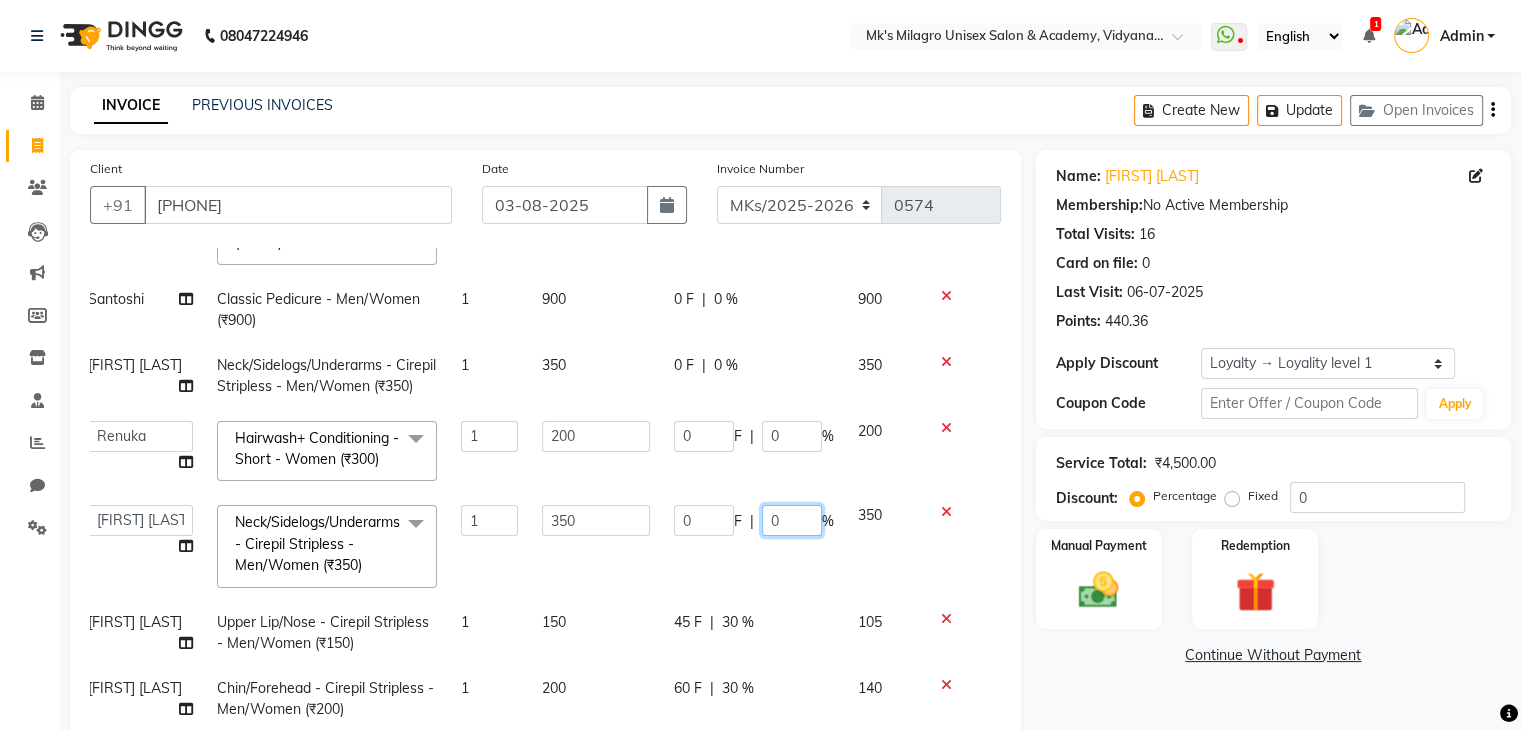 type on "30" 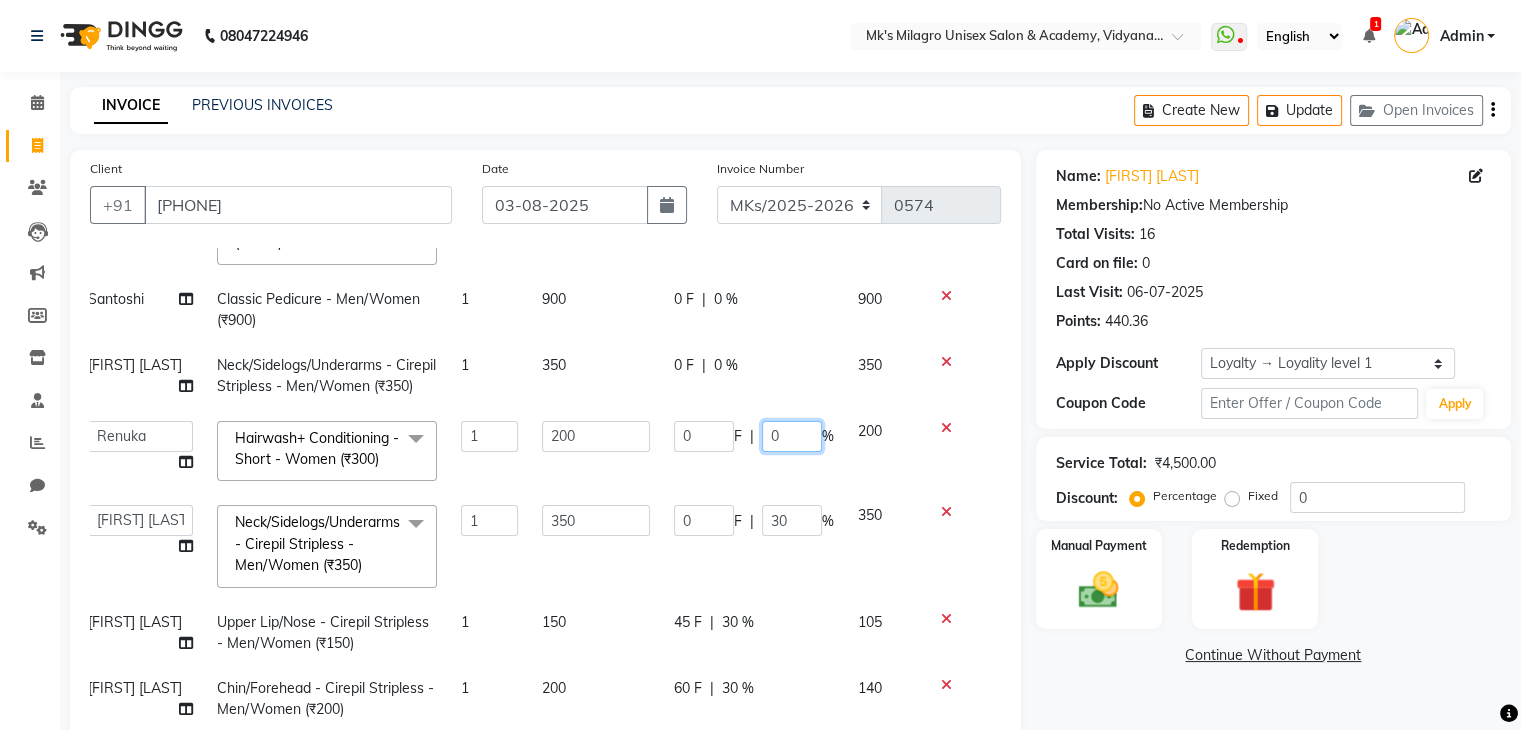 scroll, scrollTop: 308, scrollLeft: 14, axis: both 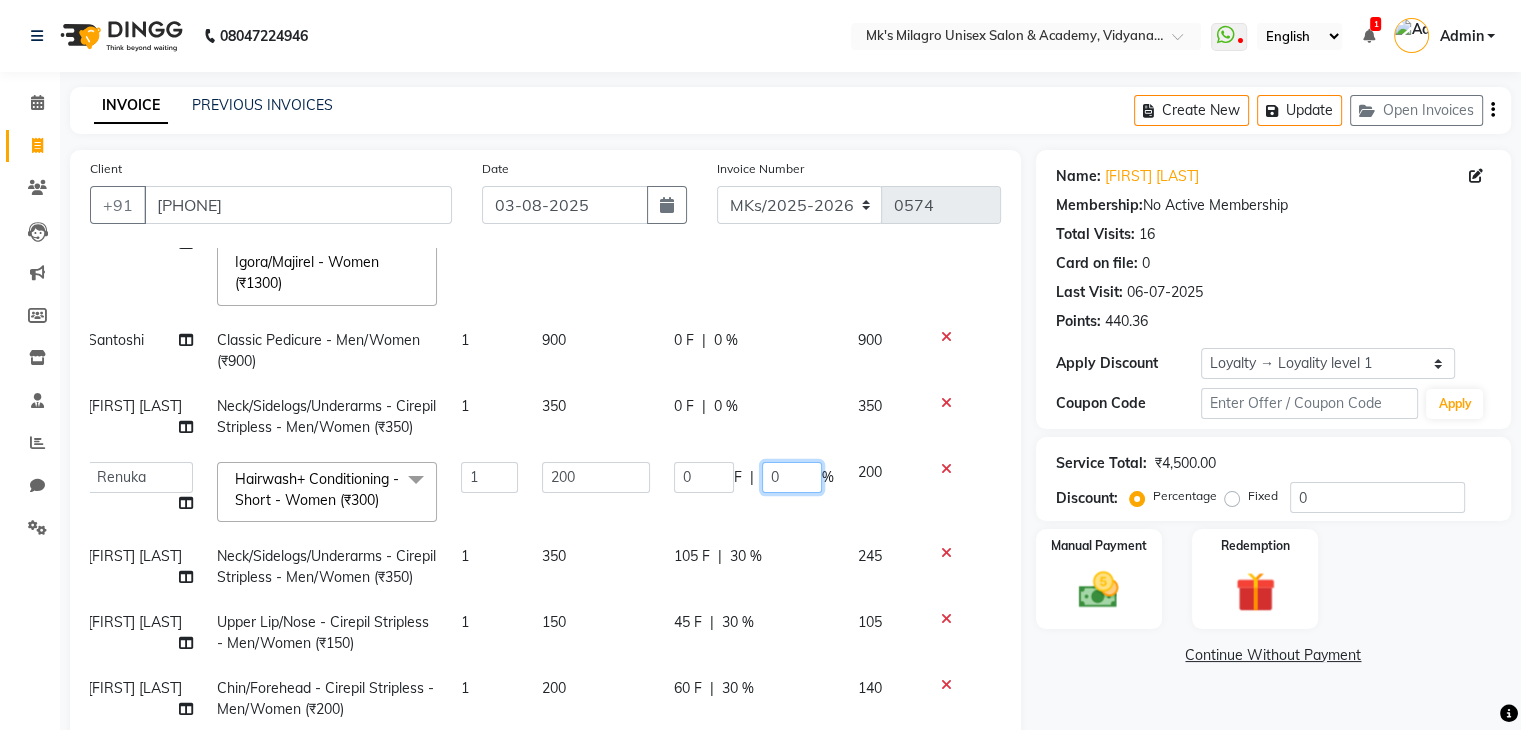 click on "Services Stylist Service Qty Price Disc Total Action Minsi Creative + Blowdry - Stylist - [GENDER] (₹[PRICE]) 1 650 0 F | 0 % 650 [NAME] Hydrating (For Dry Hair) - Medium - [GENDER] (₹[PRICE]) 1 800 0 F | 0 % 800  [NAME]   Minsi   Ramesh   Renuka   Riya   Sandhaya   Santoshi  Root Touch Up + Post Wash + Blow Dry - 1 Inch Igora/Majirel  - [GENDER] (₹[PRICE])  x Hair Makeover  Junior Stylist - Hairwash & Haircut & Blow Dry (₹[PRICE]) Hair Makeover  Senior Stylist - Hairwash & Haircut & Blow Dry (₹[PRICE]) Pick Any 3 - [SERVICE]/ [SERVICE] /  Hairwash /Blowdry/ Classic Manicure / Basic Cleanup (₹[PRICE]) Classic Mani & Pedi (₹[PRICE]) Face Combo- Cheryl's Cleanup + Face D-tan (₹[PRICE]) Waxing Combo - [SERVICE] O3 Wax (₹[PRICE]) Gel Polish Hands & Feet (₹[PRICE]) Haircut + Hair Color (Men) (₹[PRICE]) Hair Combo - Hydrating Hair Spa & Scalp Exfoliation/Foot Massage (10 min) (₹[PRICE]) Spa Manicure & Pedicure (₹[PRICE]) Nail Extensions & Nail Art (₹[PRICE]) Feet Combo - Classic Pedicure + Heel Peel + Classic  Manicure/Paraffin wax  (₹[PRICE]) 1 900 0 F |" 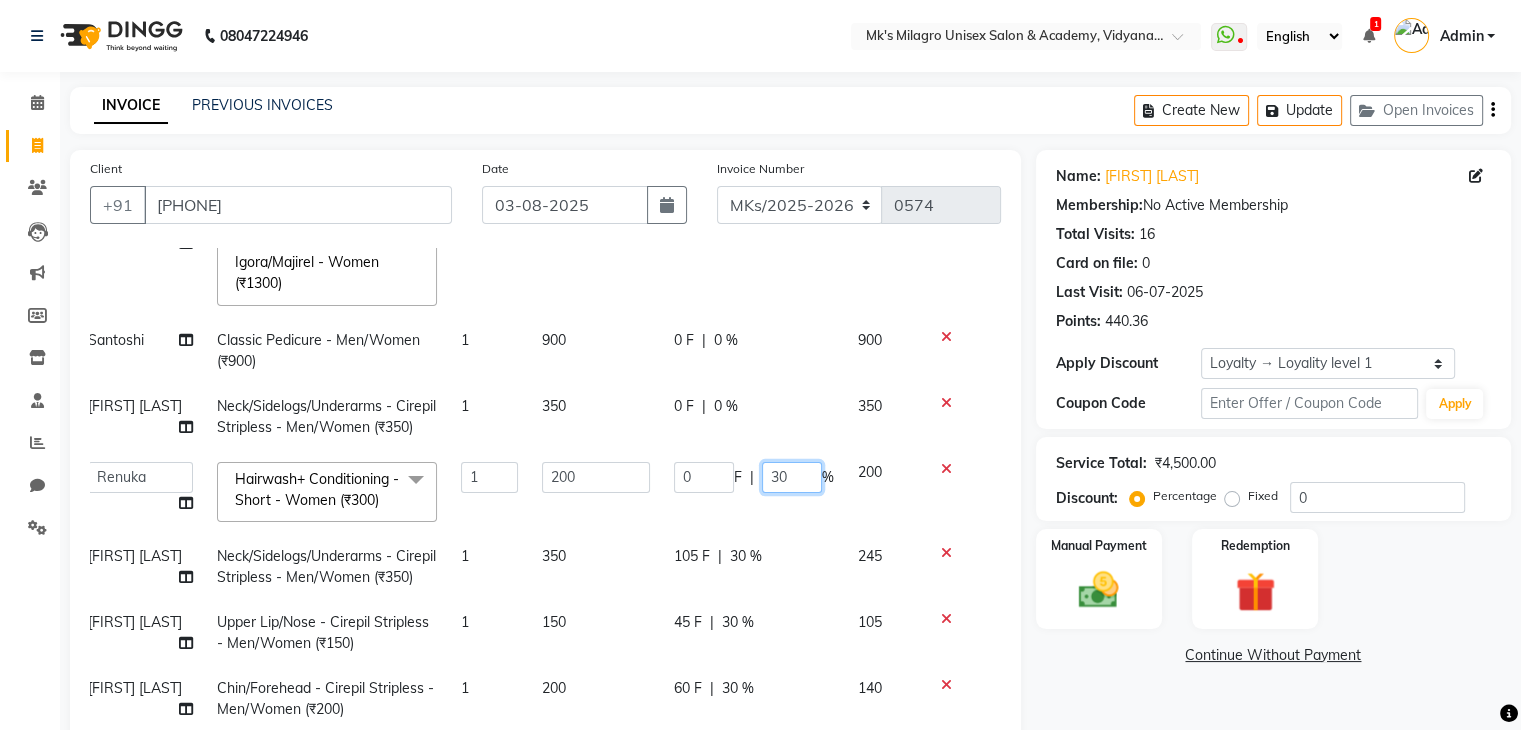 click on "30" 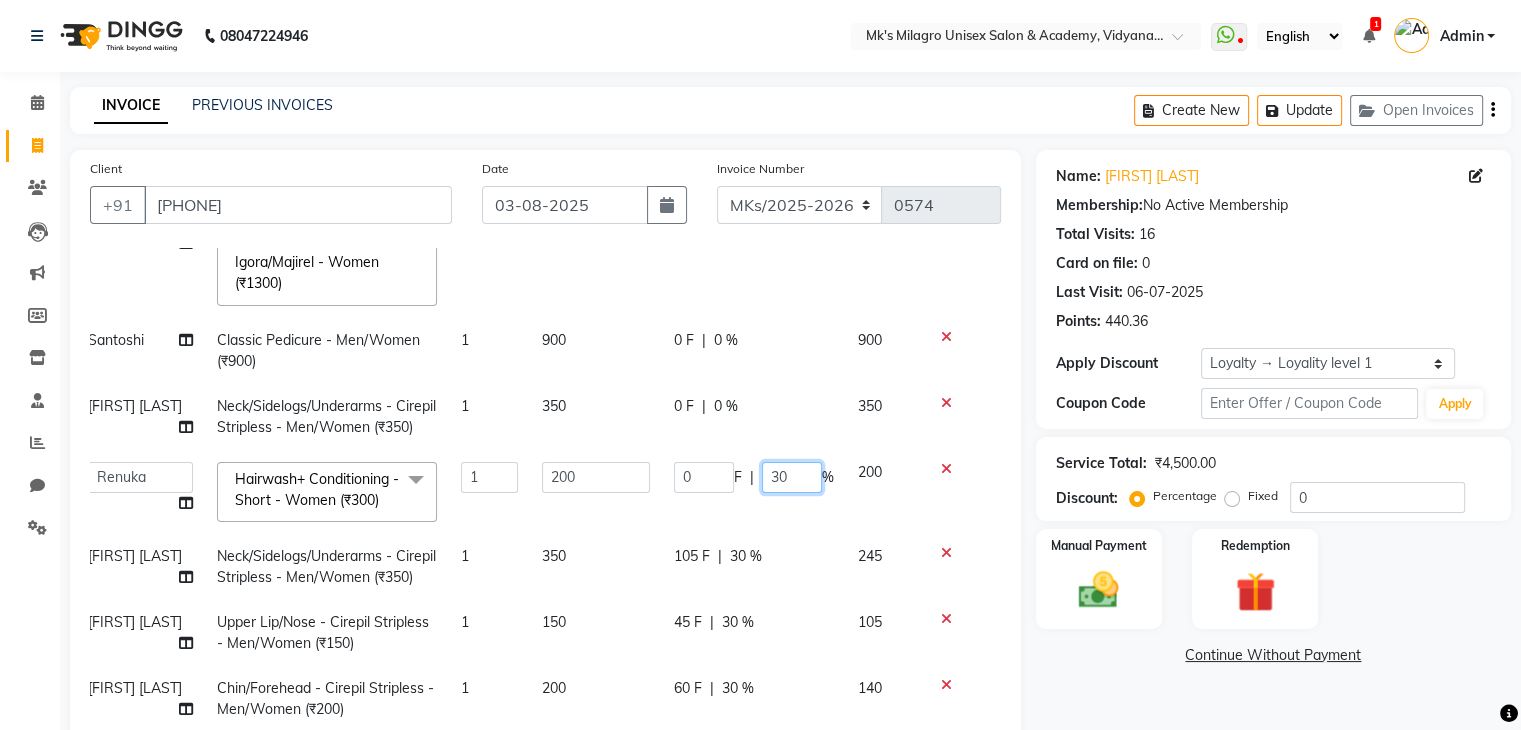 click on "30" 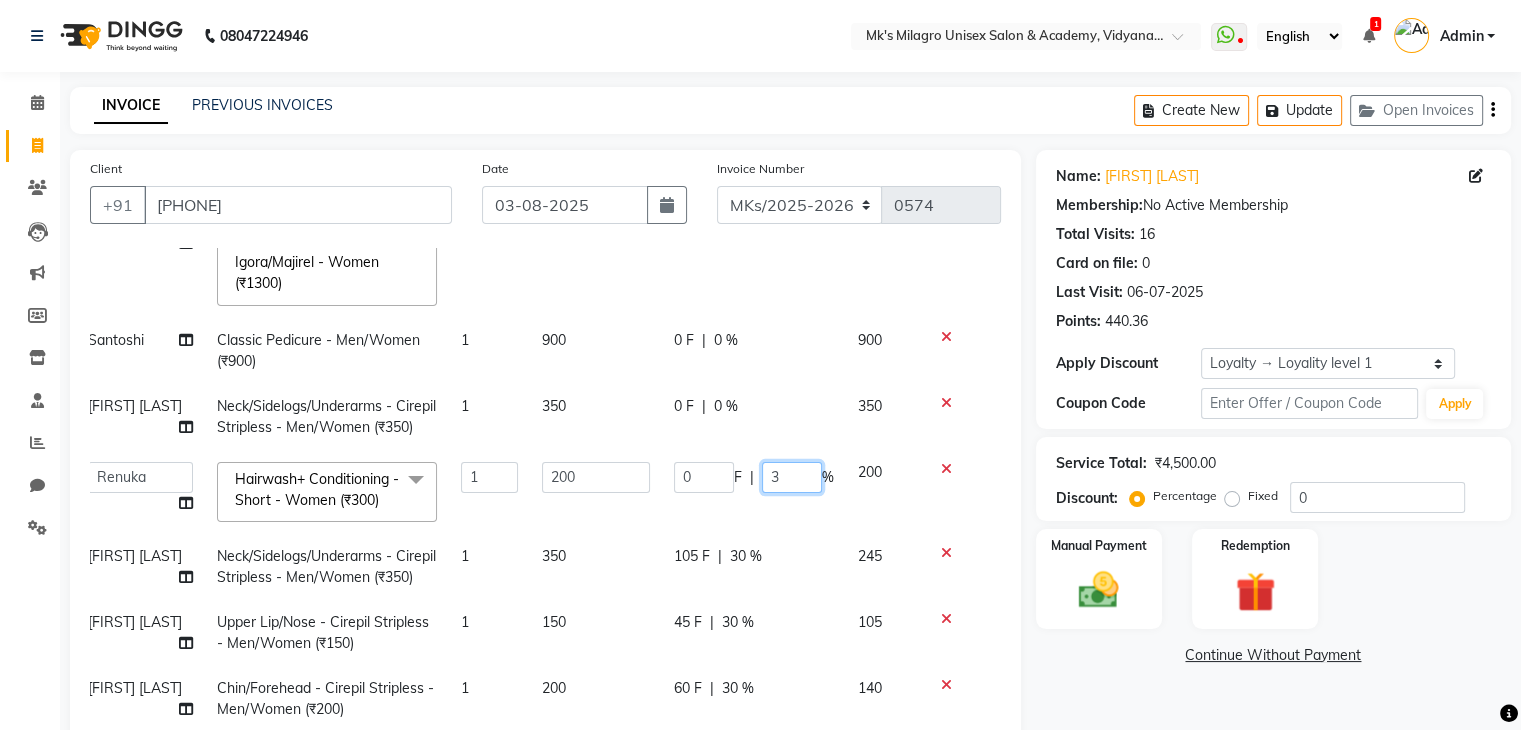 type 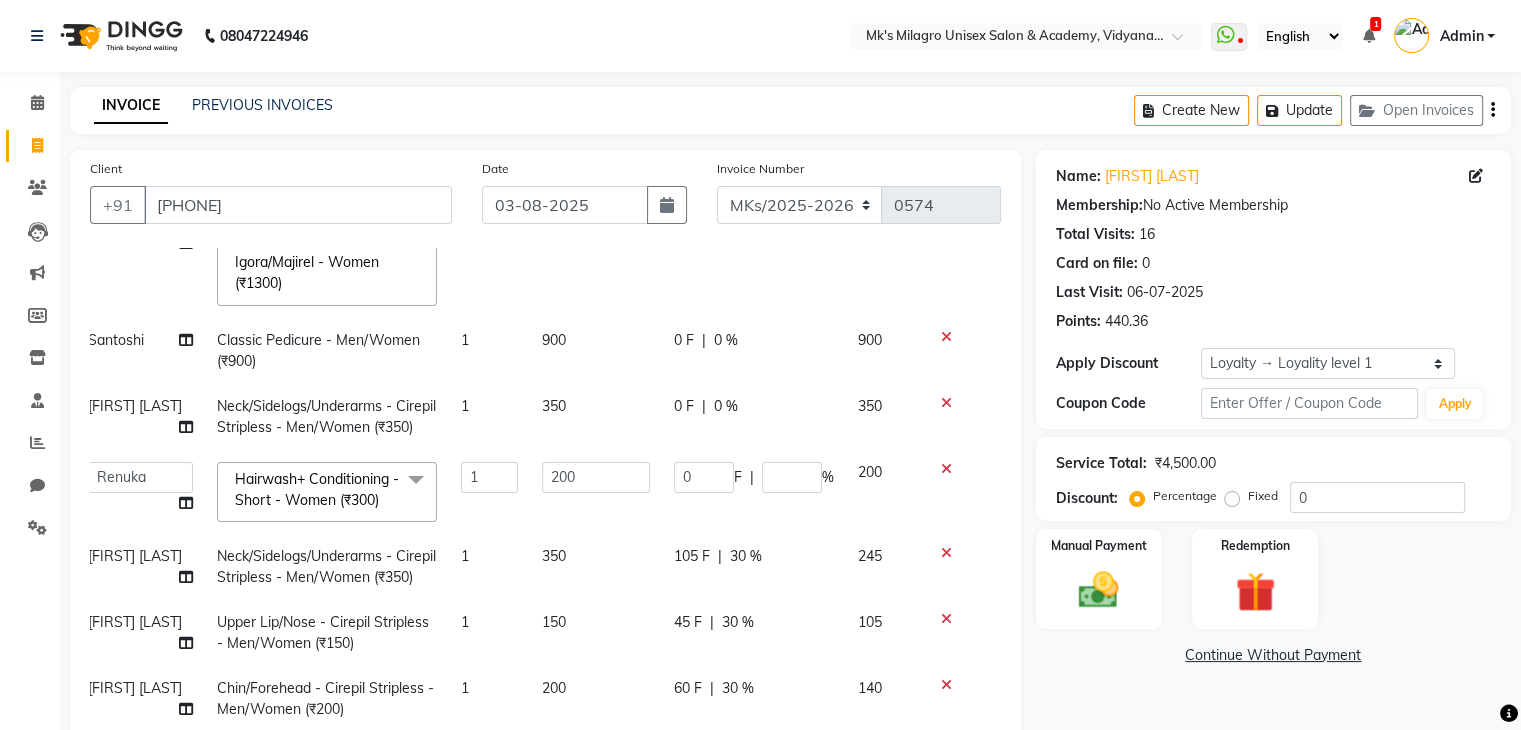 scroll, scrollTop: 268, scrollLeft: 14, axis: both 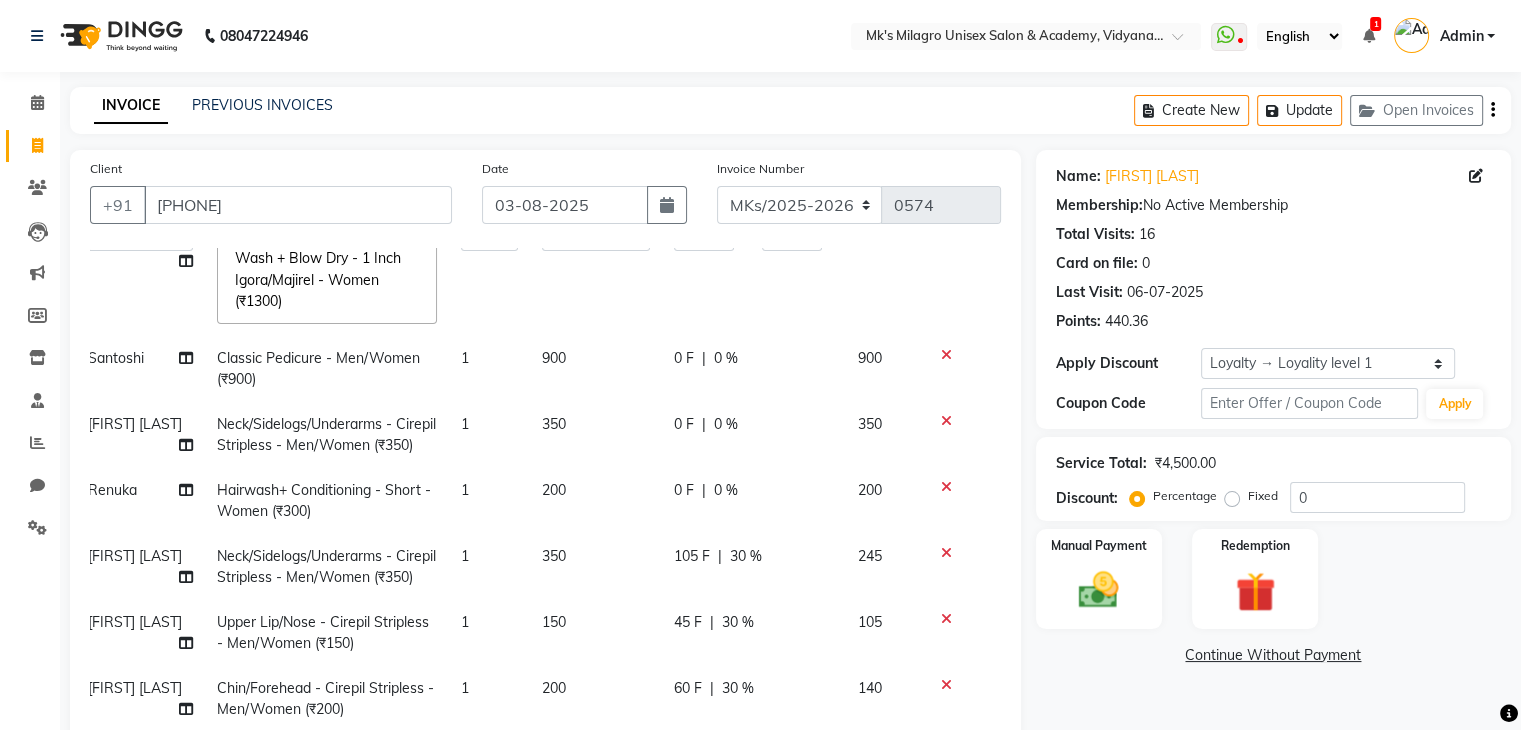 click on "Services Stylist Service Qty Price Disc Total Action Minsi Creative + Blowdry - Stylist - [GENDER] (₹[PRICE]) 1 650 0 F | 0 % 650 [NAME] Hydrating (For Dry Hair) - Medium - [GENDER] (₹[PRICE]) 1 800 0 F | 0 % 800  [NAME]   Minsi   Ramesh   Renuka   Riya   Sandhaya   Santoshi  Root Touch Up + Post Wash + Blow Dry - 1 Inch Igora/Majirel  - [GENDER] (₹[PRICE])  x Hair Makeover  Junior Stylist - Hairwash & Haircut & Blow Dry (₹[PRICE]) Hair Makeover  Senior Stylist - Hairwash & Haircut & Blow Dry (₹[PRICE]) Pick Any 3 - [SERVICE]/ [SERVICE] /  Hairwash /Blowdry/ Classic Manicure / Basic Cleanup (₹[PRICE]) Classic Mani & Pedi (₹[PRICE]) Face Combo- Cheryl's Cleanup + Face D-tan (₹[PRICE]) Waxing Combo - [SERVICE] O3 Wax (₹[PRICE]) Gel Polish Hands & Feet (₹[PRICE]) Haircut + Hair Color (Men) (₹[PRICE]) Hair Combo - Hydrating Hair Spa & Scalp Exfoliation/Foot Massage (10 min) (₹[PRICE]) Spa Manicure & Pedicure (₹[PRICE]) Nail Extensions & Nail Art (₹[PRICE]) Feet Combo - Classic Pedicure + Heel Peel + Classic  Manicure/Paraffin wax  (₹[PRICE]) 1 900 0 F |" 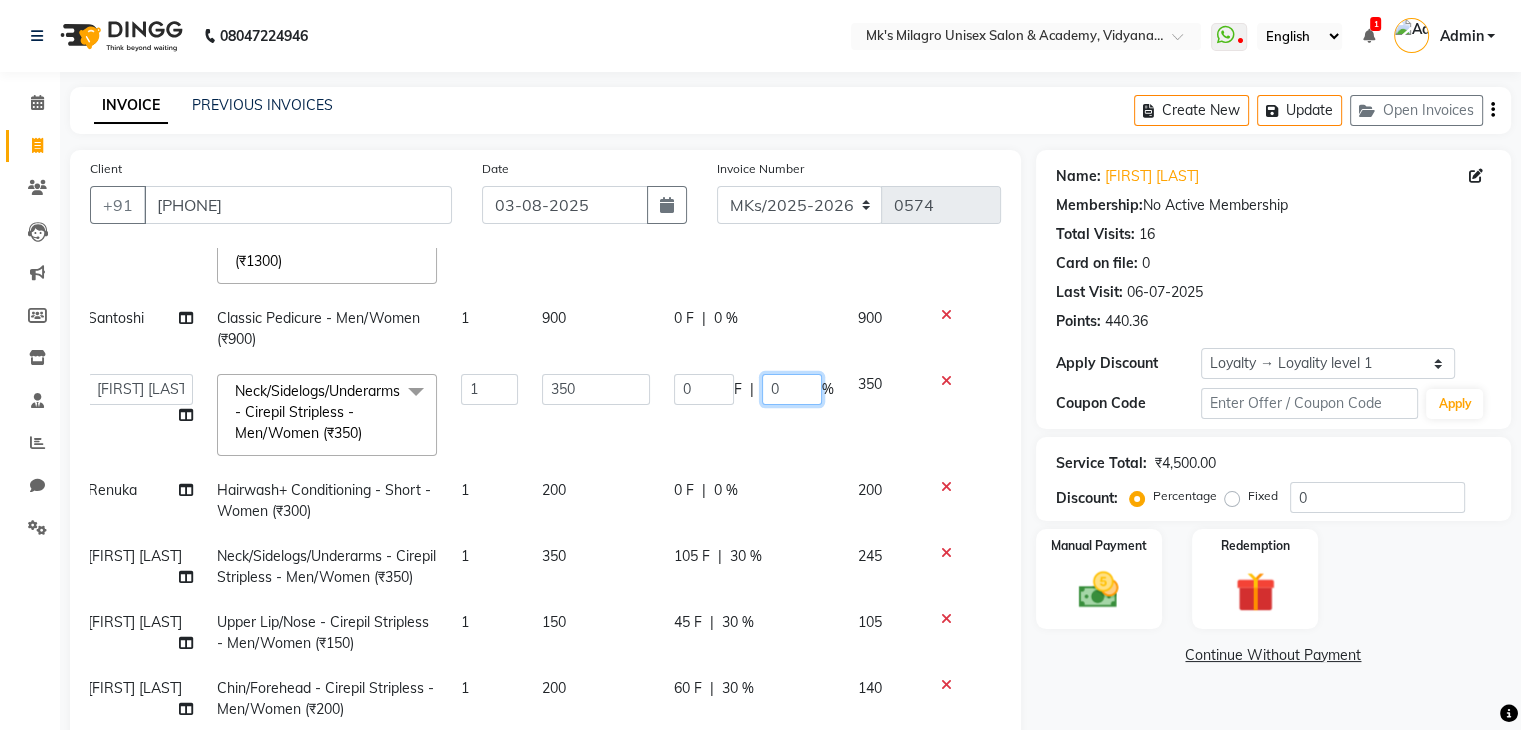 click on "0" 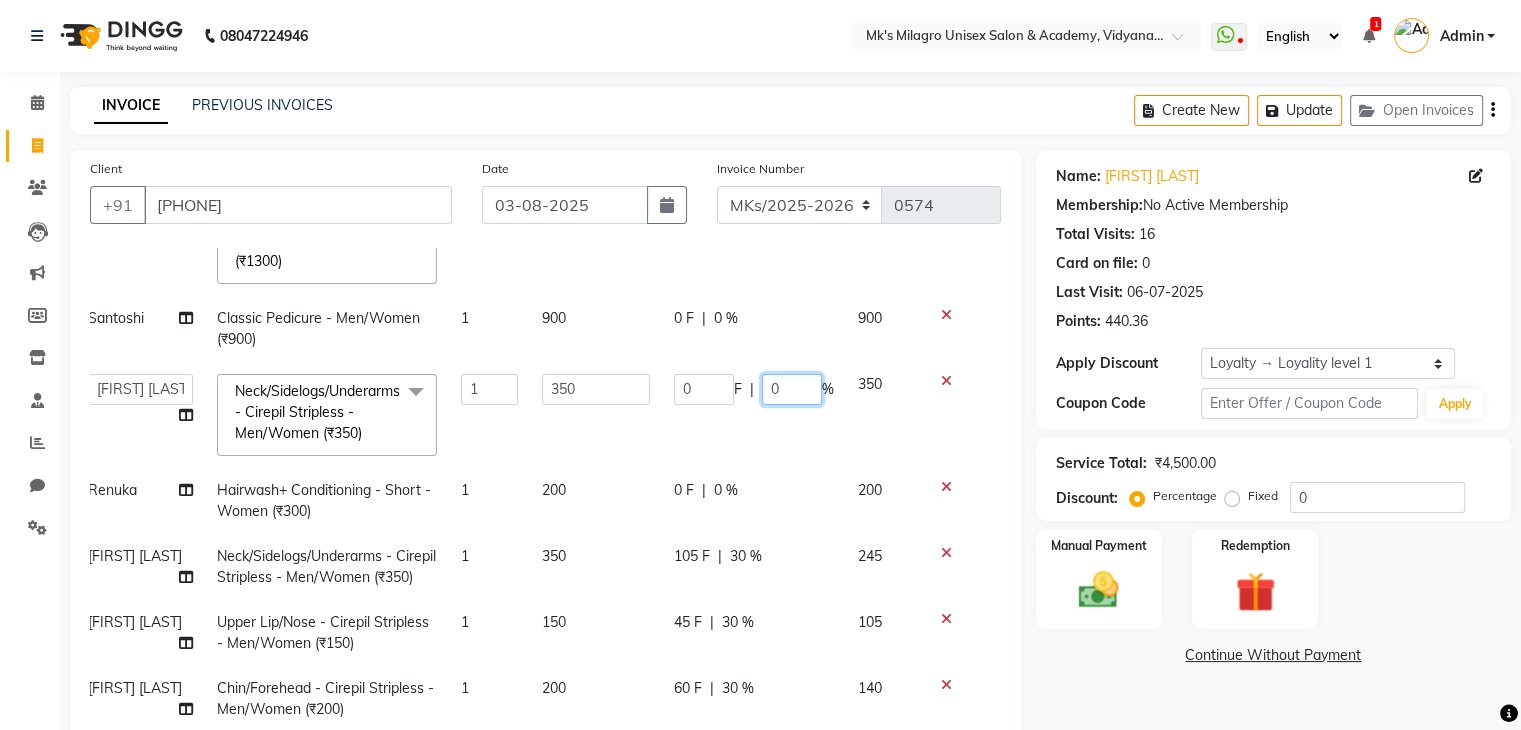 type on "30" 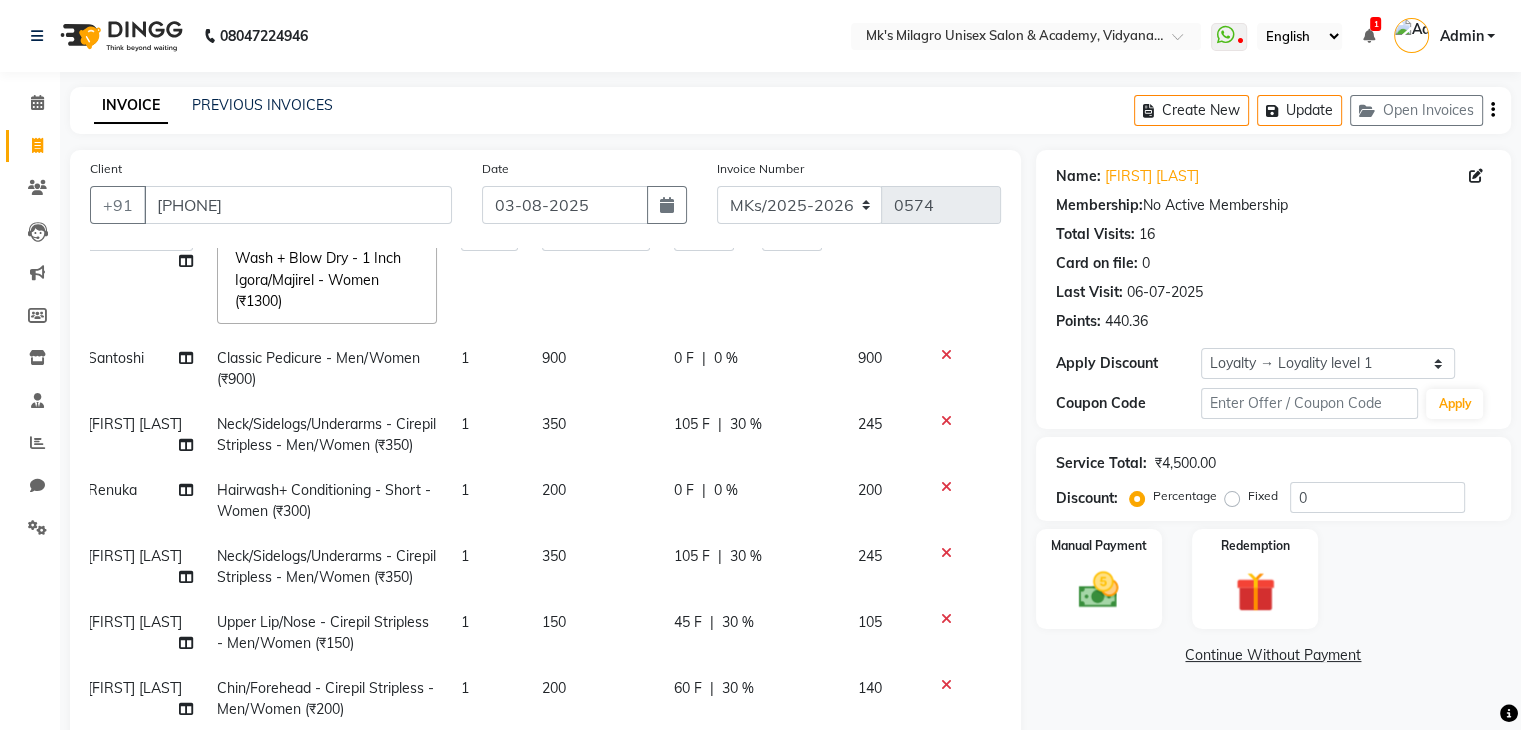 click on "105 F | 30 %" 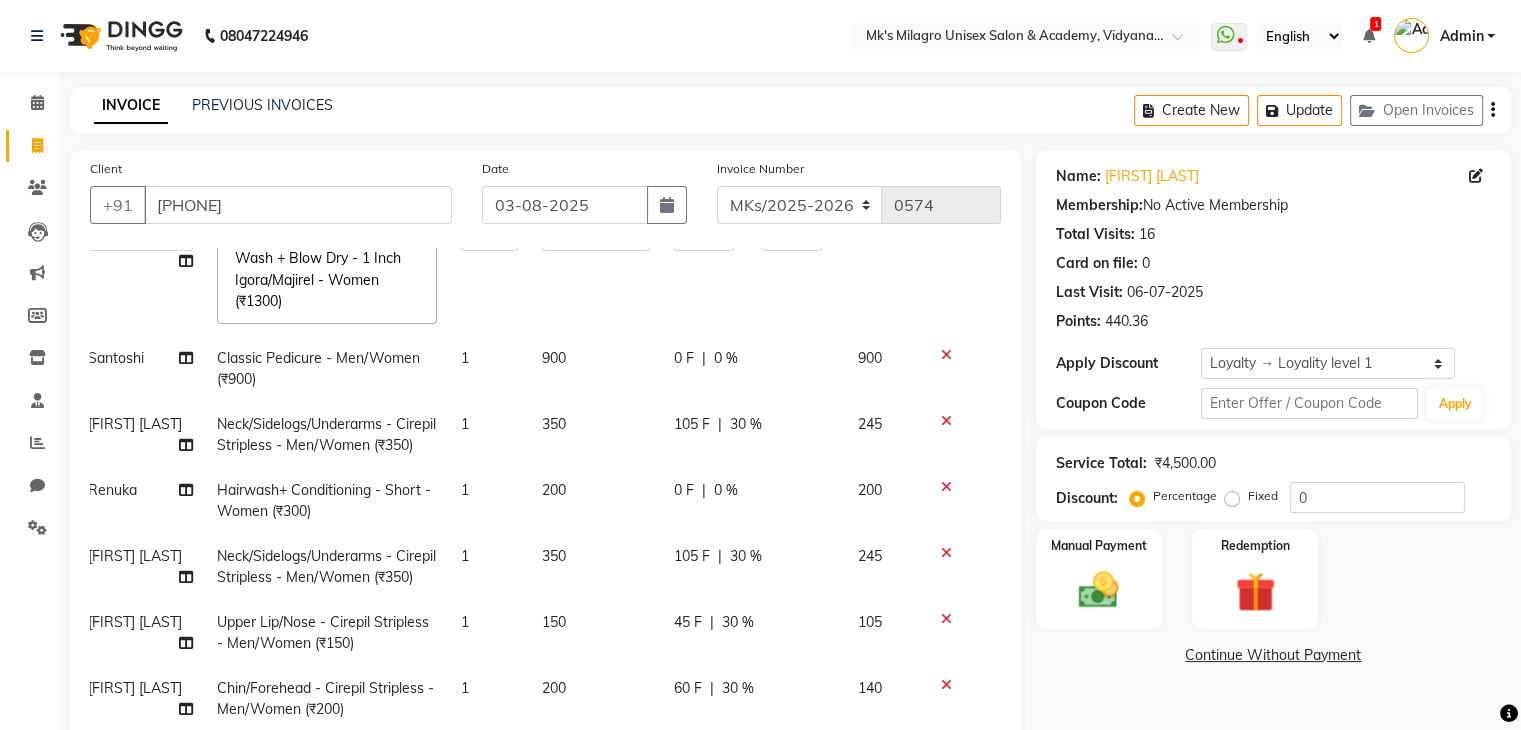 scroll, scrollTop: 308, scrollLeft: 14, axis: both 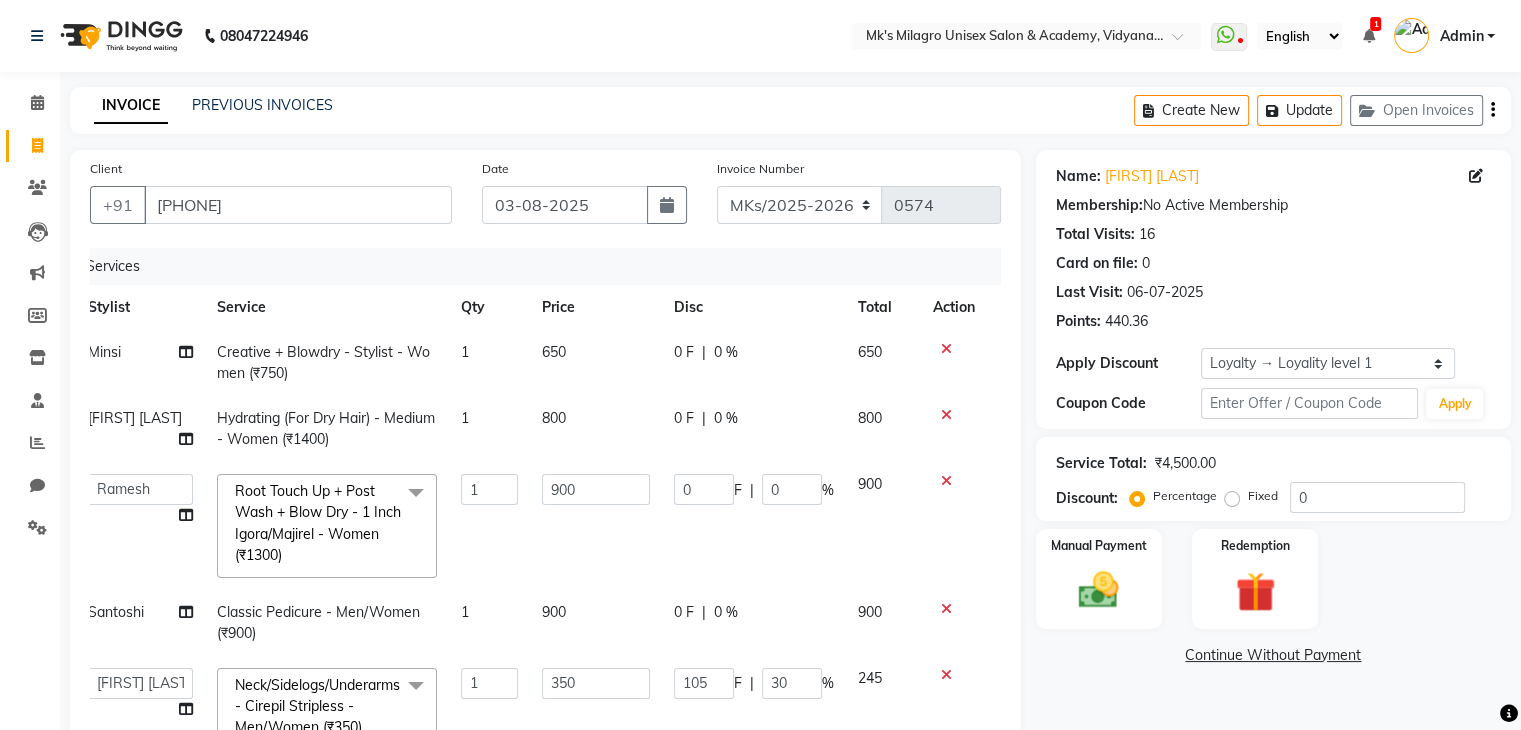 click on "0 F | 0 %" 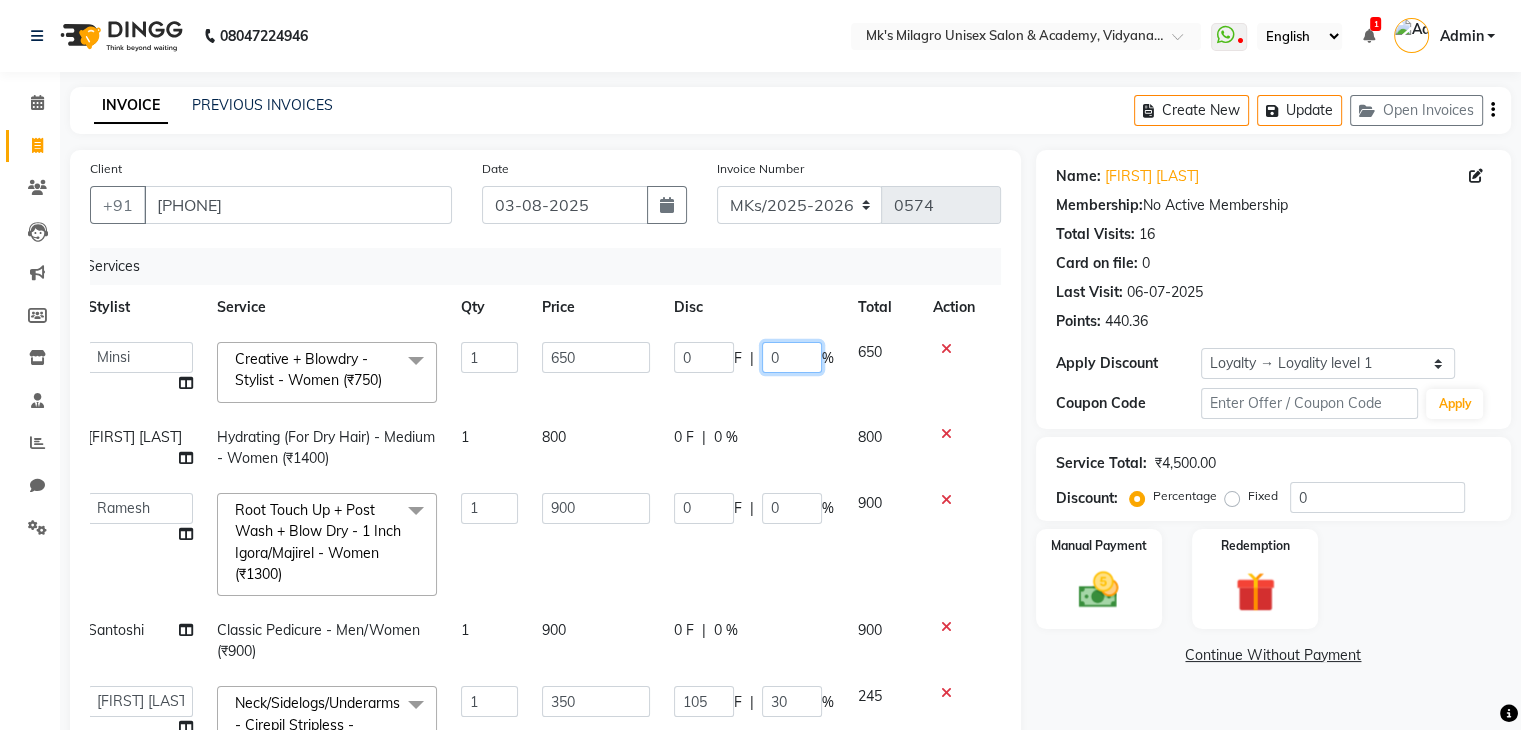 click on "0" 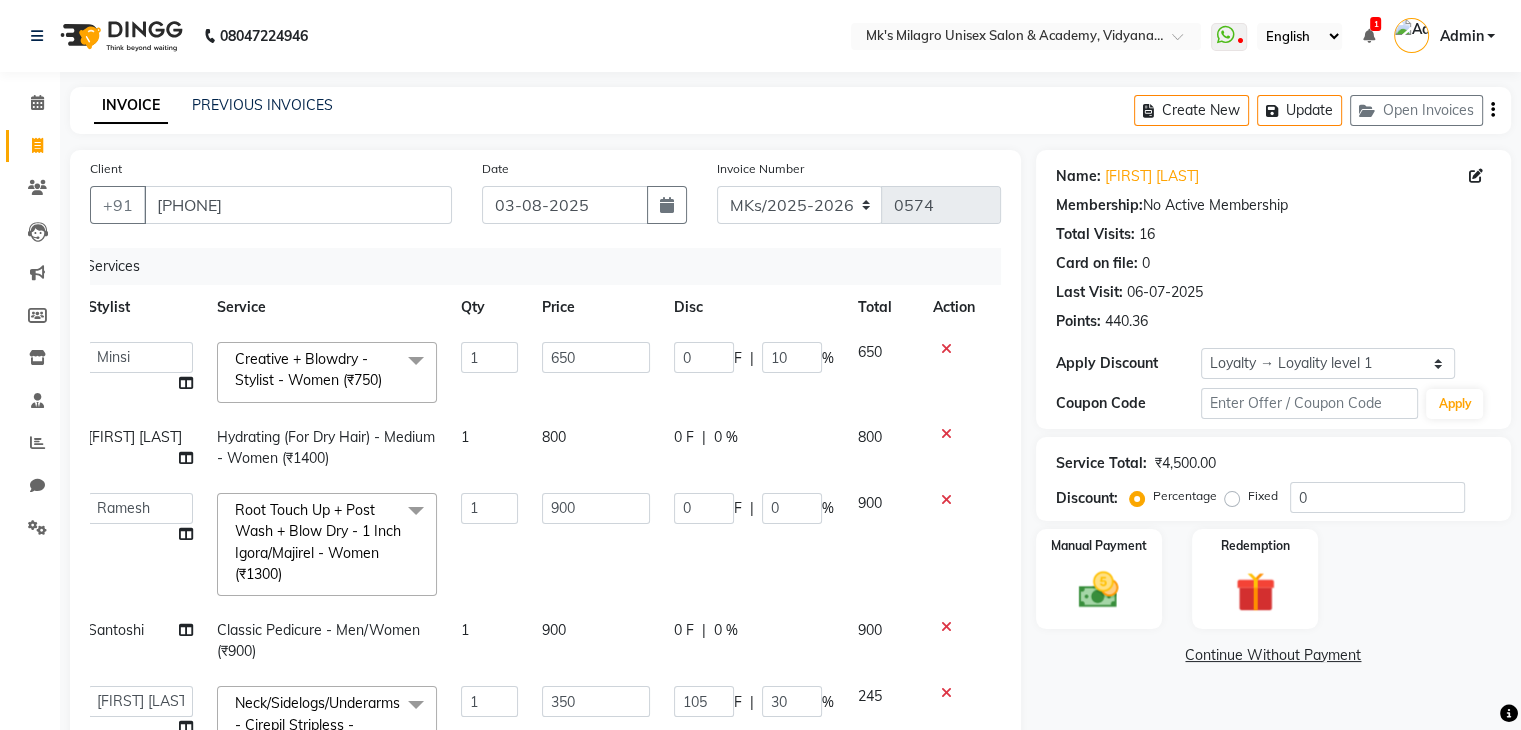 click on "[NAME]   Minsi   Ramesh   Renuka   Riya   Sandhaya   Santoshi  Creative + Blowdry - Stylist - [GENDER] (₹[PRICE])  x Hair Makeover  Junior Stylist - Hairwash & Haircut & Blow Dry (₹[PRICE]) Hair Makeover  Senior Stylist - Hairwash & Haircut & Blow Dry (₹[PRICE]) Pick Any 3 - [SERVICE]/ [SERVICE] /  Hairwash /Blowdry/ Classic Manicure / Basic Cleanup (₹[PRICE]) Classic Mani & Pedi (₹[PRICE]) Face Combo- Cheryl's Cleanup + Face D-tan (₹[PRICE]) Waxing Combo - [SERVICE] O3 Wax (₹[PRICE]) Gel Polish Hands & Feet (₹[PRICE]) Haircut + Hair Color (Men) (₹[PRICE]) Hair Combo - Hydrating Hair Spa & Scalp Exfoliation/Foot Massage (10 min) (₹[PRICE]) Spa Manicure & Pedicure (₹[PRICE]) Nail Extensions & Nail Art (₹[PRICE]) Feet Combo - Classic Pedicure + Heel Peel + Classic  Manicure/Paraffin wax  (₹[PRICE]) Pick Any 3 - [SERVICE](1 inch)/ Cheryl's Cleanup/ Haircut / Hair Spa/  Pedicure (₹[PRICE]) O3 Facial + O3 D-tan (₹[PRICE]) O3 Manicure & Pedicure  (₹[PRICE]) De-coat  Shampoo* (₹[PRICE]) Base* (₹[PRICE]) 1 0" 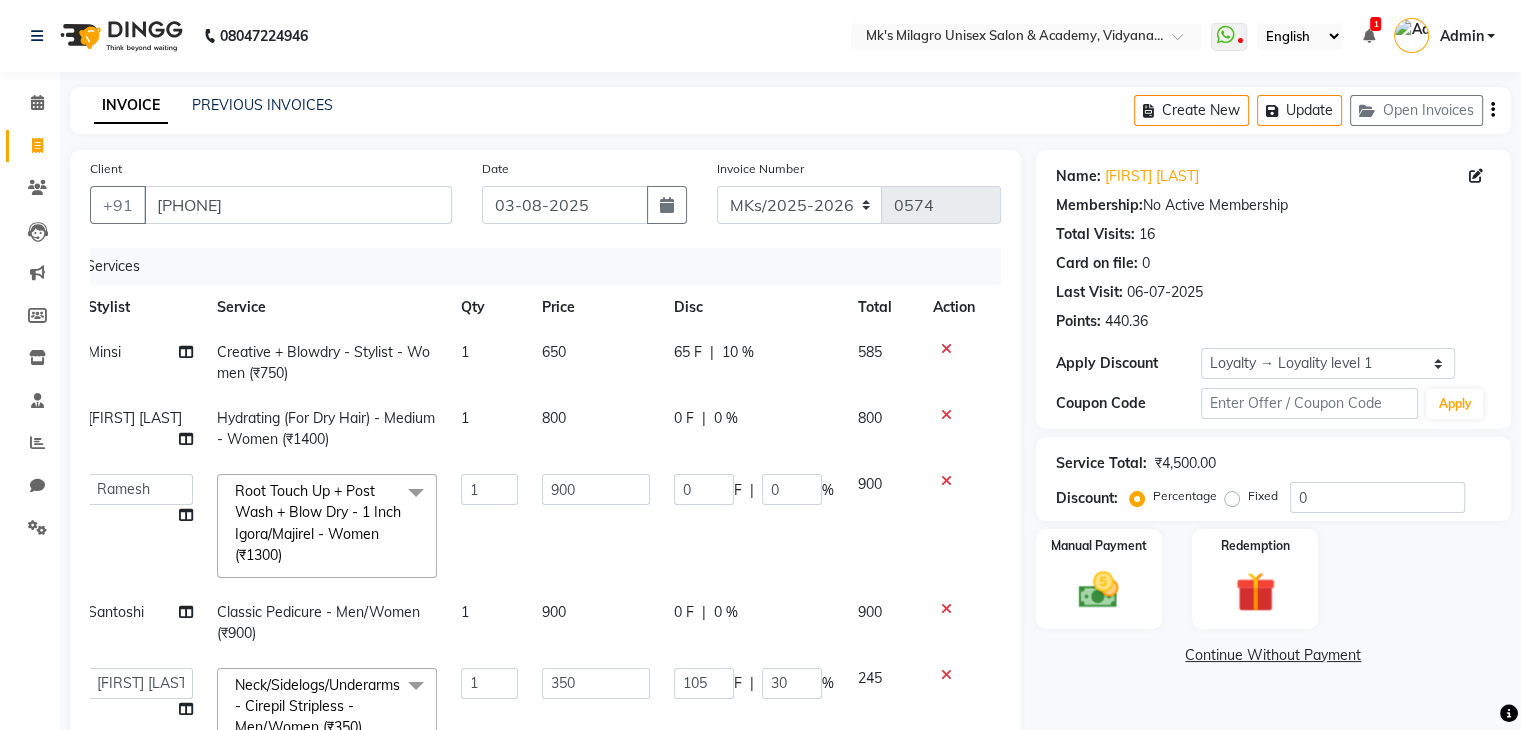 click on "0 F | 0 %" 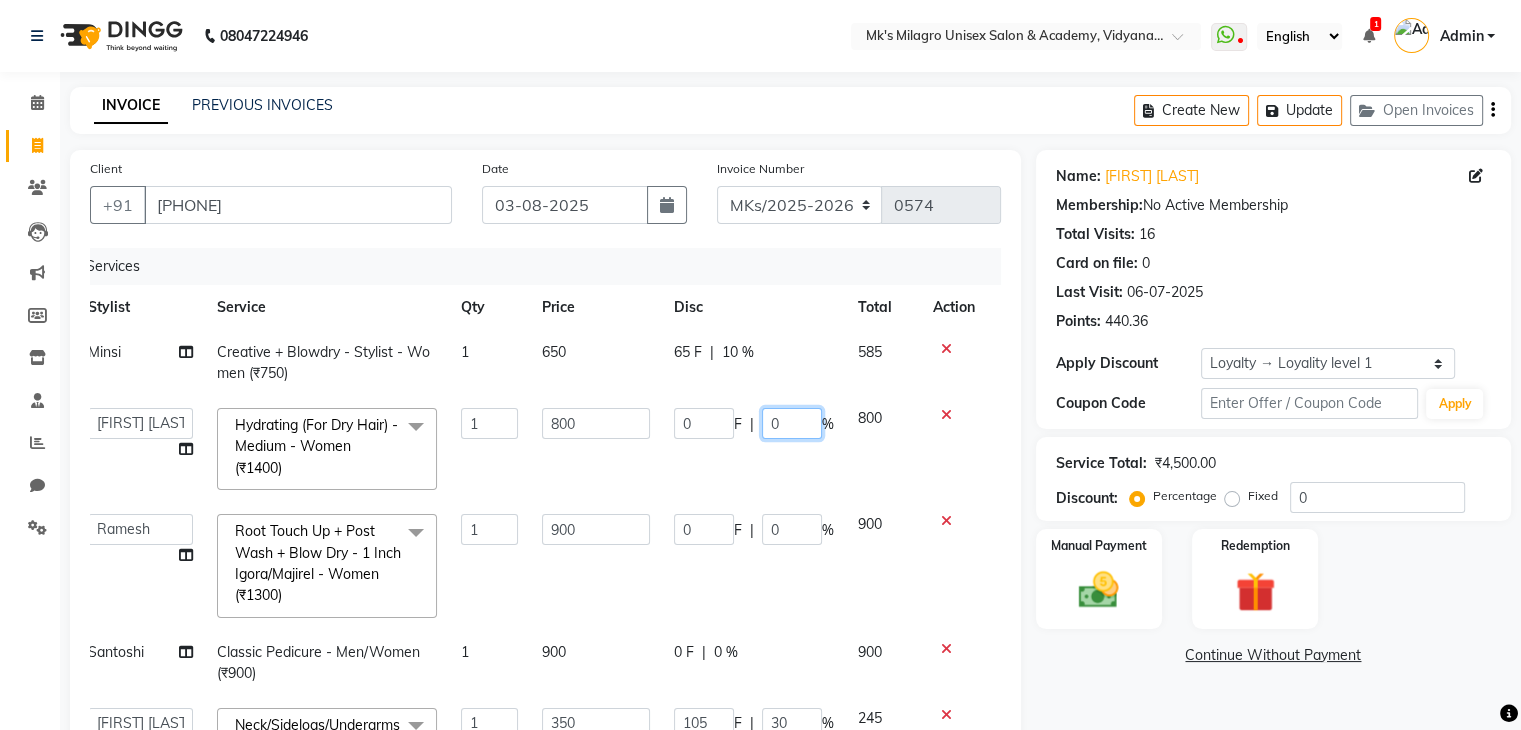 click on "0" 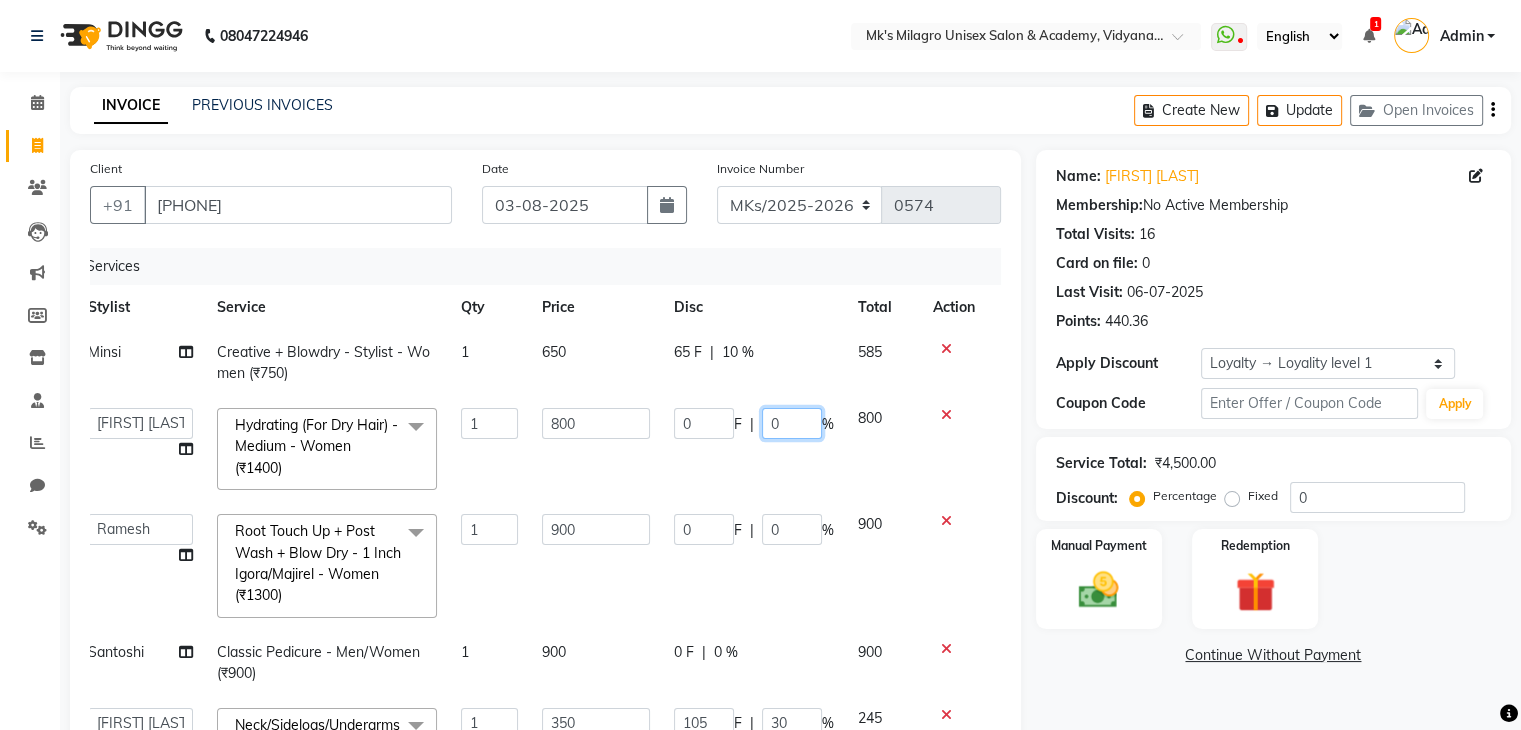 type on "10" 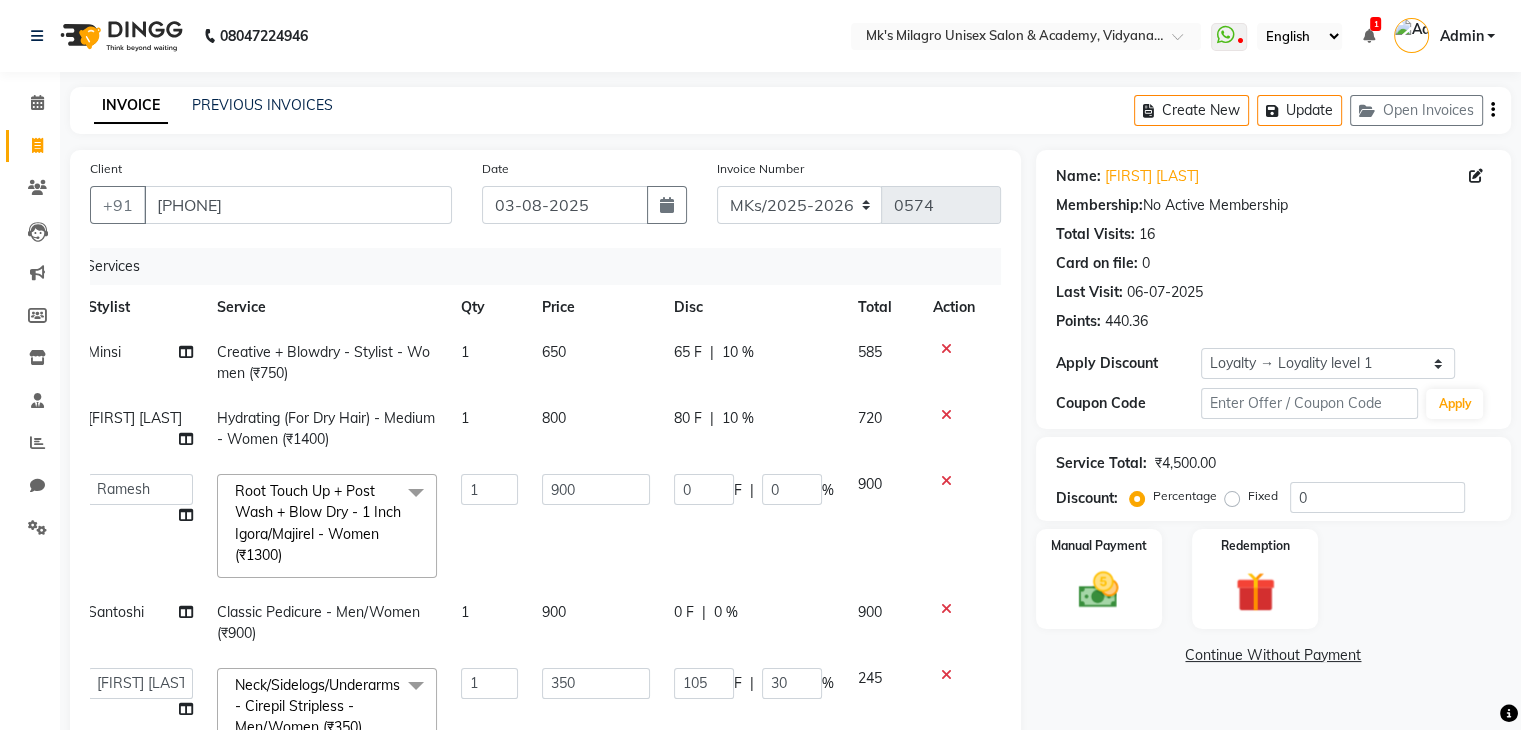 click on "80 F | 10 %" 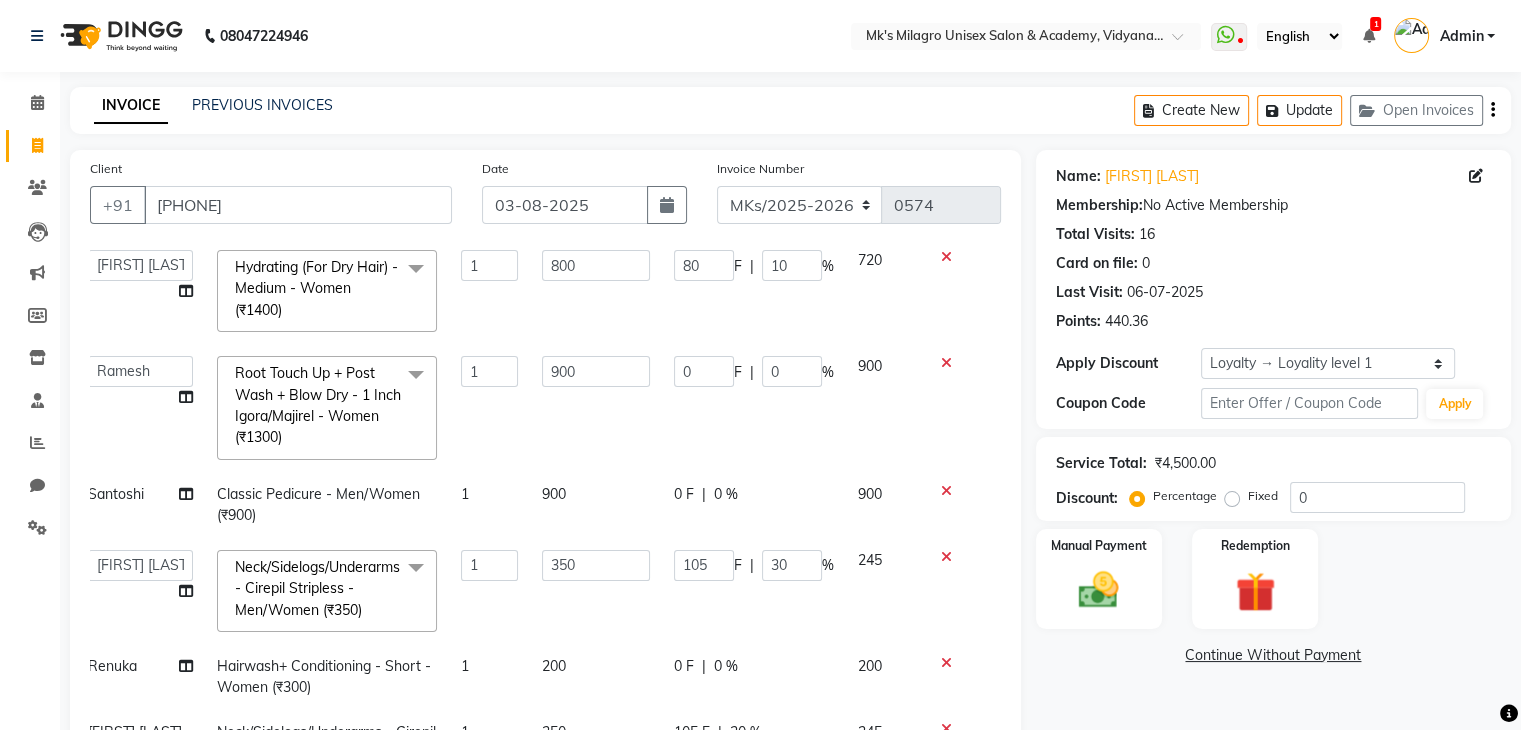 scroll, scrollTop: 160, scrollLeft: 14, axis: both 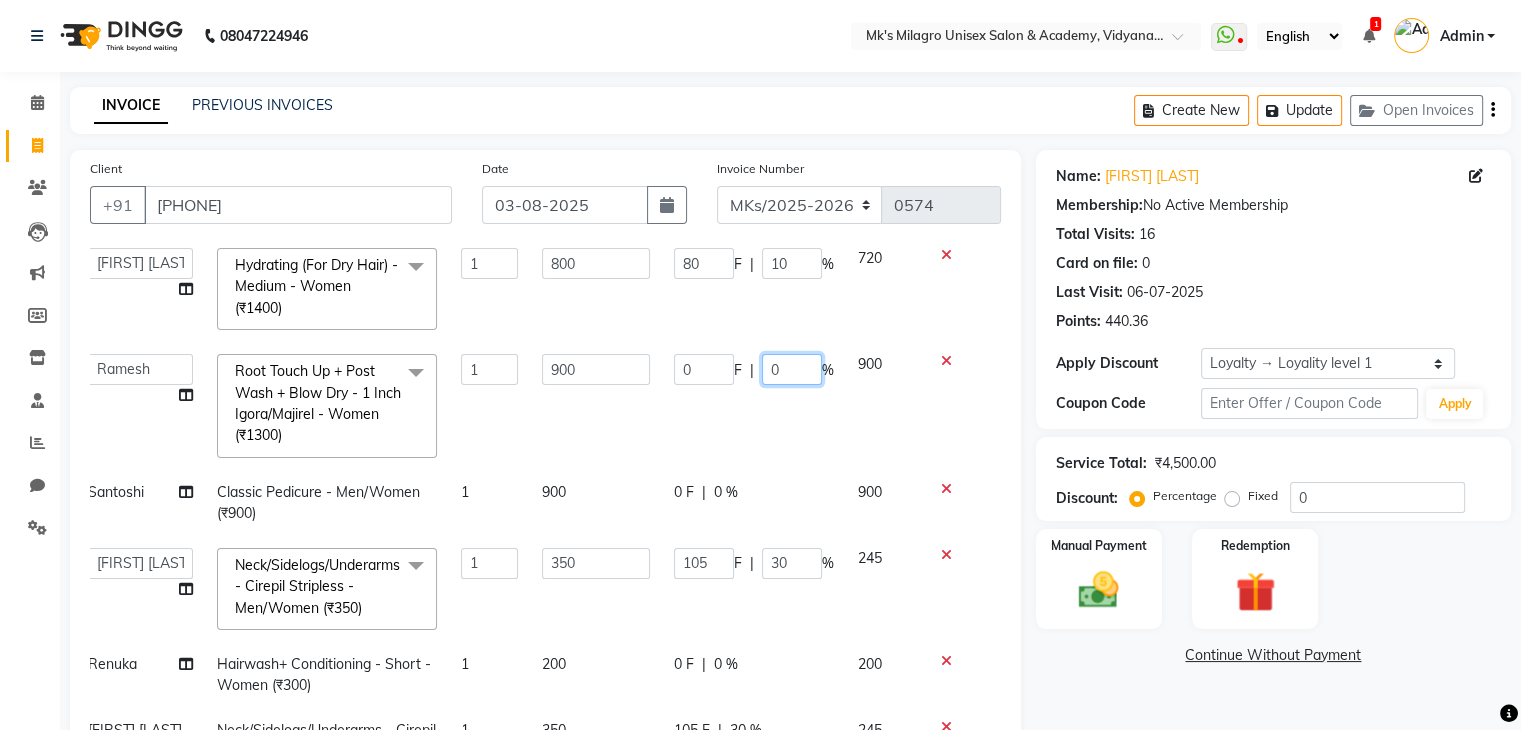 click on "0" 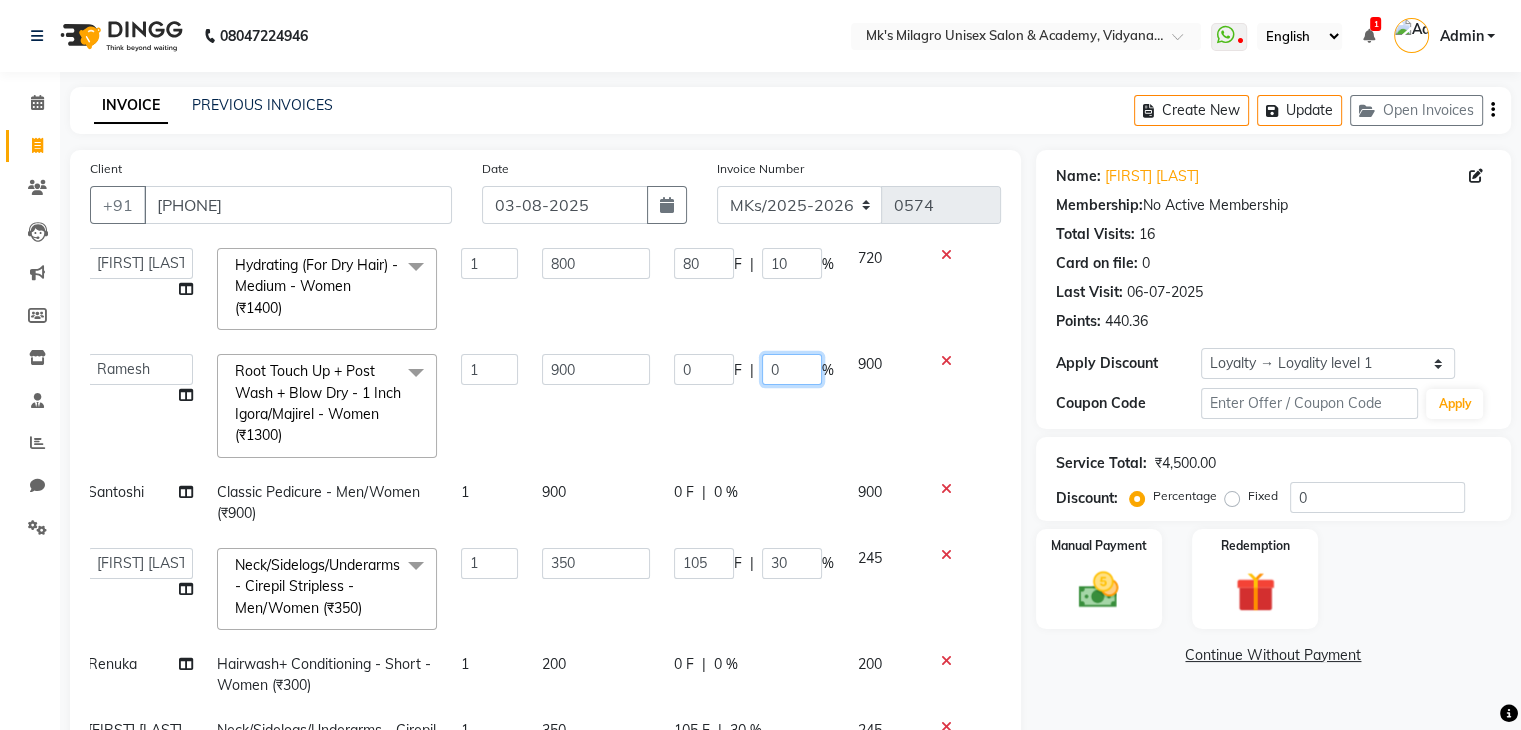 type on "10" 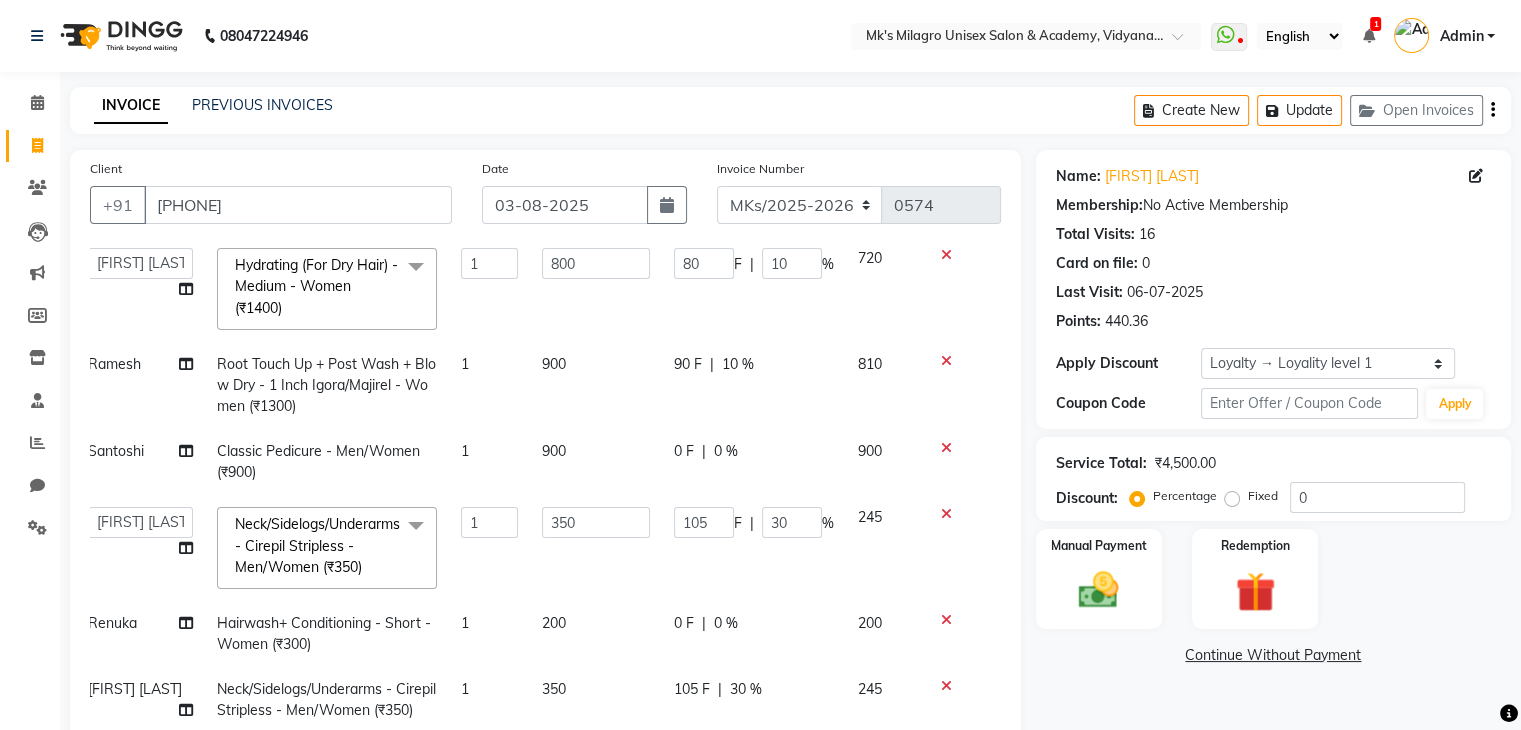 click on "90 F | 10 %" 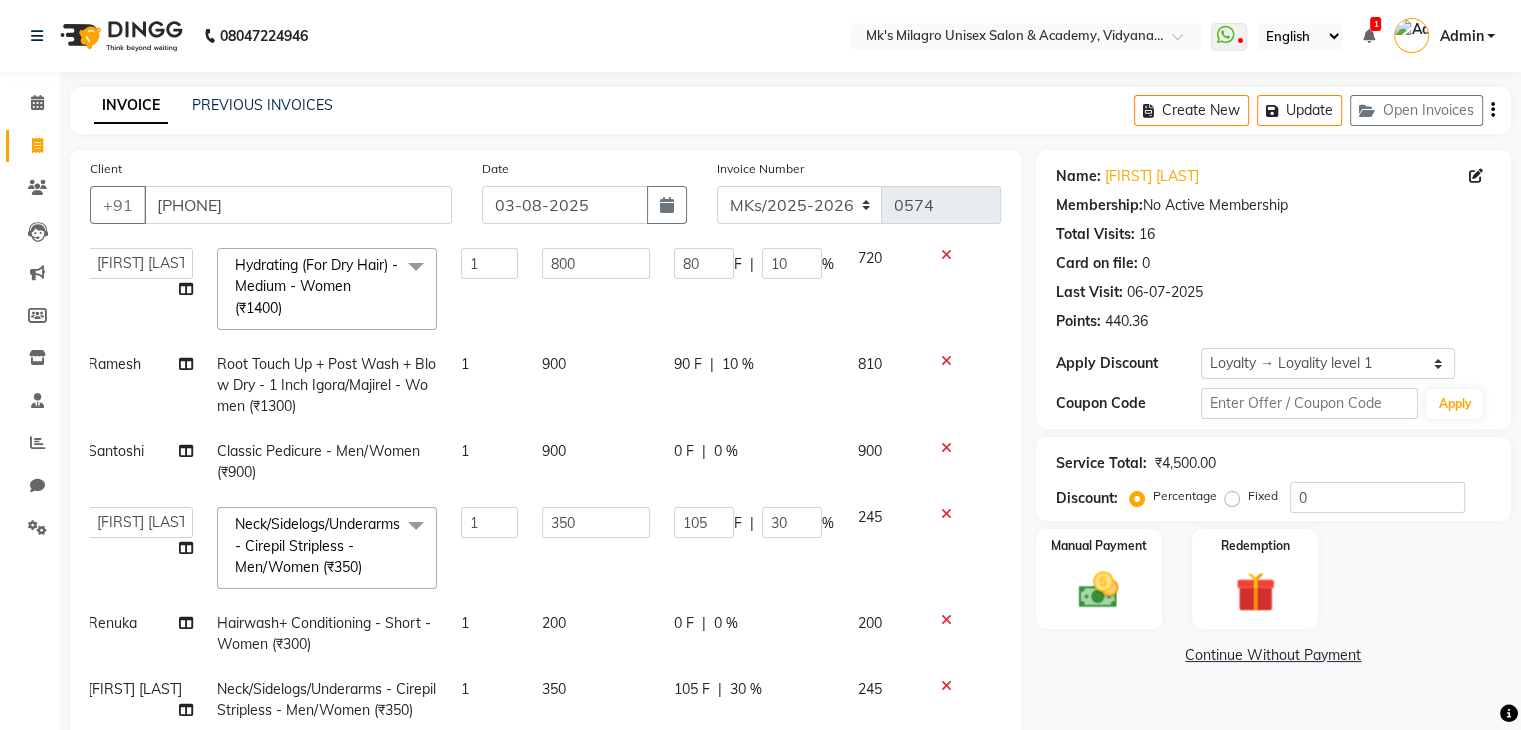 select on "85488" 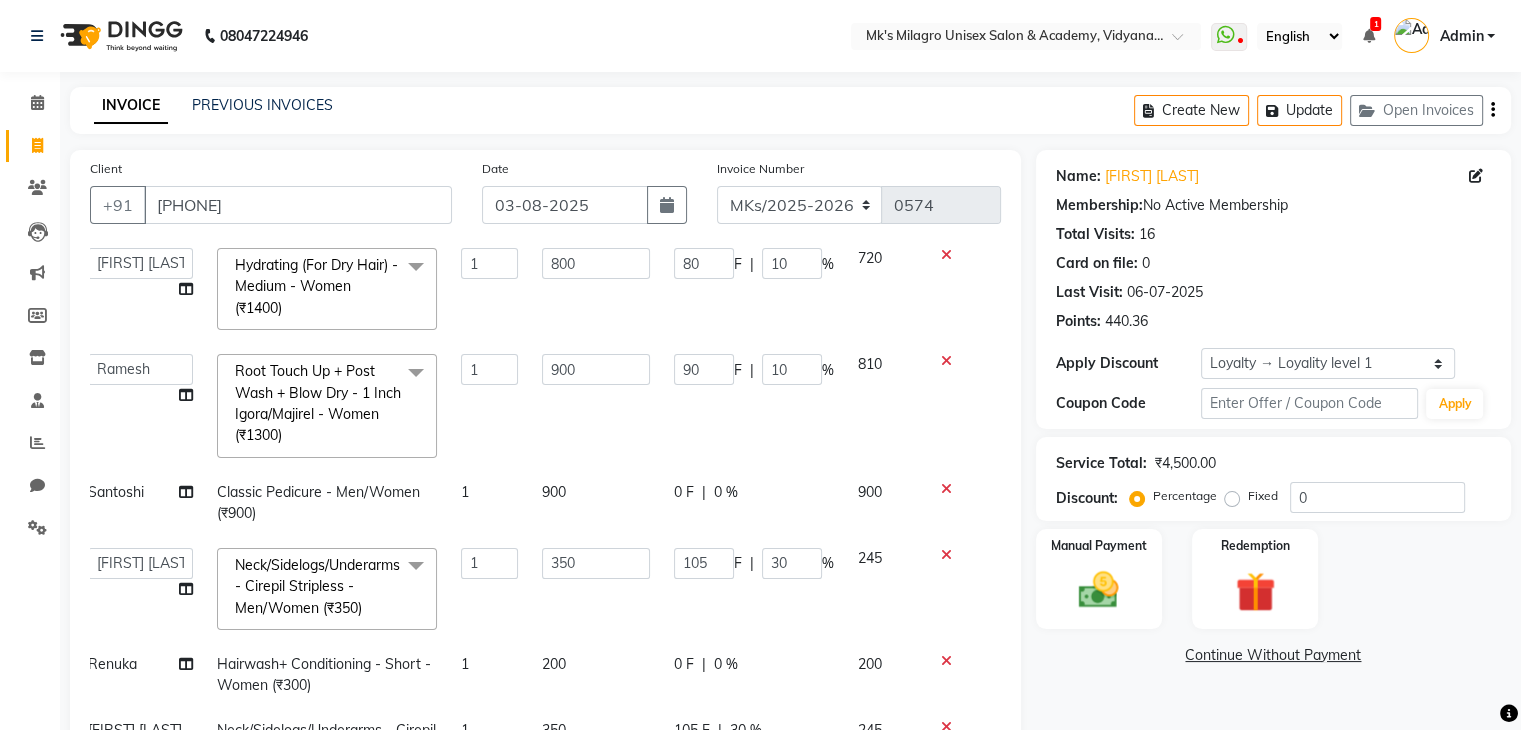 click on "0 F | 0 %" 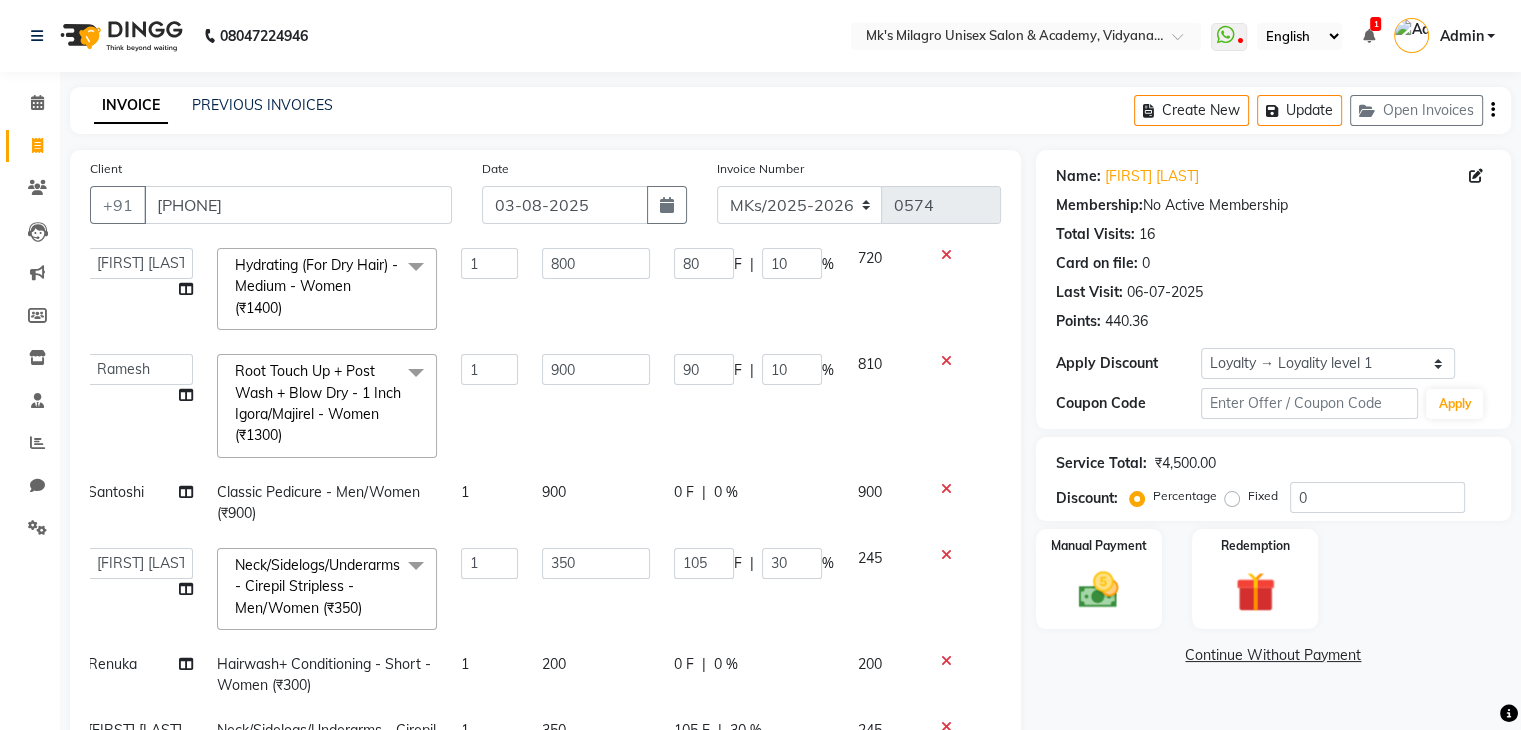 select on "74294" 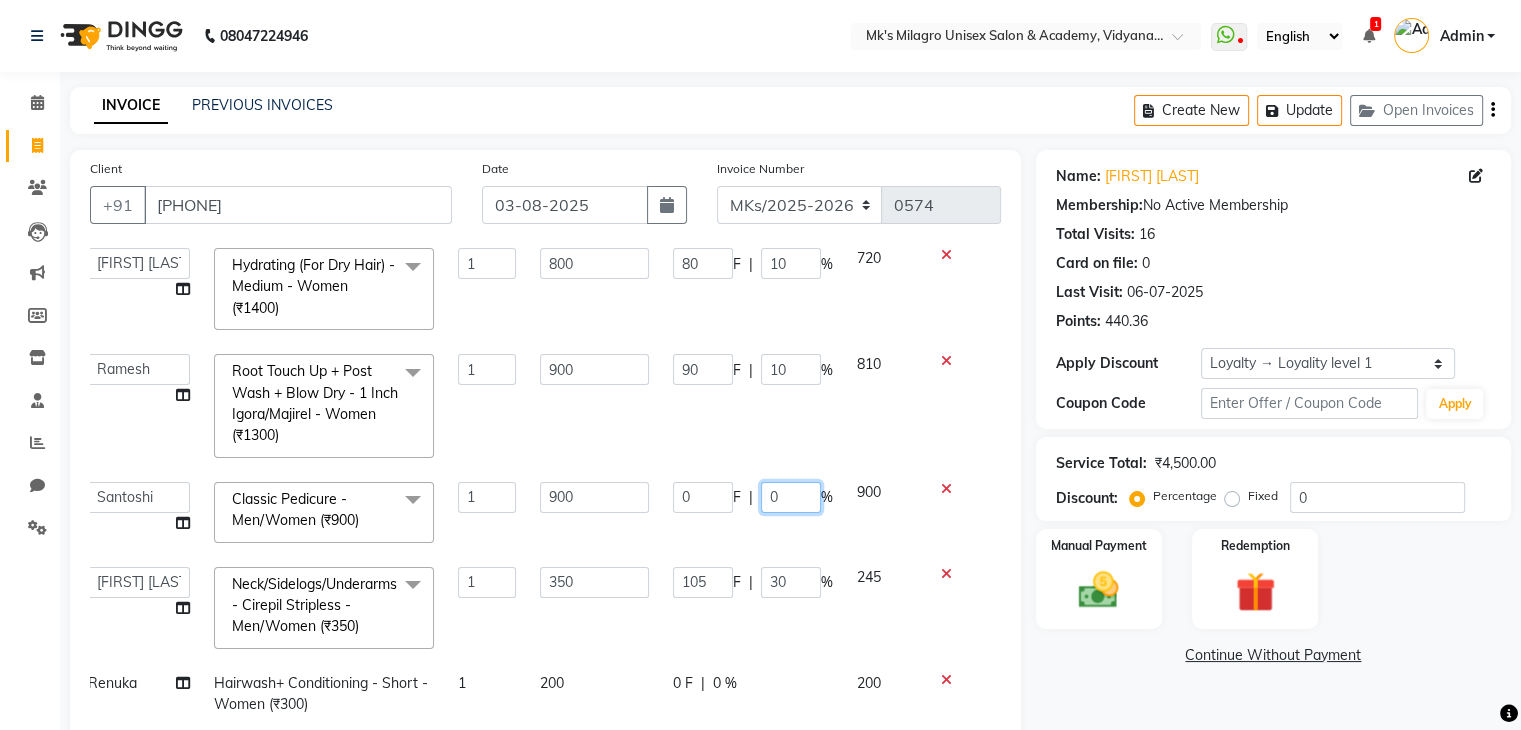 click on "0" 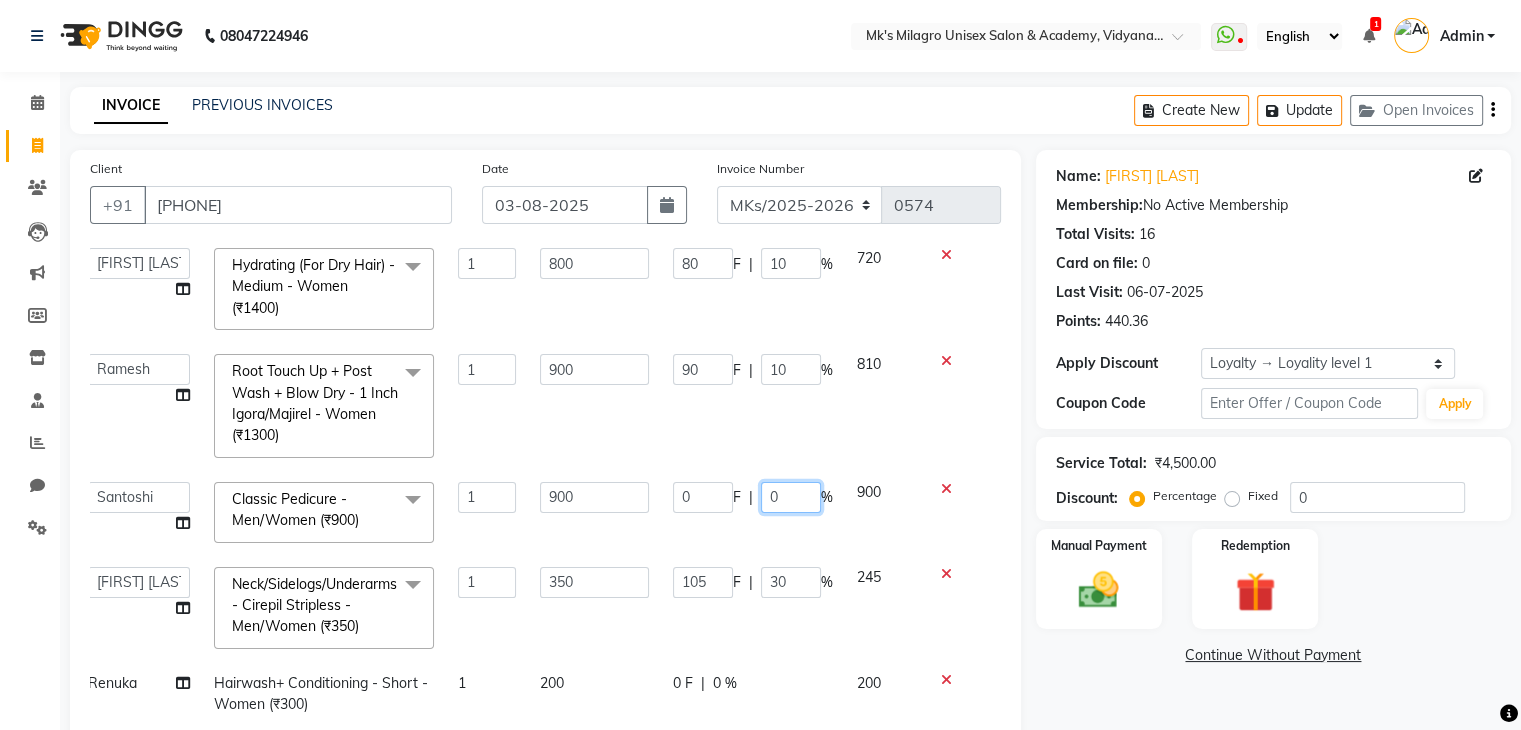type on "10" 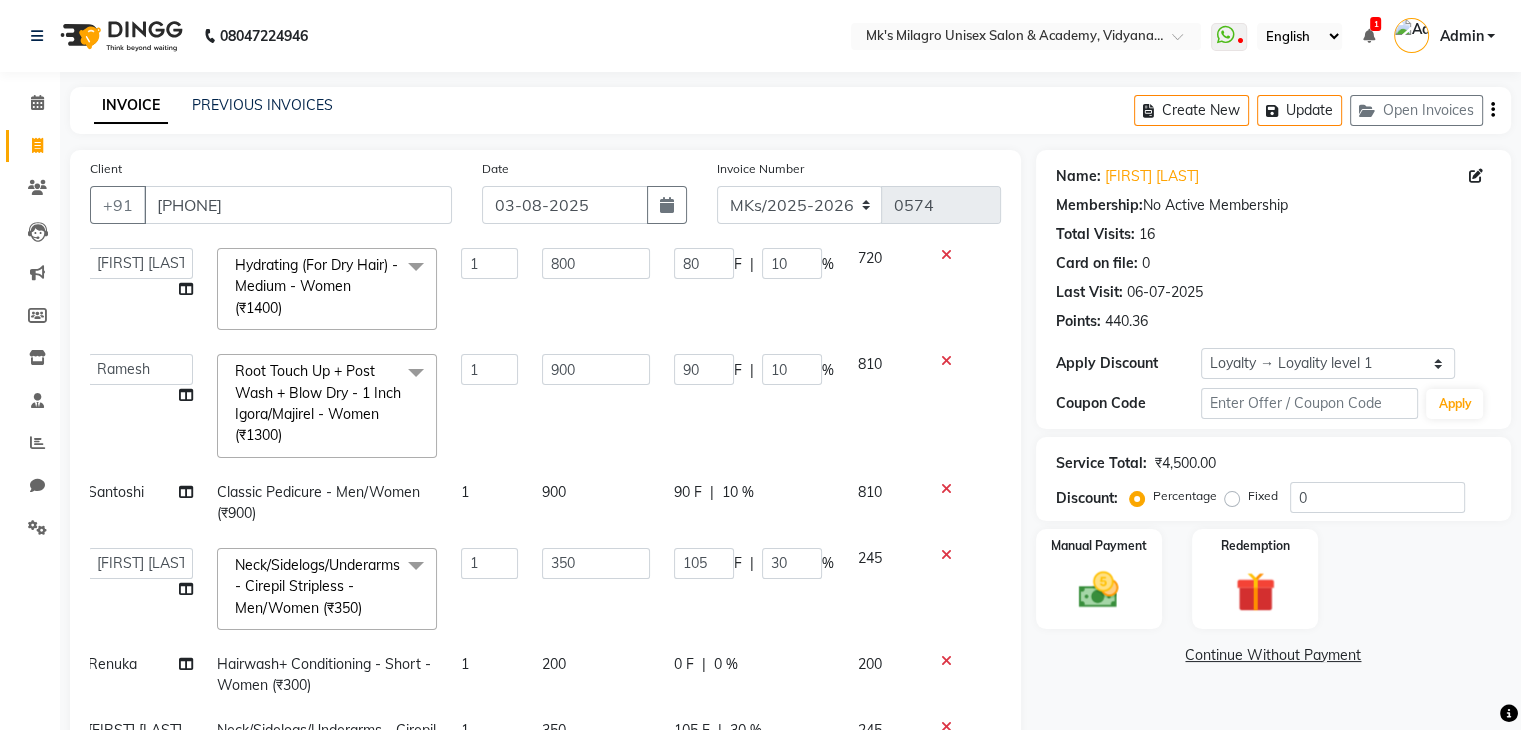 click on "90 F | 10 %" 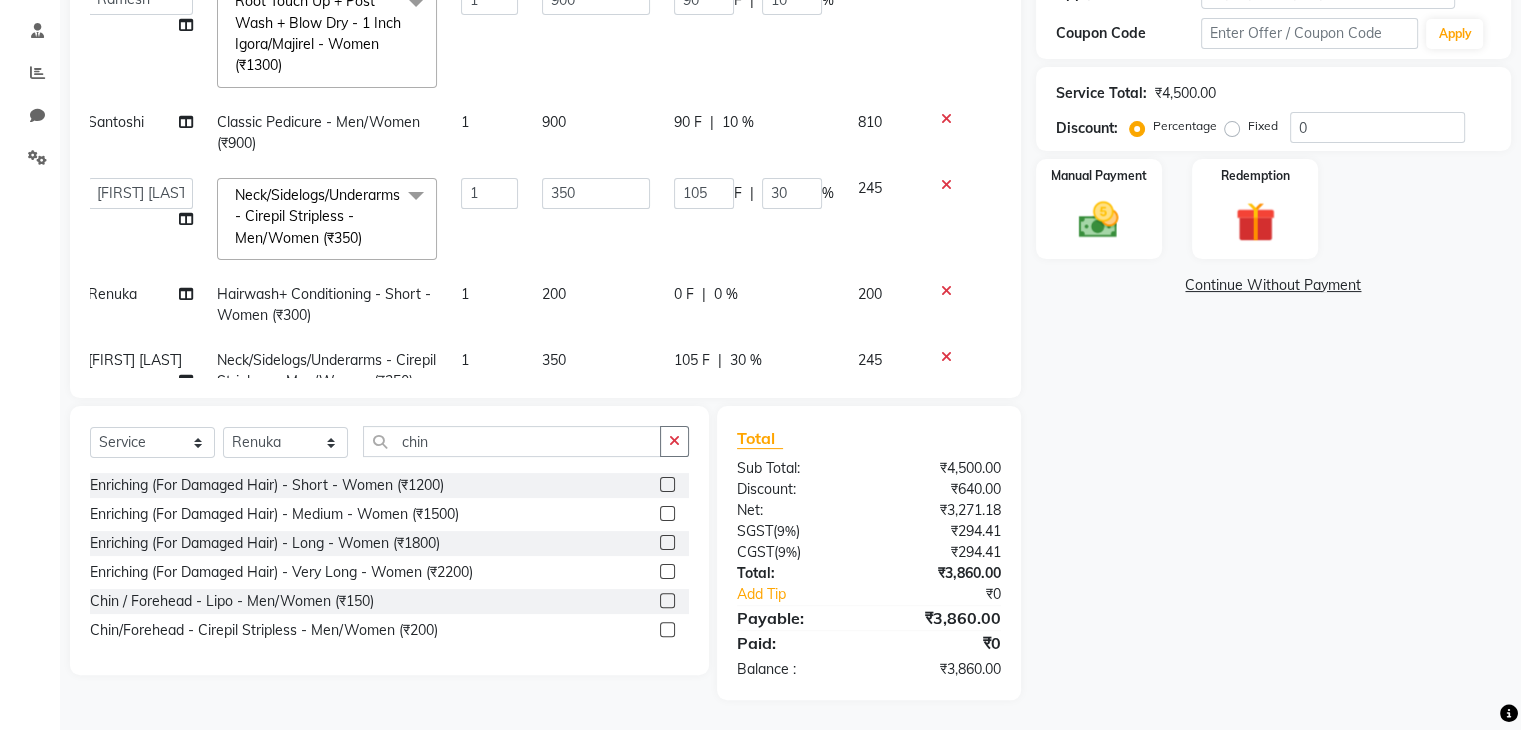 scroll, scrollTop: 212, scrollLeft: 0, axis: vertical 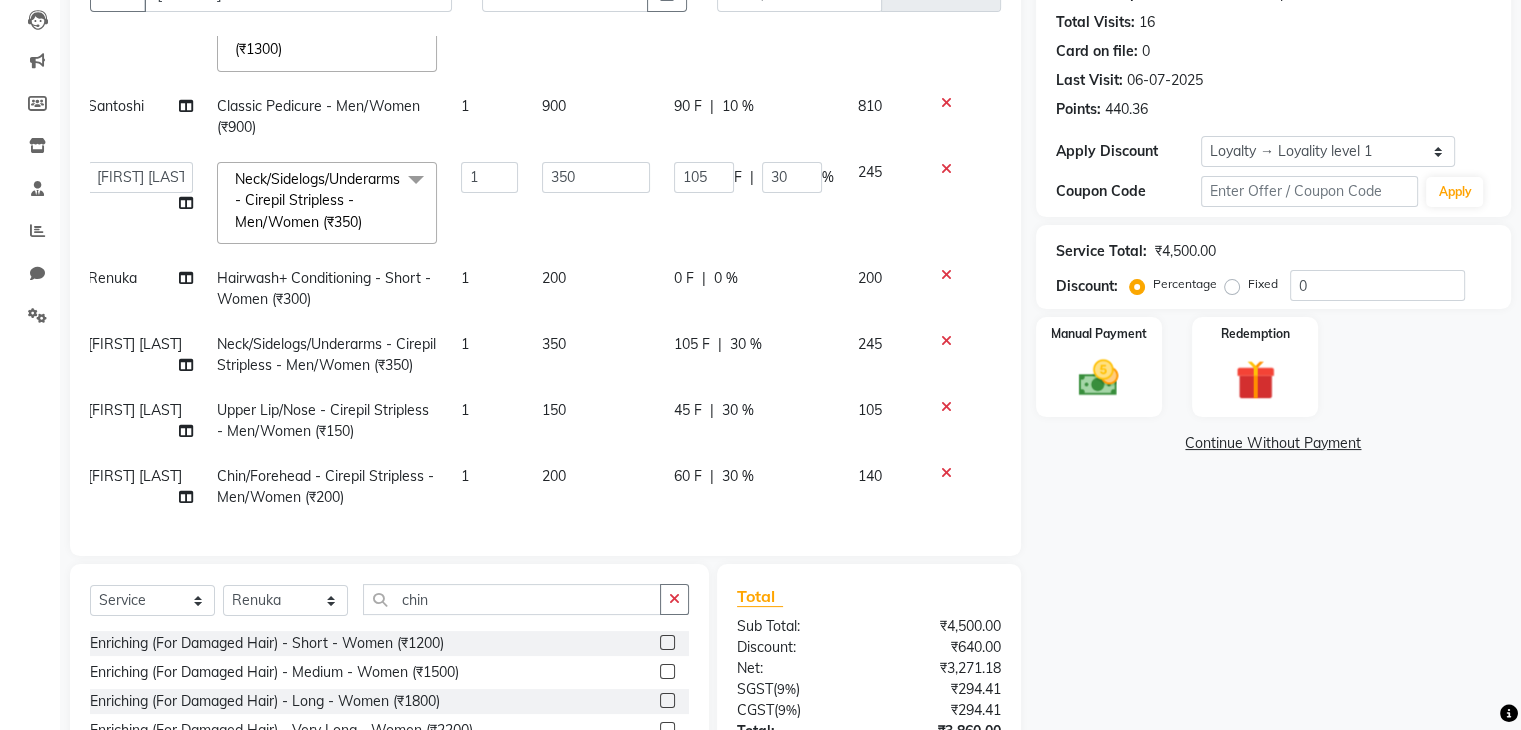 click on "105 F | 30 %" 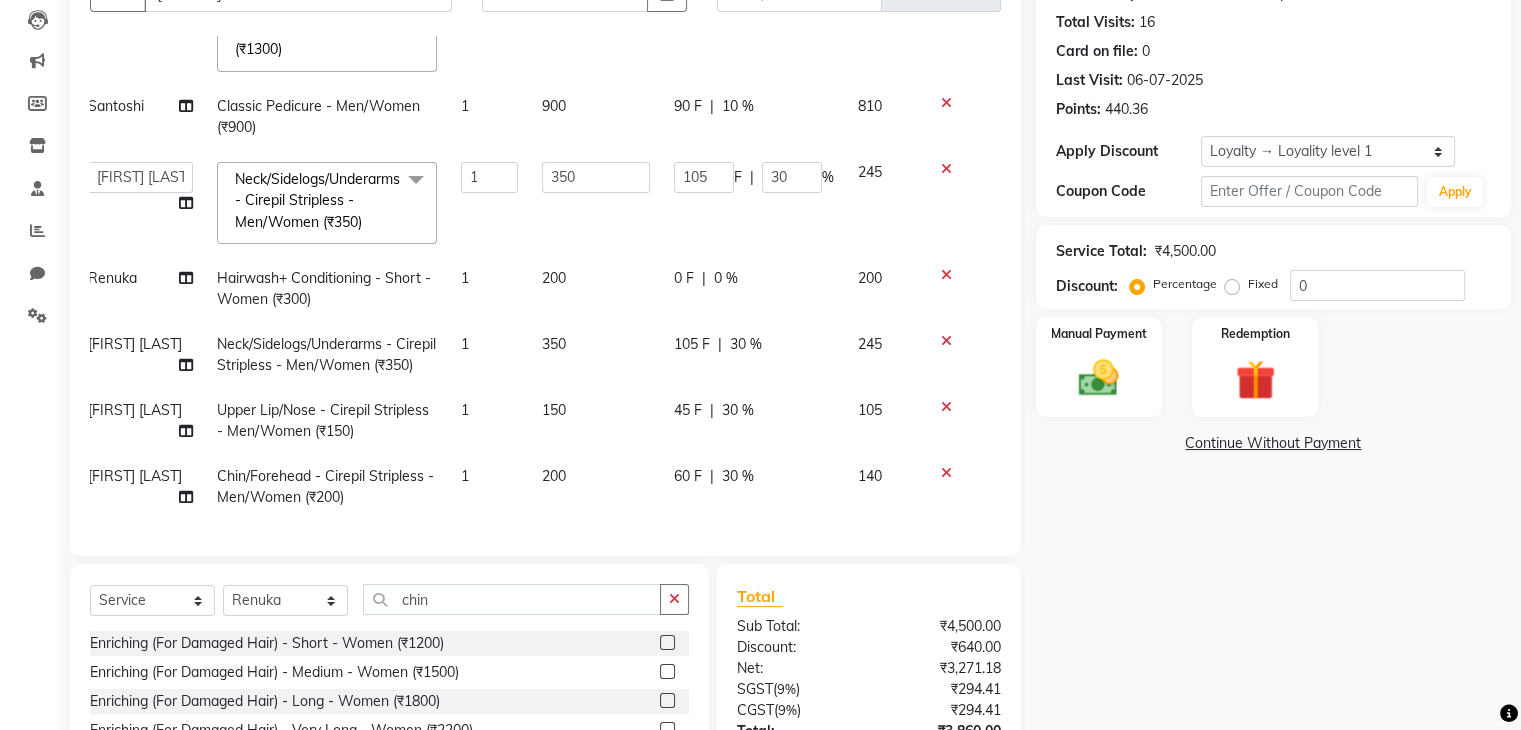 click on "0 F | 0 %" 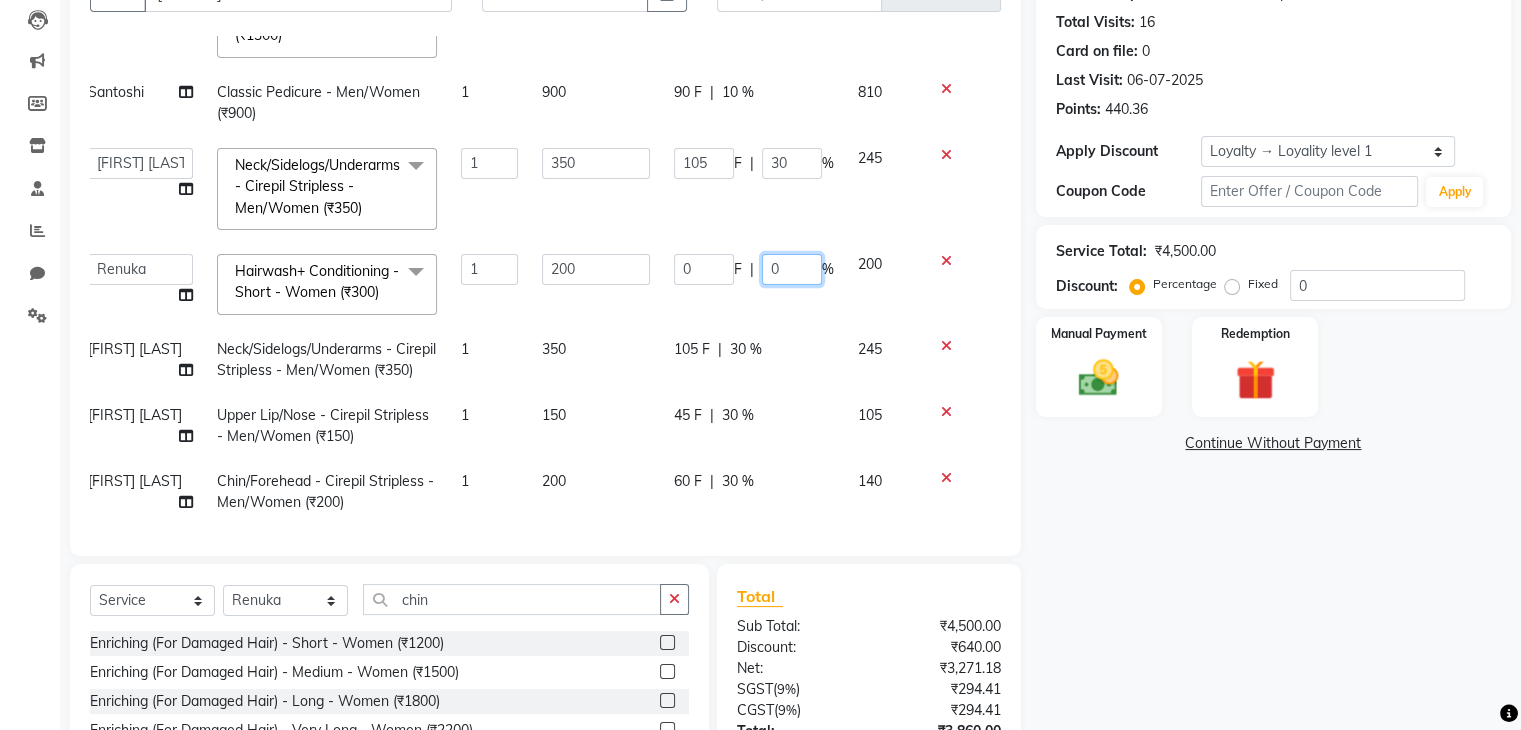 click on "0" 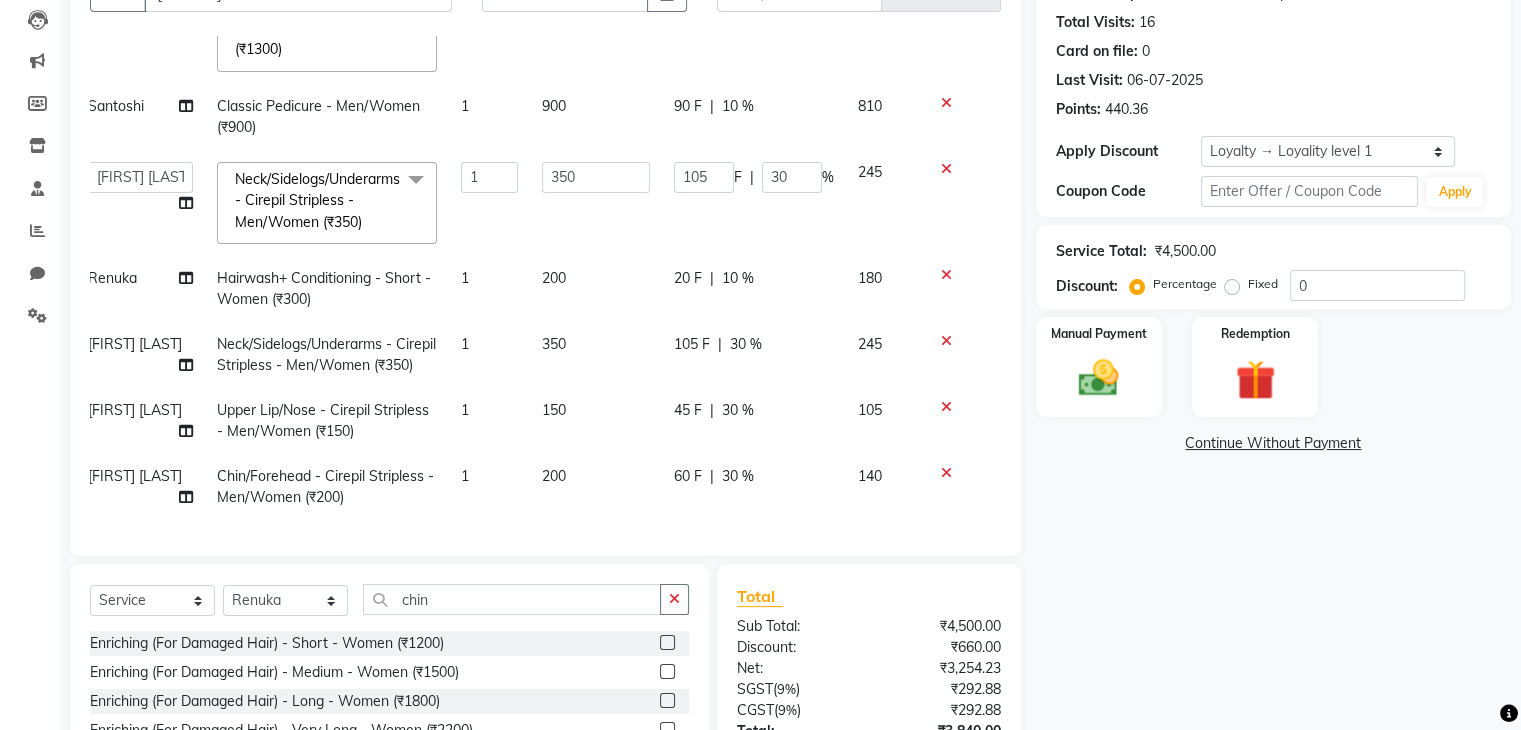 click on "[NUMBER] F | 10 %" 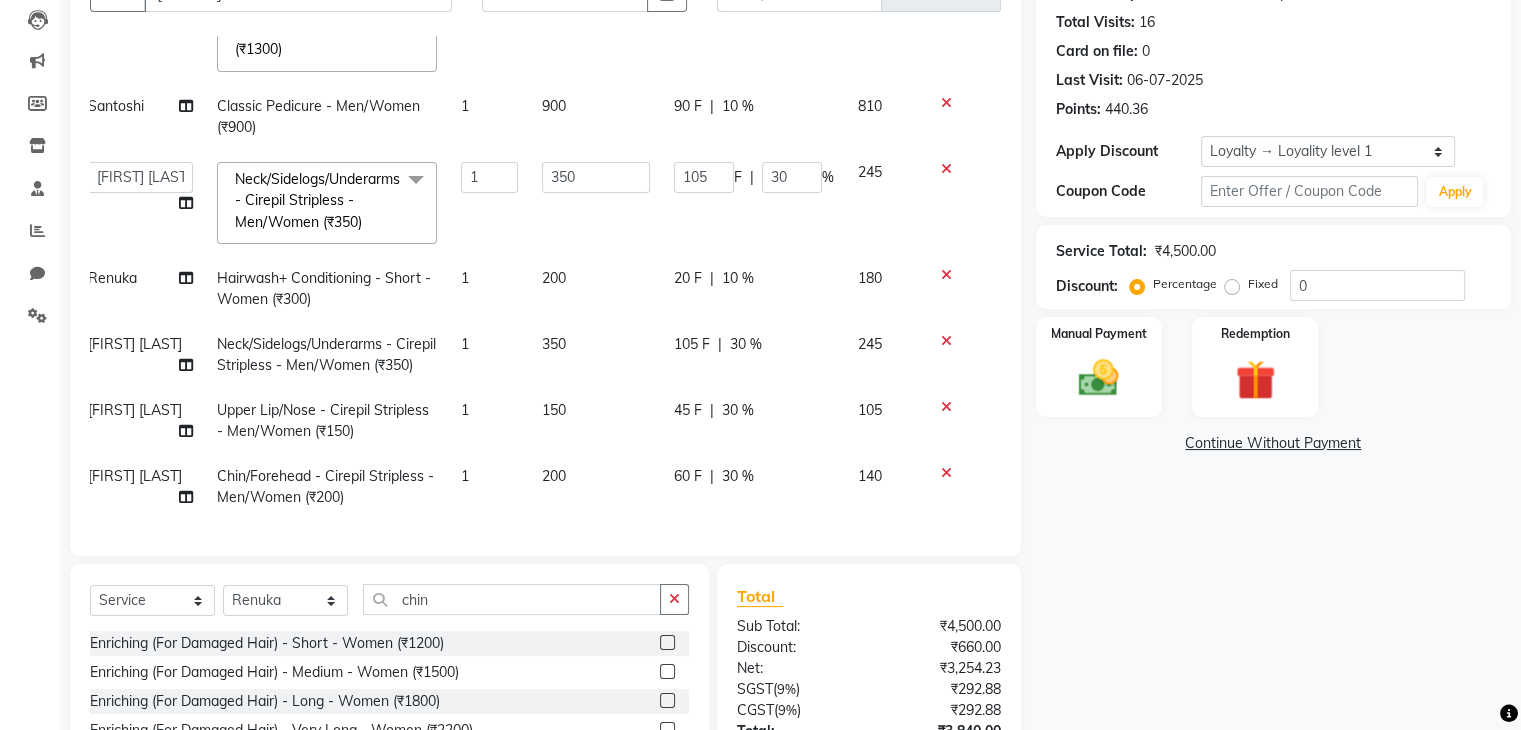 select on "21738" 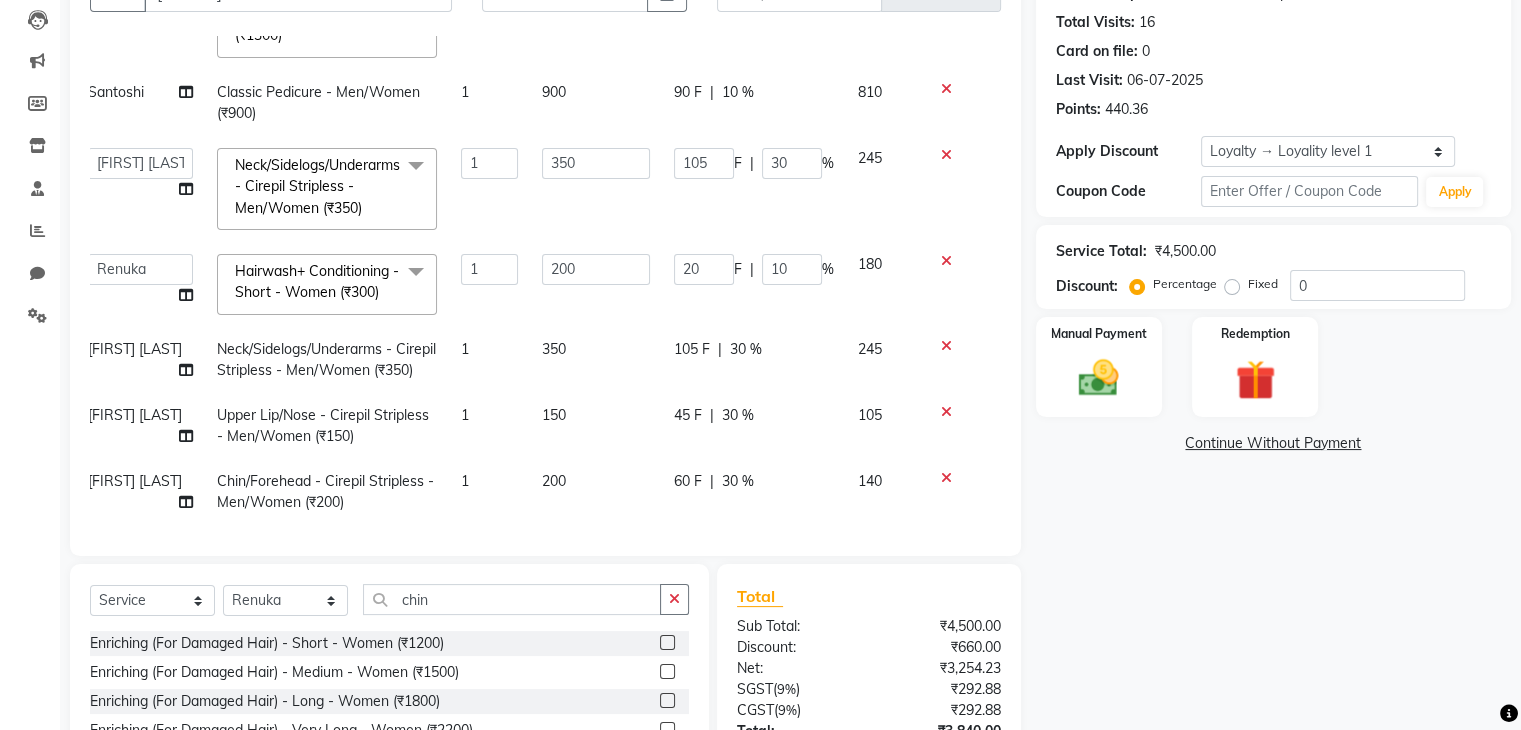 scroll, scrollTop: 371, scrollLeft: 0, axis: vertical 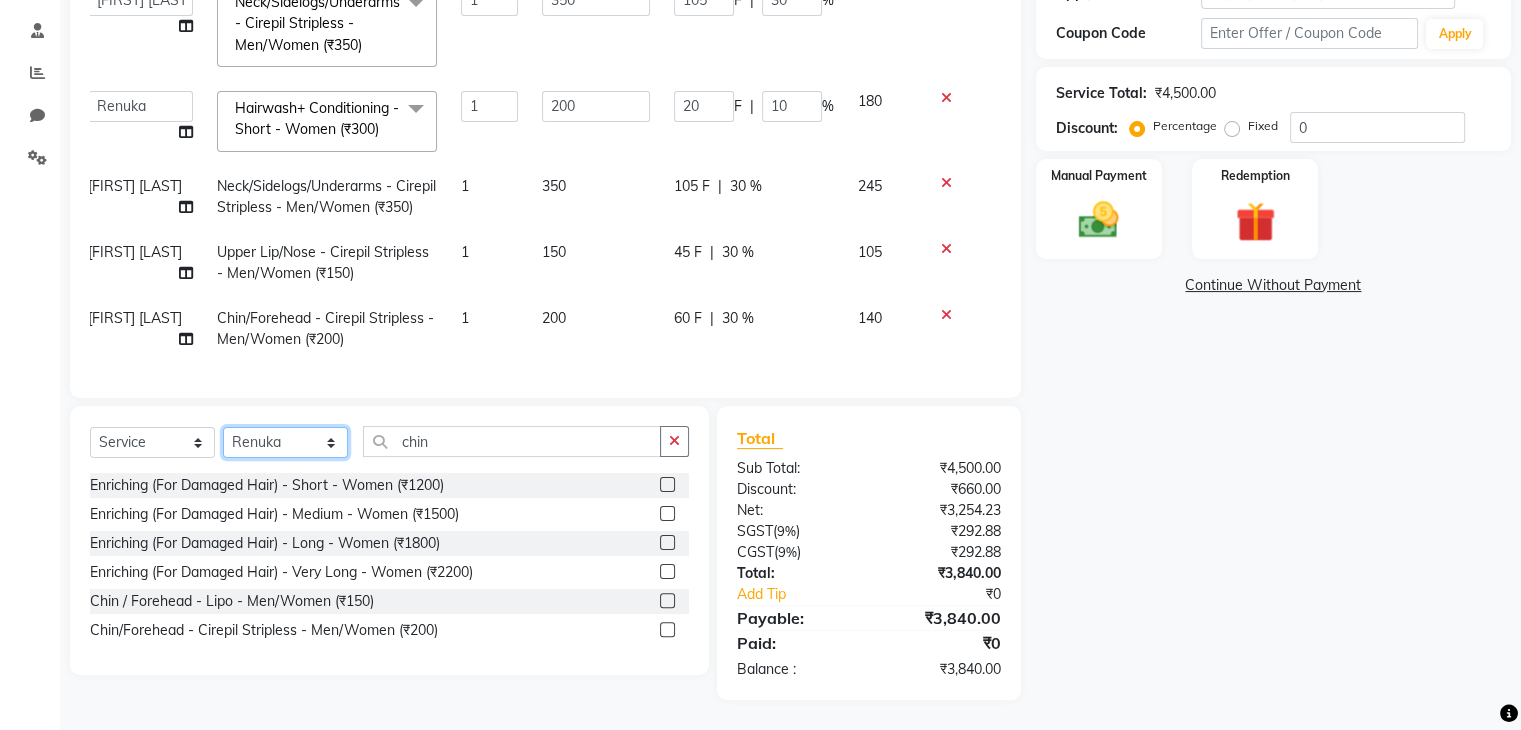 click on "Select Stylist Madhuri Jadhav Minsi Ramesh Renuka Riya Sandhaya Santoshi" 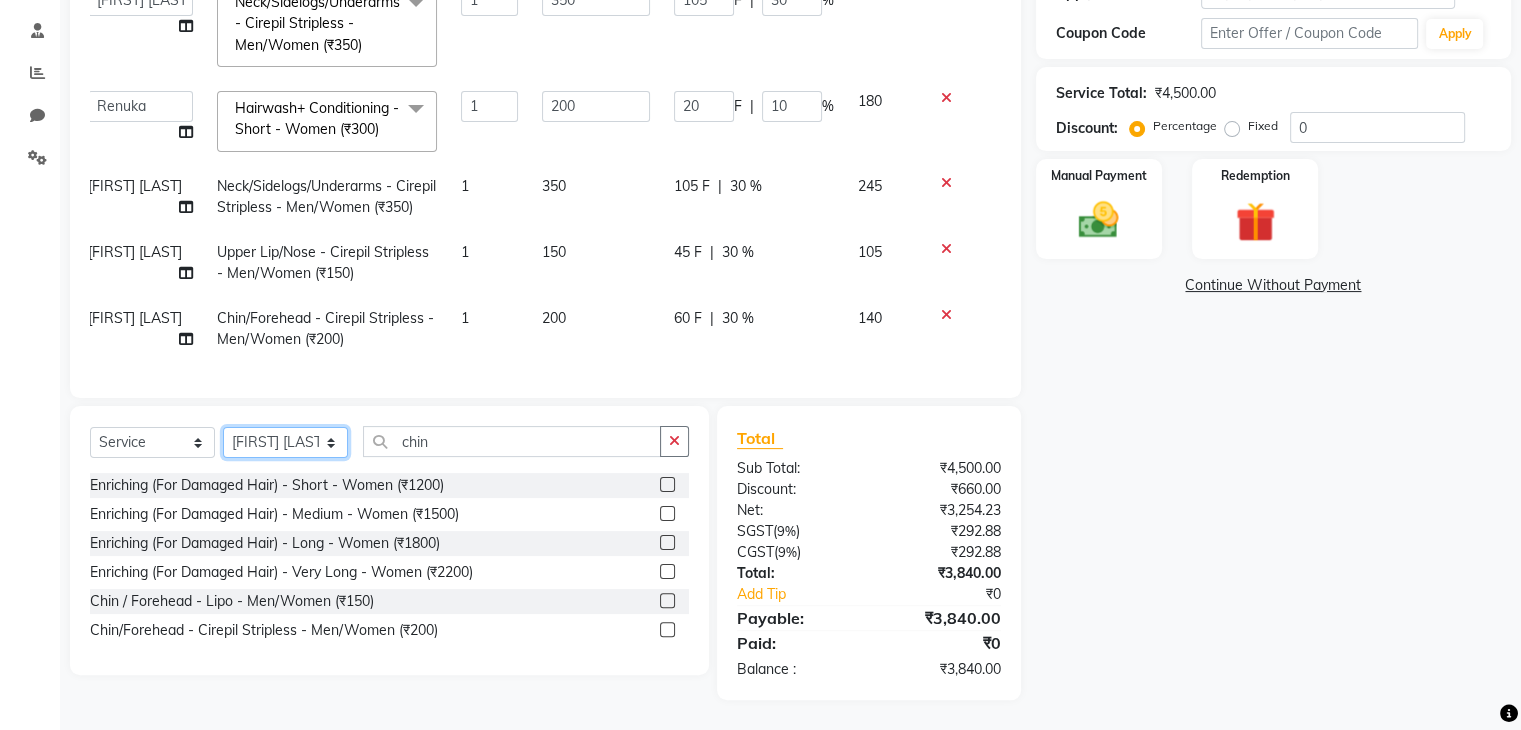 click on "Select Stylist Madhuri Jadhav Minsi Ramesh Renuka Riya Sandhaya Santoshi" 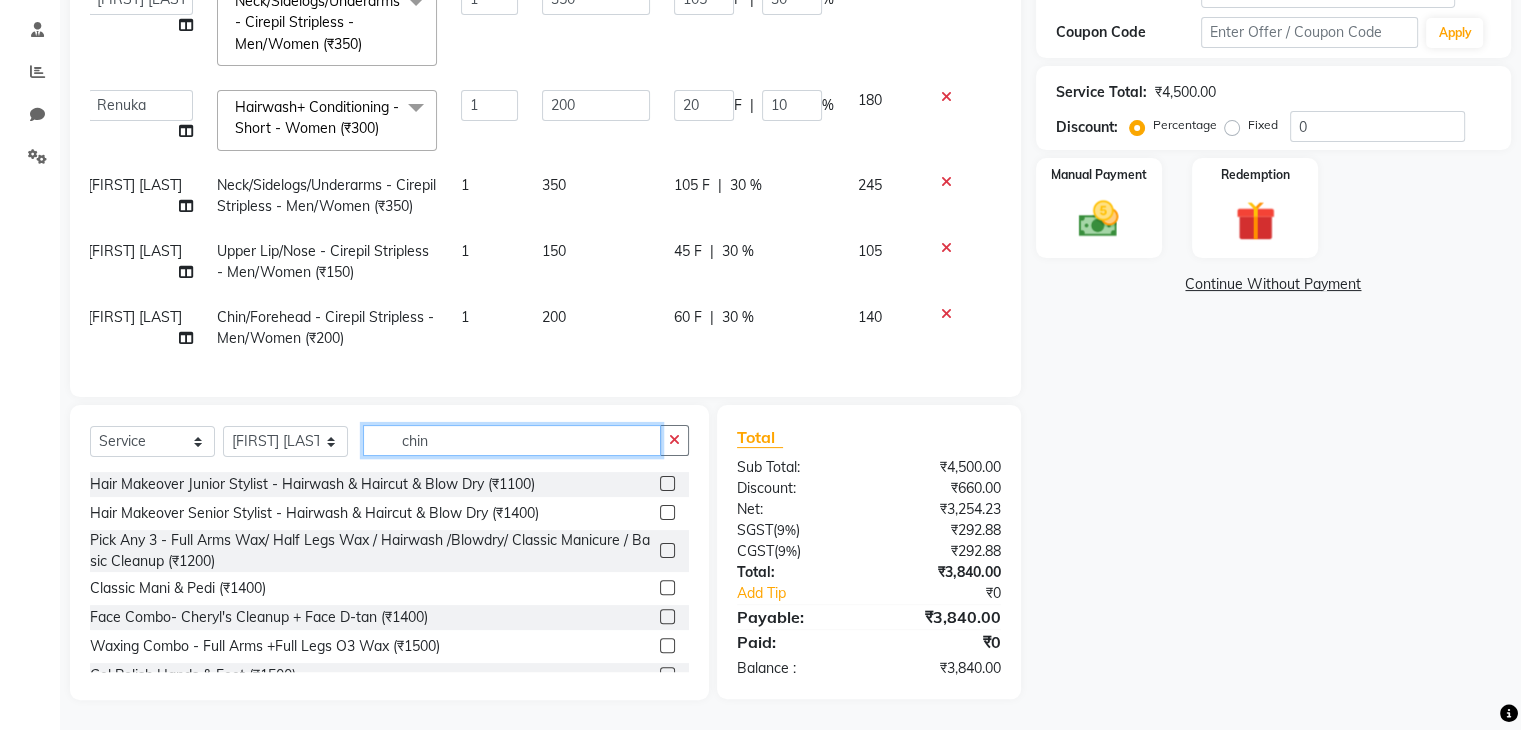 click on "chin" 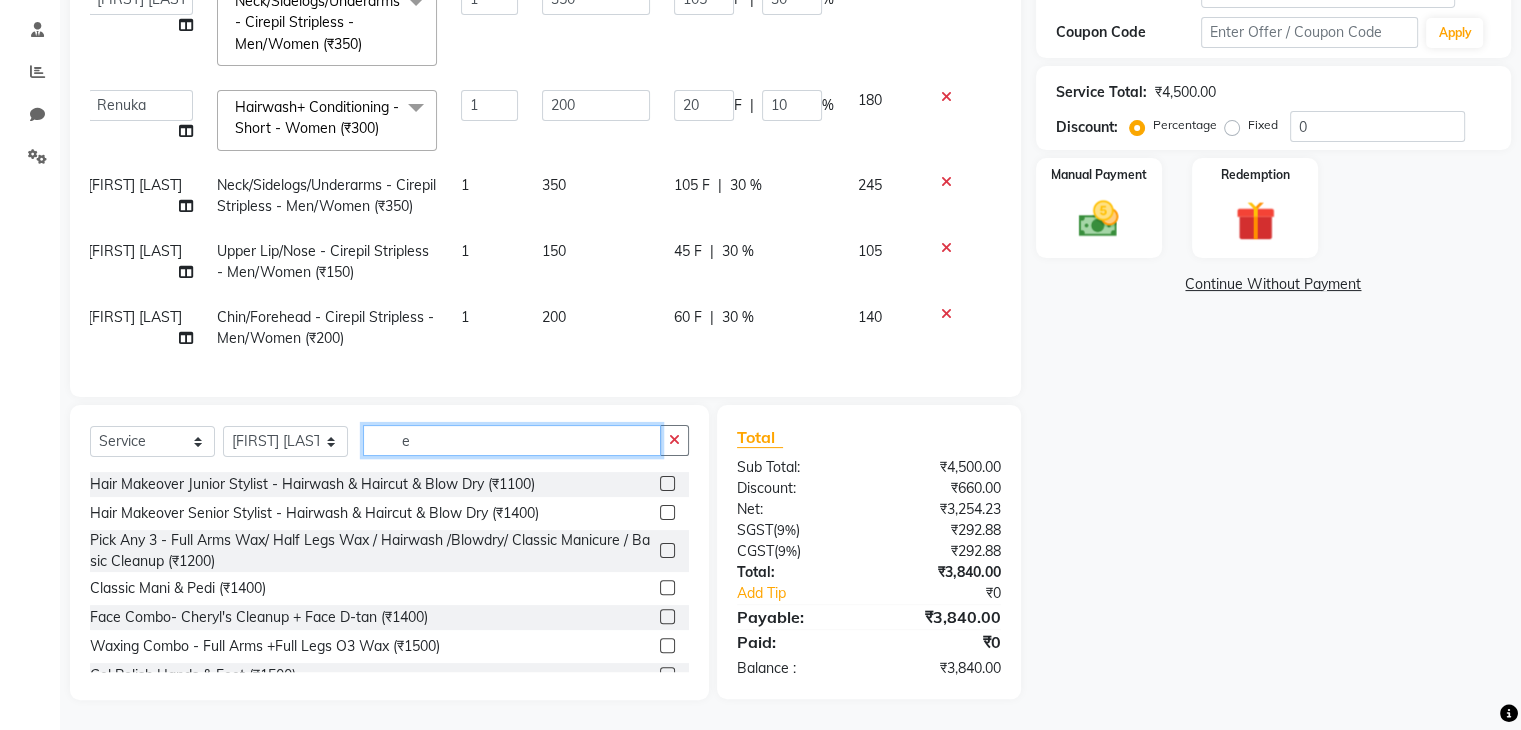 click on "e" 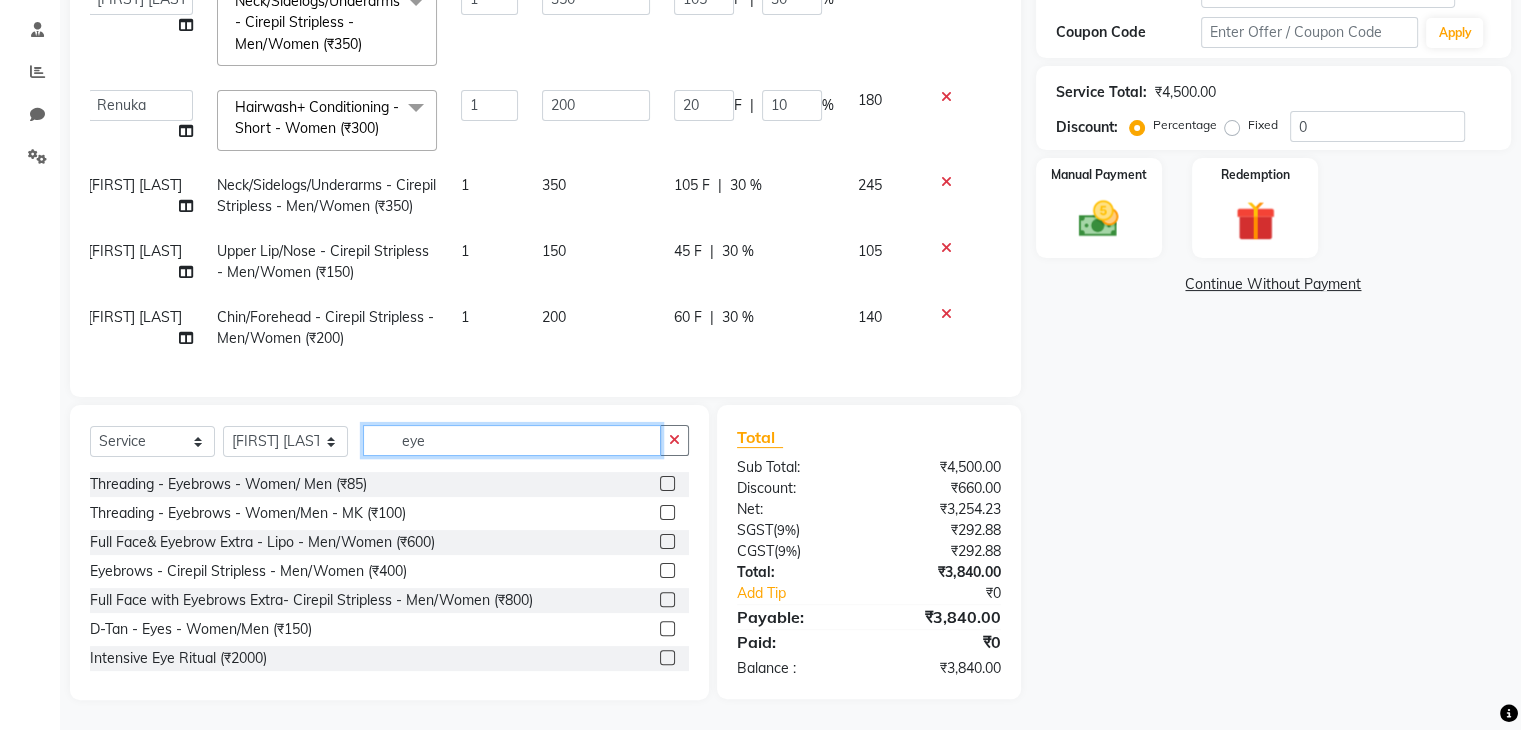 type on "eye" 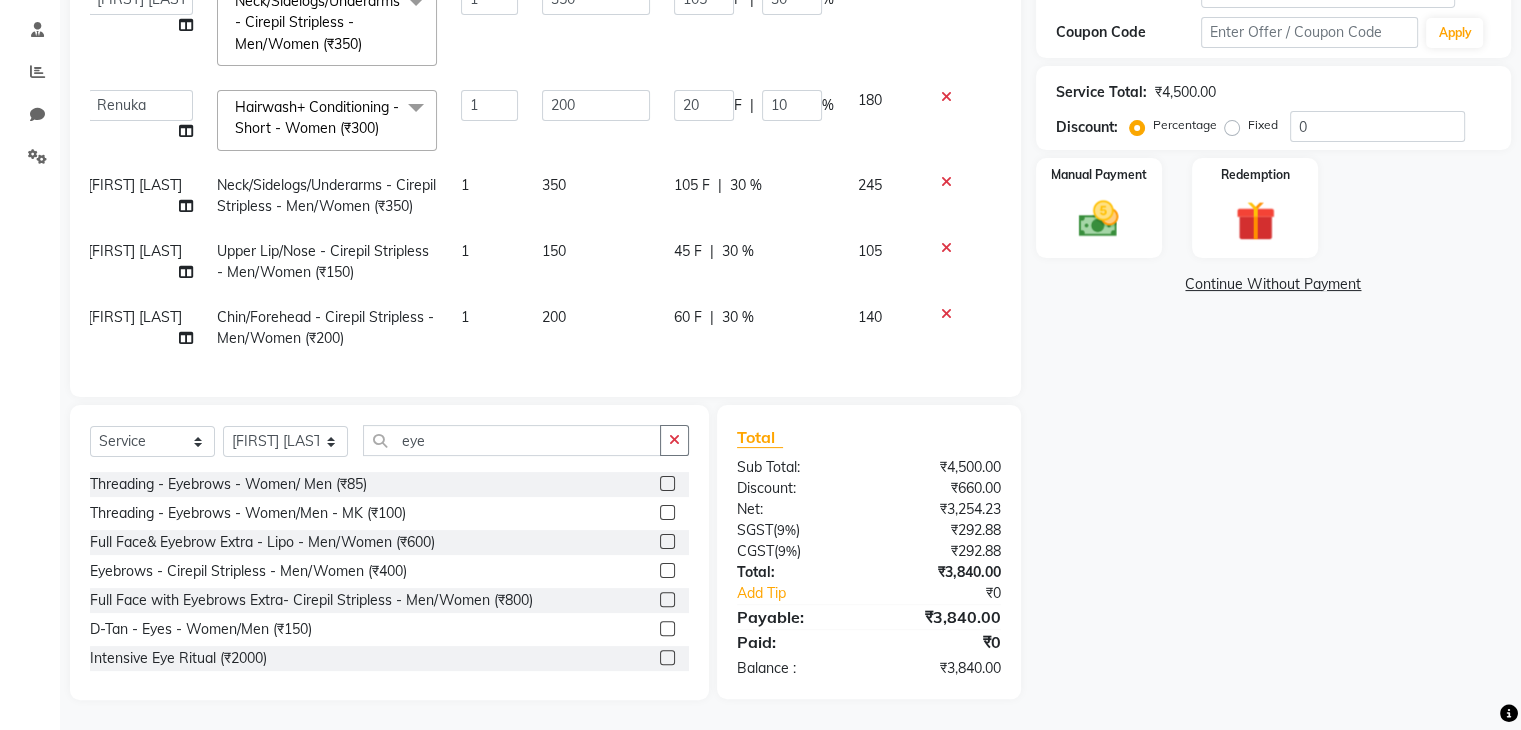 click 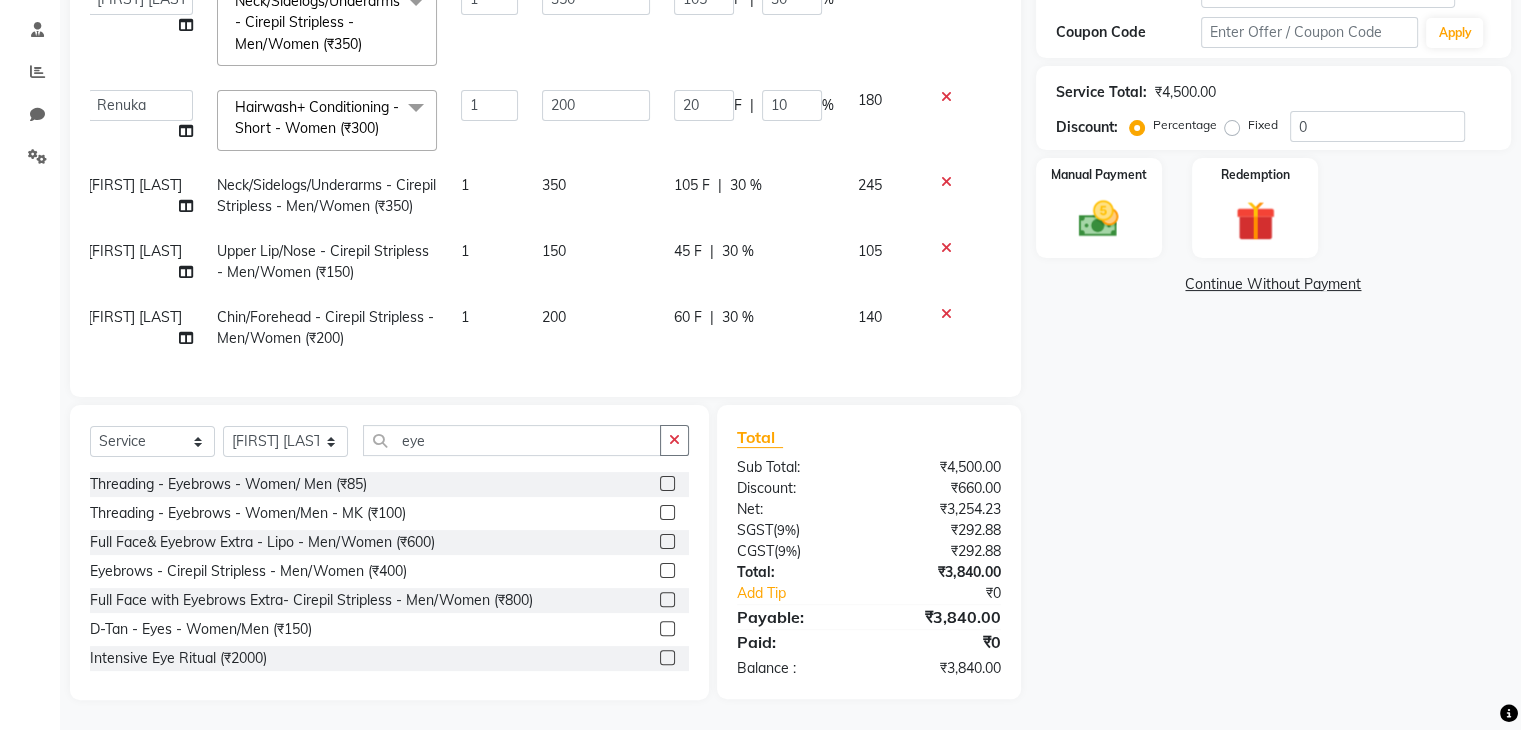 click at bounding box center (666, 484) 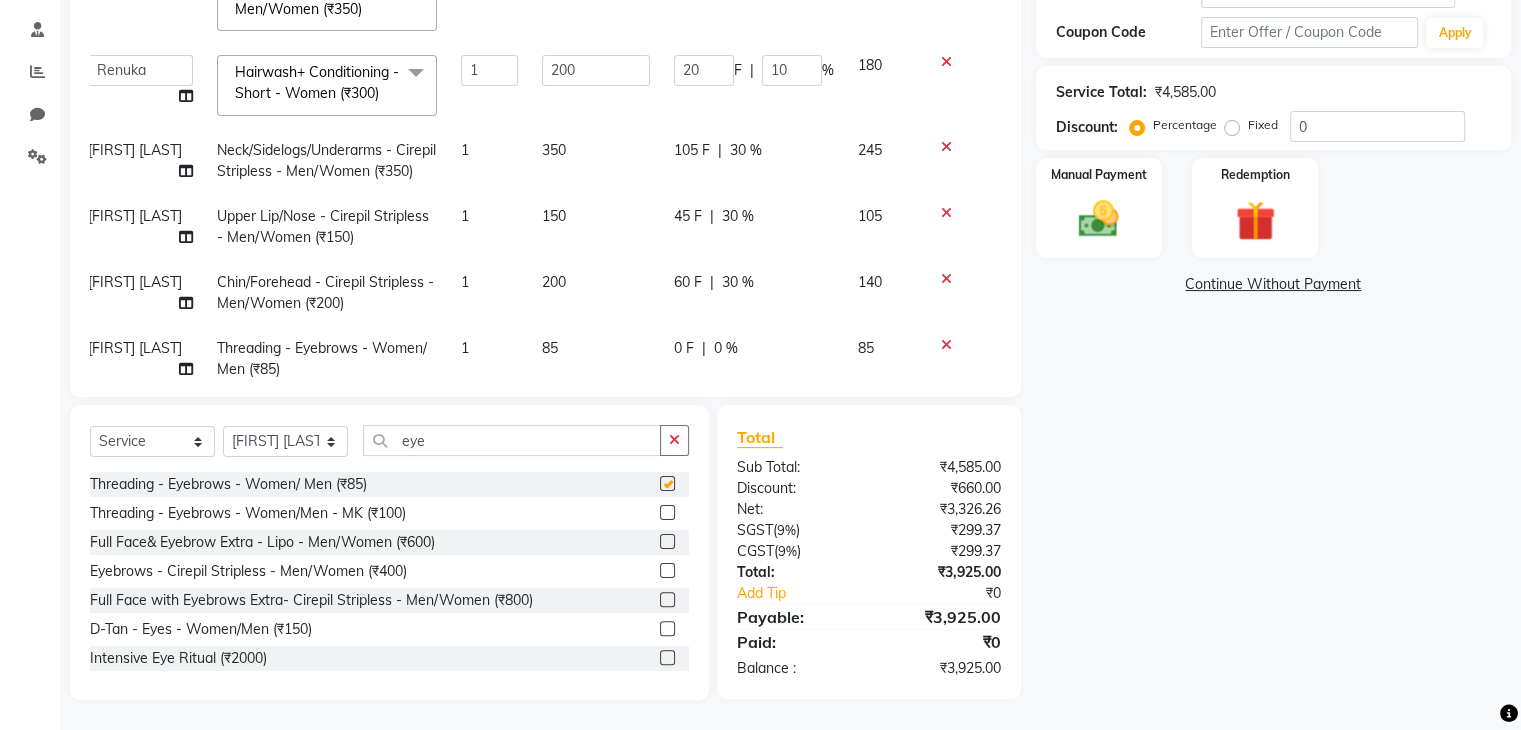 checkbox on "false" 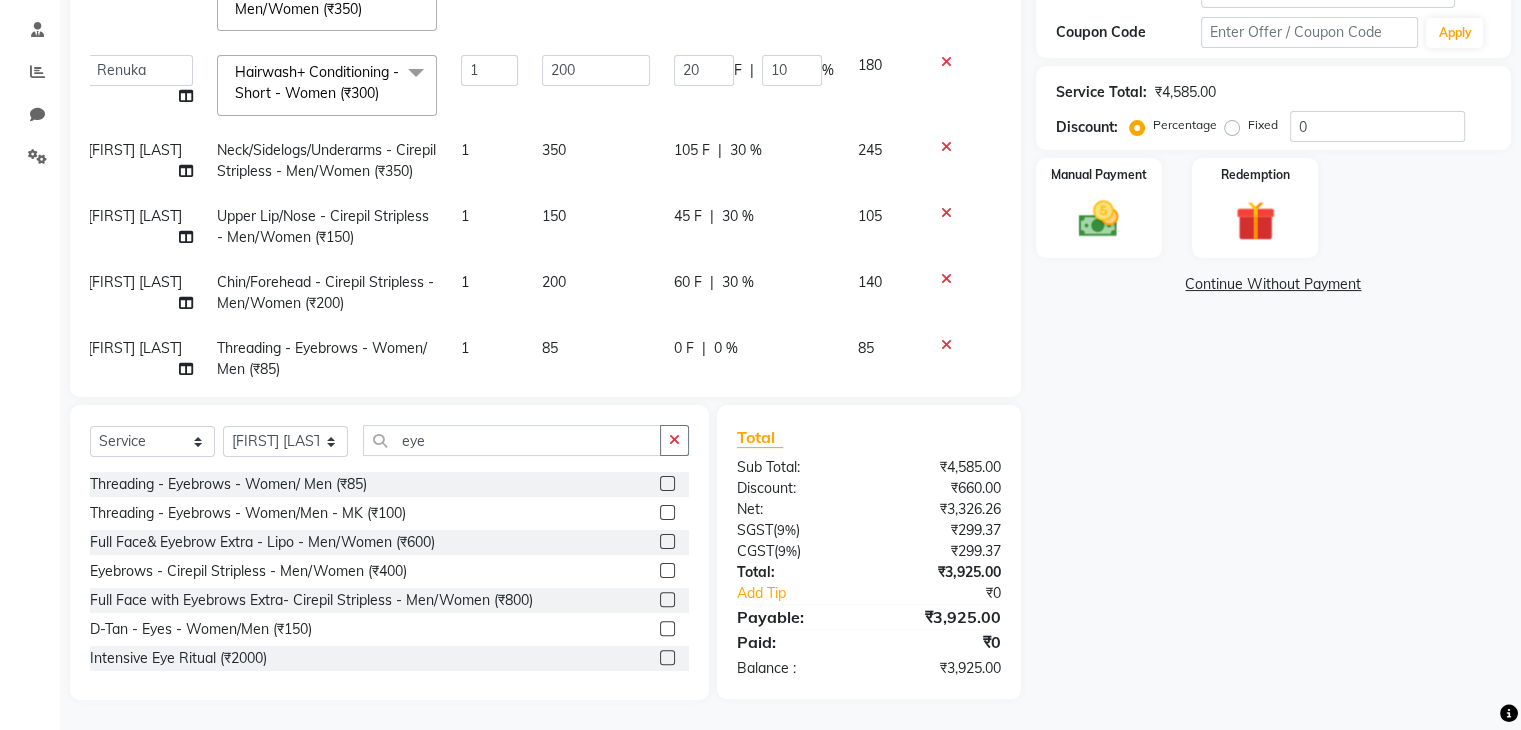 scroll, scrollTop: 453, scrollLeft: 14, axis: both 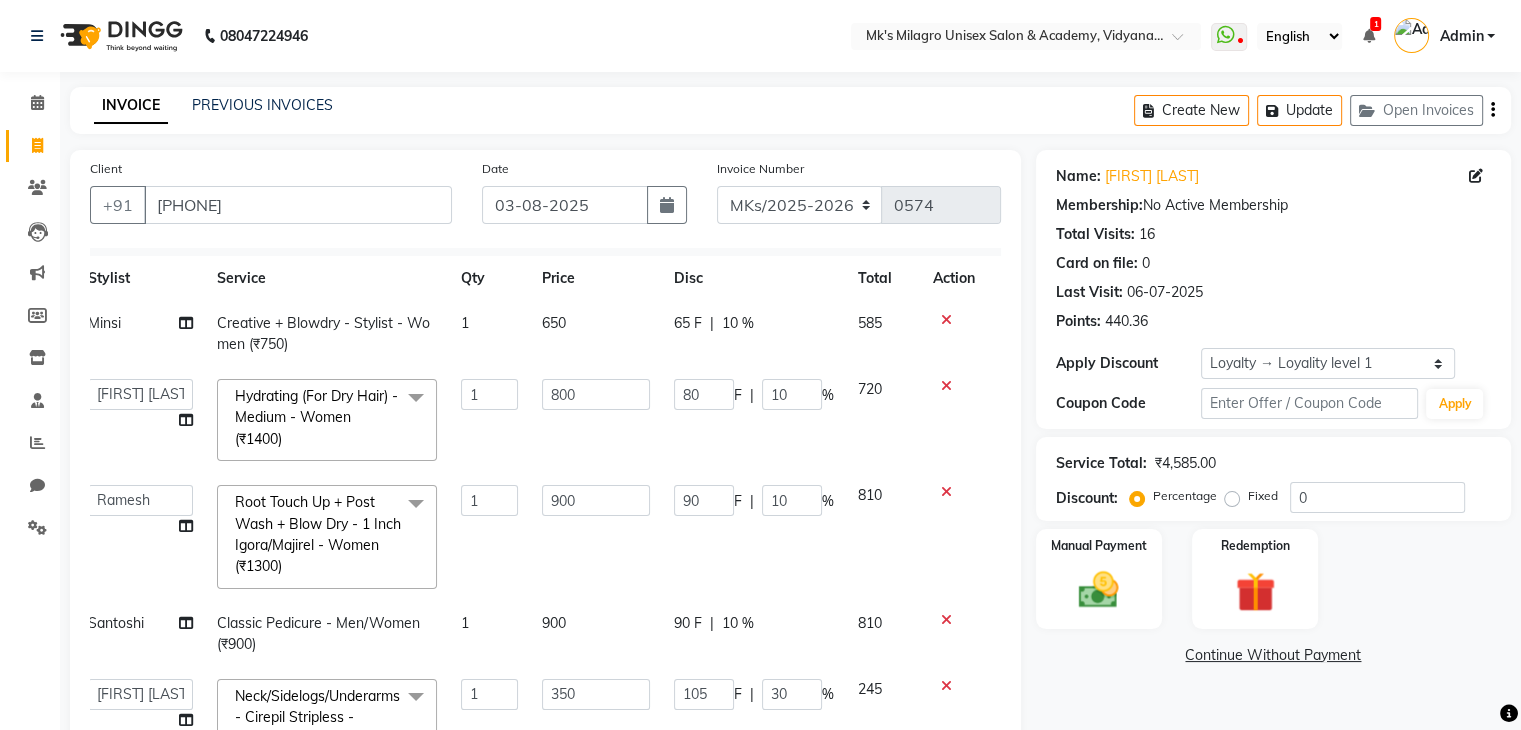click on "Services Stylist Service Qty Price Disc Total Action Minsi Creative + Blowdry - Stylist - [GENDER] (₹[PRICE]) 1 650 65 F | 10 % 585  [NAME]   Minsi   Ramesh   Renuka   Riya   Sandhaya   Santoshi  Hydrating (For Dry Hair) - Medium - [GENDER] (₹[PRICE])  x Hair Makeover  Junior Stylist - Hairwash & Haircut & Blow Dry (₹[PRICE]) Hair Makeover  Senior Stylist - Hairwash & Haircut & Blow Dry (₹[PRICE]) Pick Any 3 - [SERVICE]/ [SERVICE] /  Hairwash /Blowdry/ Classic Manicure / Basic Cleanup (₹[PRICE]) Classic Mani & Pedi (₹[PRICE]) Face Combo- Cheryl's Cleanup + Face D-tan (₹[PRICE]) Waxing Combo - [SERVICE] O3 Wax (₹[PRICE]) Gel Polish Hands & Feet (₹[PRICE]) Haircut + Hair Color (Men) (₹[PRICE]) Hair Combo - Hydrating Hair Spa & Scalp Exfoliation/Foot Massage (10 min) (₹[PRICE]) Spa Manicure & Pedicure (₹[PRICE]) Nail Extensions & Nail Art (₹[PRICE]) Feet Combo - Classic Pedicure + Heel Peel + Classic  Manicure/Paraffin wax  (₹[PRICE]) O3 Facial + O3 D-tan (₹[PRICE]) O3 Manicure & Pedicure  (₹[PRICE]) 1 800" 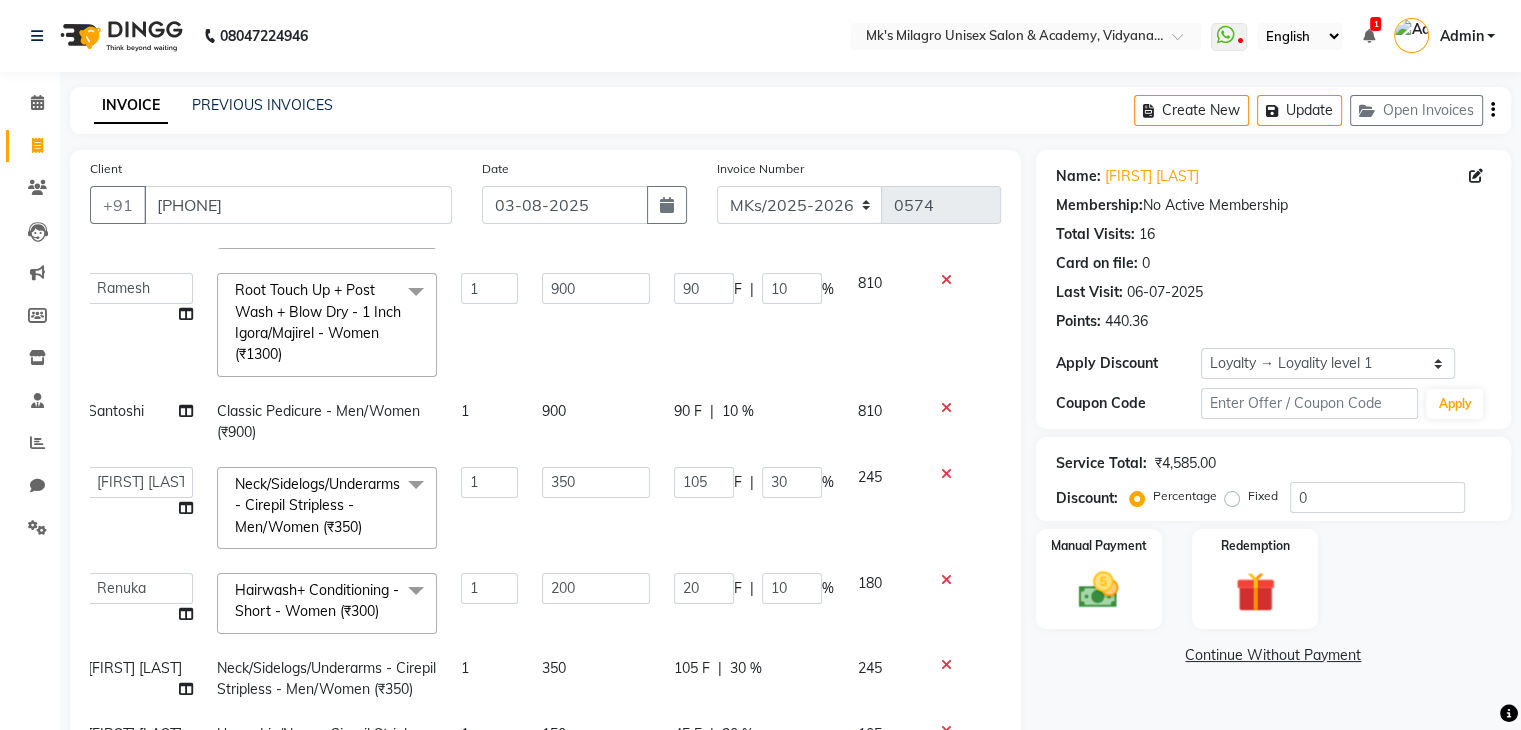 scroll, scrollTop: 453, scrollLeft: 14, axis: both 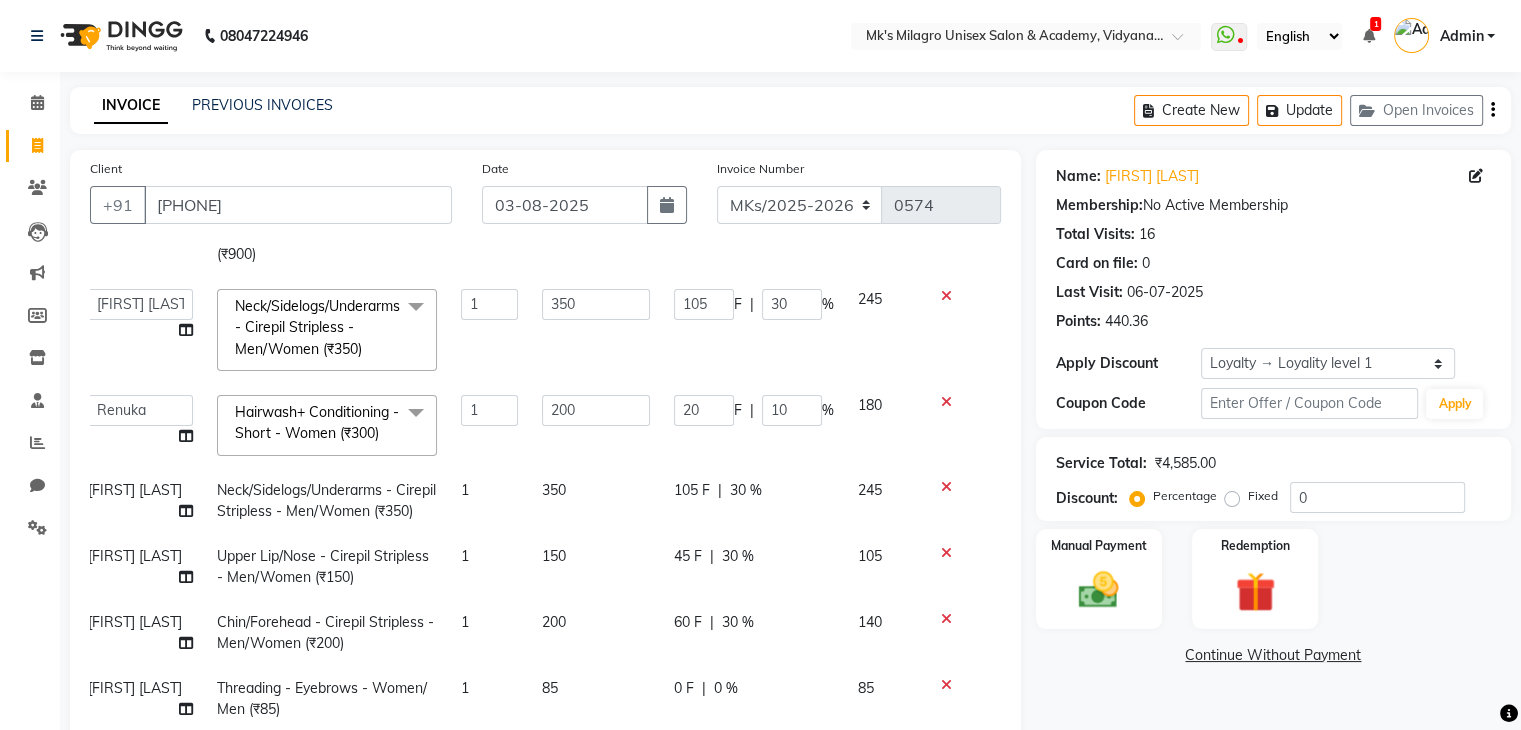 drag, startPoint x: 1000, startPoint y: 382, endPoint x: 1005, endPoint y: 620, distance: 238.05252 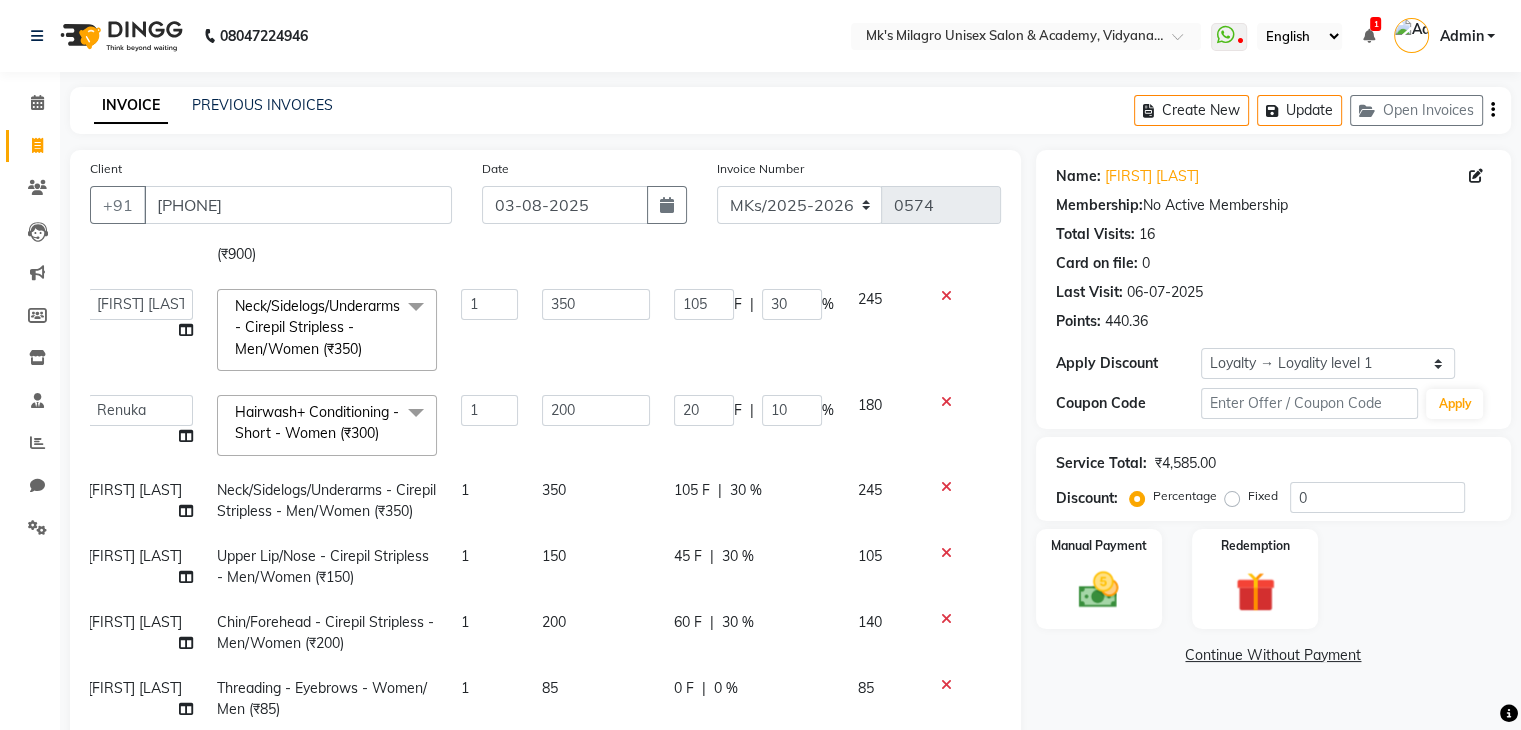 click on "Client +[COUNTRYCODE] [PHONE] Date [DATE] Invoice Number MKs/[YEAR]-[YEAR] MK/[YEAR]-[YEAR] V/[YEAR] V/[YEAR]-[YEAR] 0574 Services Stylist Service Qty Price Disc Total Action Minsi Creative + Blowdry - Stylist - [GENDER] (₹[PRICE]) 1 650 65 F | 10 % 585  [NAME]   Minsi   Ramesh   Renuka   Riya   Sandhaya   Santoshi  Hydrating (For Dry Hair) - Medium - [GENDER] (₹[PRICE])  x Hair Makeover  Junior Stylist - Hairwash & Haircut & Blow Dry (₹[PRICE]) Hair Makeover  Senior Stylist - Hairwash & Haircut & Blow Dry (₹[PRICE]) Pick Any 3 - [SERVICE]/ [SERVICE] /  Hairwash /Blowdry/ Classic Manicure / Basic Cleanup (₹[PRICE]) Classic Mani & Pedi (₹[PRICE]) Face Combo- Cheryl's Cleanup + Face D-tan (₹[PRICE]) Waxing Combo - [SERVICE] O3 Wax (₹[PRICE]) Gel Polish Hands & Feet (₹[PRICE]) Haircut + Hair Color (Men) (₹[PRICE]) Hair Combo - Hydrating Hair Spa & Scalp Exfoliation/Foot Massage (10 min) (₹[PRICE]) Spa Manicure & Pedicure (₹[PRICE]) Nail Extensions & Nail Art (₹[PRICE]) O3 Facial + O3 D-tan (₹[PRICE])" 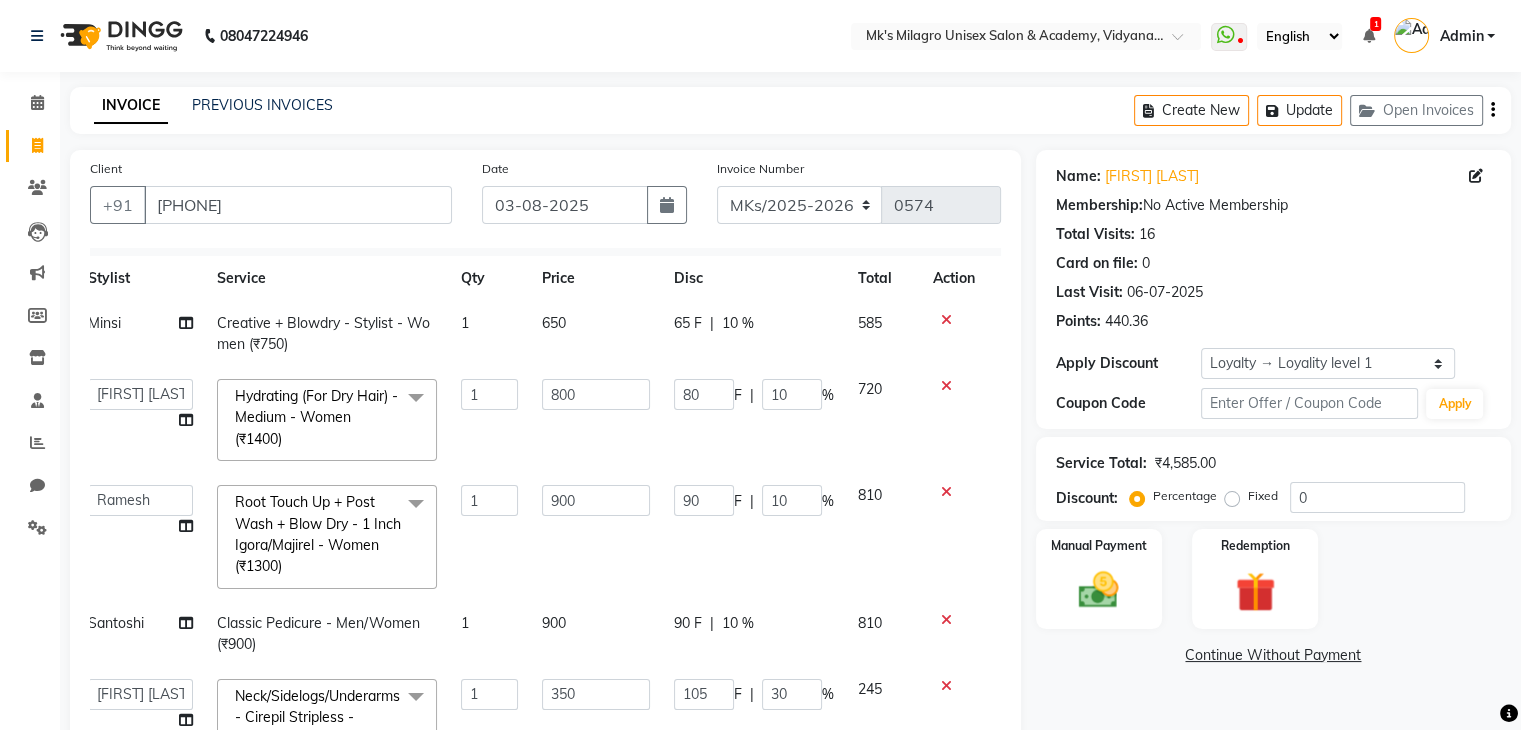 scroll, scrollTop: 372, scrollLeft: 0, axis: vertical 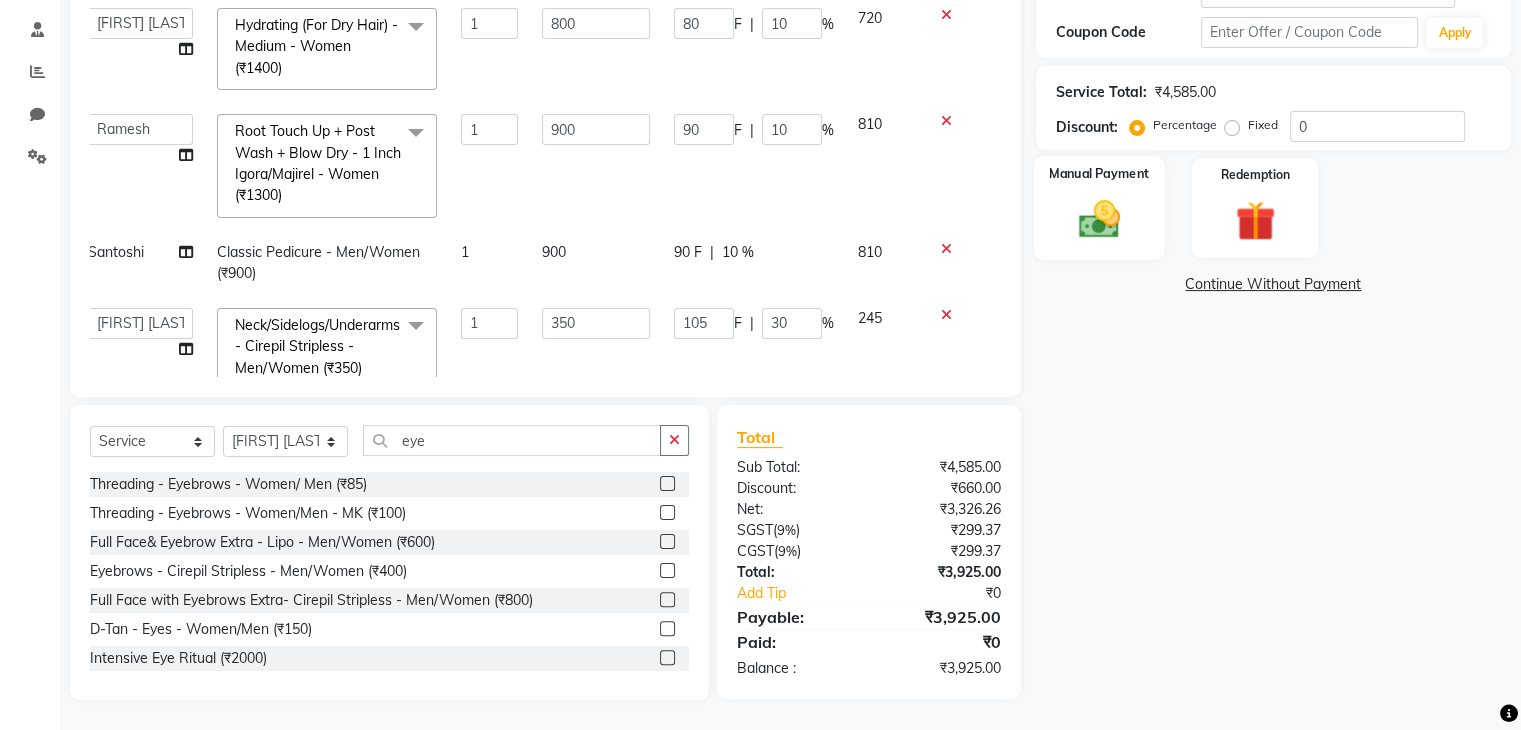 click 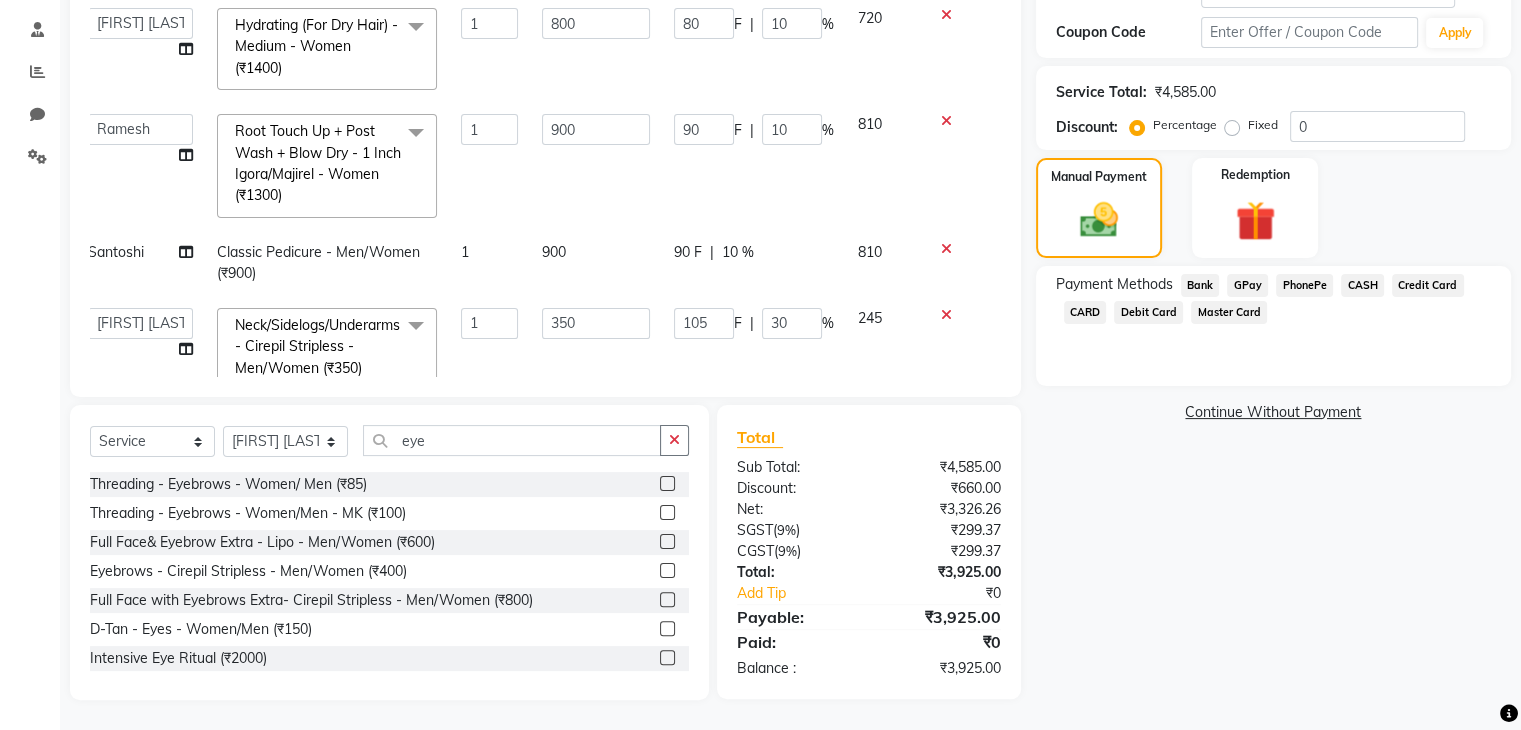 click on "GPay" 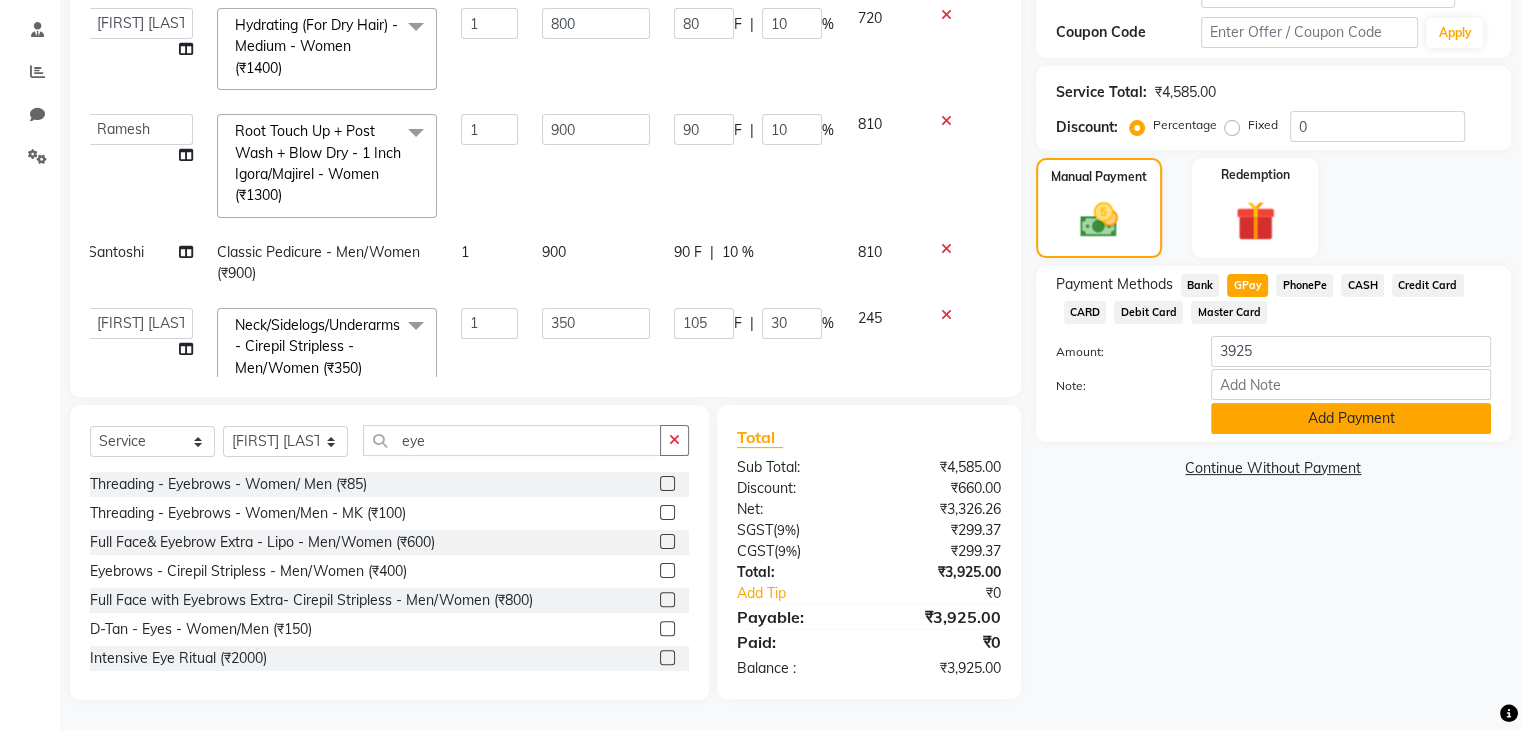 click on "Add Payment" 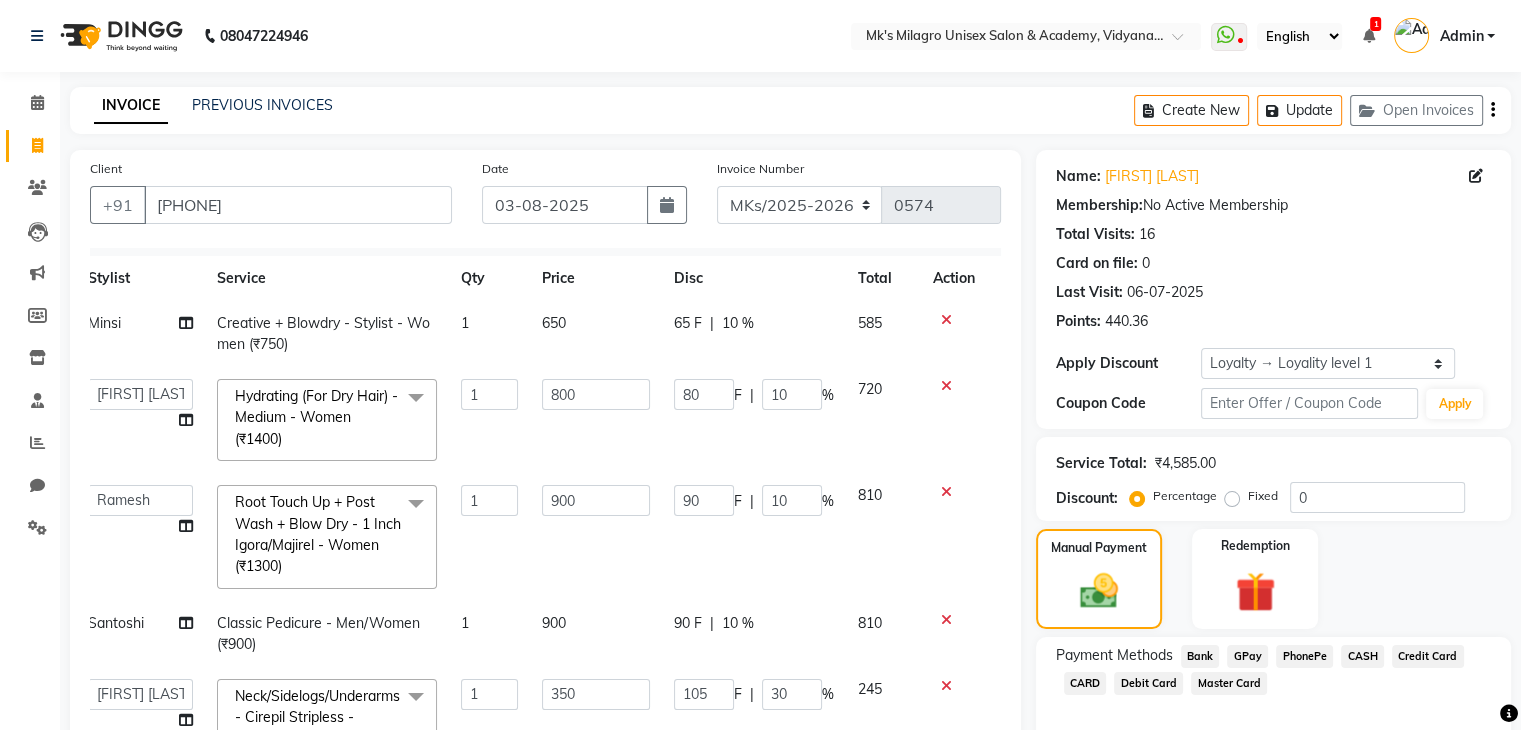 scroll, scrollTop: 534, scrollLeft: 0, axis: vertical 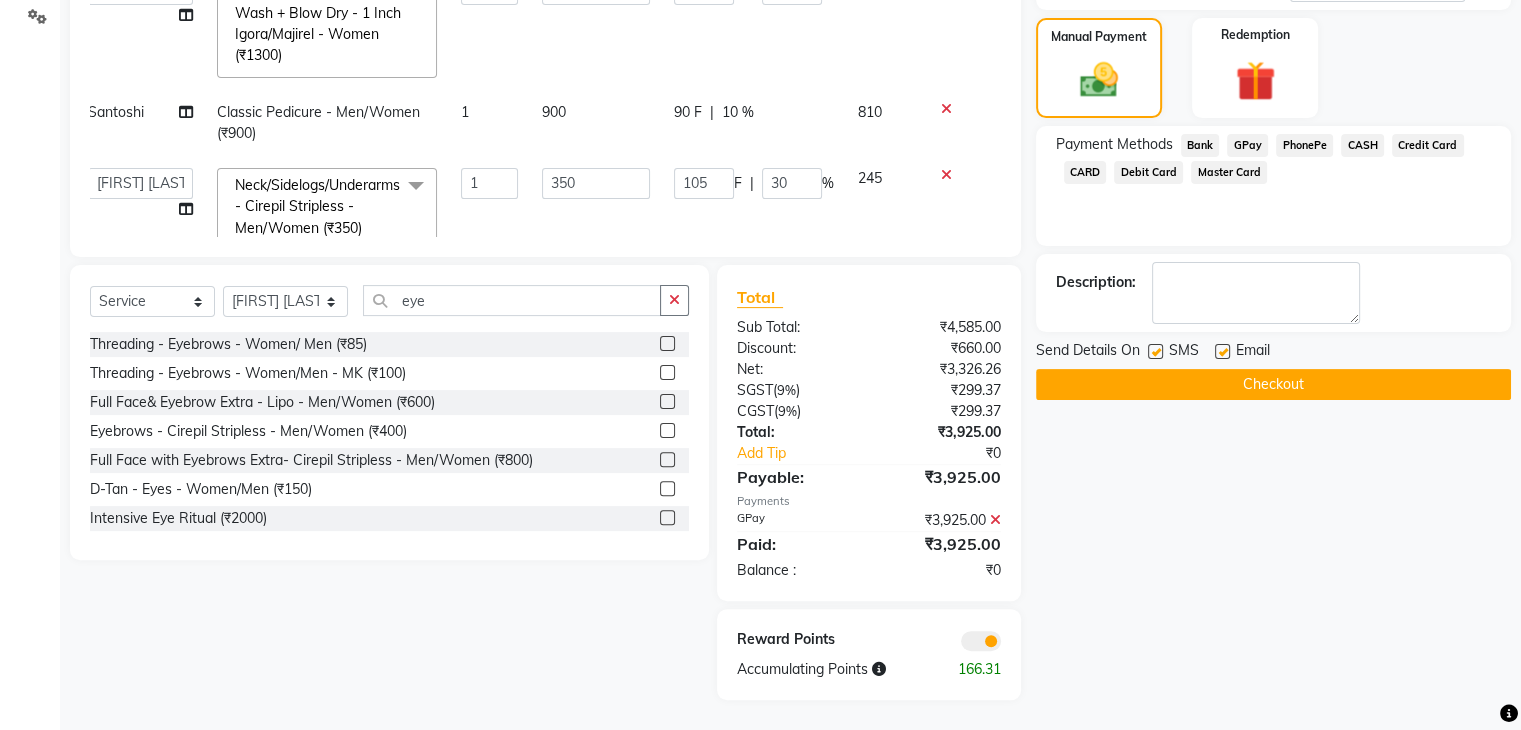 click on "Checkout" 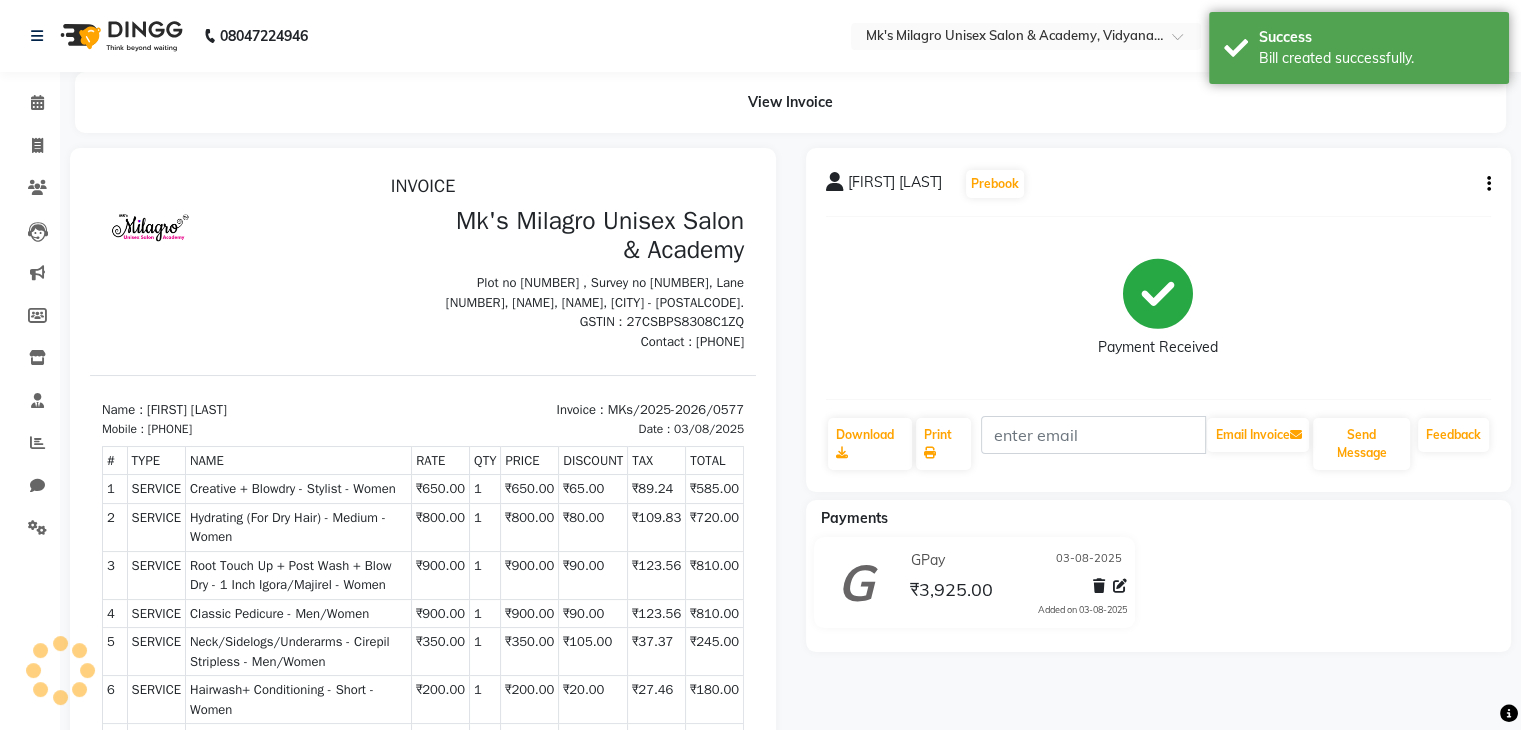 scroll, scrollTop: 0, scrollLeft: 0, axis: both 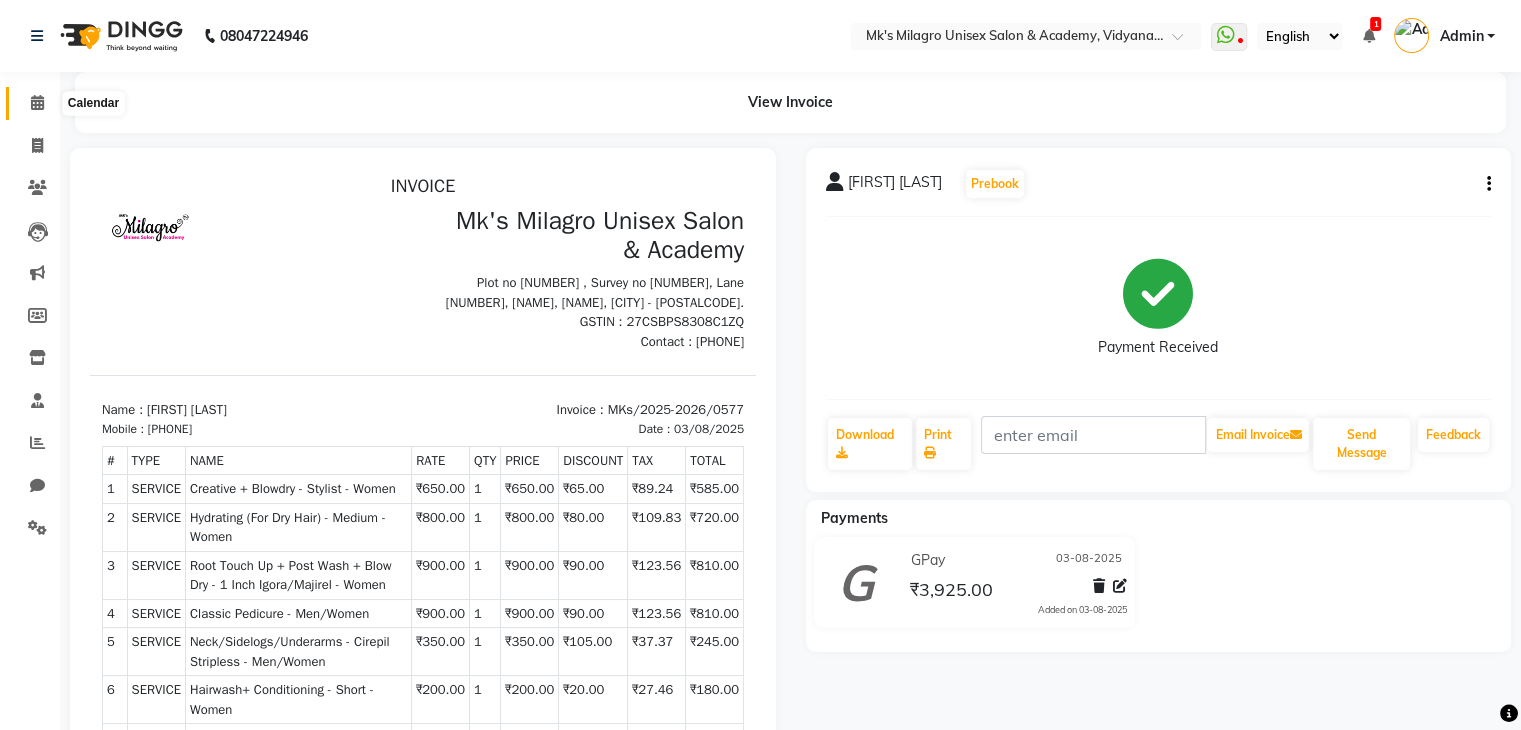 click 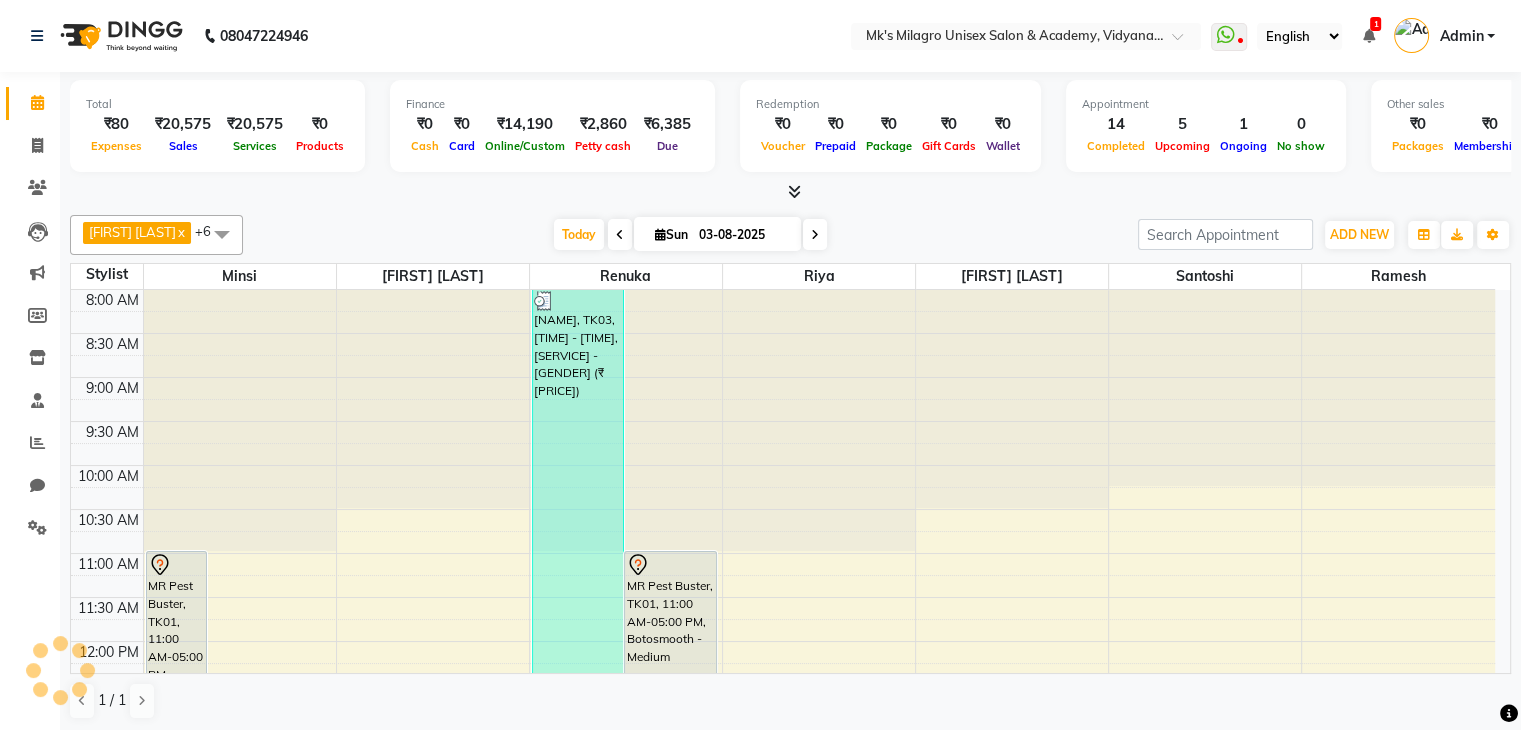 scroll, scrollTop: 0, scrollLeft: 0, axis: both 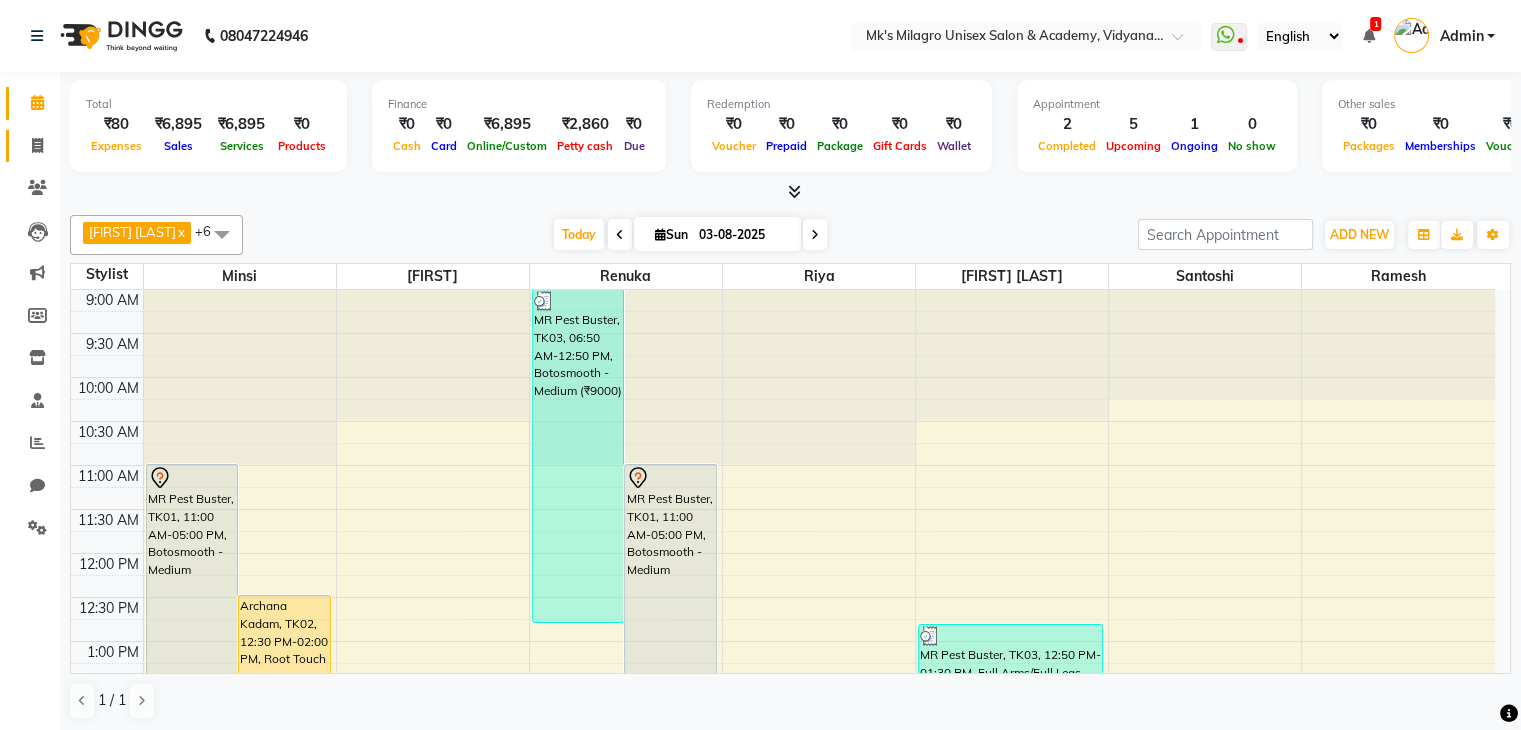 click on "Invoice" 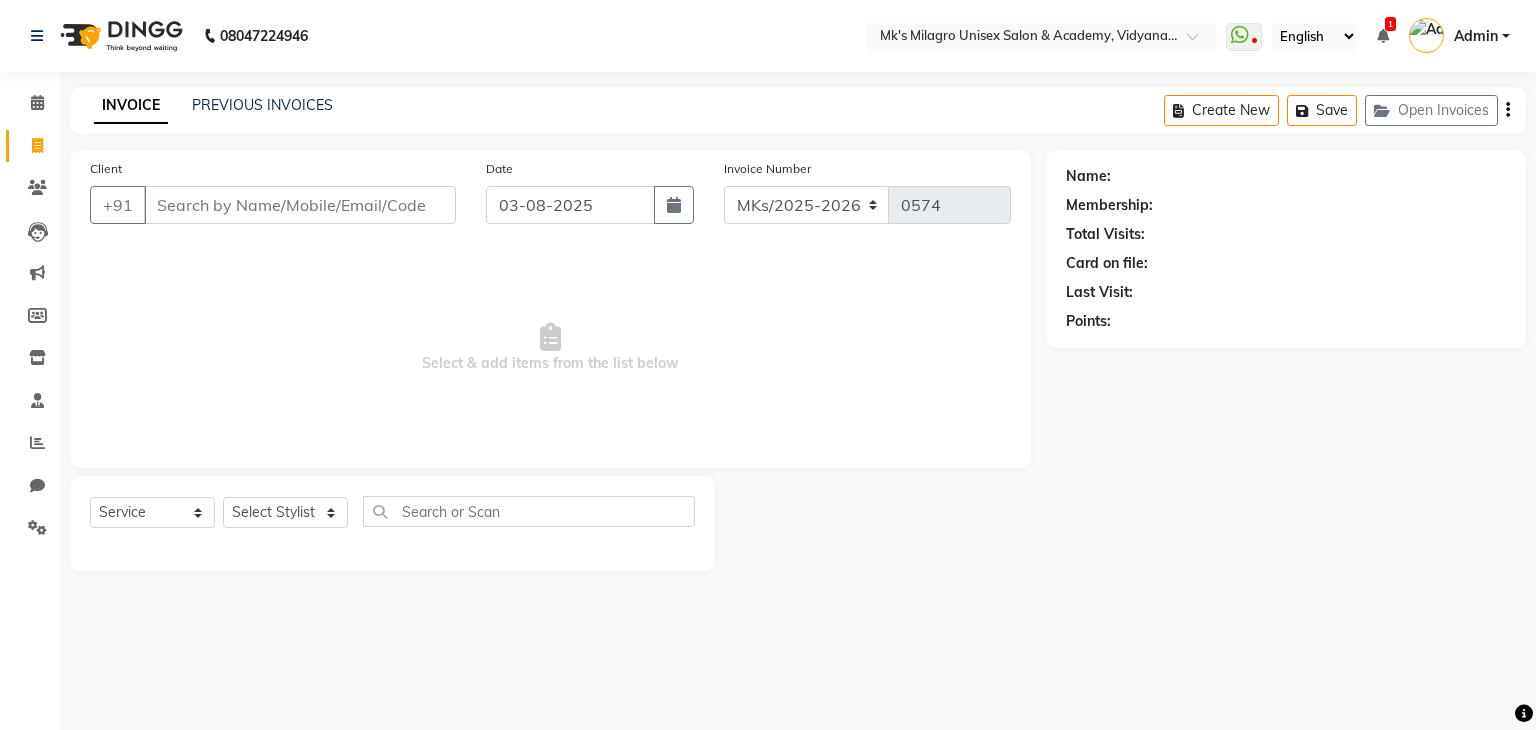 click on "Client" at bounding box center (300, 205) 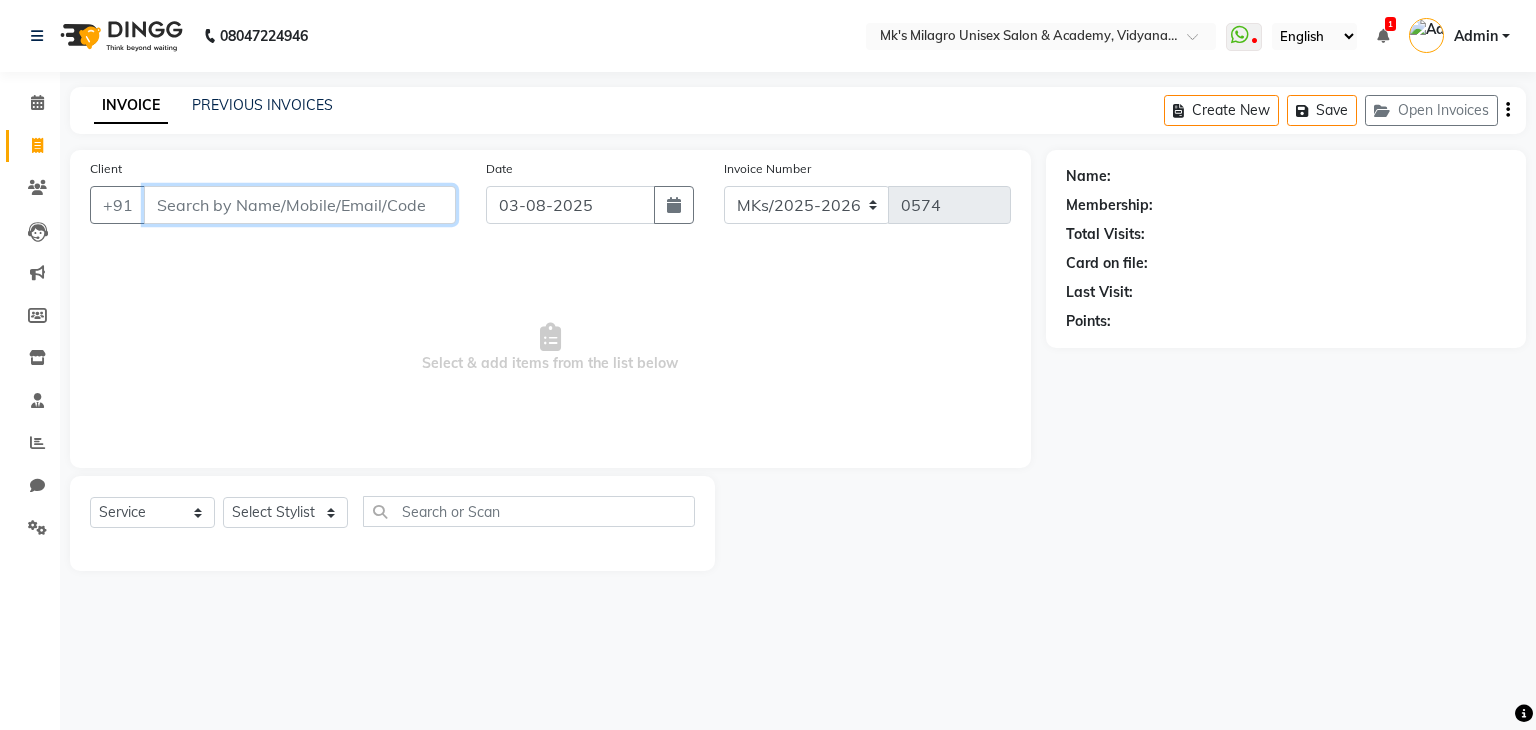 click on "Client" at bounding box center (300, 205) 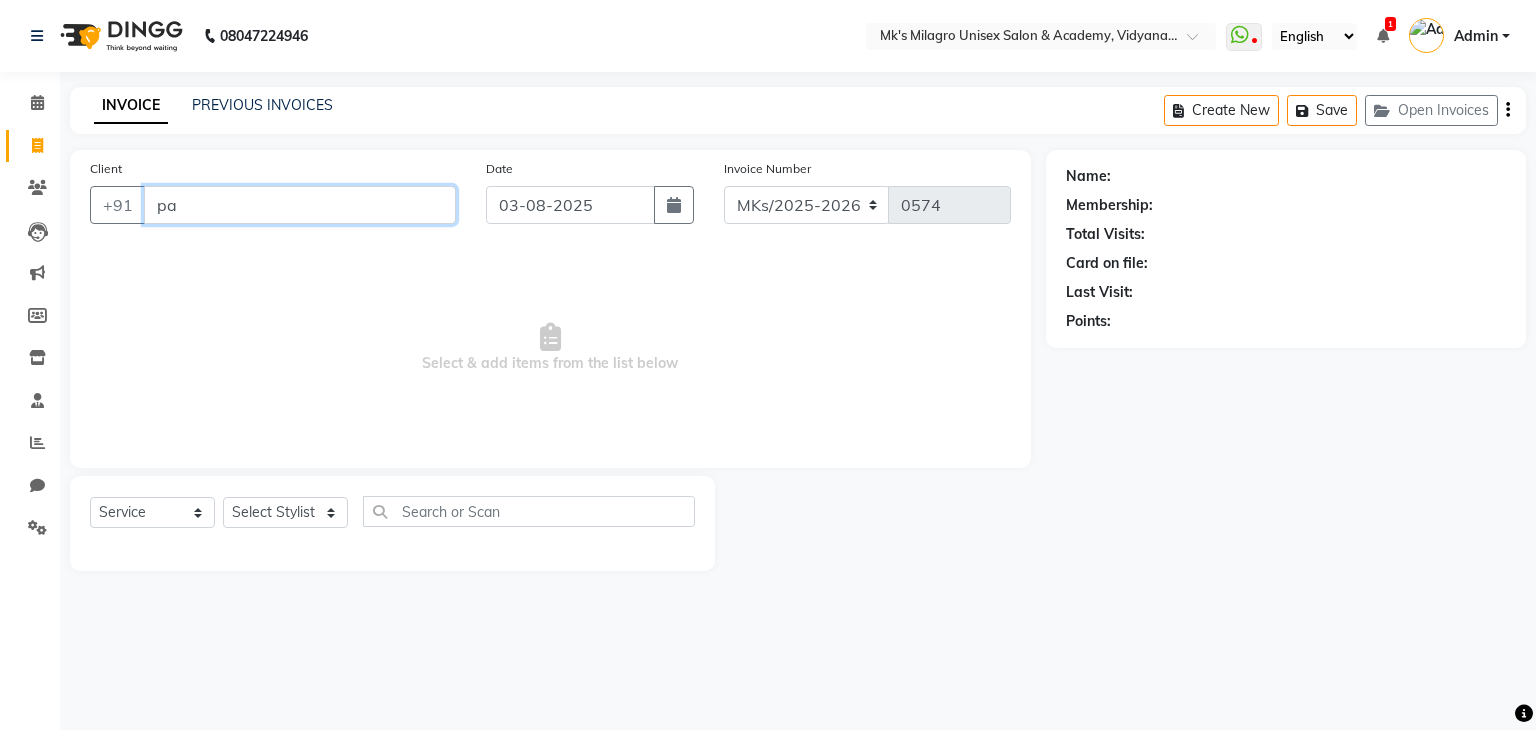 type on "p" 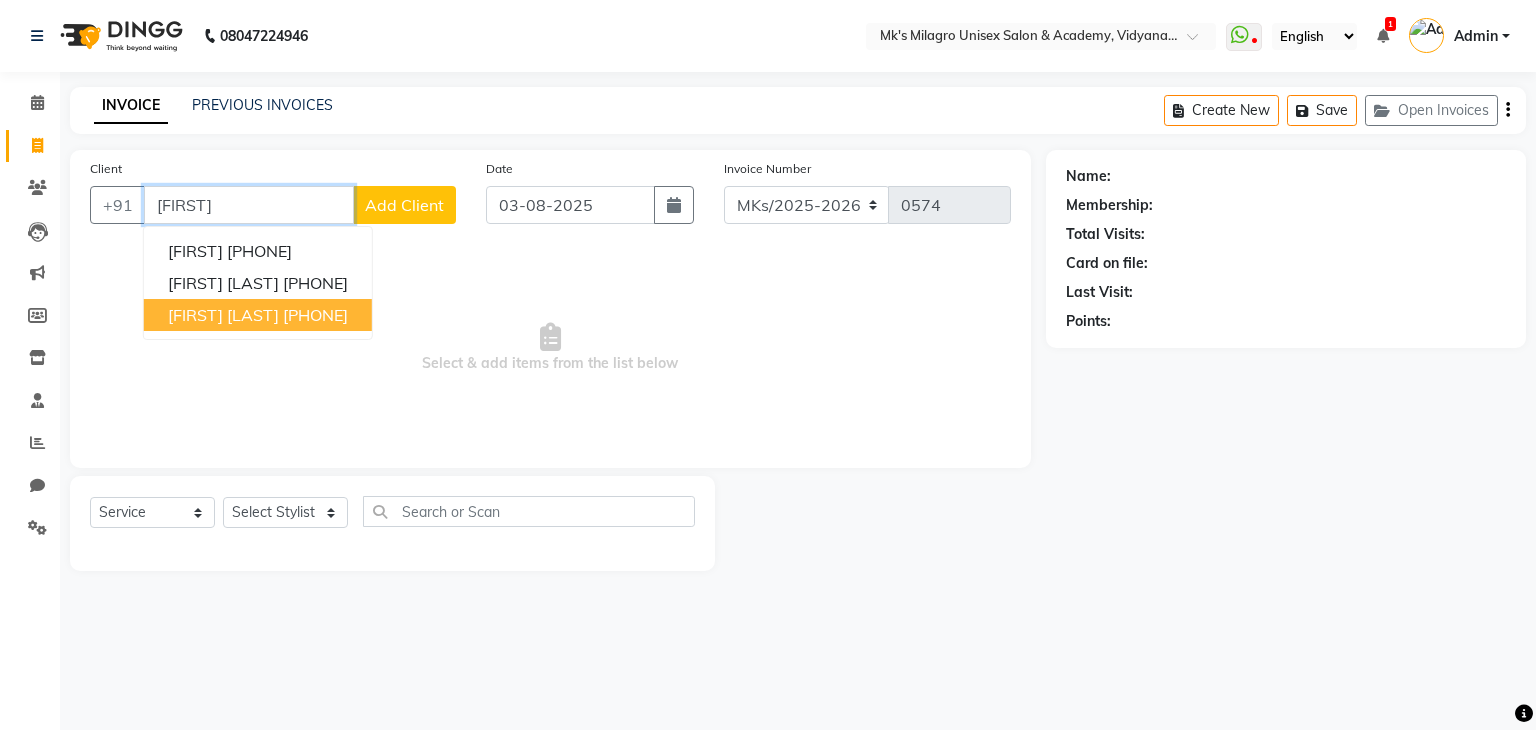 click on "9767182606" at bounding box center (315, 315) 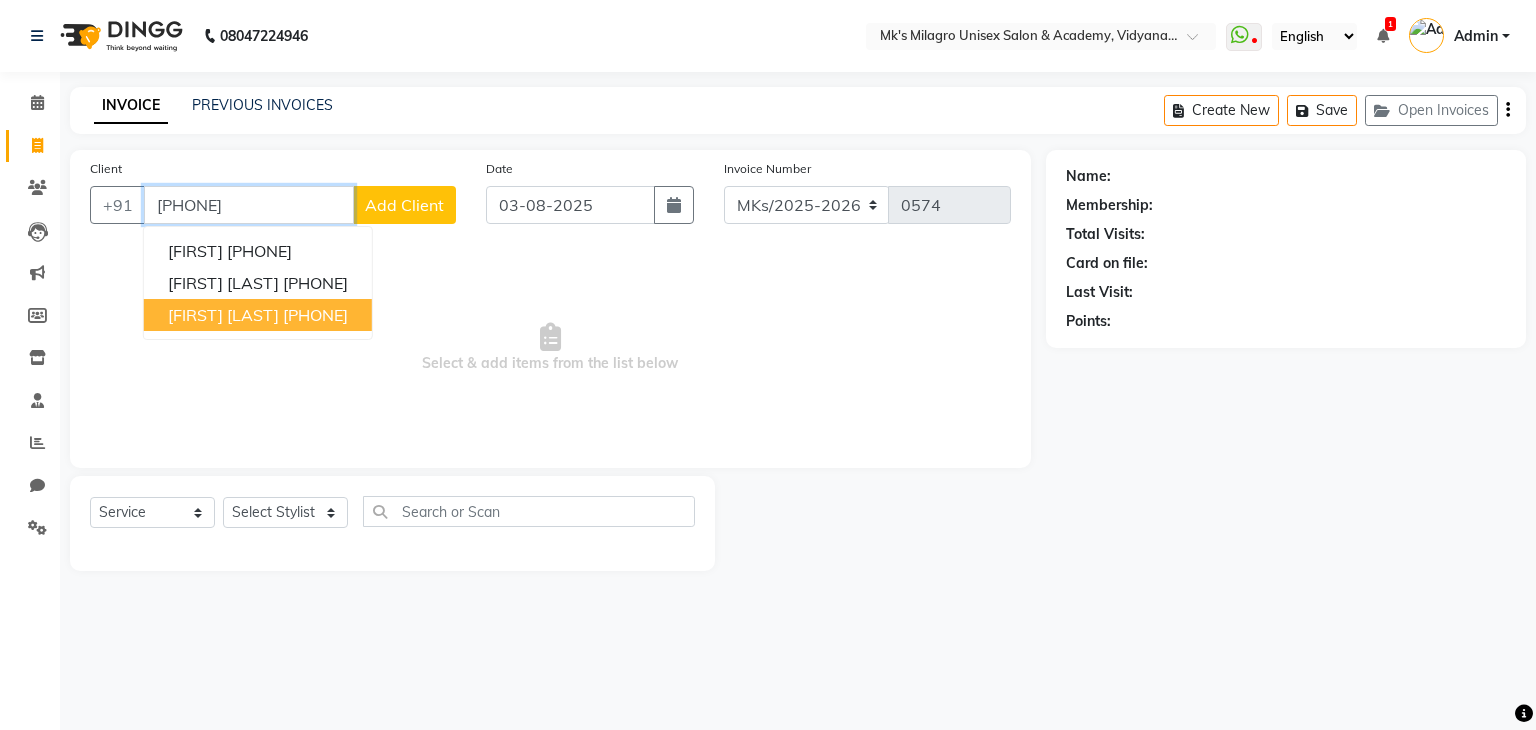 type on "9767182606" 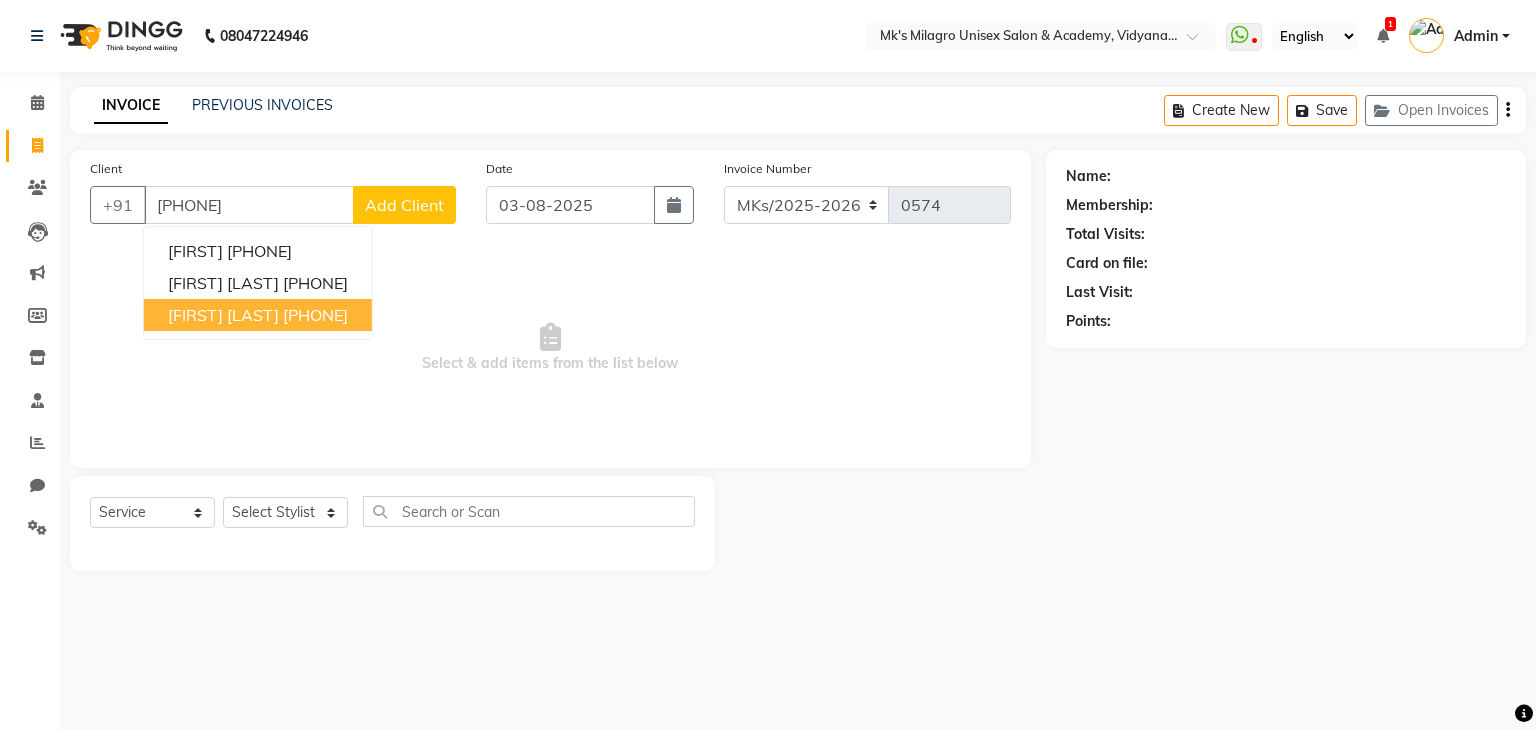 select on "1: Object" 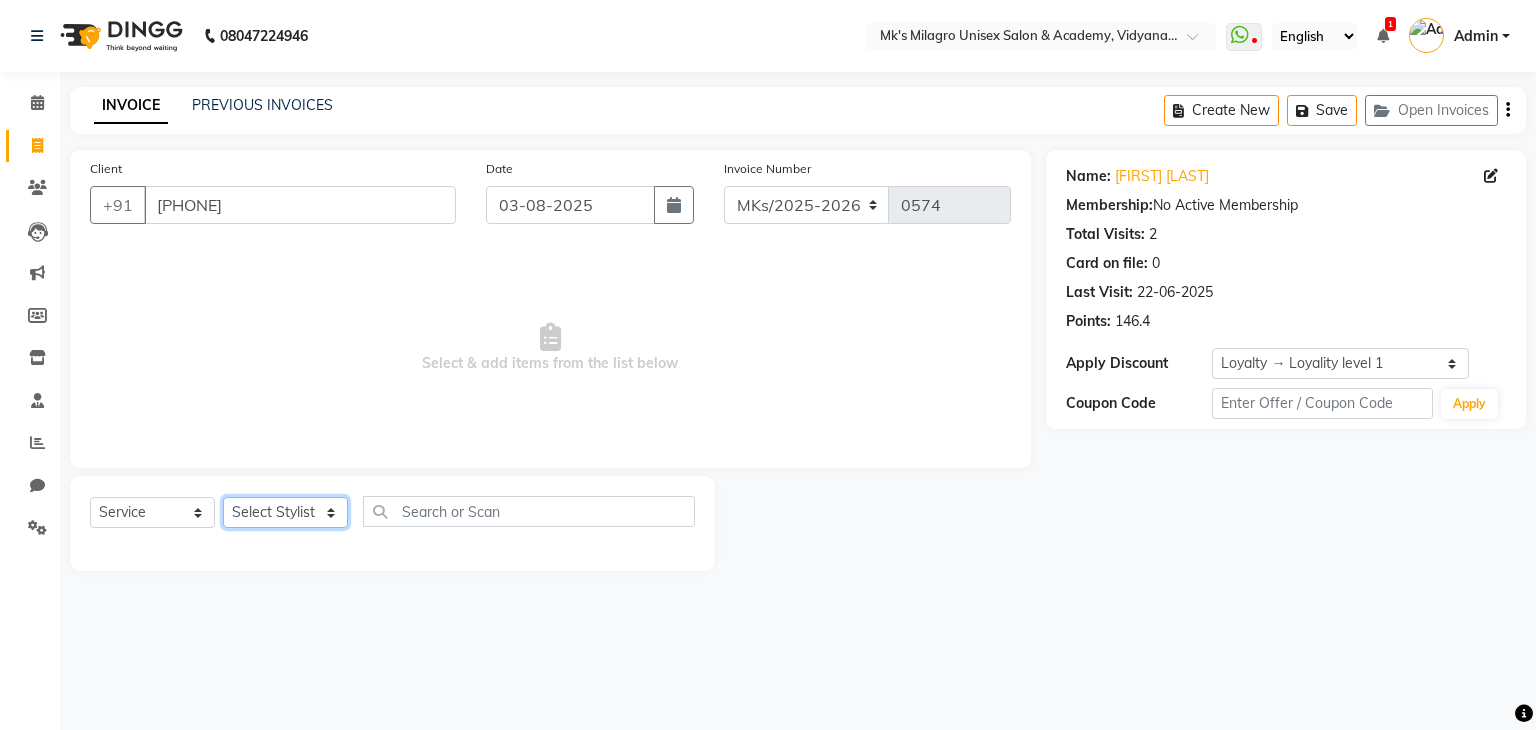 click on "Select Stylist Madhuri Jadhav Minsi Ramesh Renuka Riya Sandhaya Santoshi" 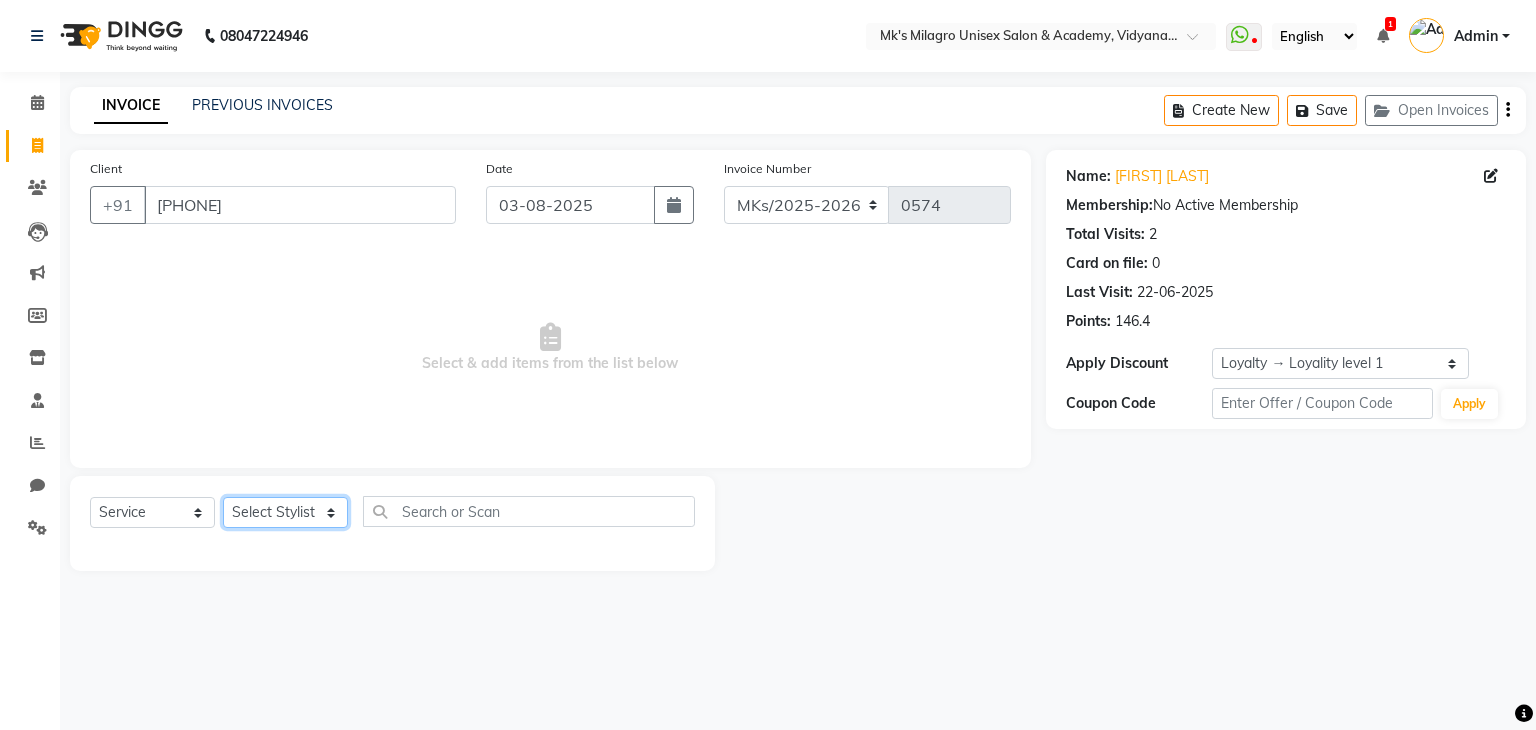 select on "21741" 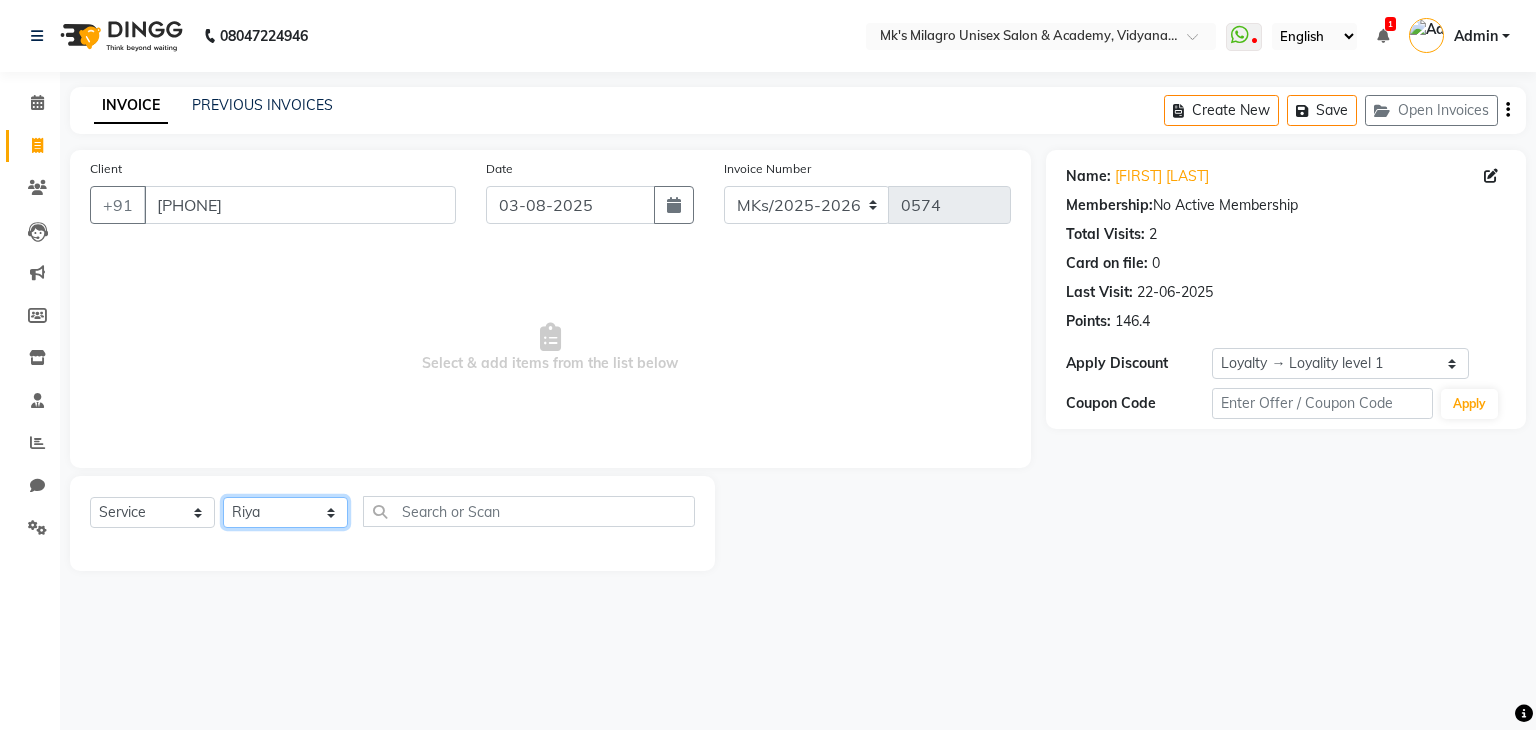click on "Select Stylist Madhuri Jadhav Minsi Ramesh Renuka Riya Sandhaya Santoshi" 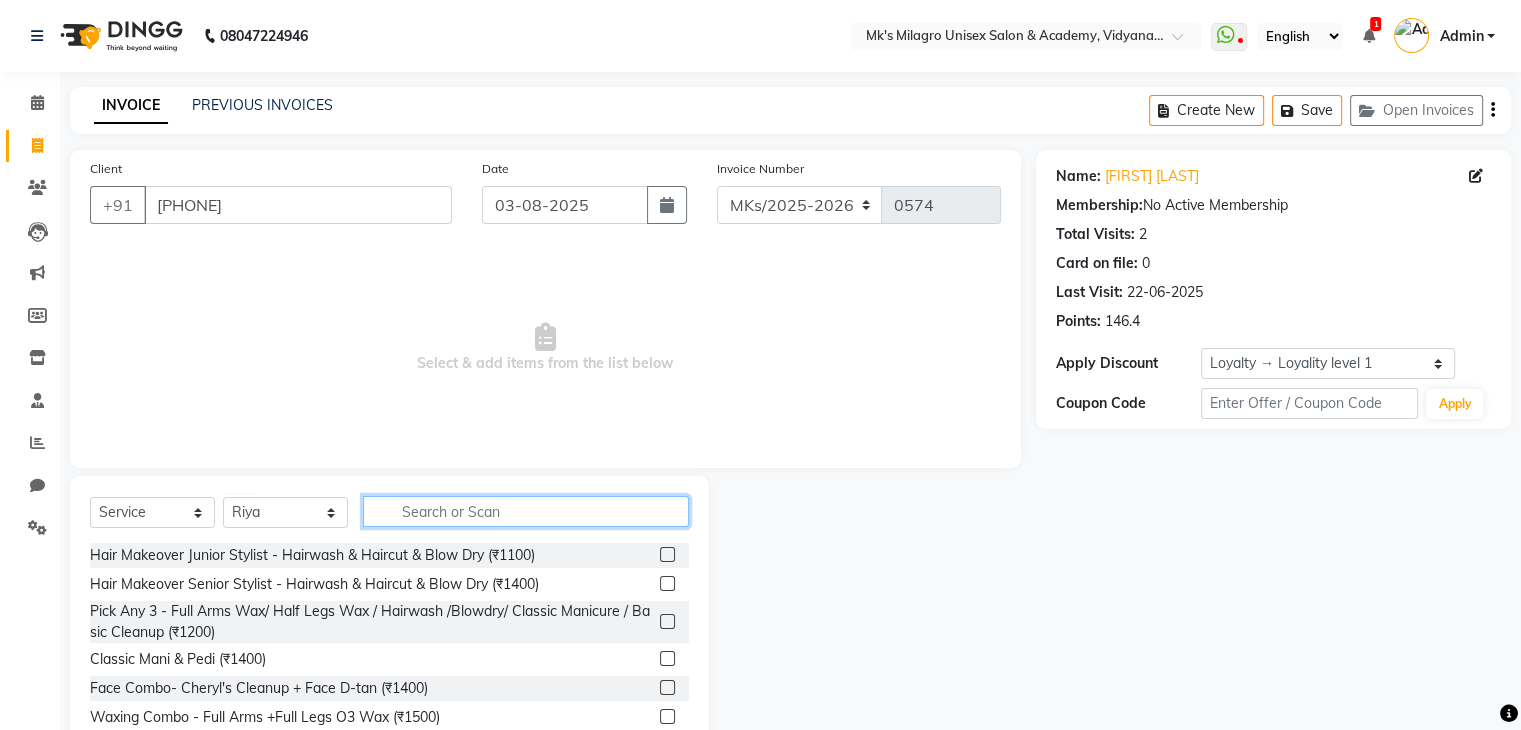 click 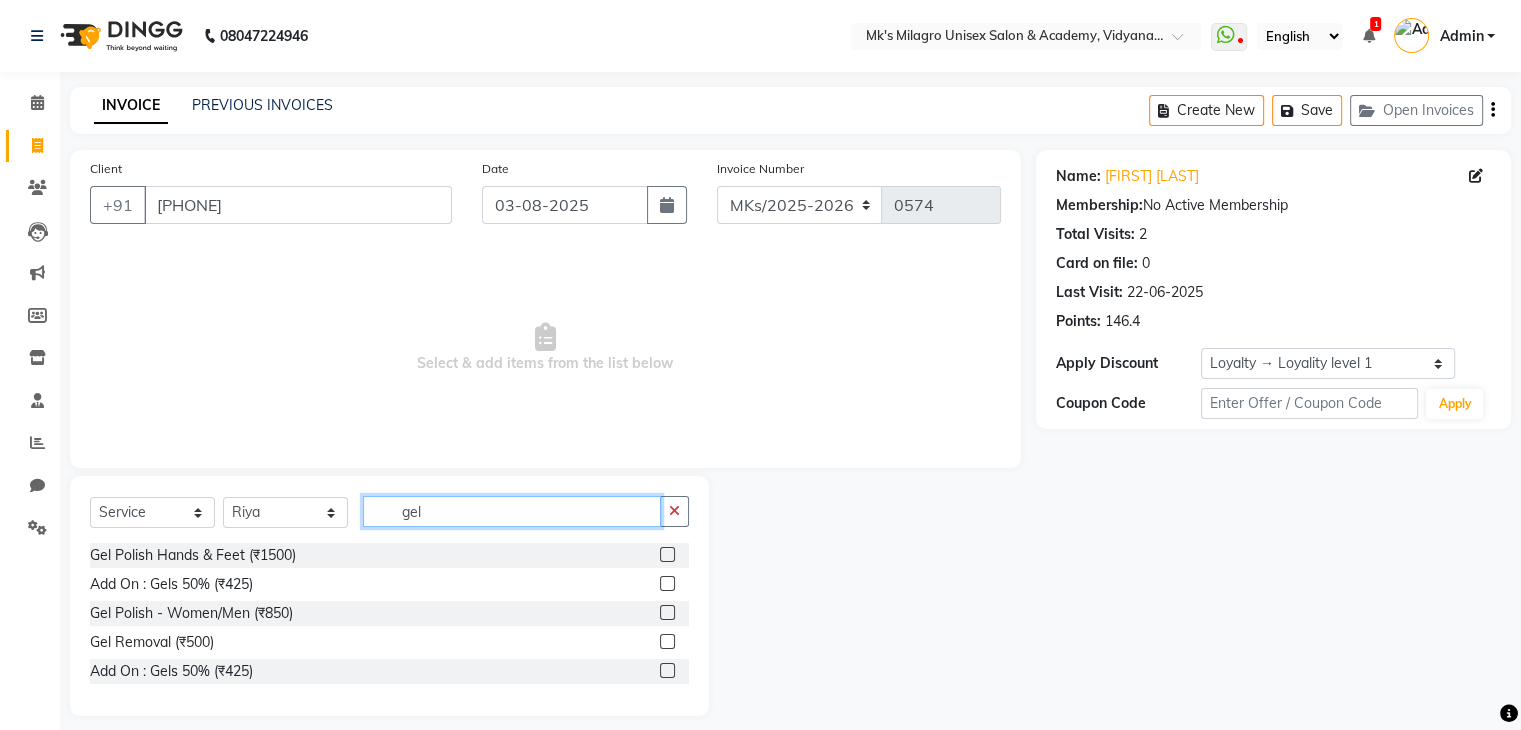 type on "gel" 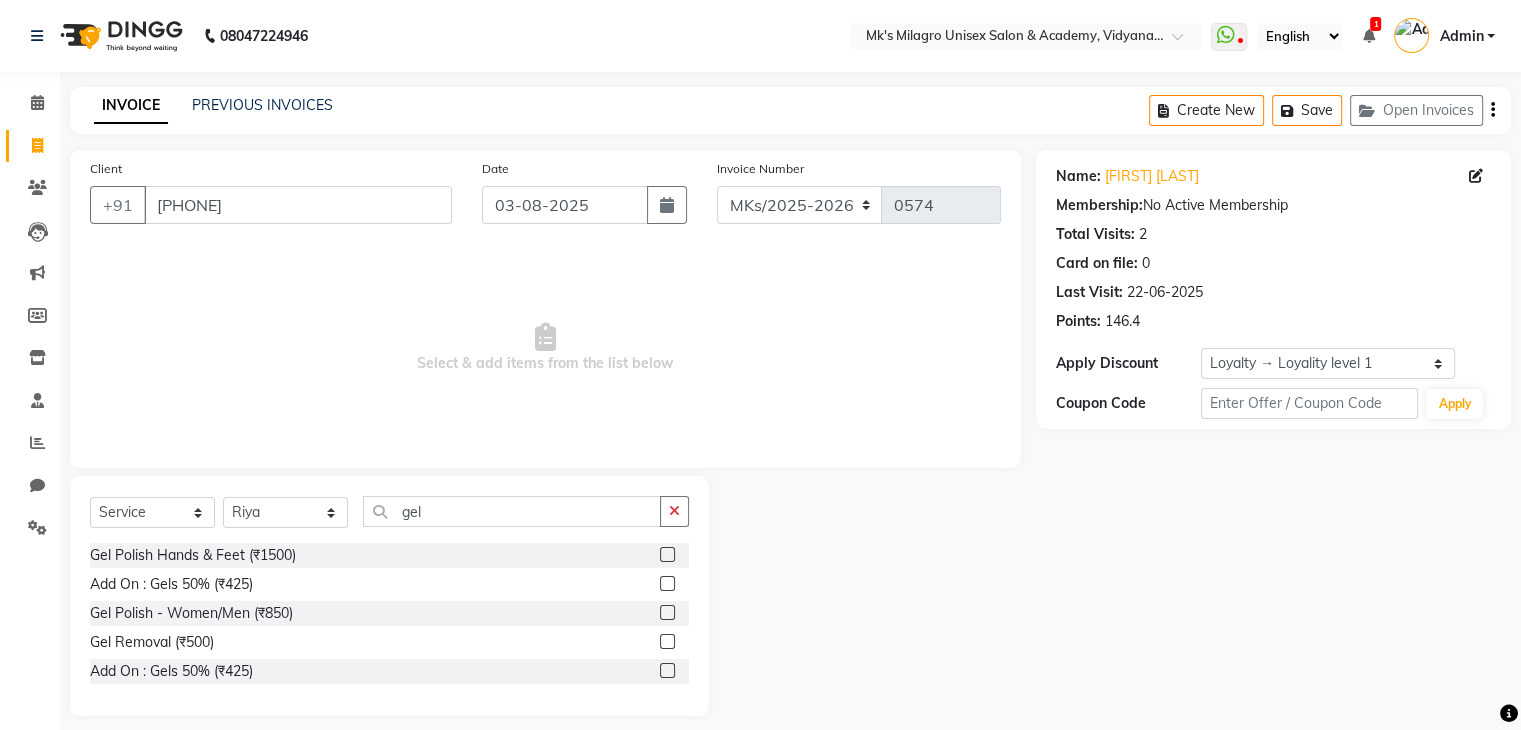 click 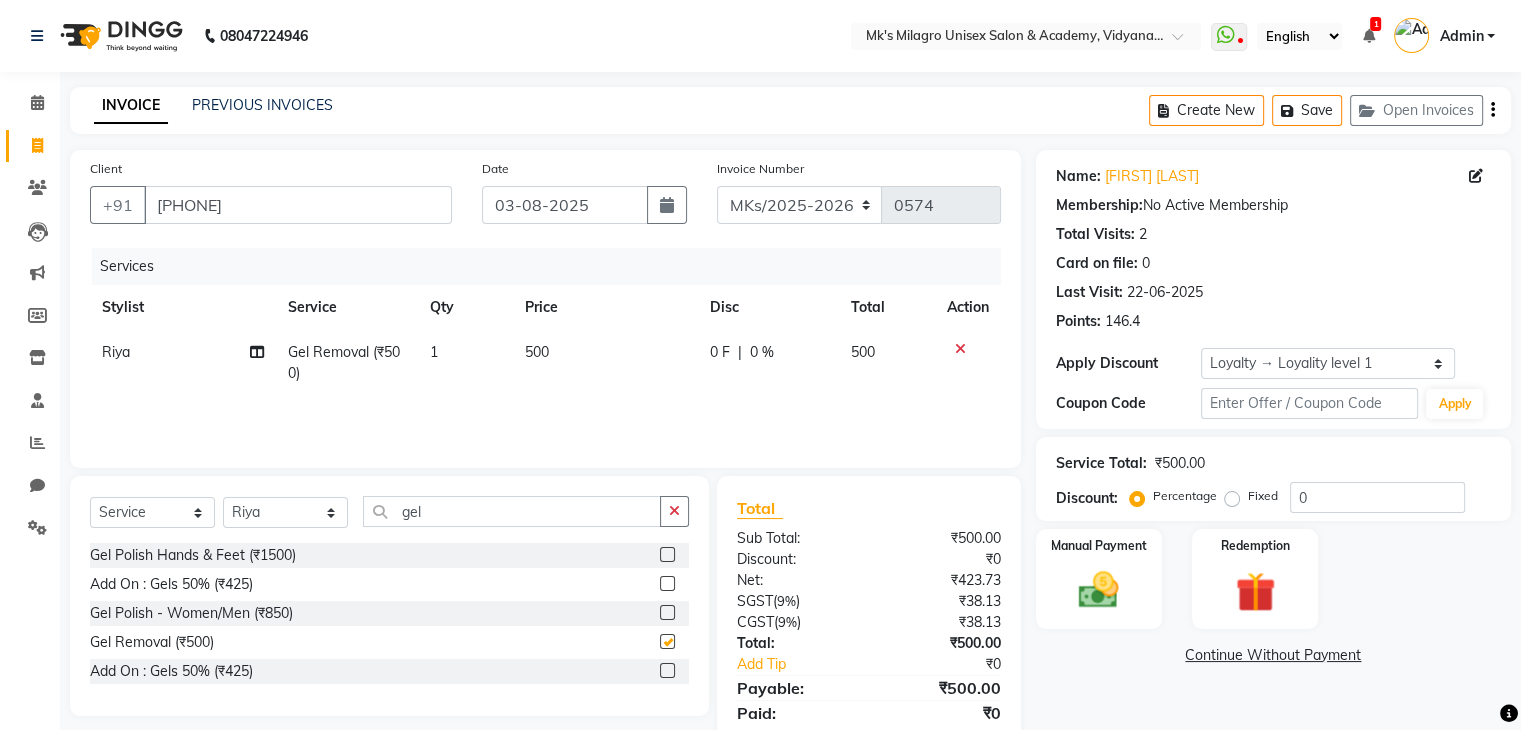 checkbox on "false" 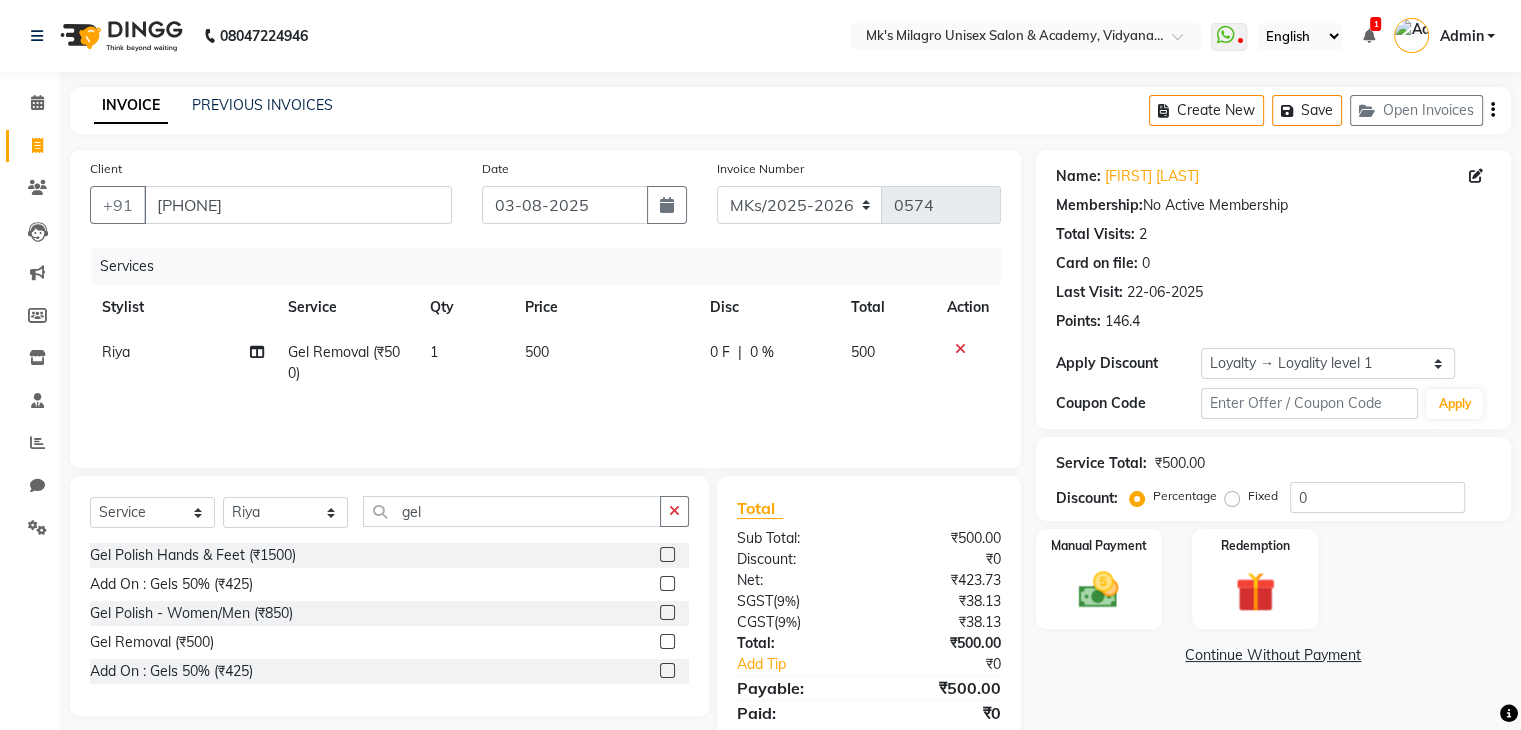 click 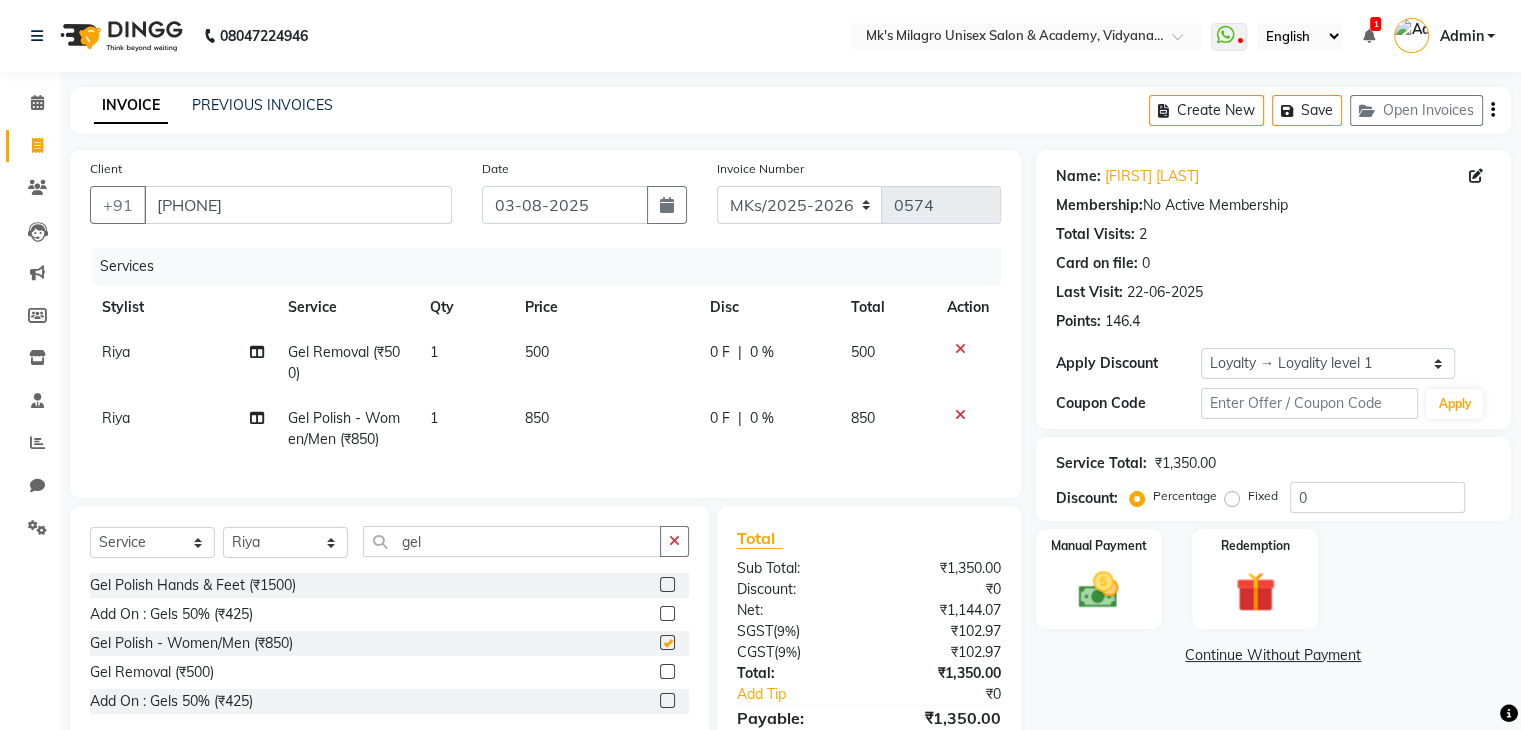 checkbox on "false" 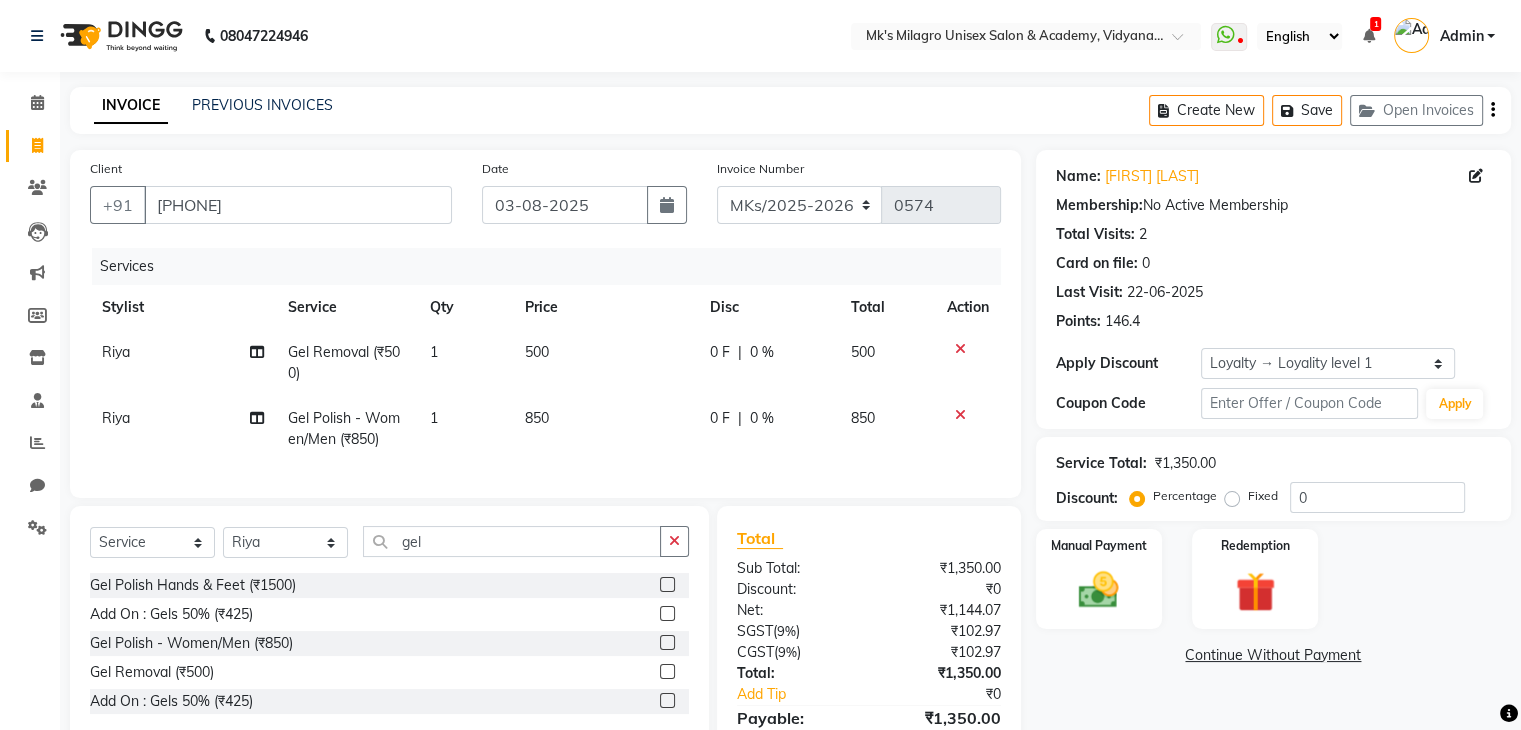 click on "0 F | 0 %" 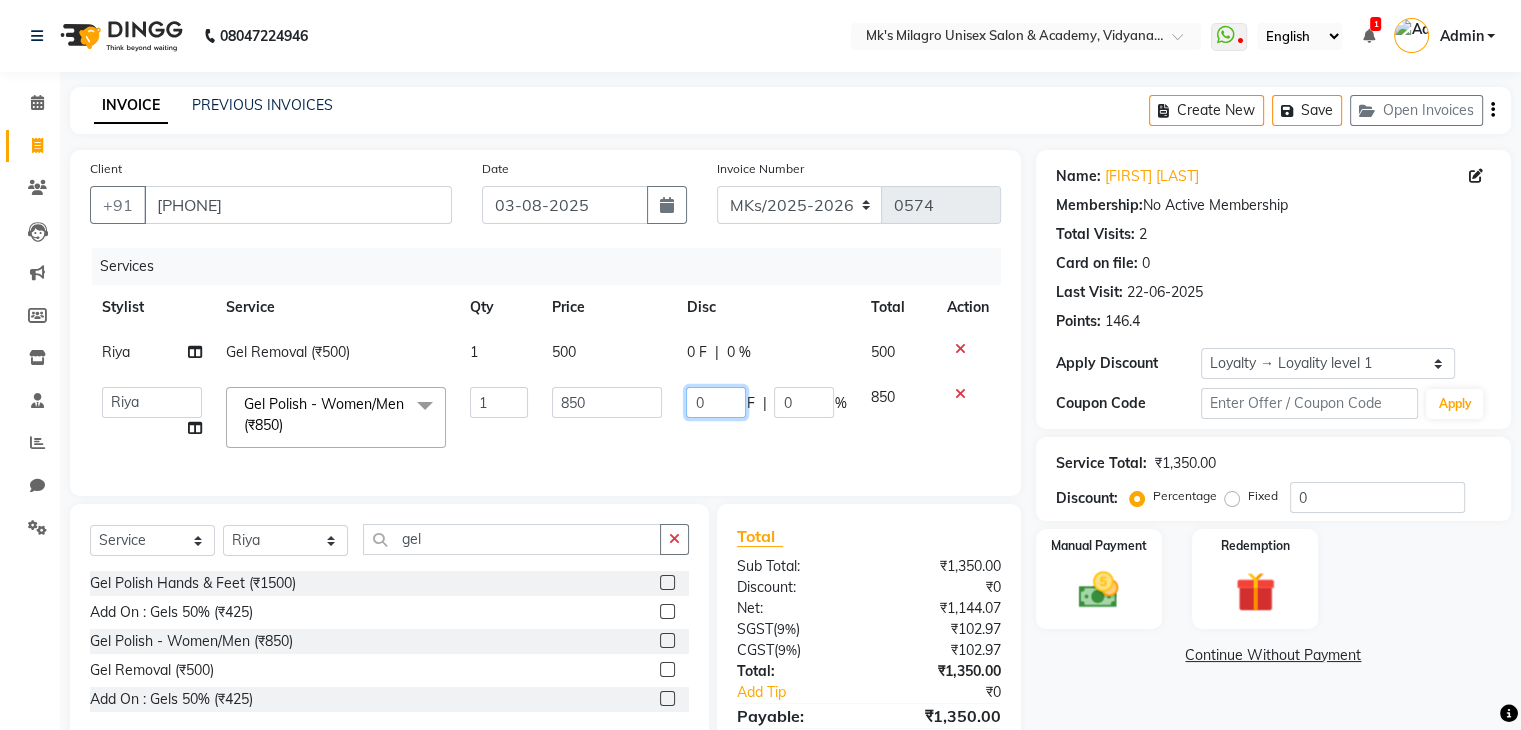 click on "0" 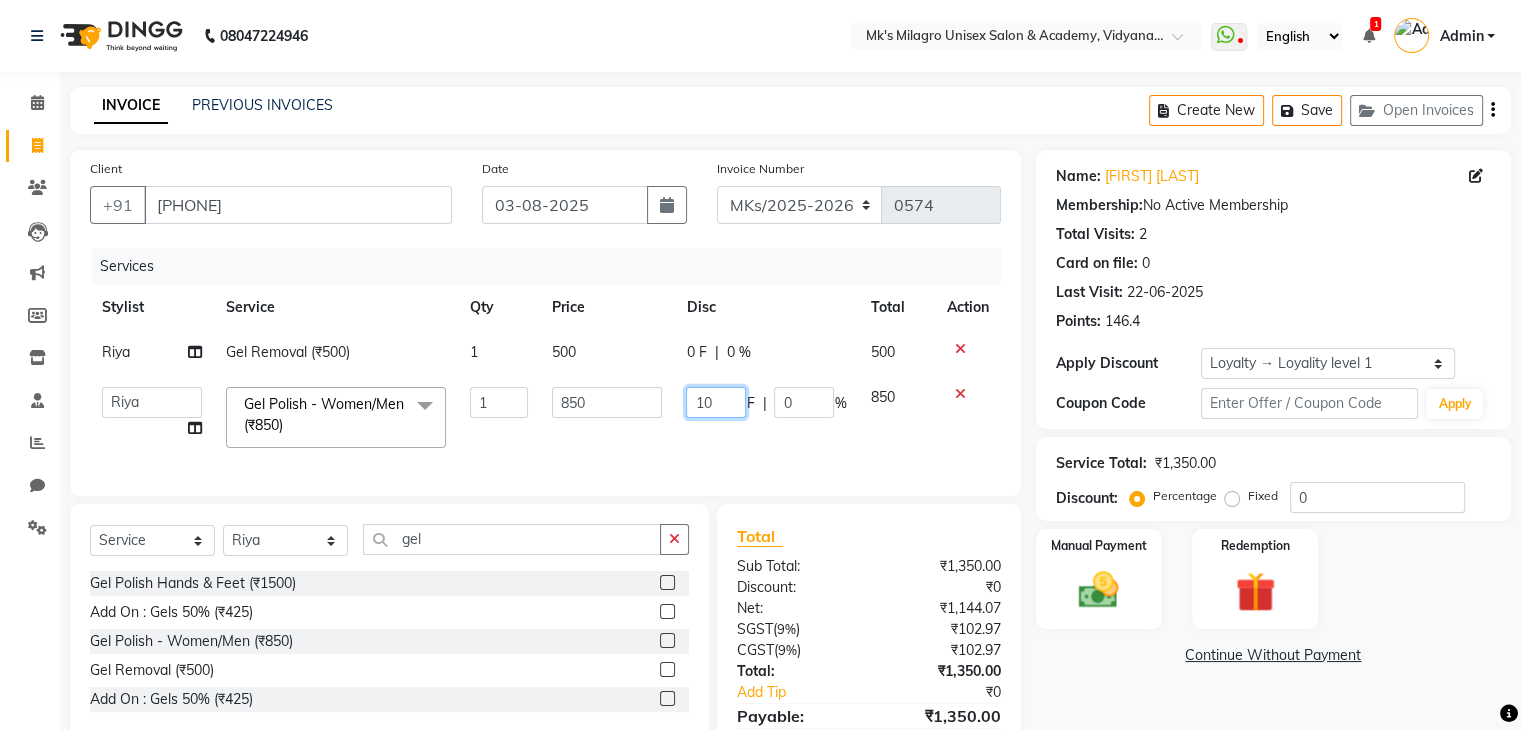 type on "150" 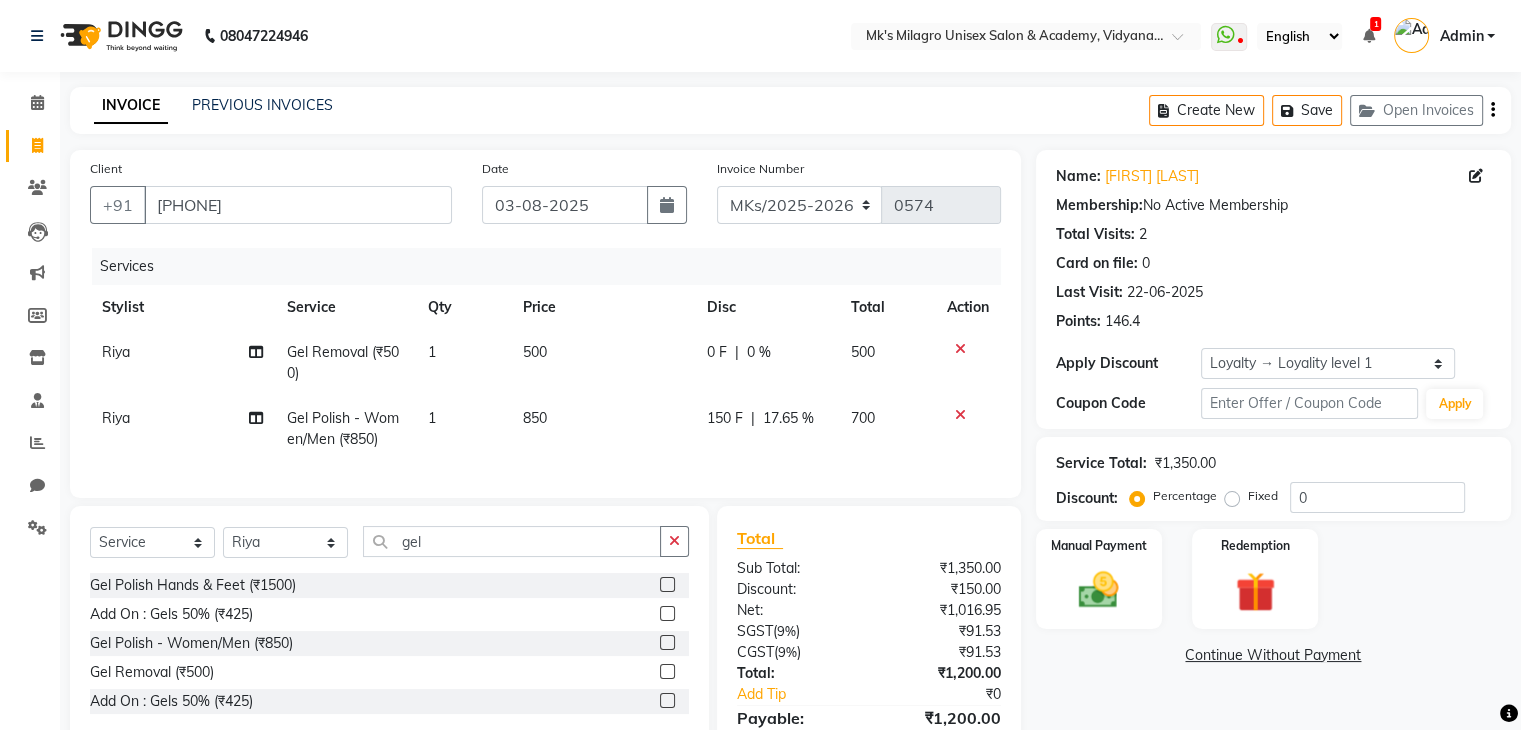 click on "150 F | 17.65 %" 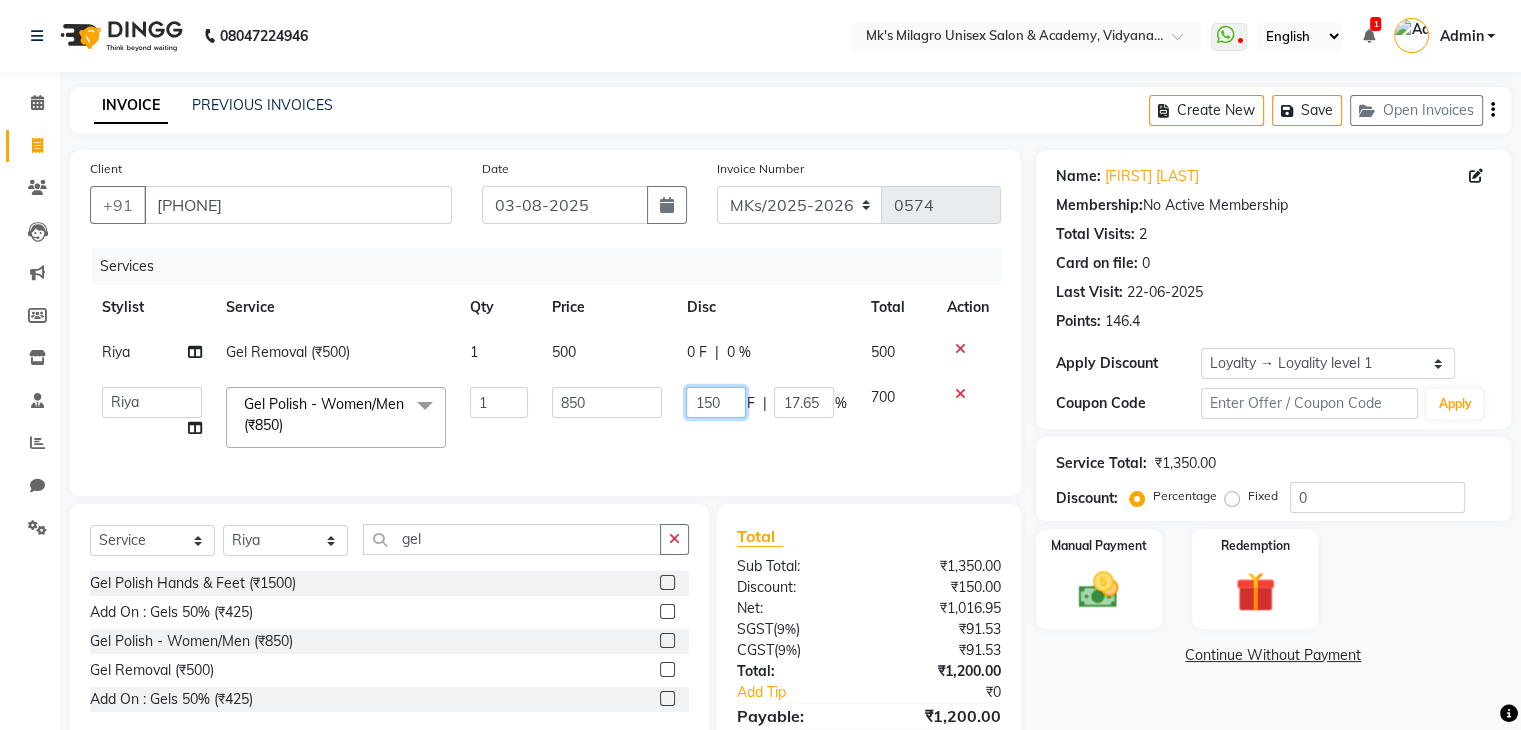 click on "150" 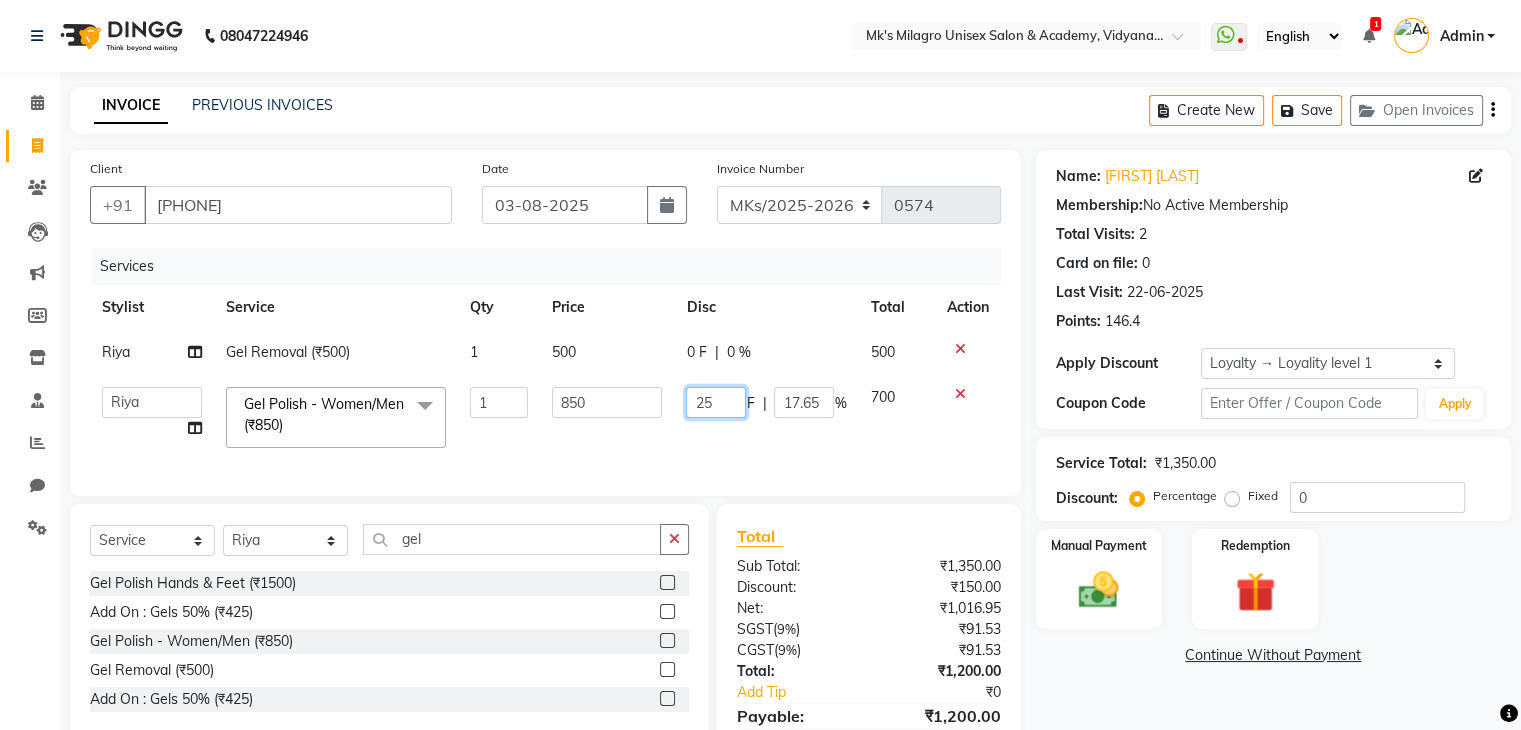 type on "250" 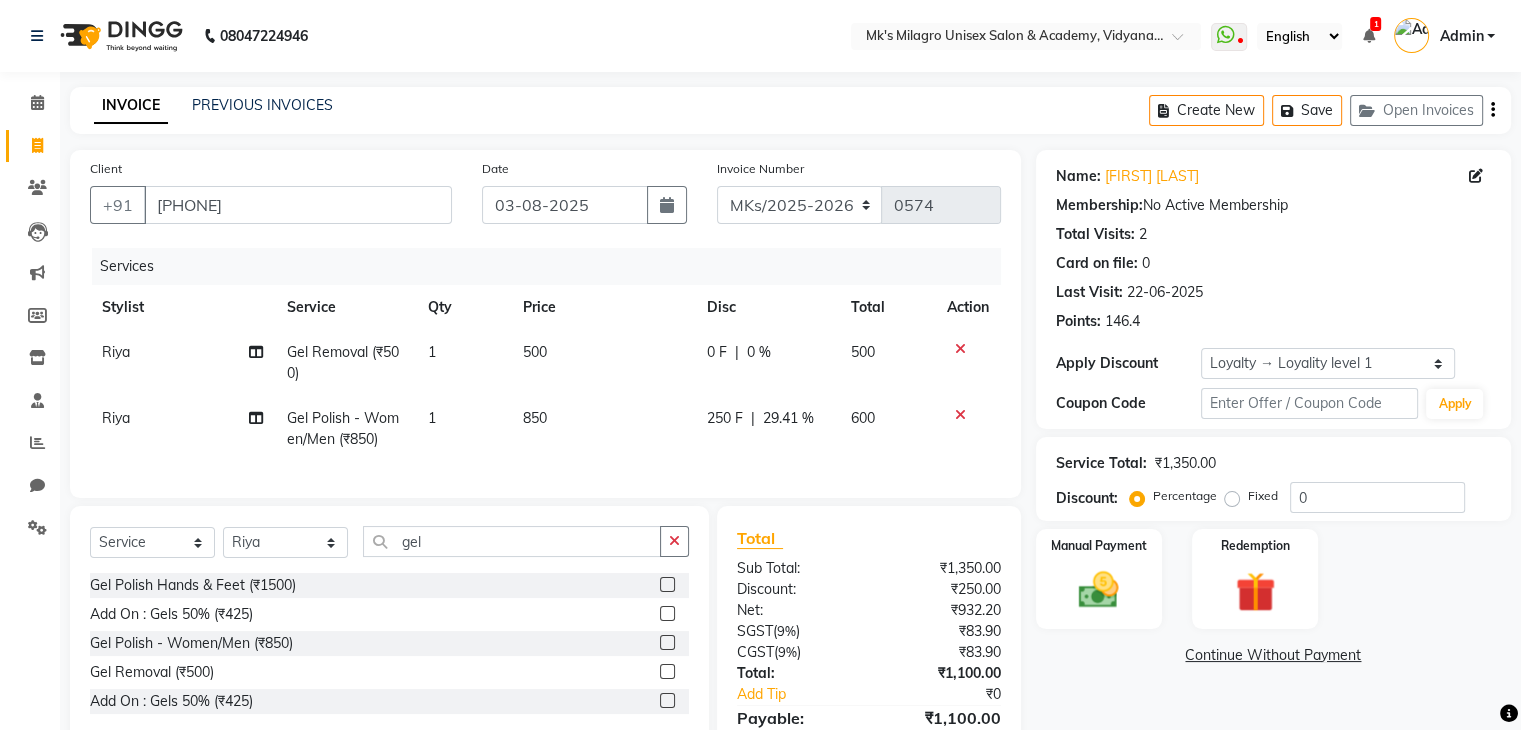 click on "250 F | 29.41 %" 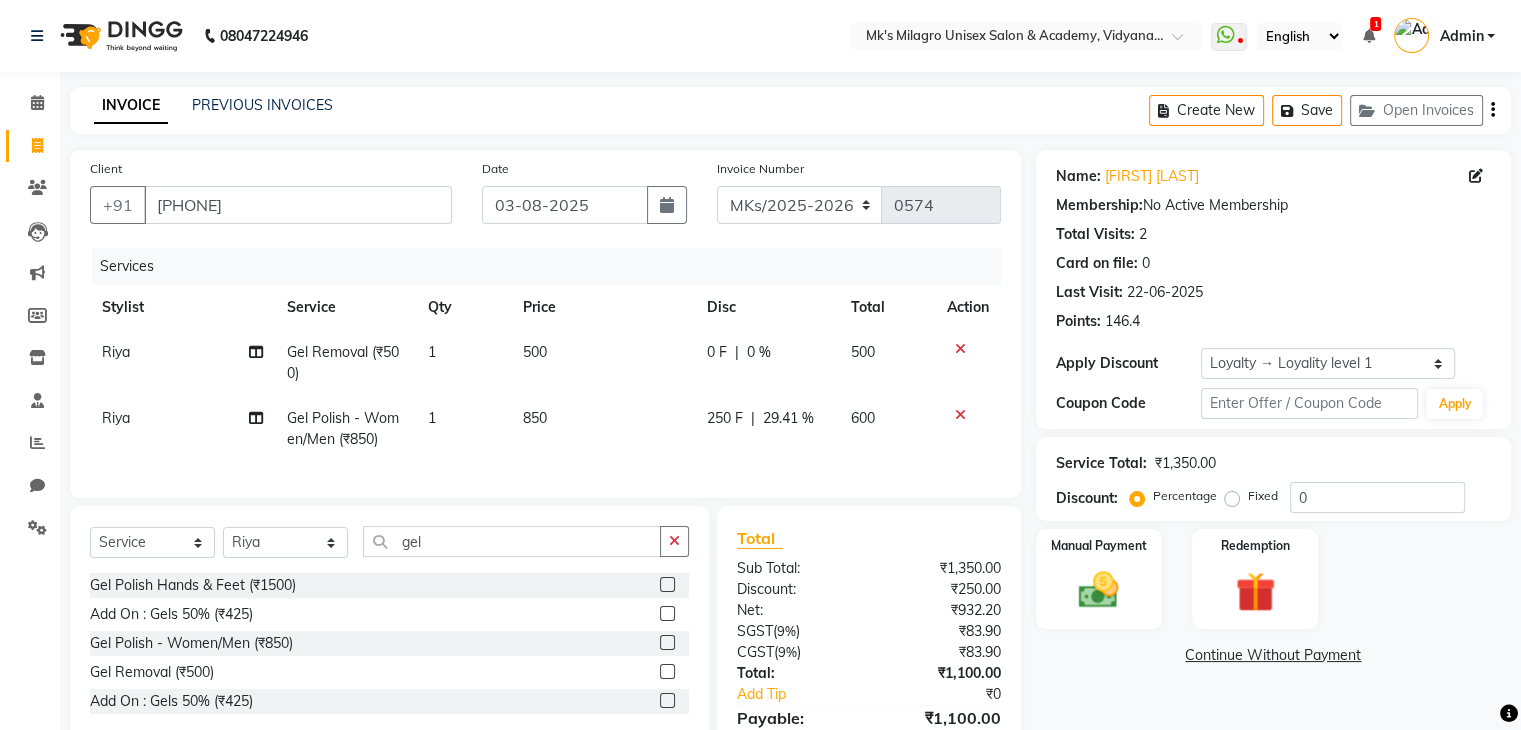 select on "21741" 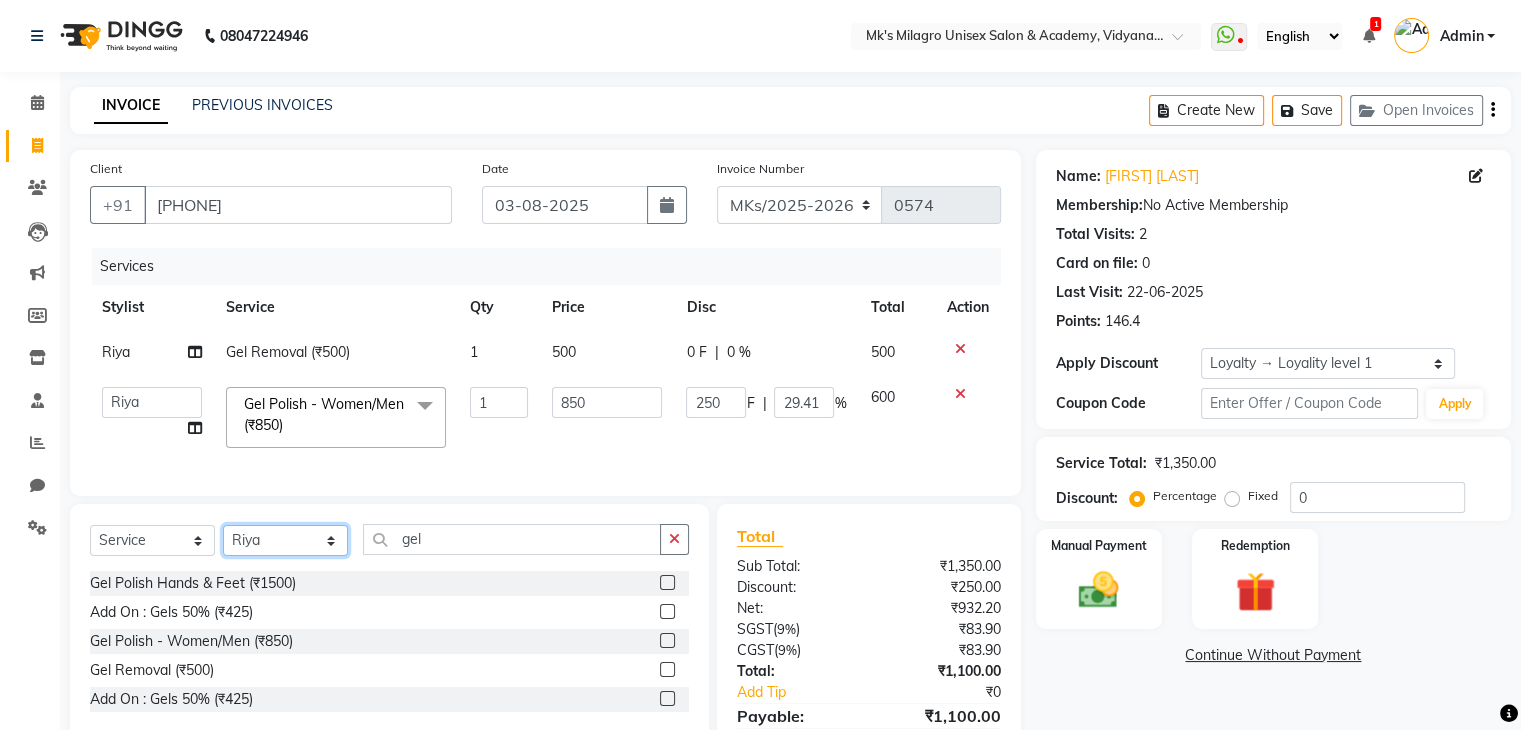 drag, startPoint x: 313, startPoint y: 554, endPoint x: 295, endPoint y: 497, distance: 59.77458 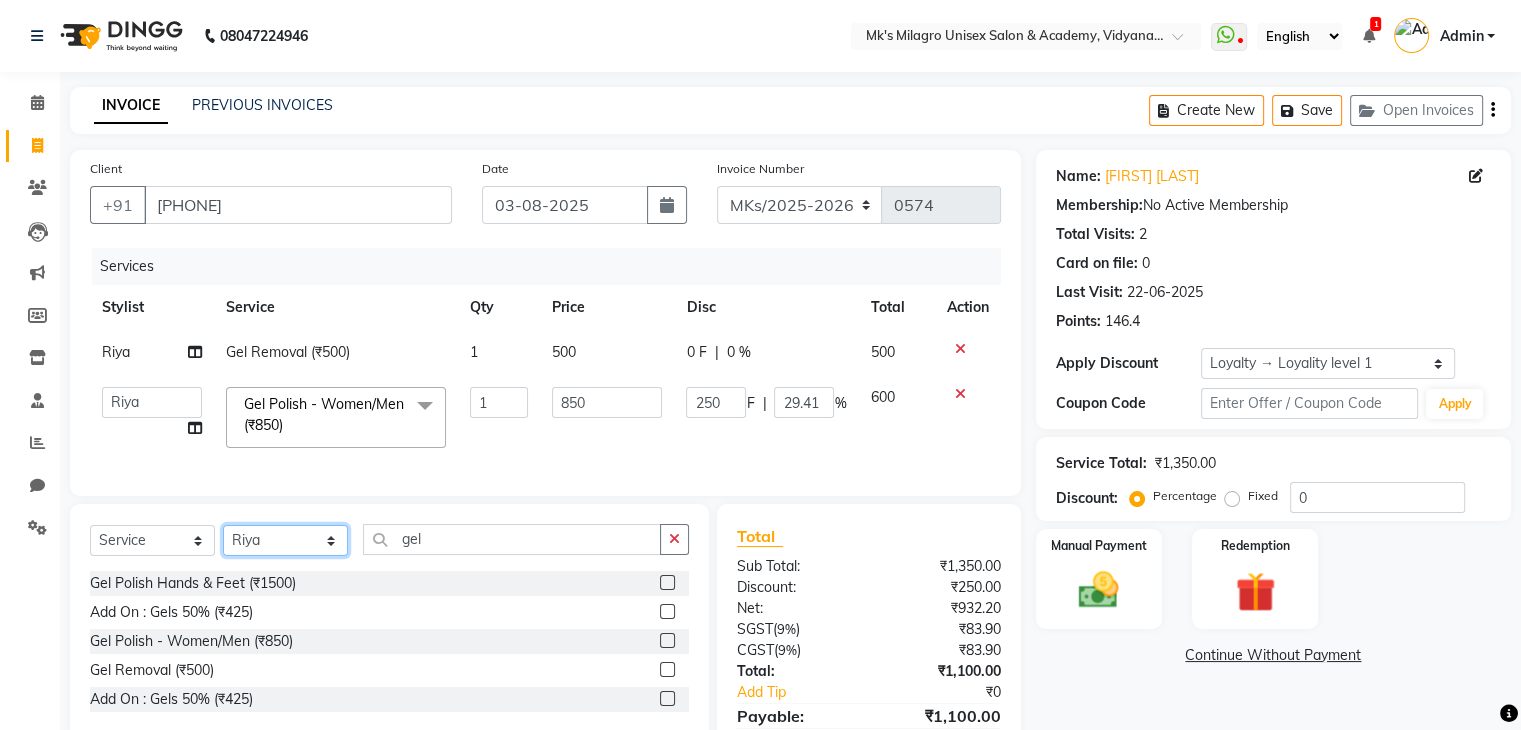 click on "Client +91 9767182606 Date 03-08-2025 Invoice Number MKs/2025-2026 MK/2025-26 V/2025 V/2025-26 0574 Services Stylist Service Qty Price Disc Total Action Riya Gel Removal (₹500) 1 500 0 F | 0 % 500  Madhuri Jadhav   Minsi   Ramesh   Renuka   Riya   Sandhaya   Santoshi  Gel Polish - Women/Men (₹850)  x Hair Makeover  Junior Stylist - Hairwash & Haircut & Blow Dry (₹1100) Hair Makeover  Senior Stylist - Hairwash & Haircut & Blow Dry (₹1400) Pick Any 3 - Full Arms Wax/ Half Legs Wax /  Hairwash /Blowdry/ Classic Manicure / Basic Cleanup (₹1200) Classic Mani & Pedi (₹1400) Face Combo- Cheryl's Cleanup + Face D-tan (₹1400) Waxing Combo - Full Arms +Full Legs O3 Wax (₹1500) Gel Polish Hands & Feet (₹1500) Haircut + Hair Color (Men) (₹1700) Hair Combo - Hydrating Hair Spa & Scalp Exfoliation/Foot Massage (10 min) (₹2000) Spa Manicure & Pedicure (₹2200) Nail Extensions & Nail Art (₹2200) Feet Combo - Classic Pedicure + Heel Peel + Classic  Manicure/Paraffin wax  (₹2500) Base* (₹1000) 1 F" 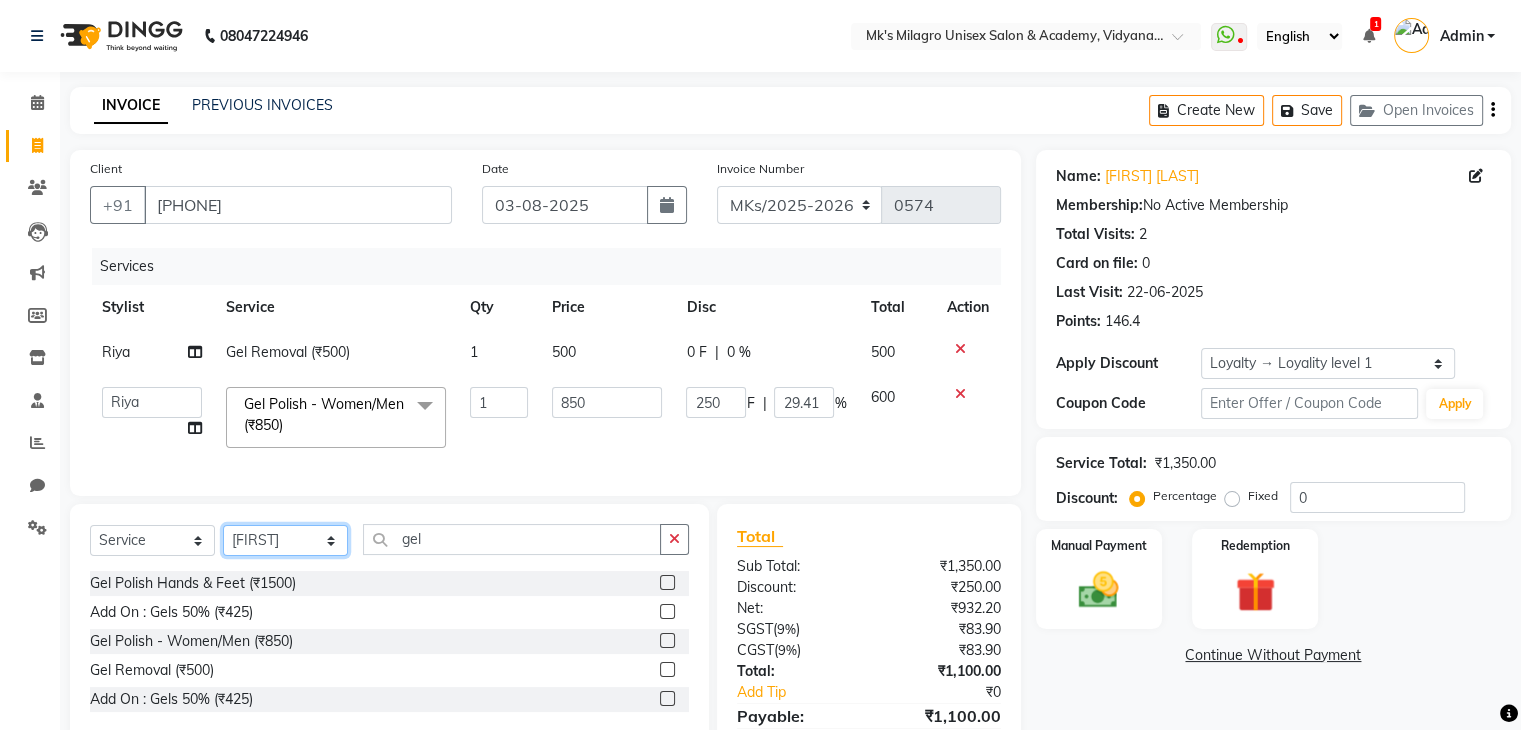 click on "Select Stylist Madhuri Jadhav Minsi Ramesh Renuka Riya Sandhaya Santoshi" 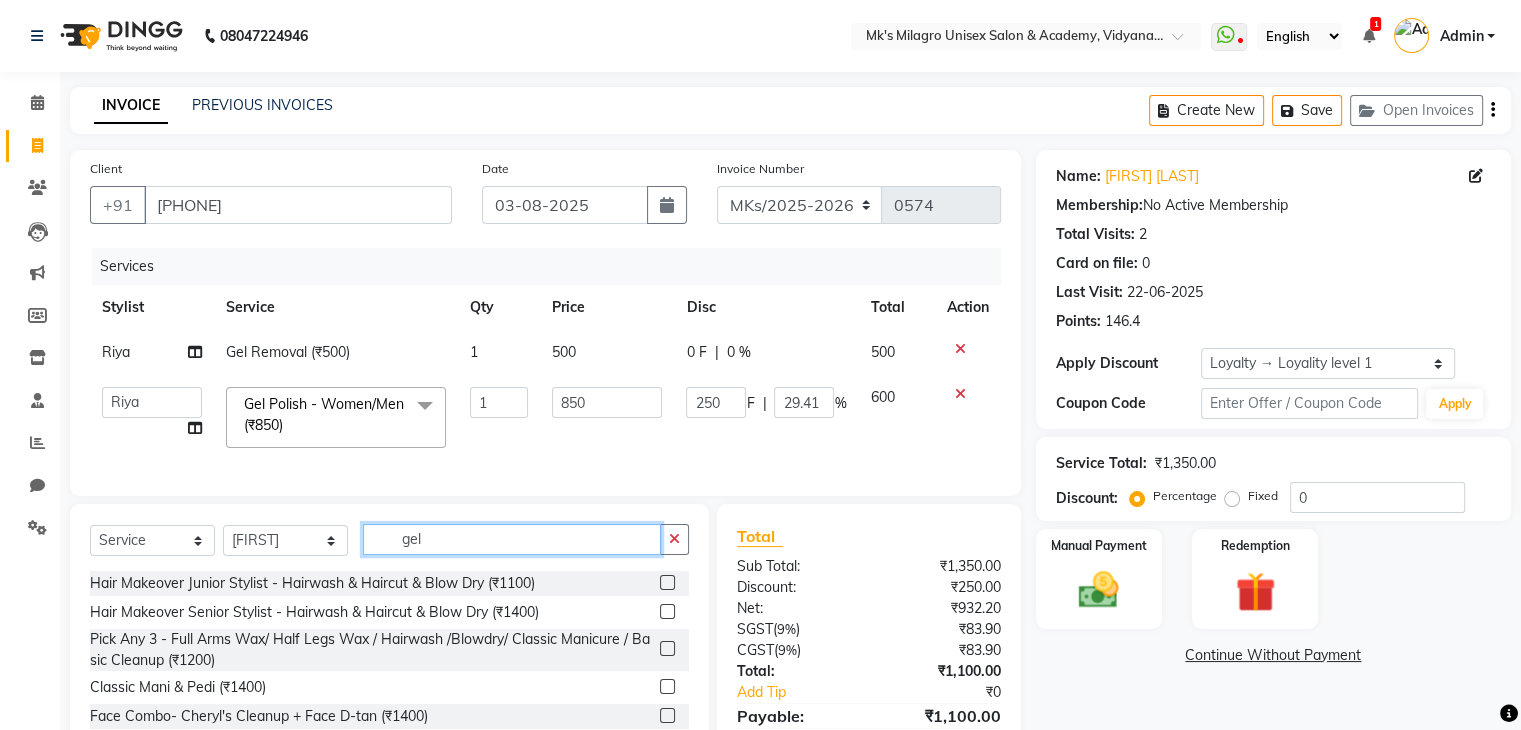 click on "gel" 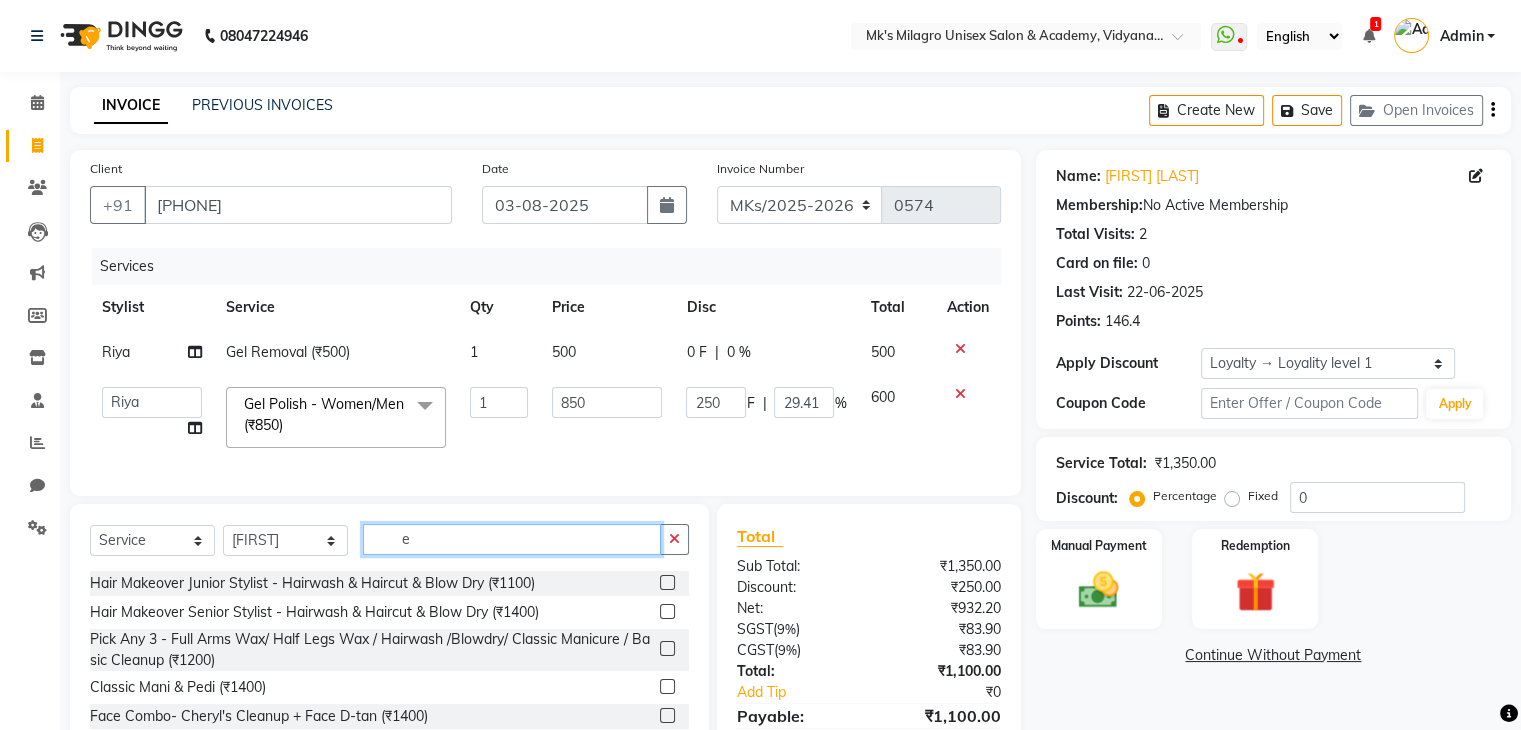 click on "e" 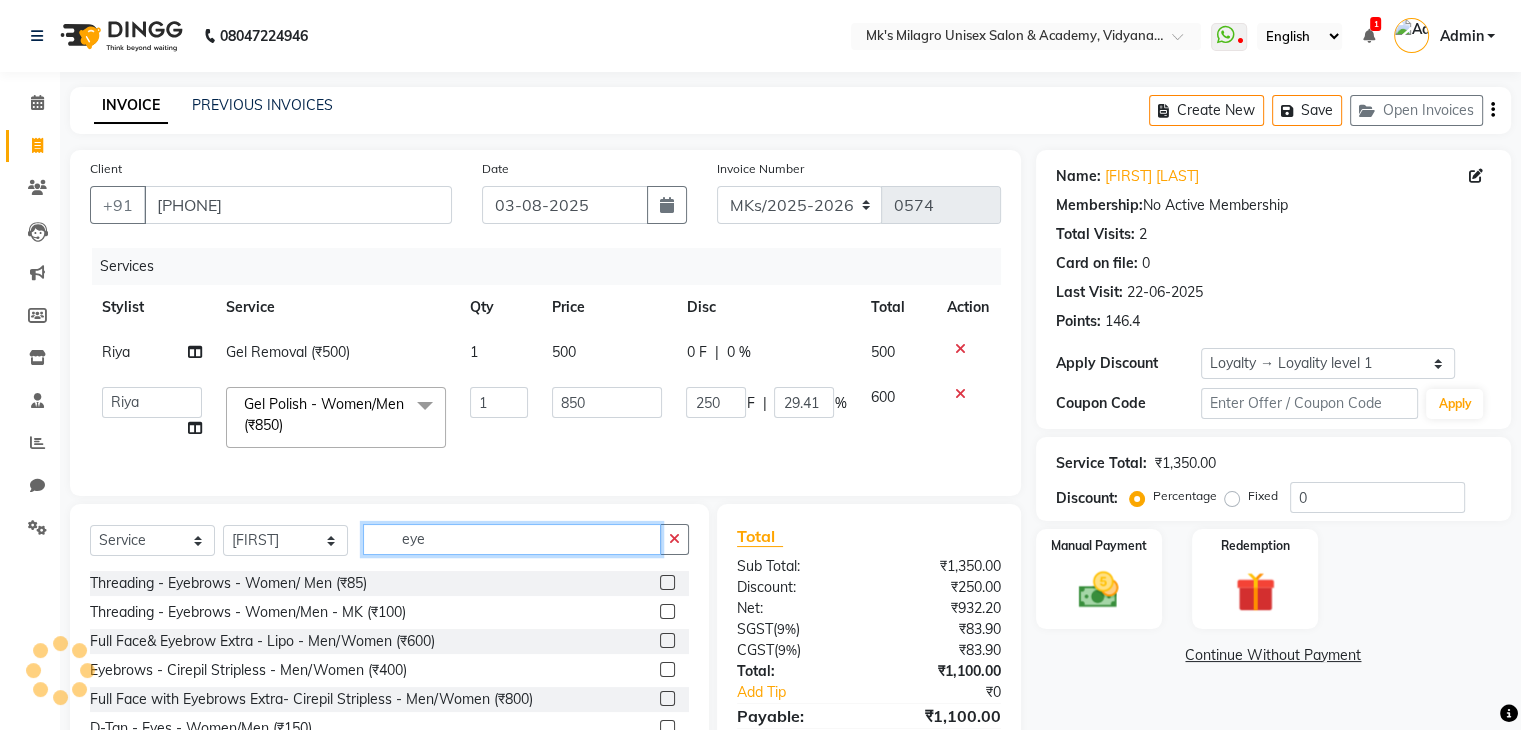 scroll, scrollTop: 115, scrollLeft: 0, axis: vertical 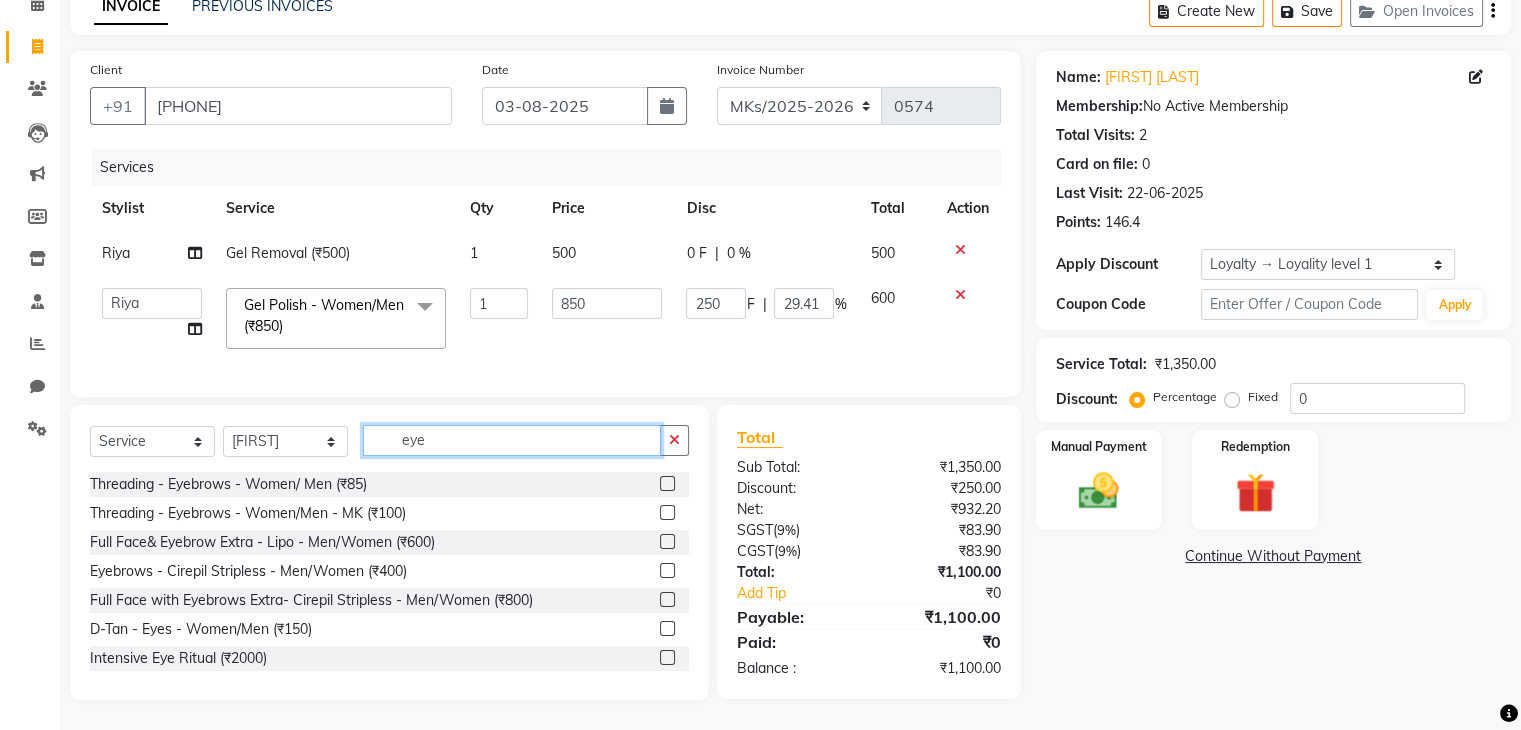 type on "eye" 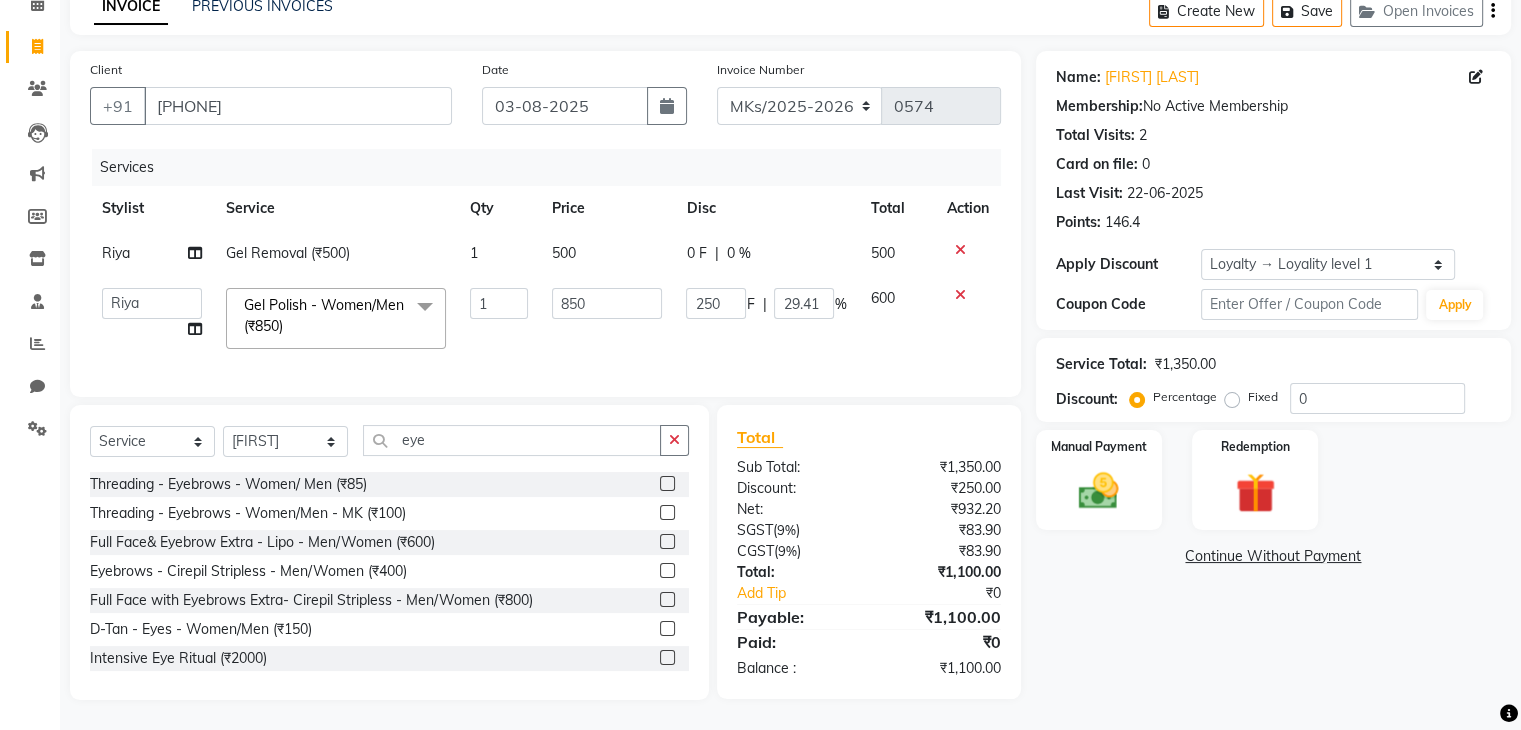 click 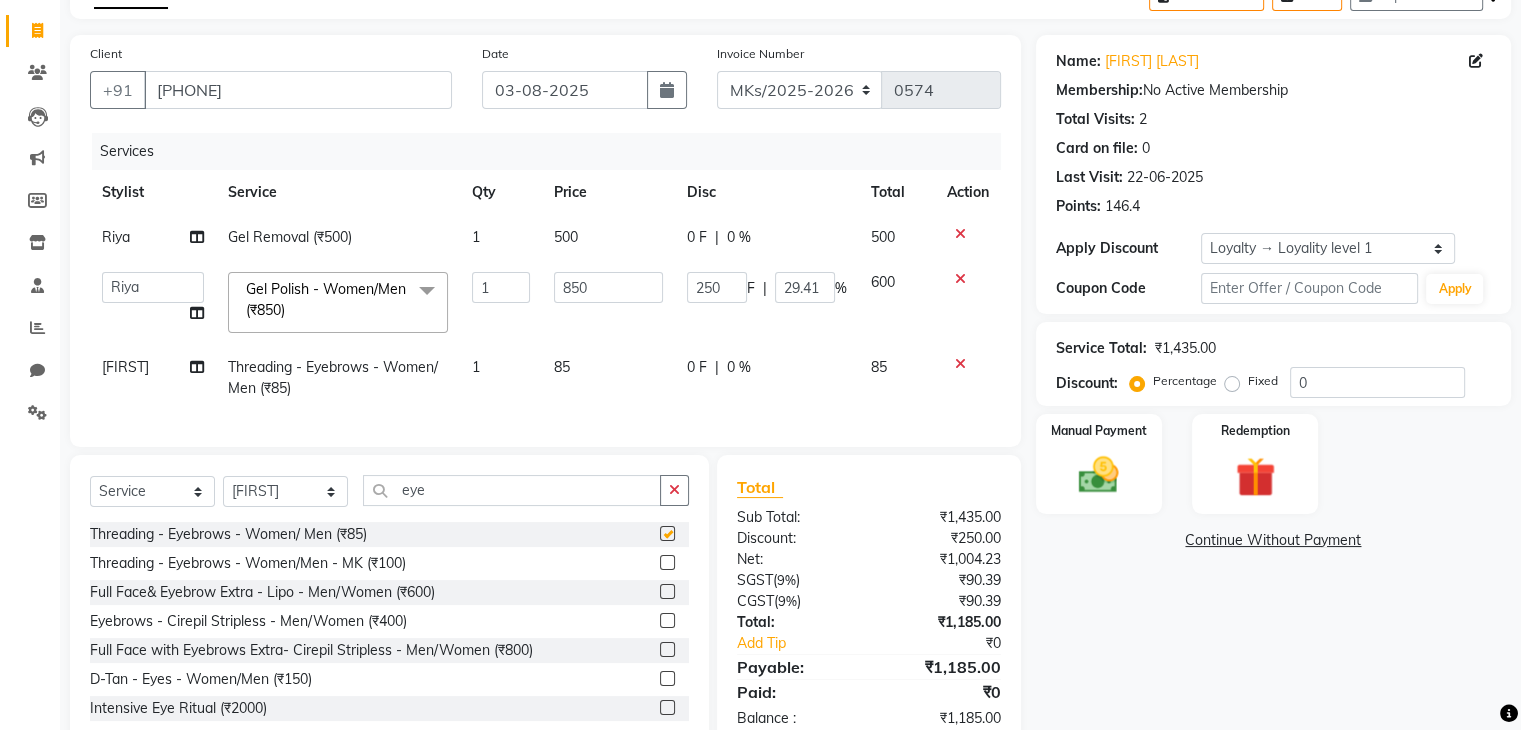 checkbox on "false" 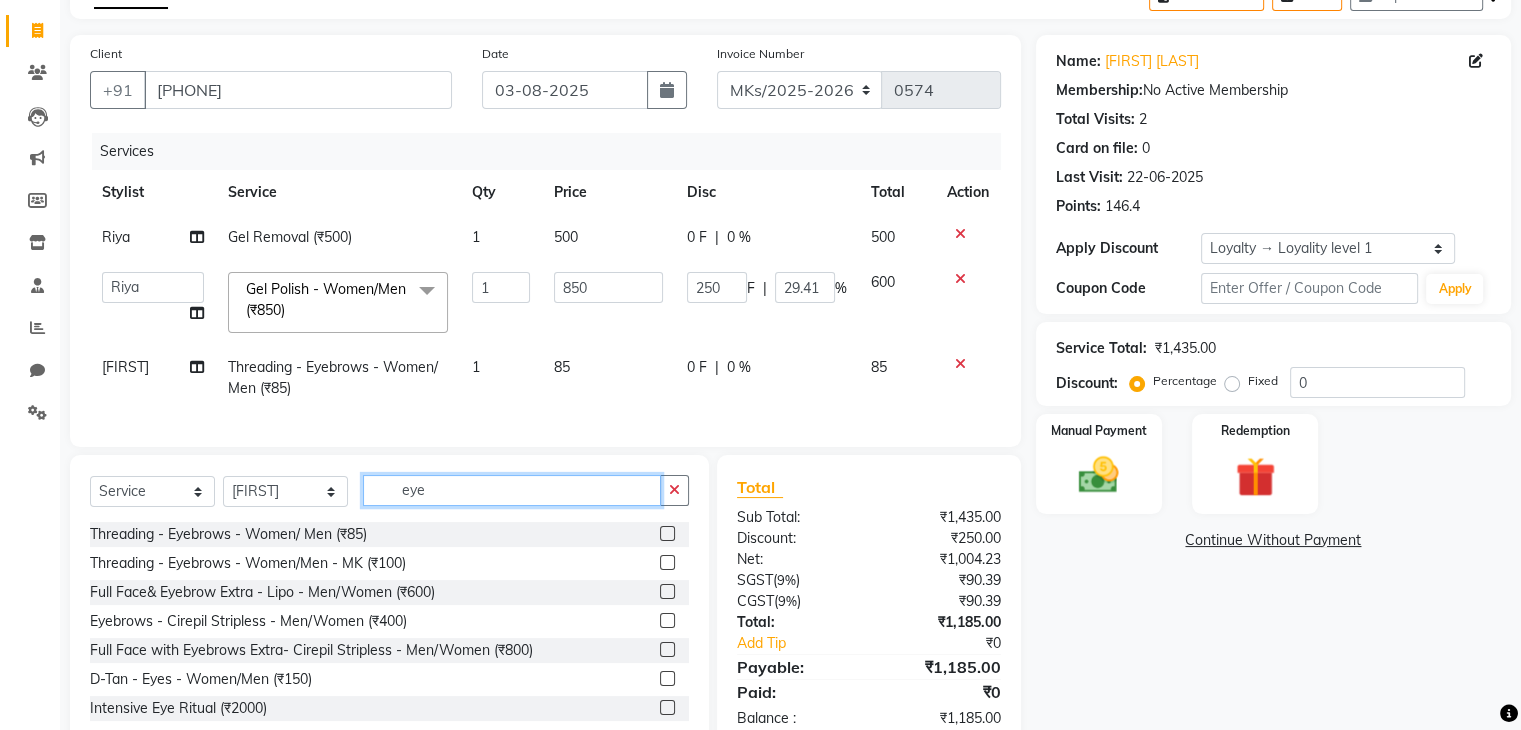 click on "eye" 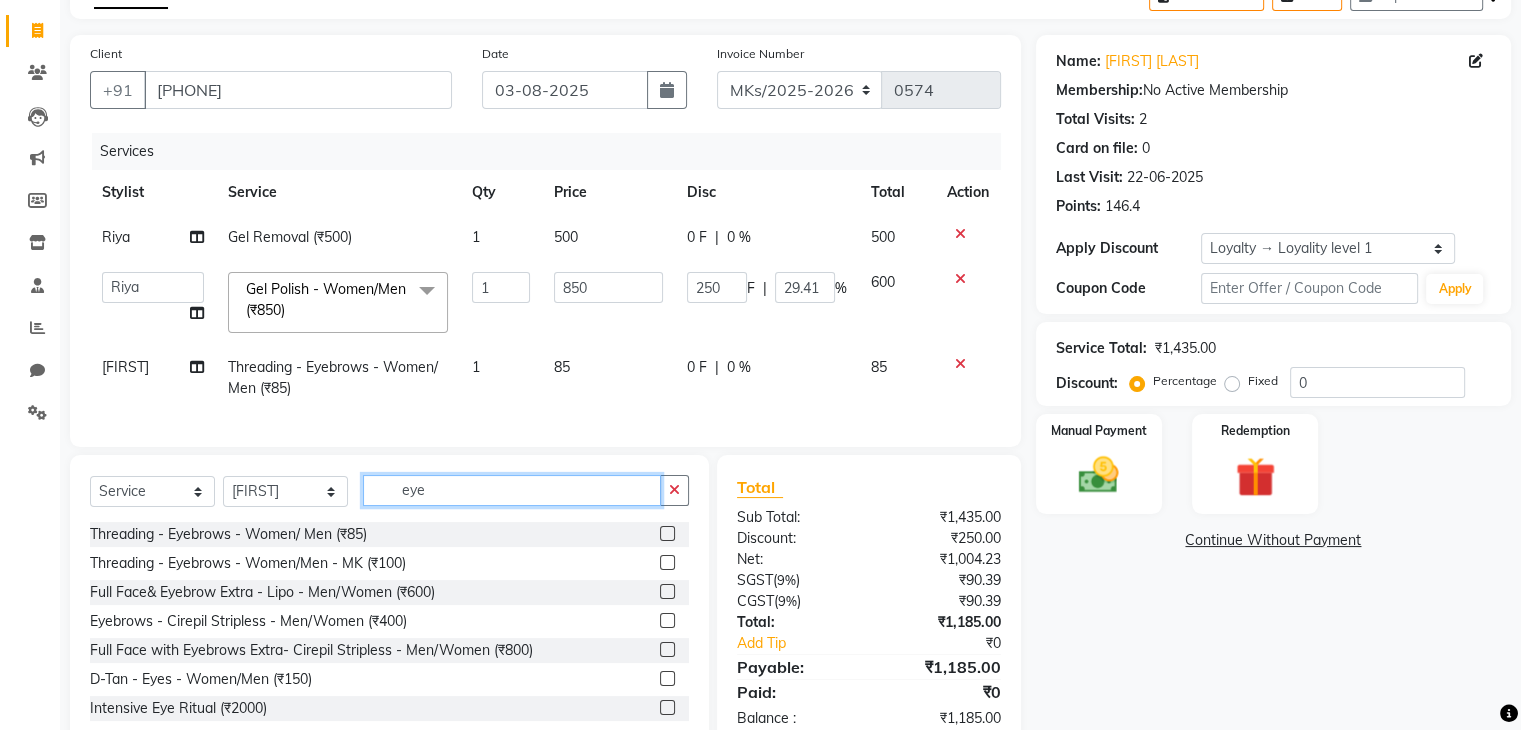 click on "eye" 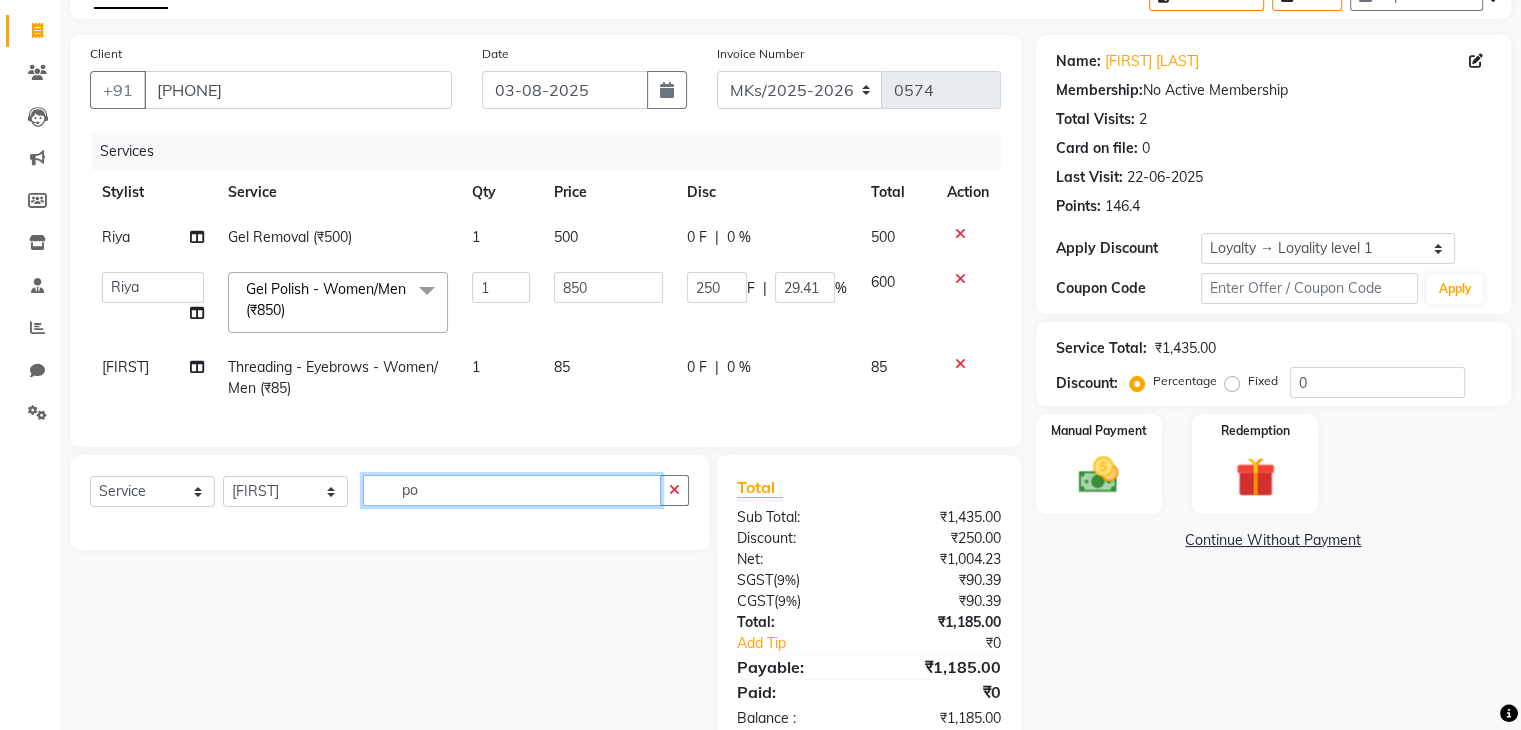 type on "p" 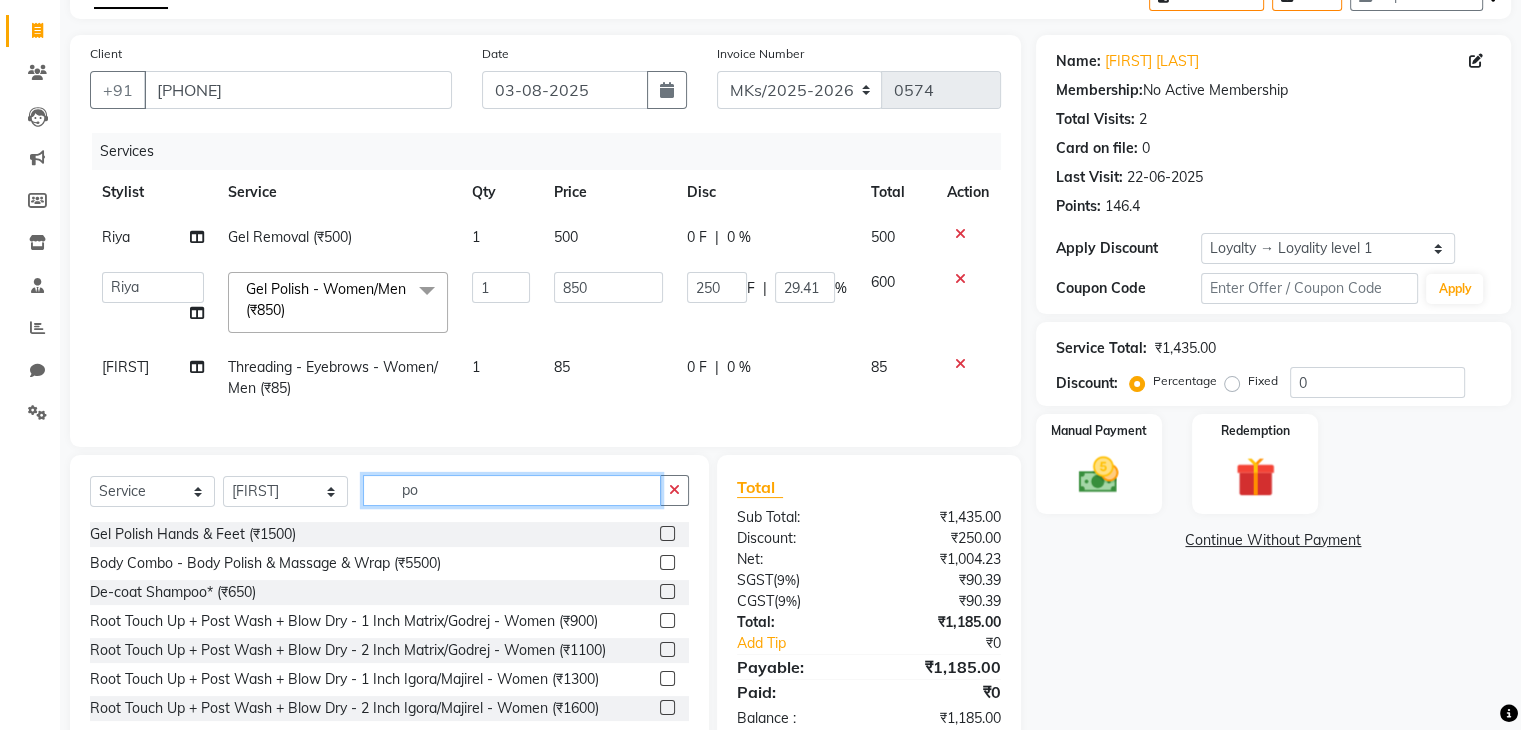 type on "p" 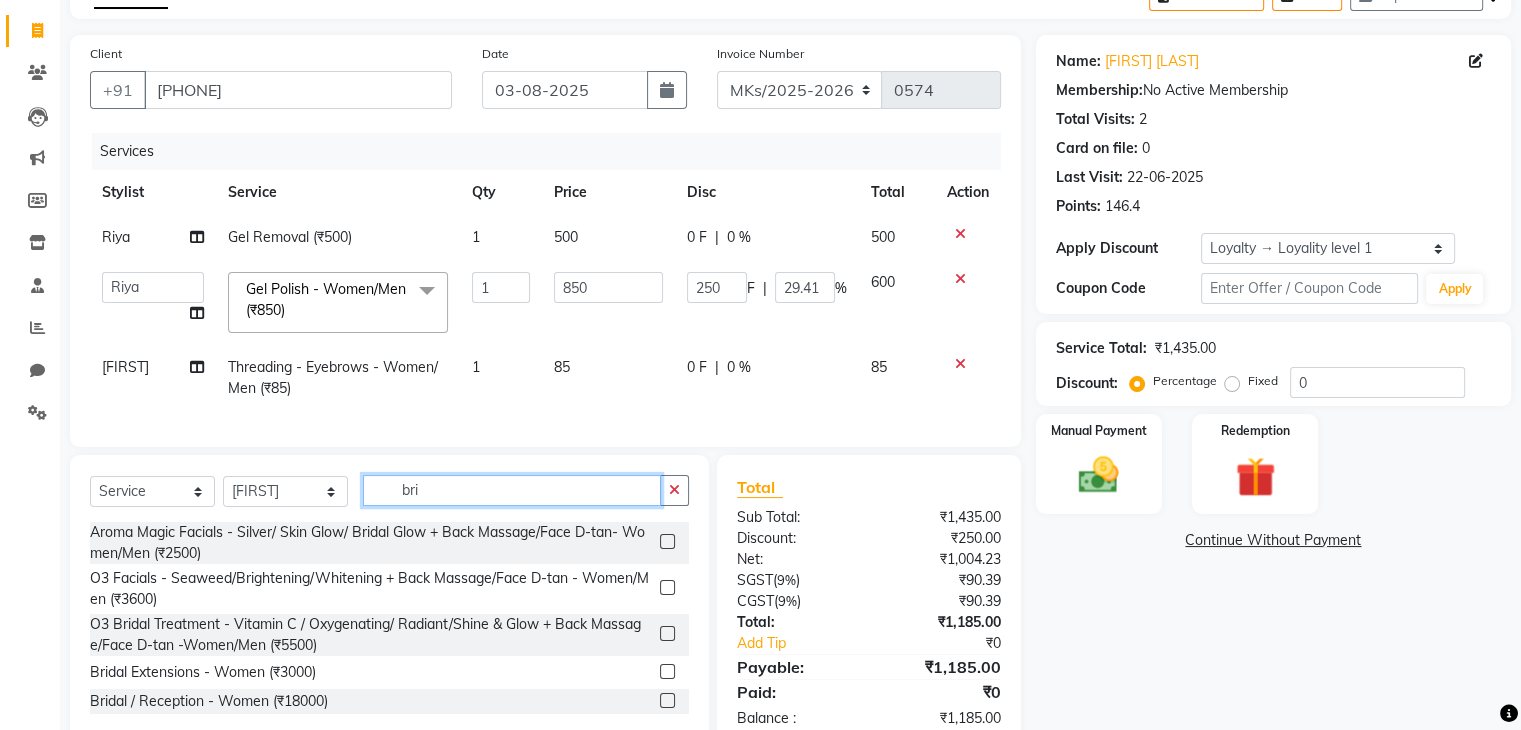 type on "bri" 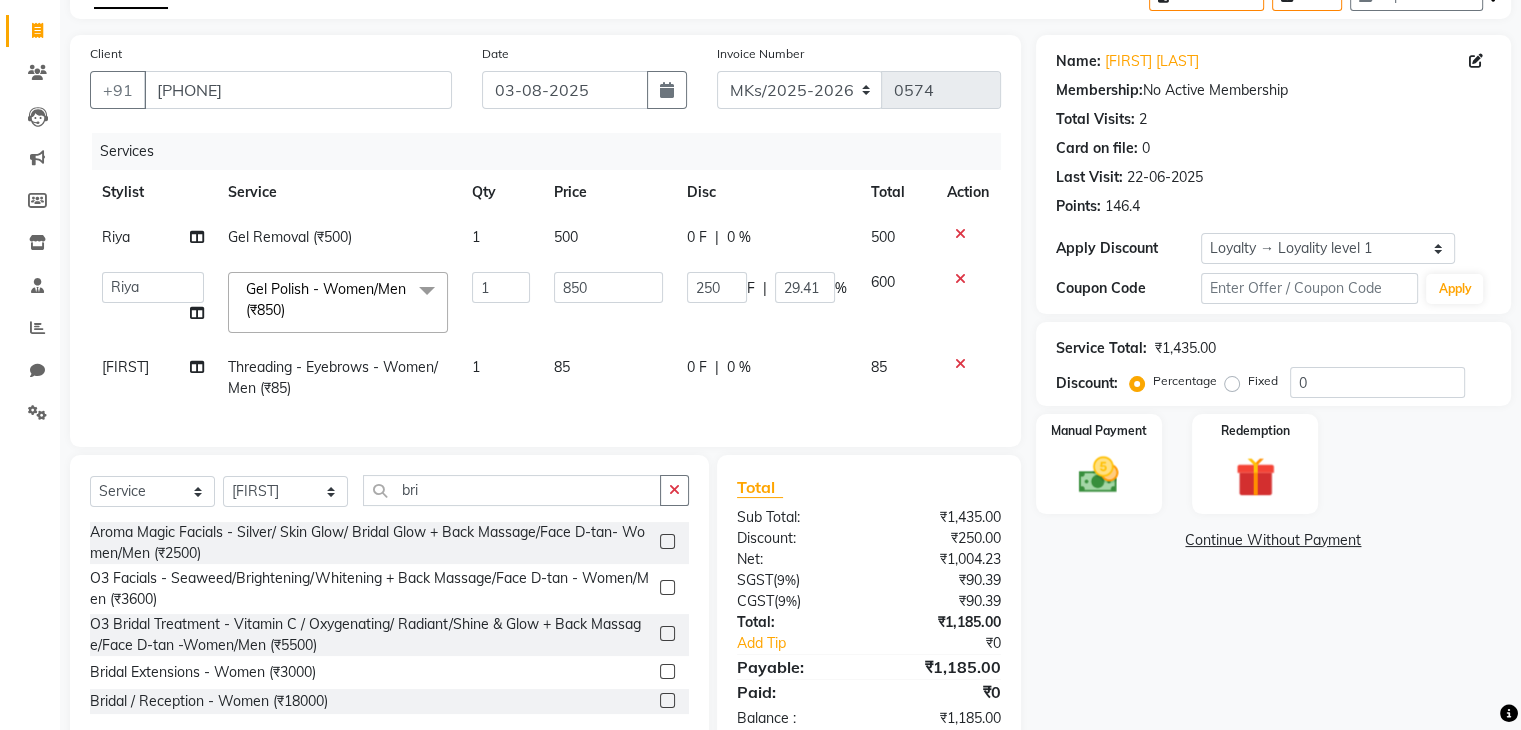 click 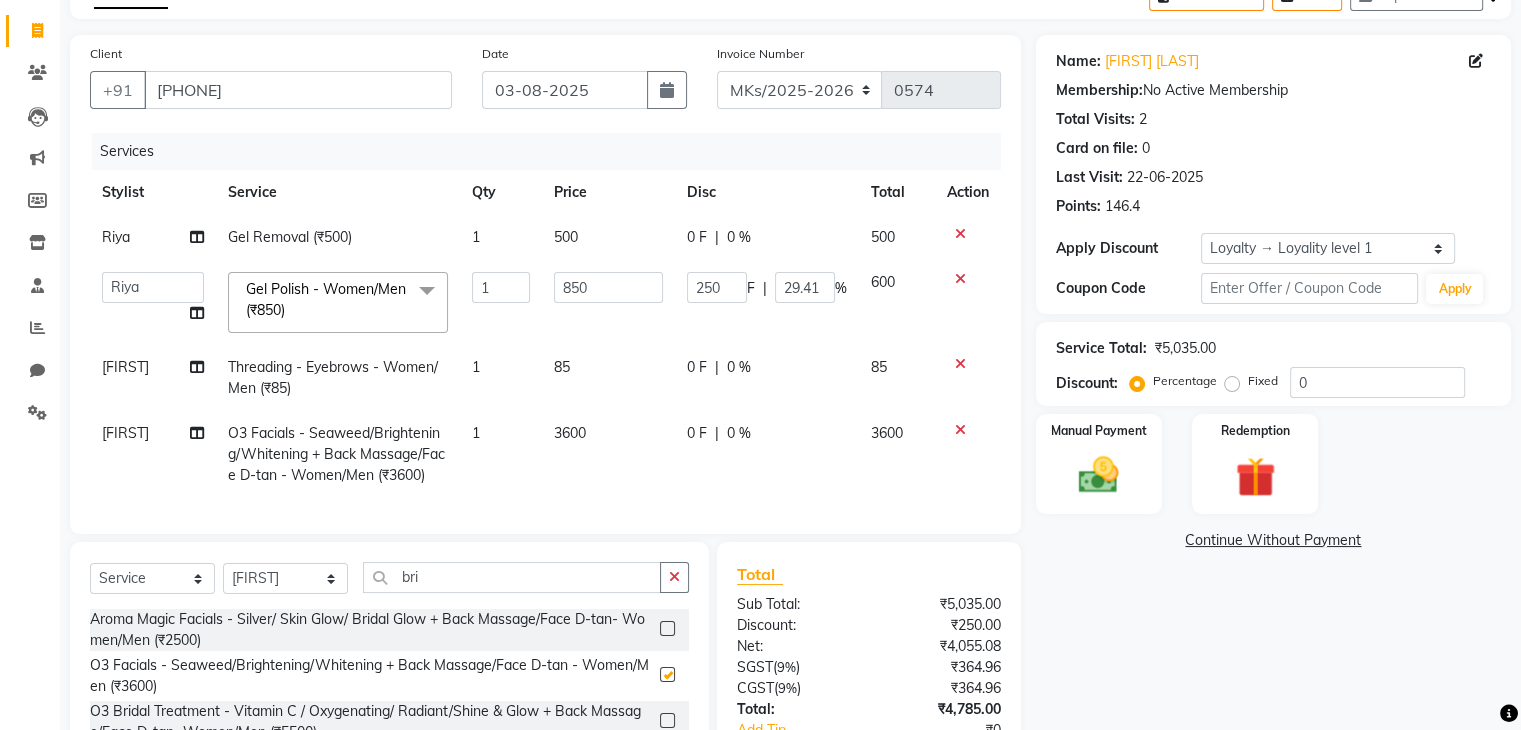 checkbox on "false" 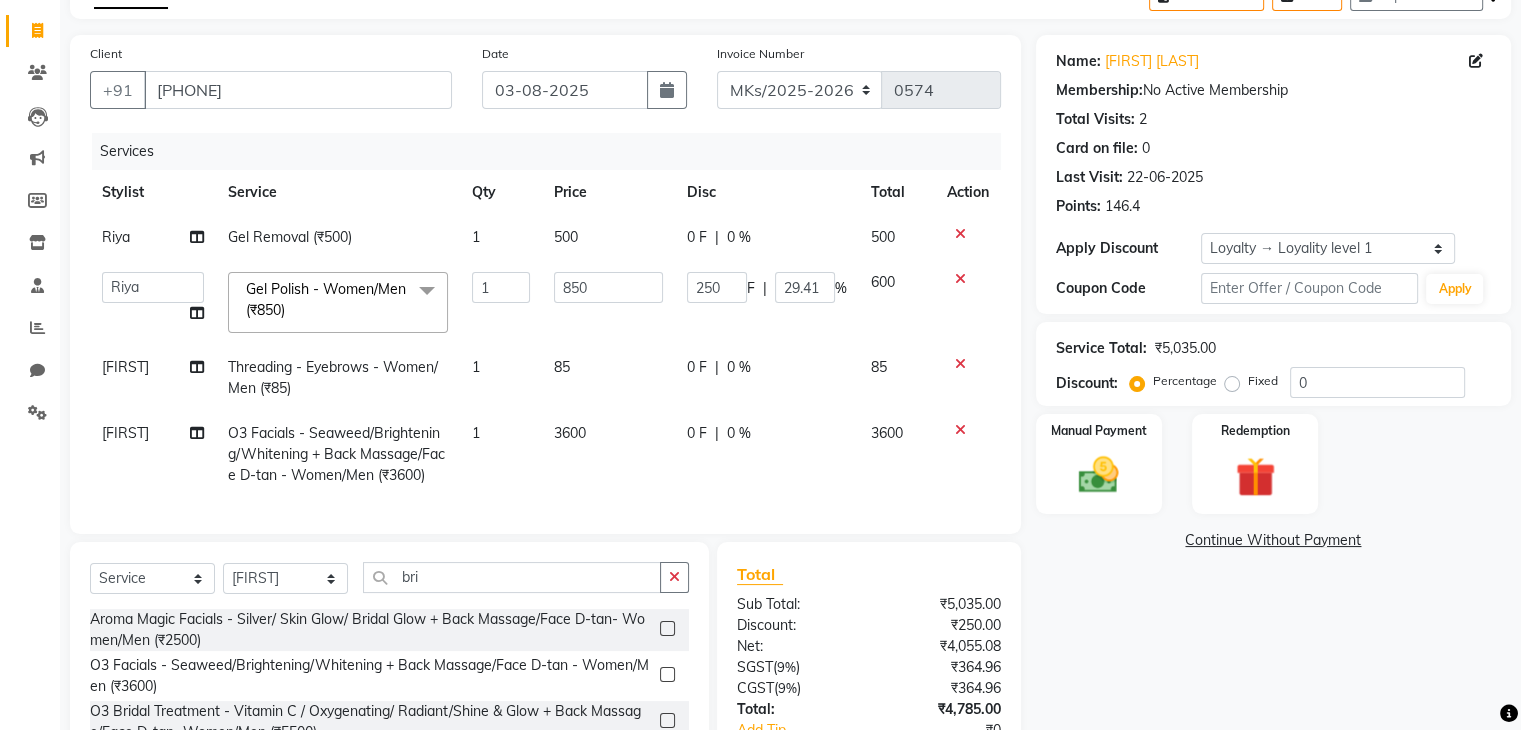 click on "3600" 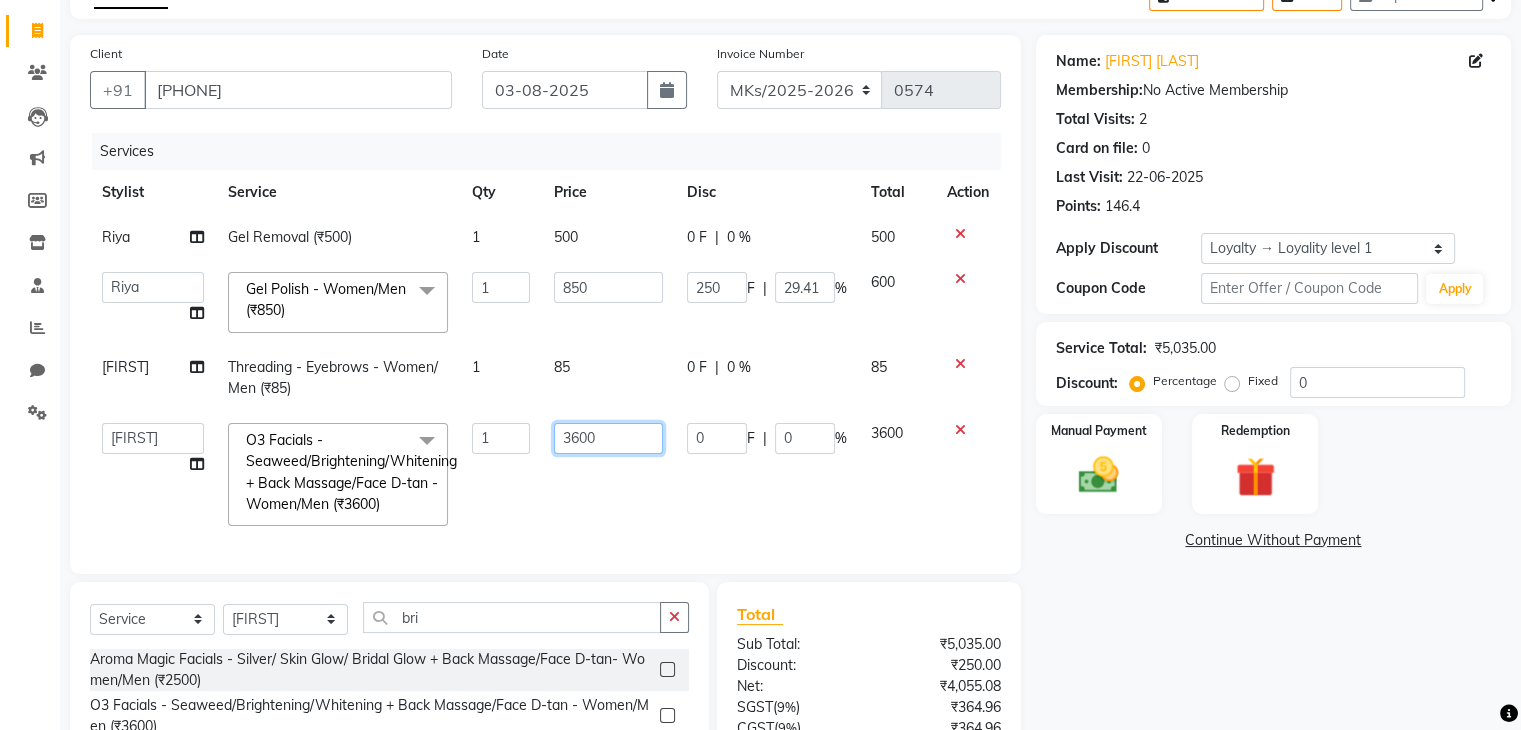 click on "3600" 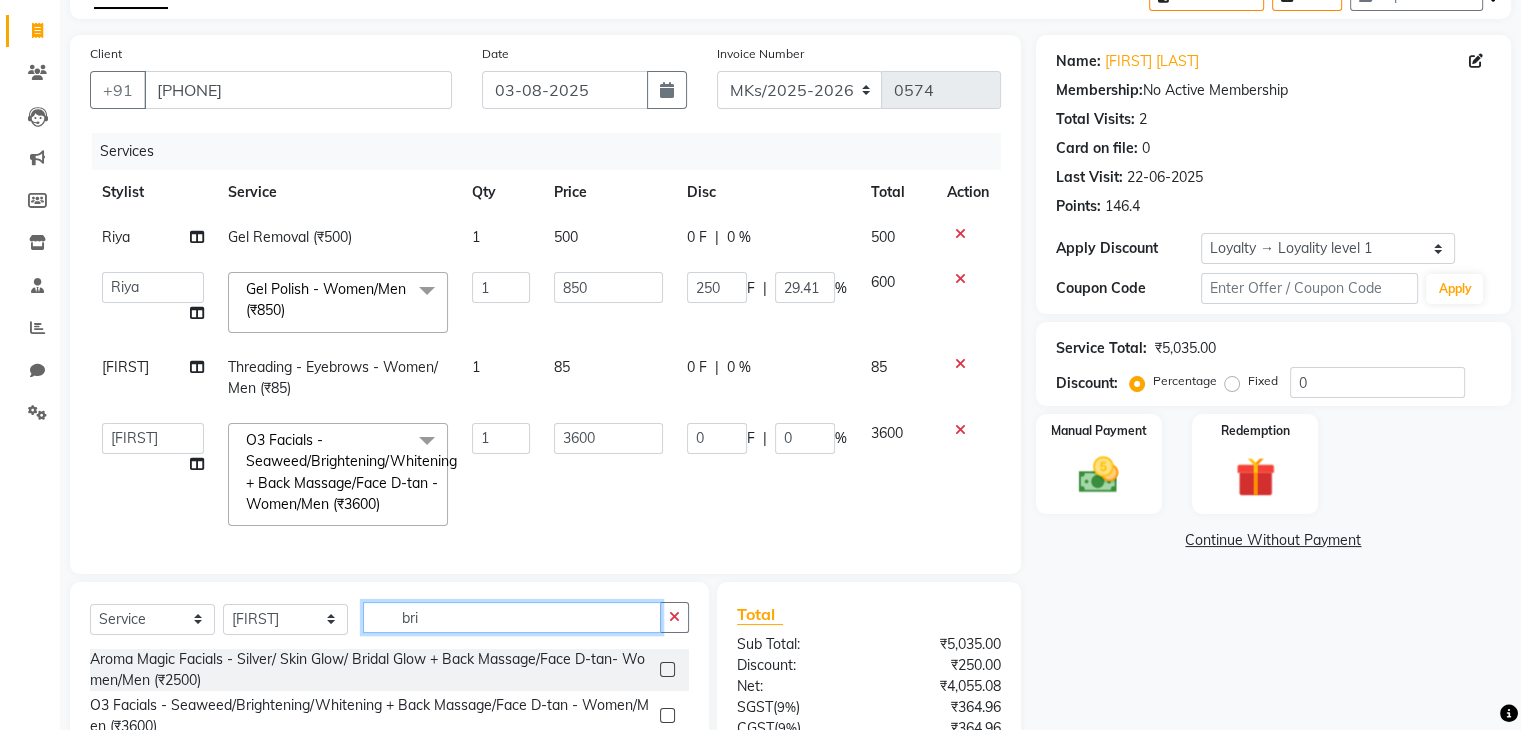 click on "Select  Service  Product  Membership  Package Voucher Prepaid Gift Card  Select Stylist Madhuri Jadhav Minsi Ramesh Renuka Riya Sandhaya Santoshi bri Aroma Magic Facials - Silver/ Skin Glow/ Bridal Glow + Back Massage/Face D-tan- Women/Men (₹2500)  O3 Facials - Seaweed/Brightening/Whitening + Back Massage/Face D-tan  - Women/Men (₹3600)  O3 Bridal Treatment - Vitamin C / Oxygenating/ Radiant/Shine & Glow + Back Massage/Face D-tan -Women/Men (₹5500)  Bridal Extensions - Women (₹3000)  Bridal / Reception - Women (₹18000)  Combo For Bride - Bridal Hd Makeup (For 3 Looks)- Women (₹45000)" 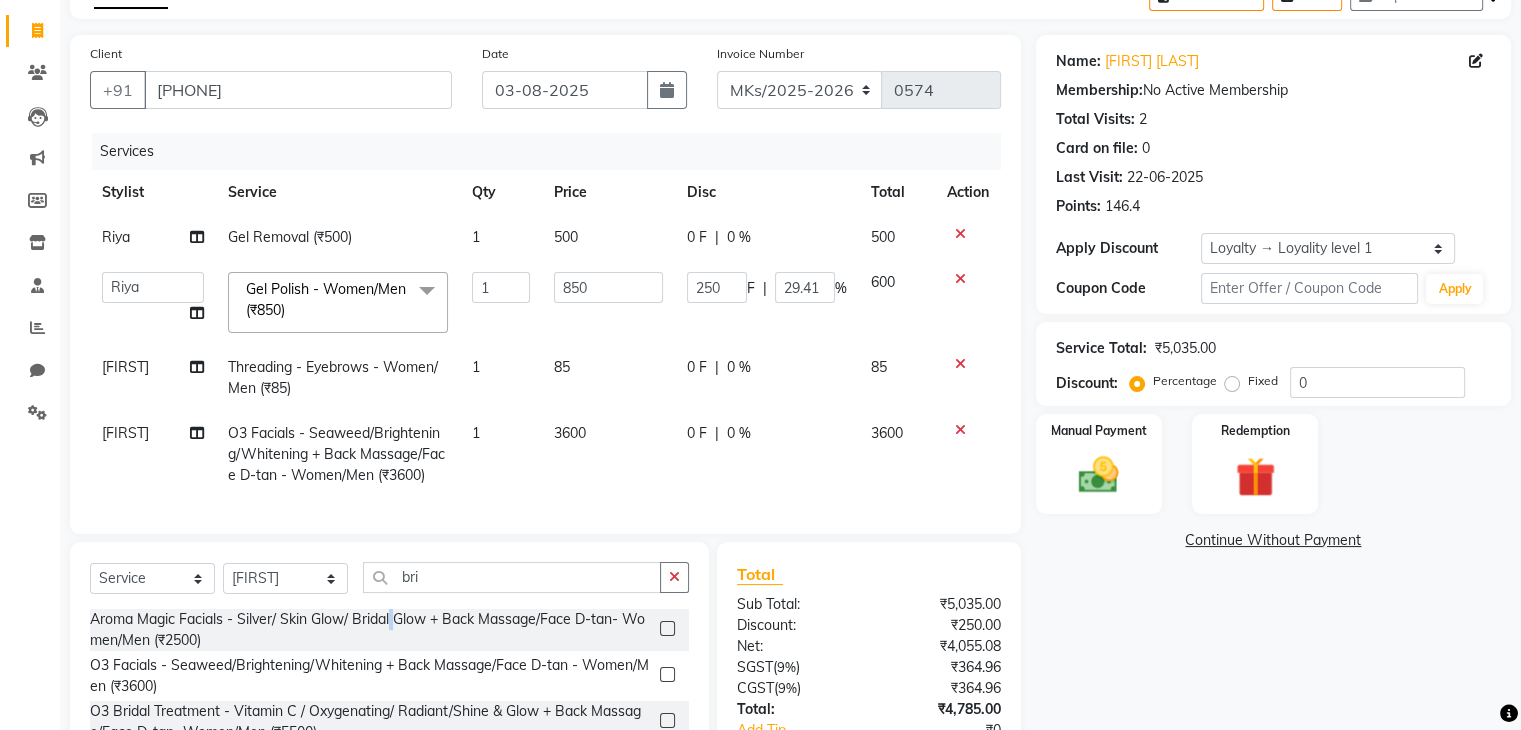 click on "Aroma Magic Facials - Silver/ Skin Glow/ Bridal Glow + Back Massage/Face D-tan- Women/Men (₹2500)" 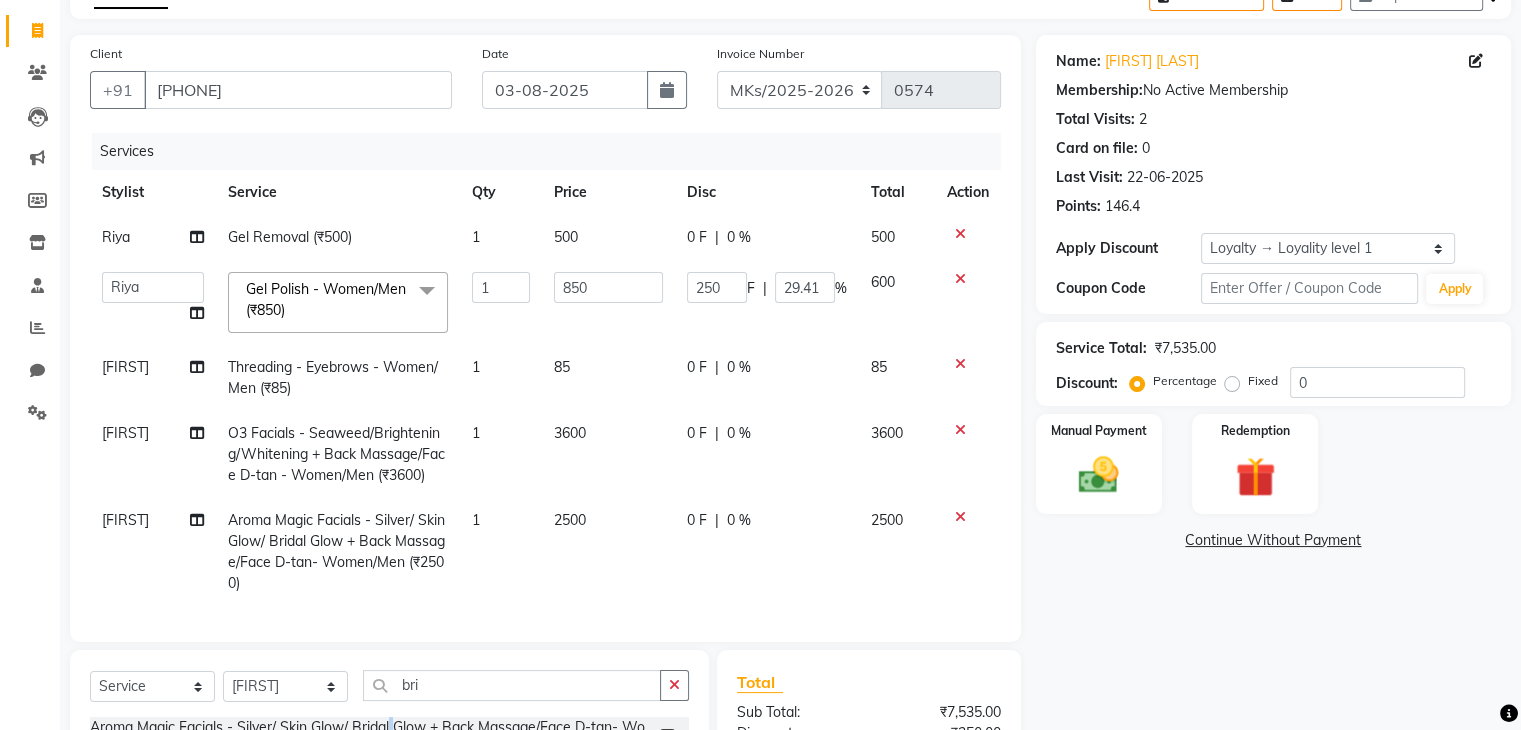 checkbox on "false" 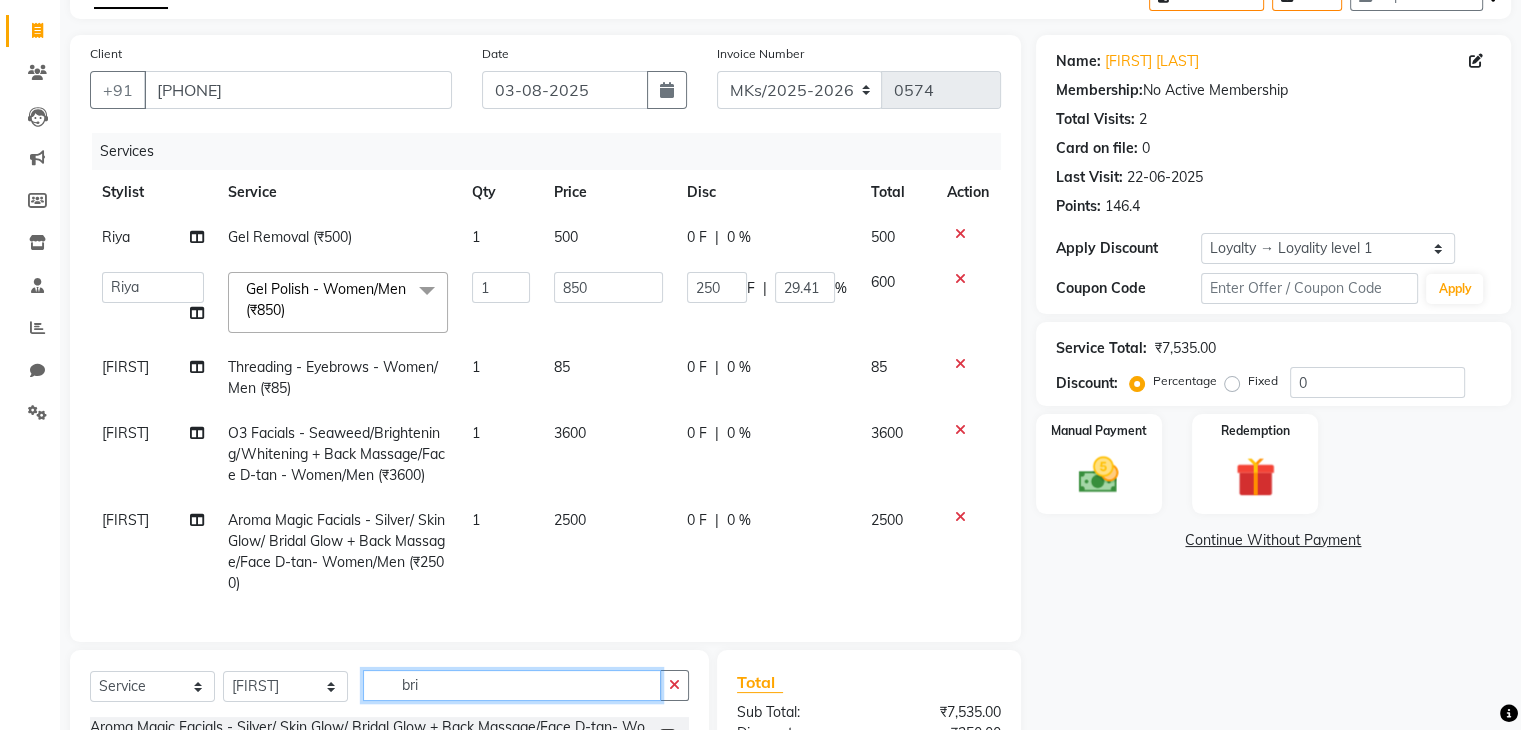 click on "bri" 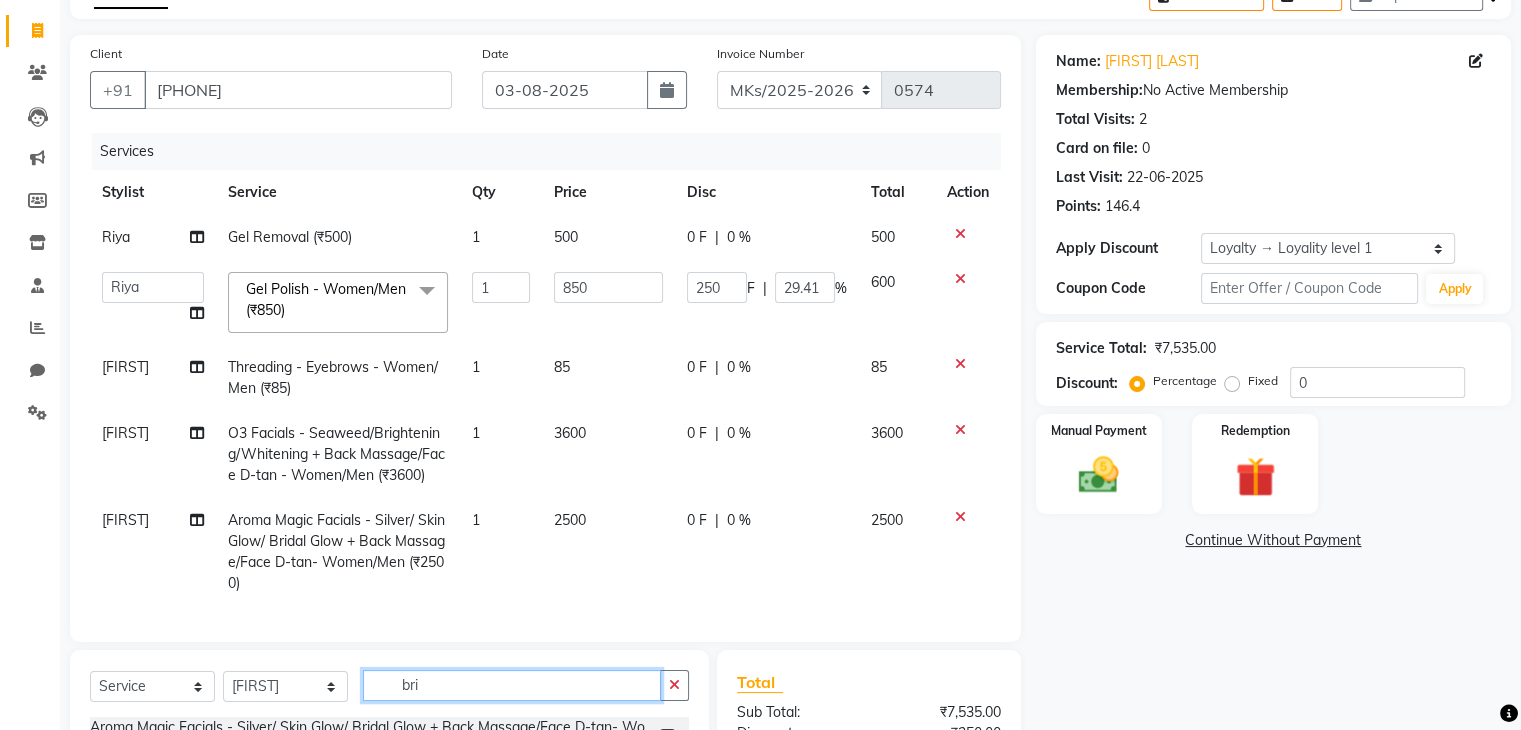 click on "bri" 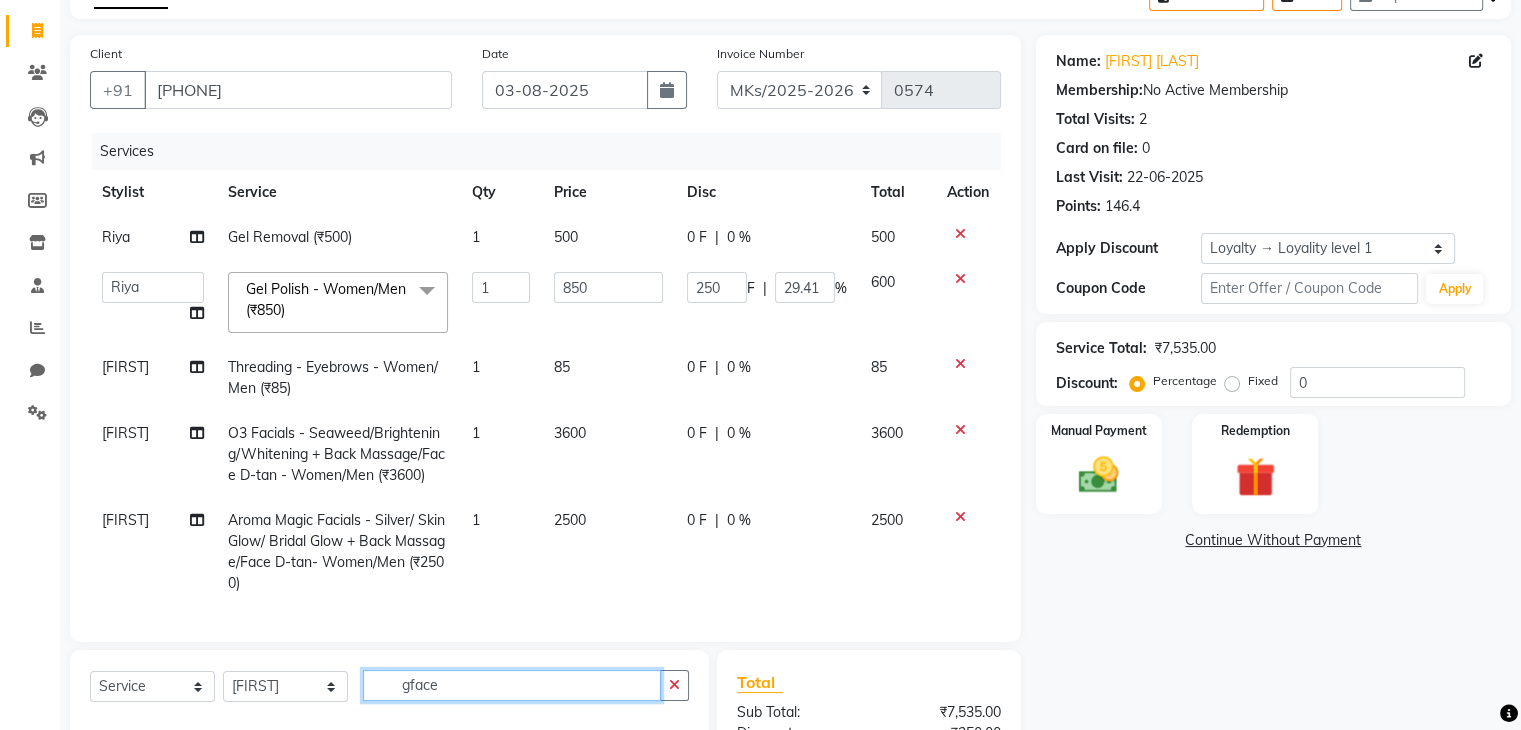 scroll, scrollTop: 371, scrollLeft: 0, axis: vertical 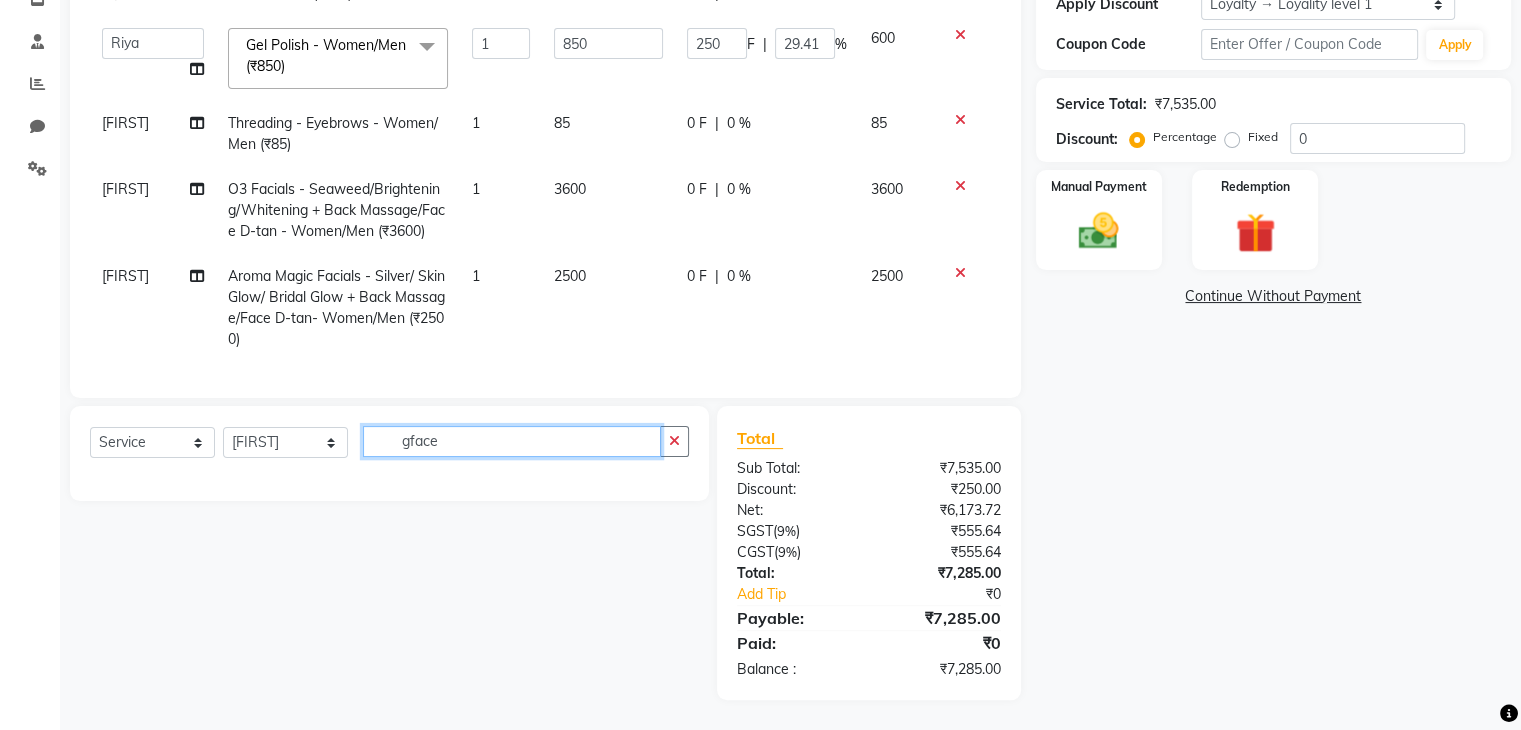 click on "gface" 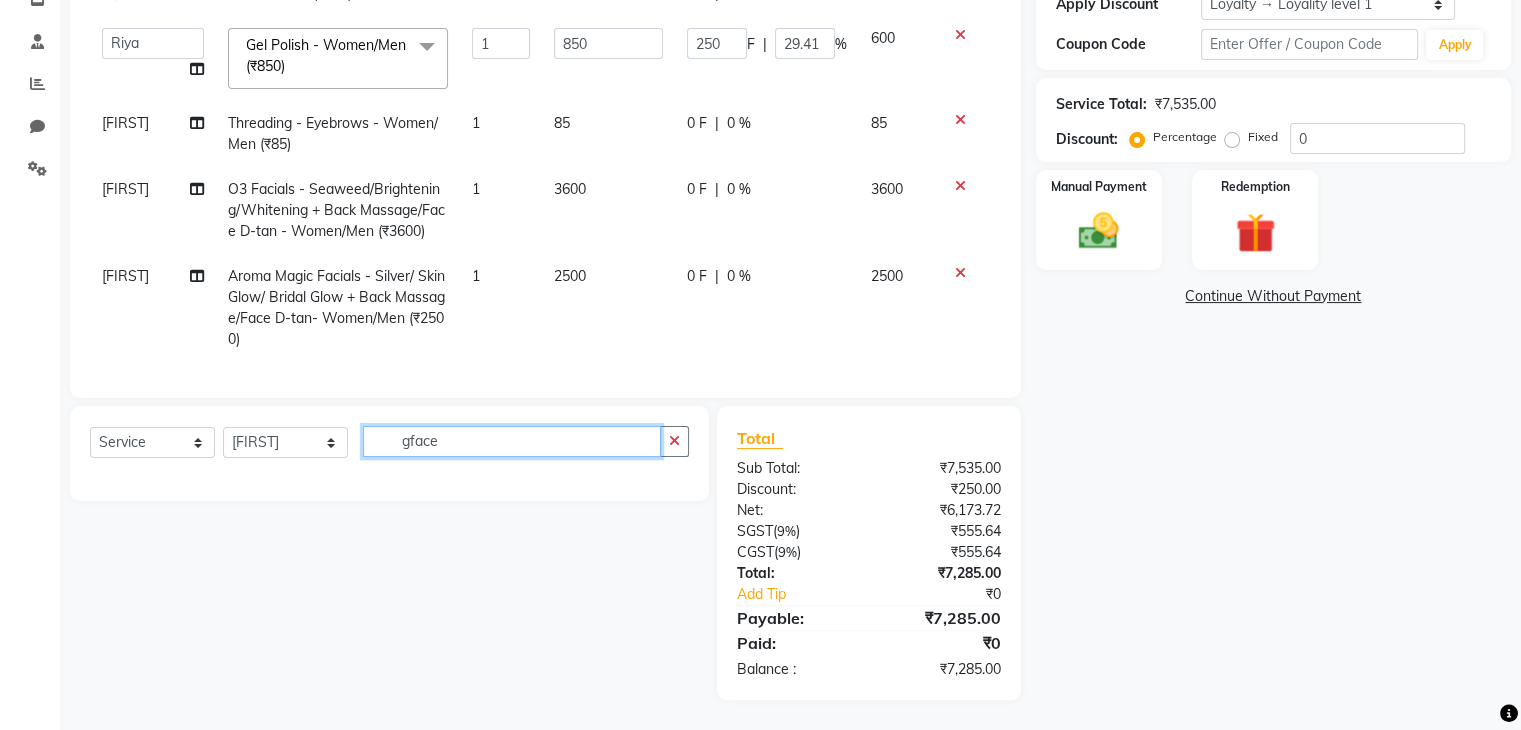 click on "gface" 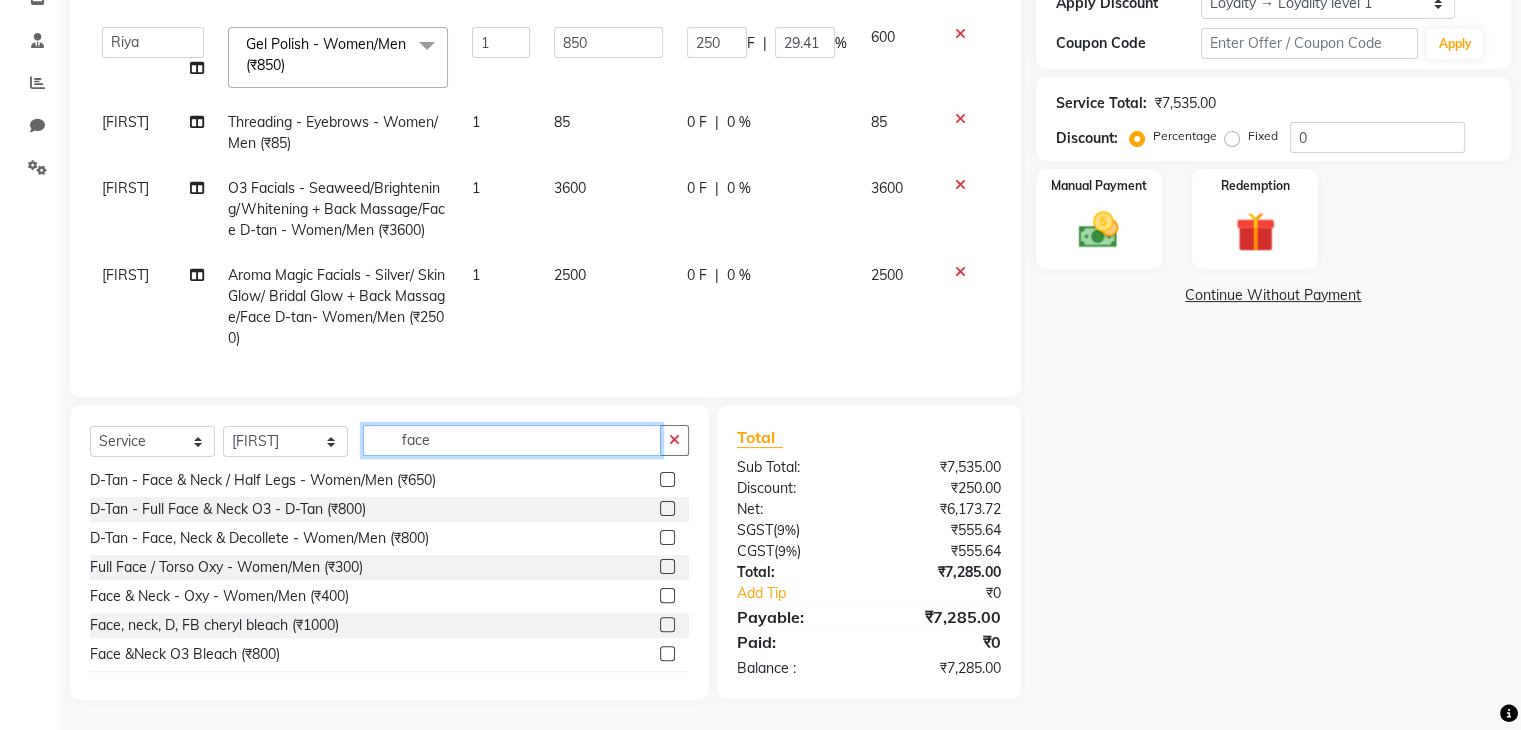 scroll, scrollTop: 190, scrollLeft: 0, axis: vertical 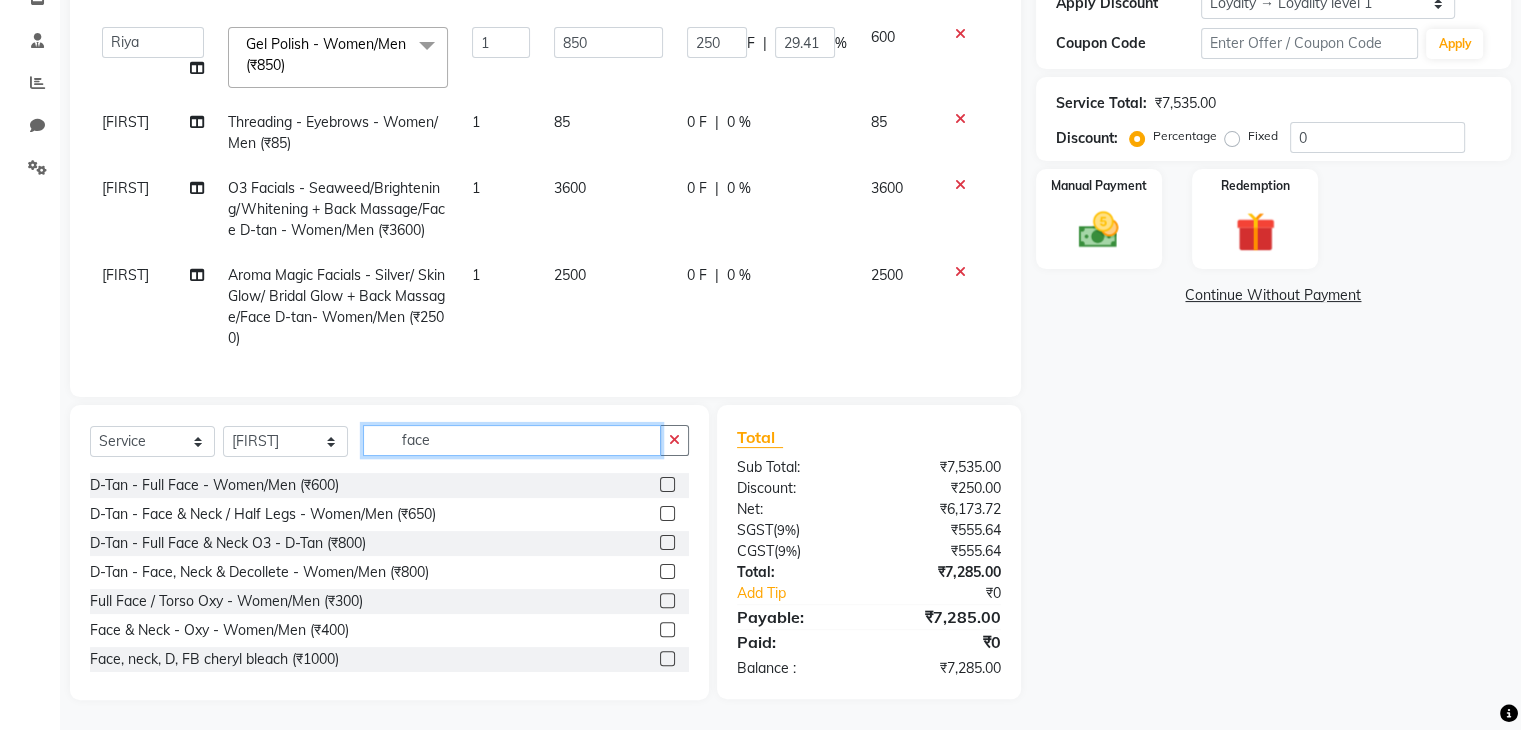 type on "face" 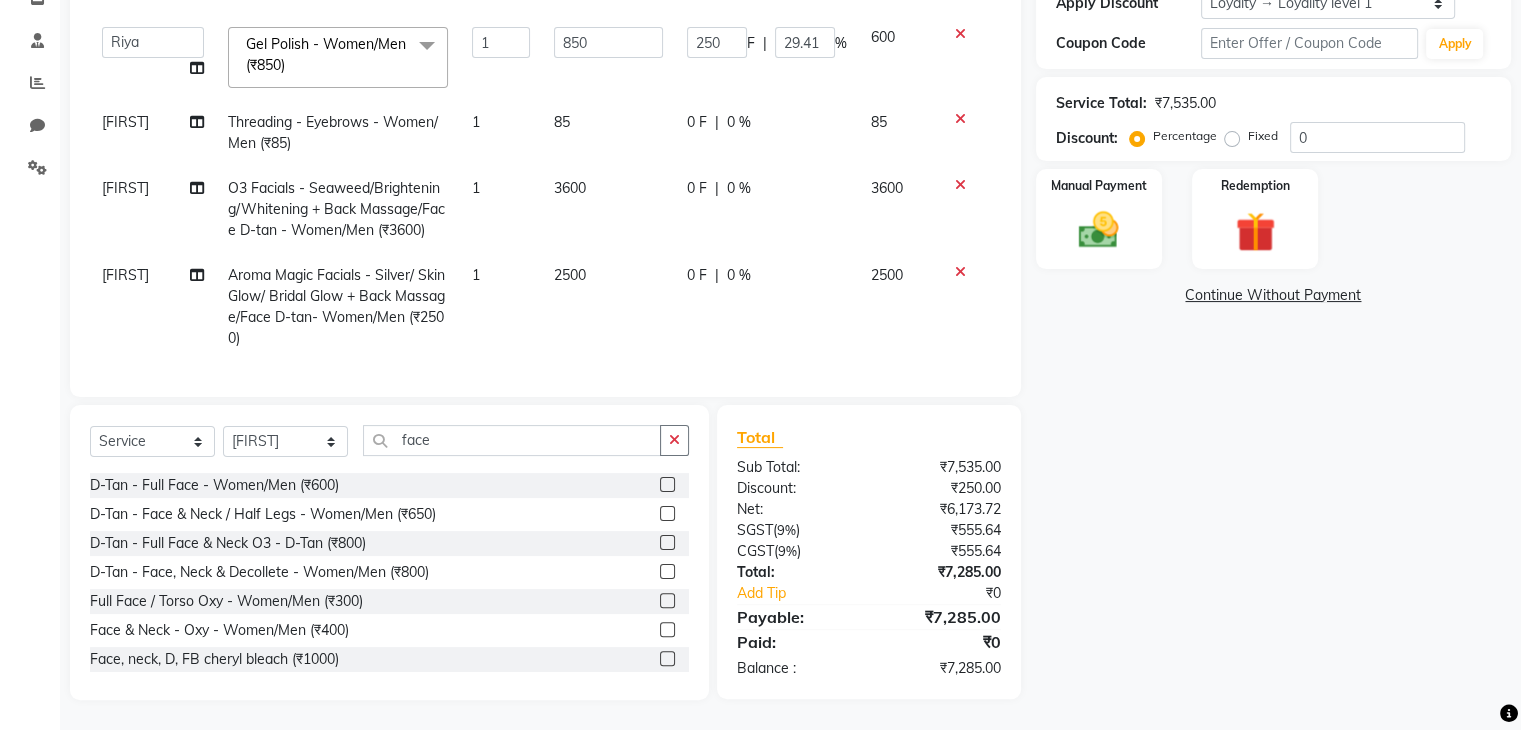 click 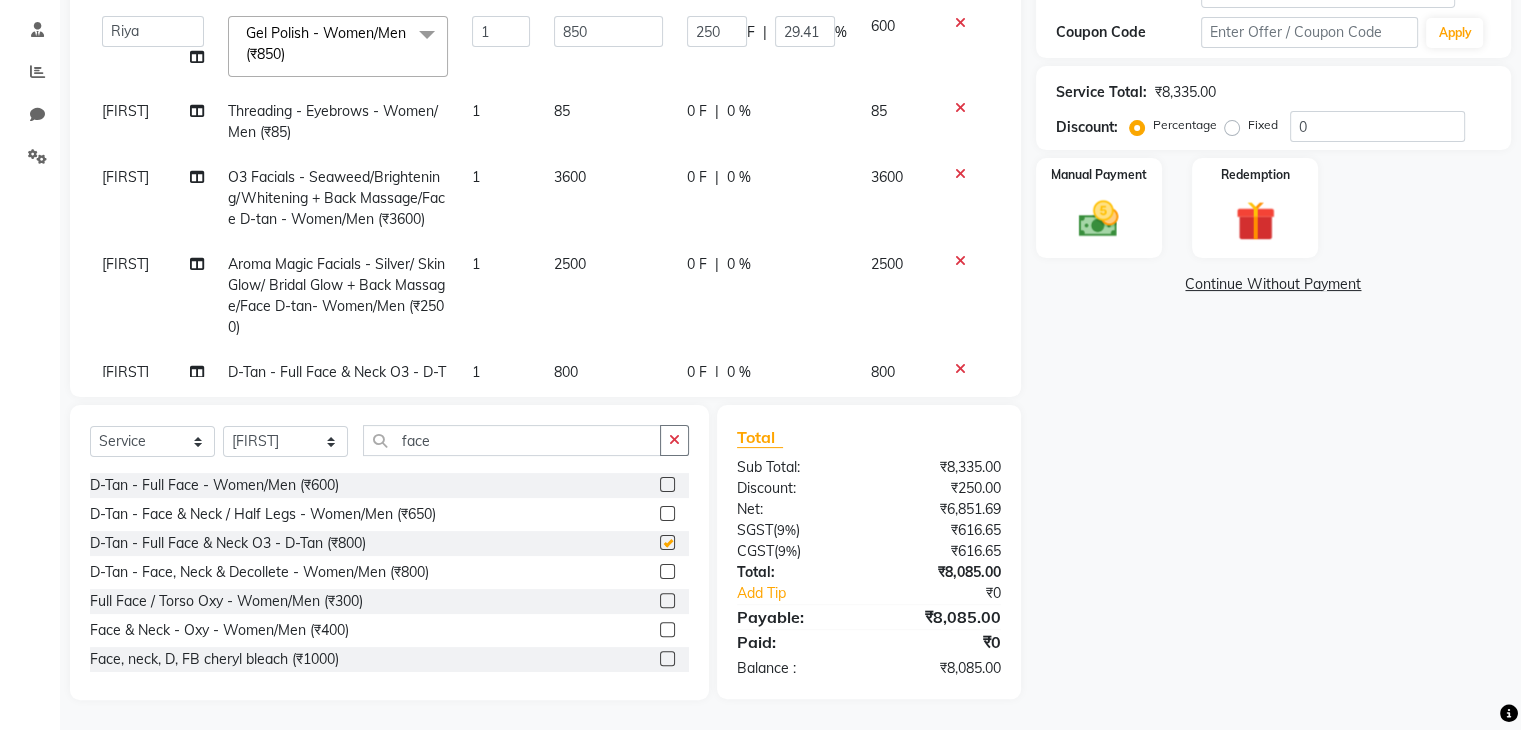 checkbox on "false" 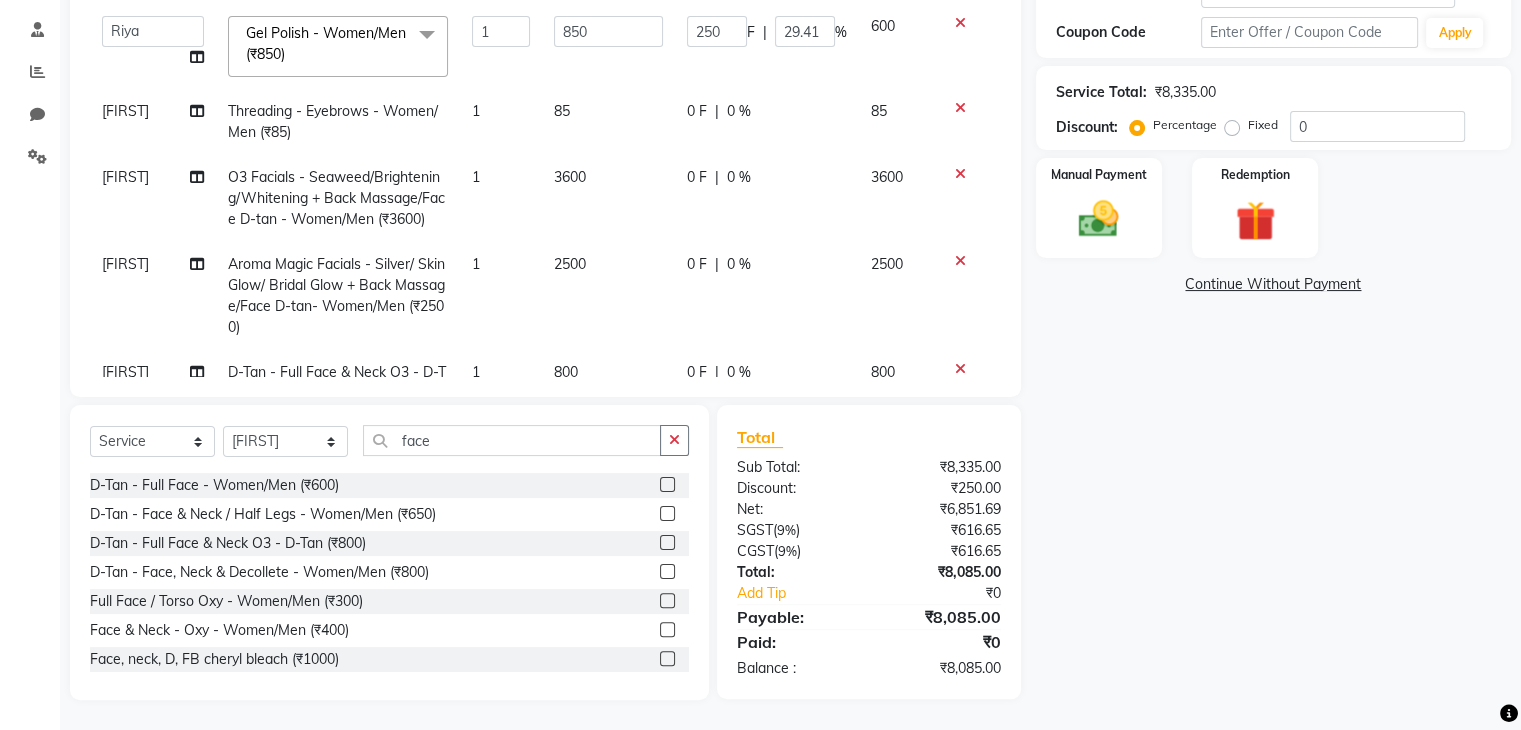 click 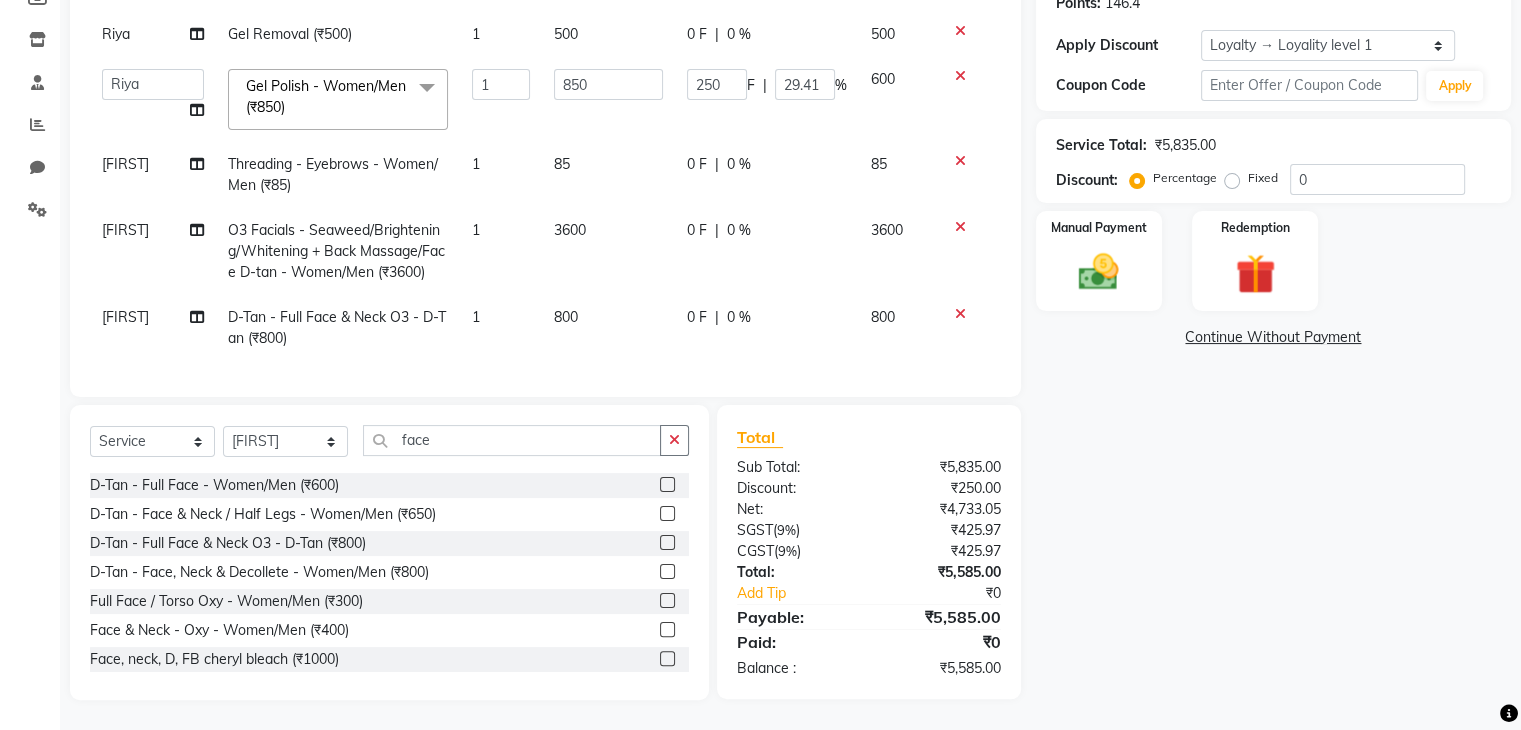 scroll, scrollTop: 318, scrollLeft: 0, axis: vertical 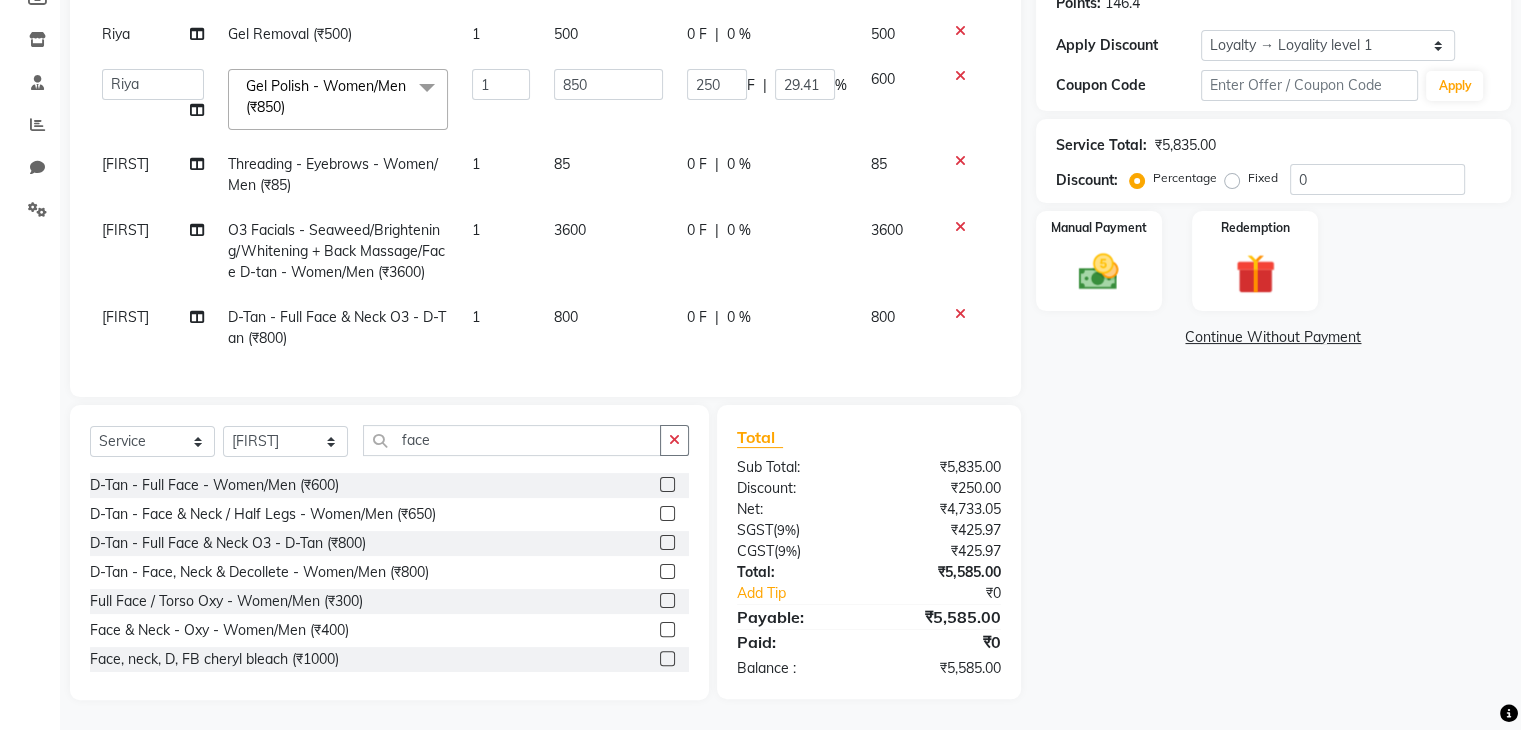 click on "0 F | 0 %" 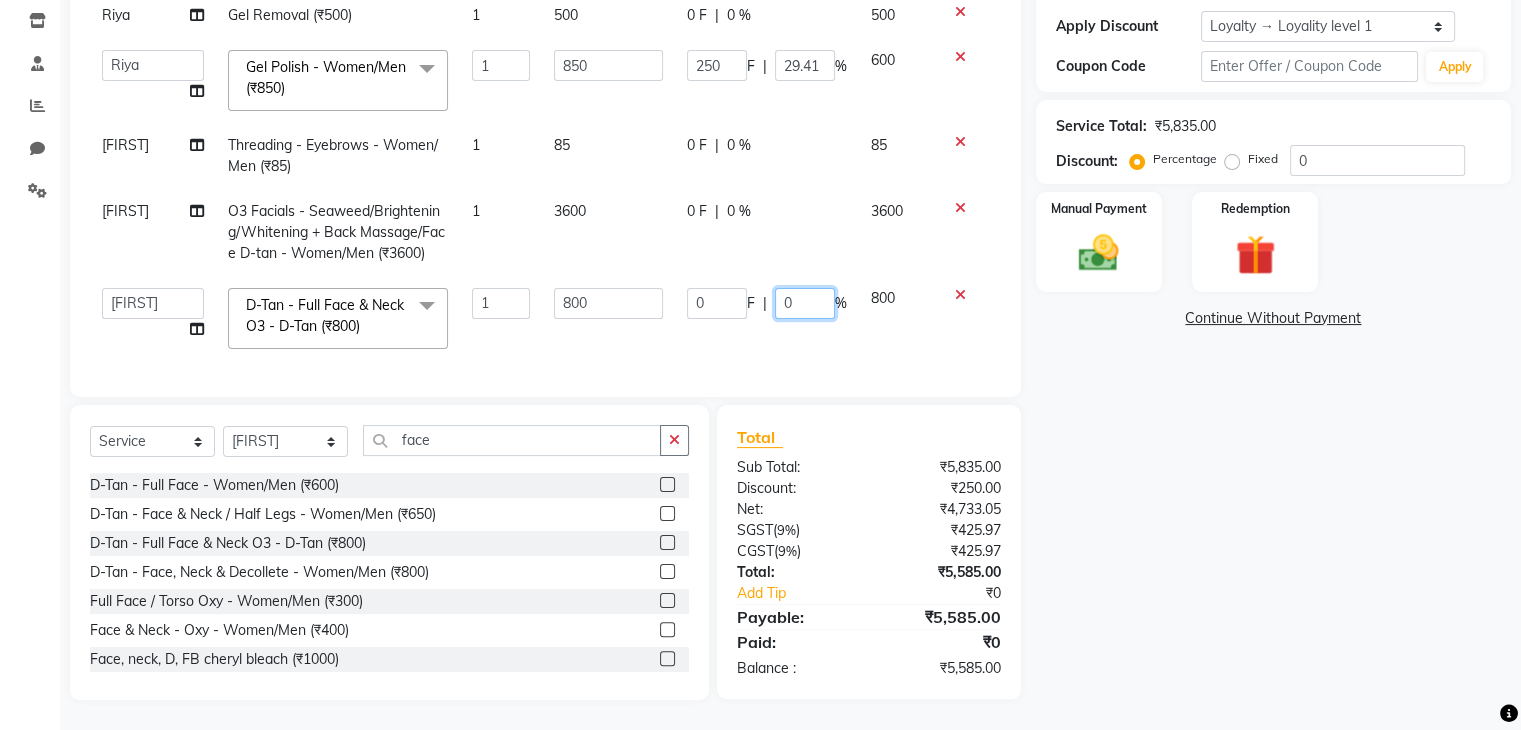 click on "0" 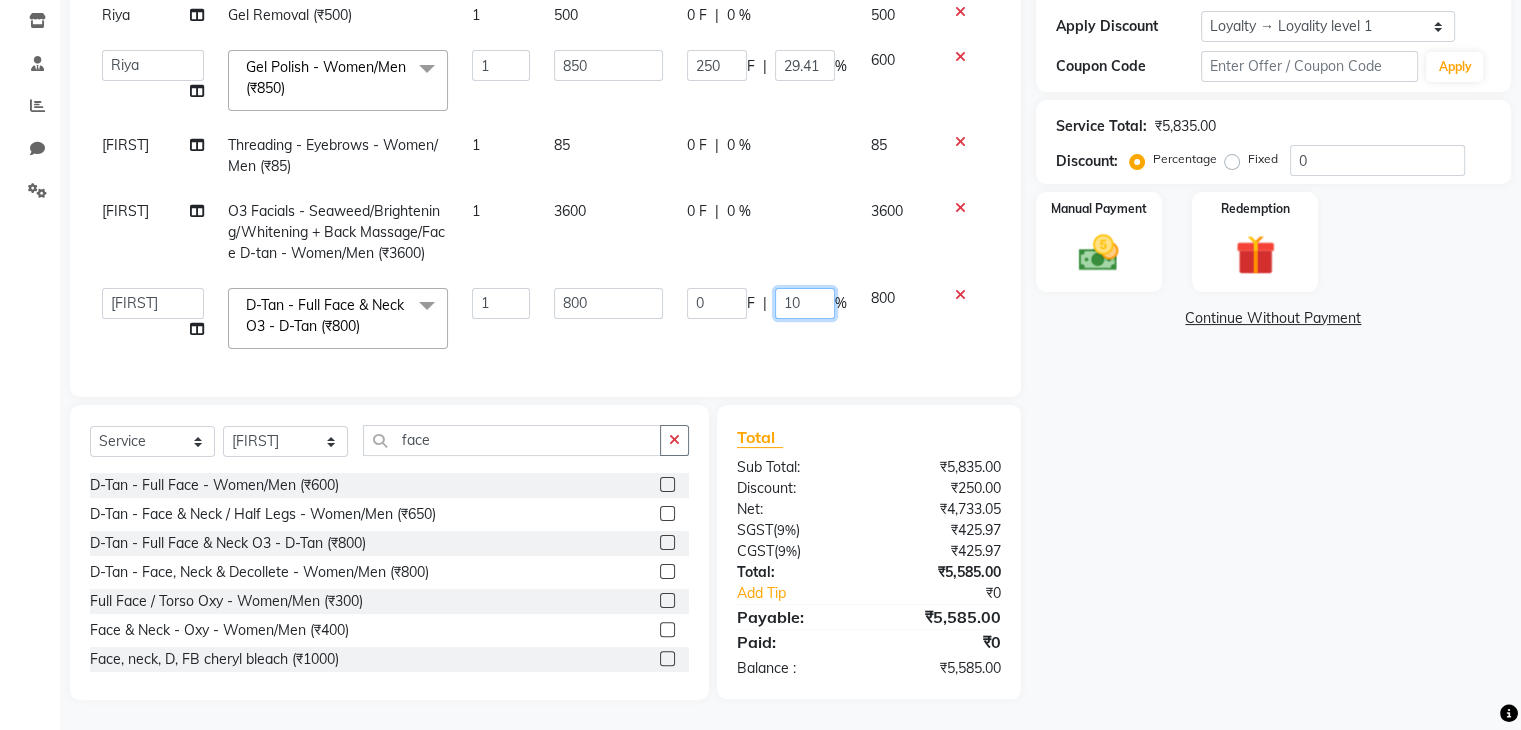 type on "100" 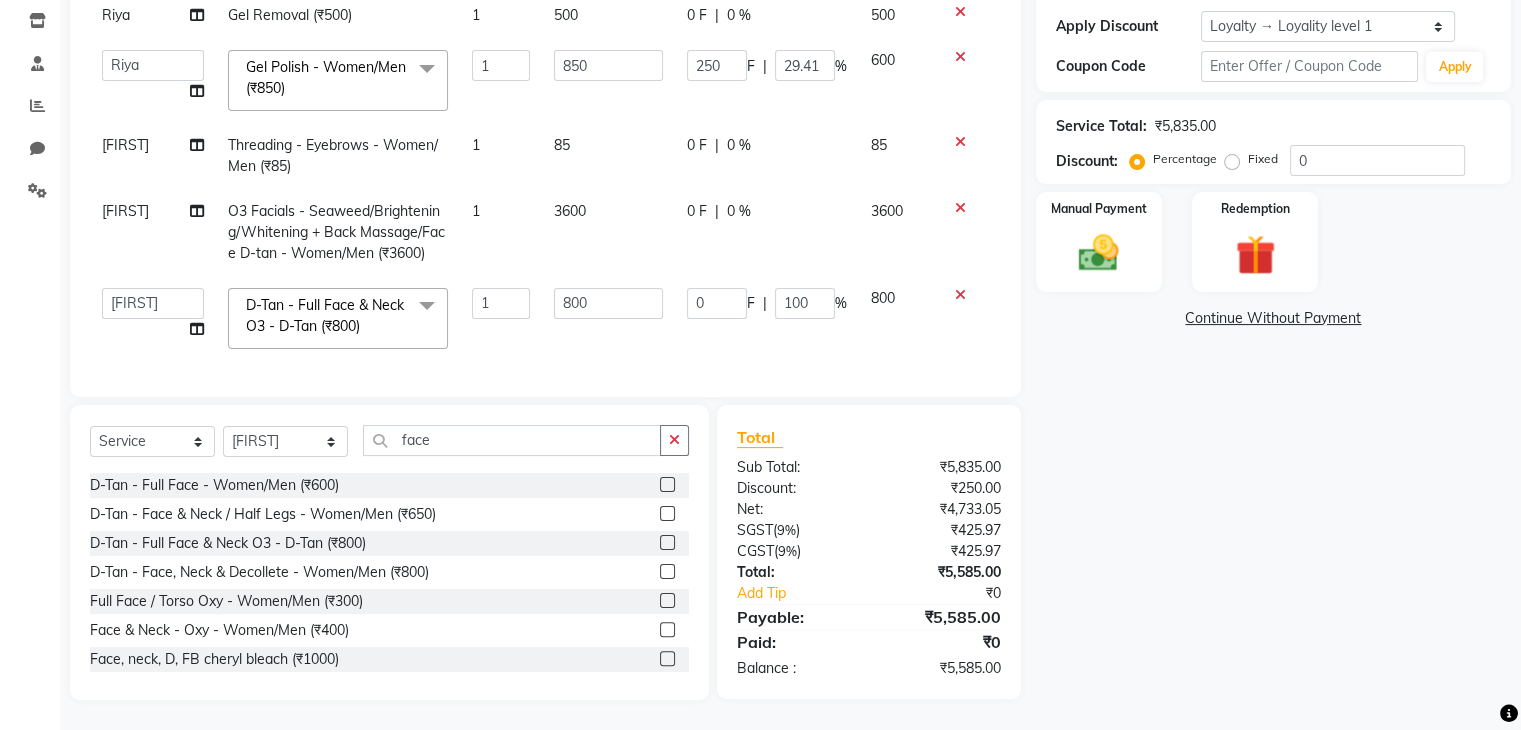 scroll, scrollTop: 333, scrollLeft: 0, axis: vertical 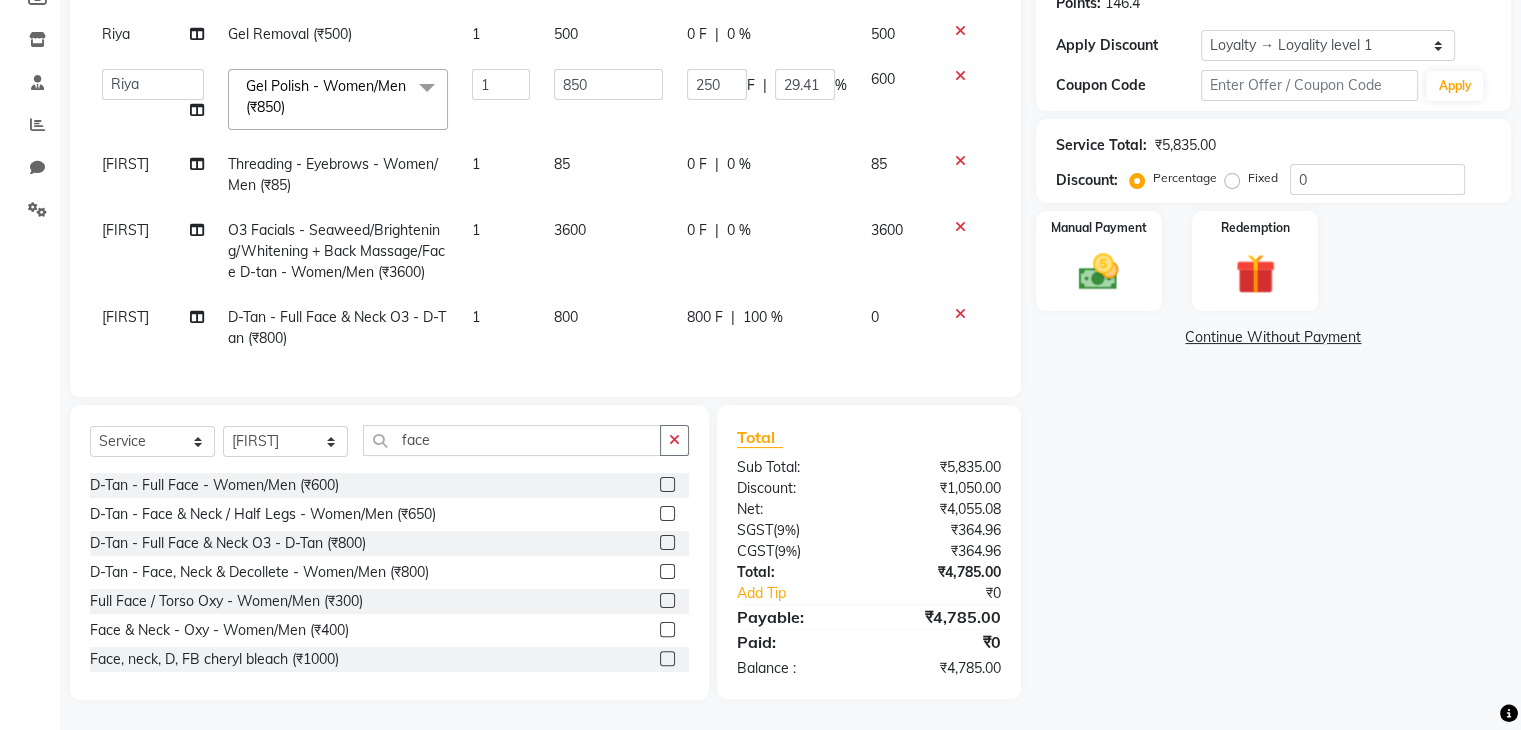 click on "Services Stylist Service Qty Price Disc Total Action Riya Gel Removal (₹500) 1 500 0 F | 0 % 500  Madhuri Jadhav   Minsi   Ramesh   Renuka   Riya   Sandhaya   Santoshi  Gel Polish - Women/Men (₹850)  x Hair Makeover  Junior Stylist - Hairwash & Haircut & Blow Dry (₹1100) Hair Makeover  Senior Stylist - Hairwash & Haircut & Blow Dry (₹1400) Pick Any 3 - Full Arms Wax/ Half Legs Wax /  Hairwash /Blowdry/ Classic Manicure / Basic Cleanup (₹1200) Classic Mani & Pedi (₹1400) Face Combo- Cheryl's Cleanup + Face D-tan (₹1400) Waxing Combo - Full Arms +Full Legs O3 Wax (₹1500) Gel Polish Hands & Feet (₹1500) Haircut + Hair Color (Men) (₹1700) Hair Combo - Hydrating Hair Spa & Scalp Exfoliation/Foot Massage (10 min) (₹2000) Spa Manicure & Pedicure (₹2200) Nail Extensions & Nail Art (₹2200) Feet Combo - Classic Pedicure + Heel Peel + Classic  Manicure/Paraffin wax  (₹2500) Pick Any 3 - Root-Touchup(1 inch)/ Cheryl's Cleanup/ Haircut / Hair Spa/  Pedicure (₹3000) De-coat  Shampoo* (₹650)" 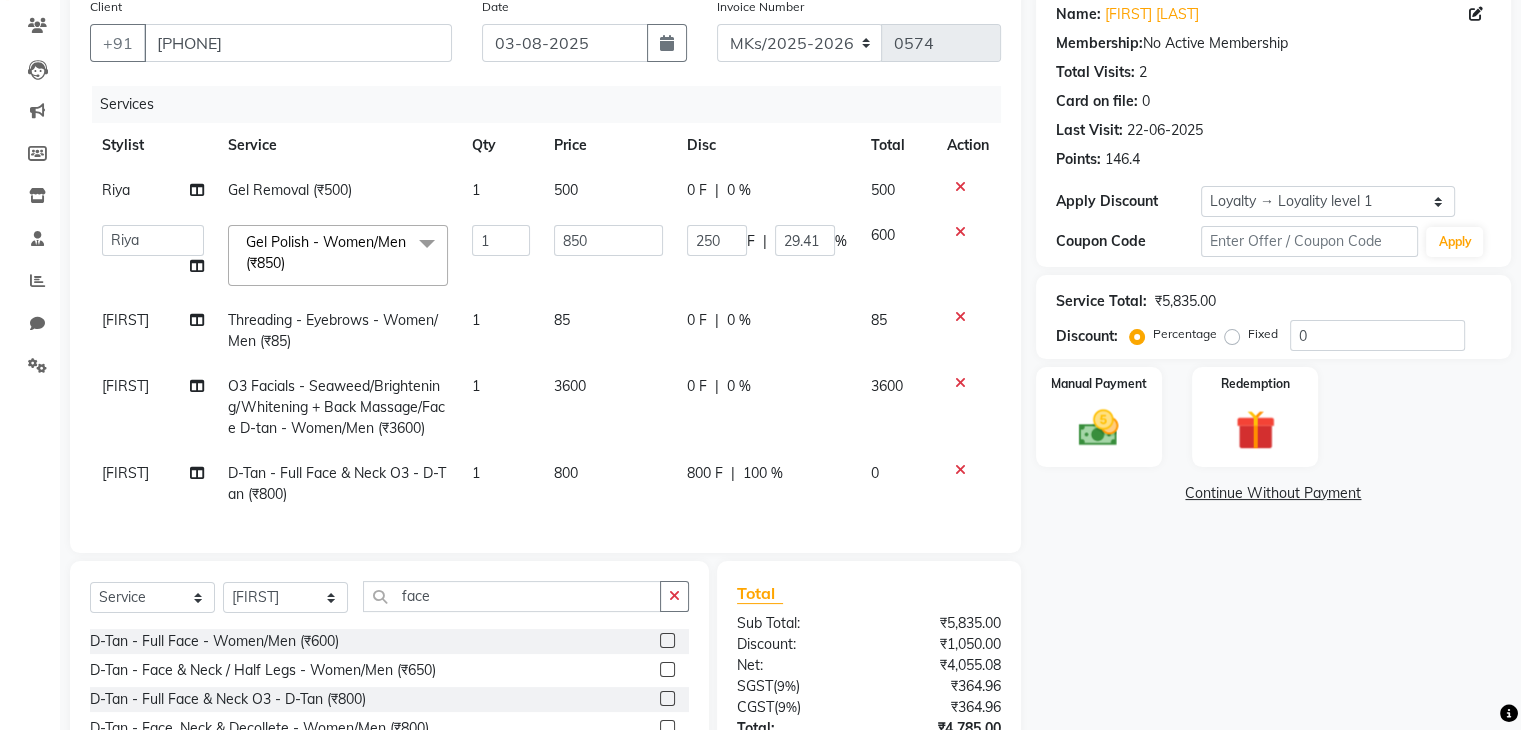 scroll, scrollTop: 333, scrollLeft: 0, axis: vertical 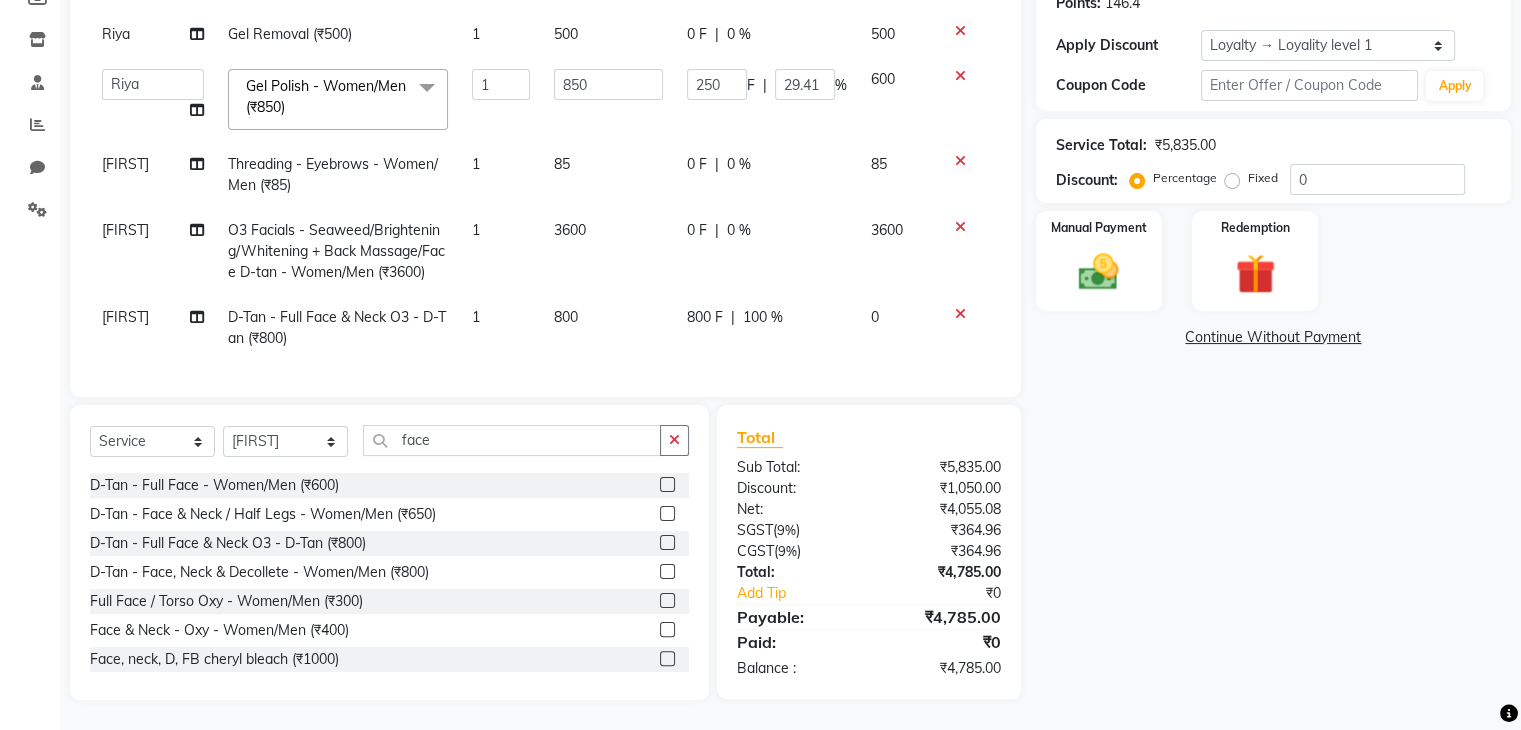 click on "Continue Without Payment" 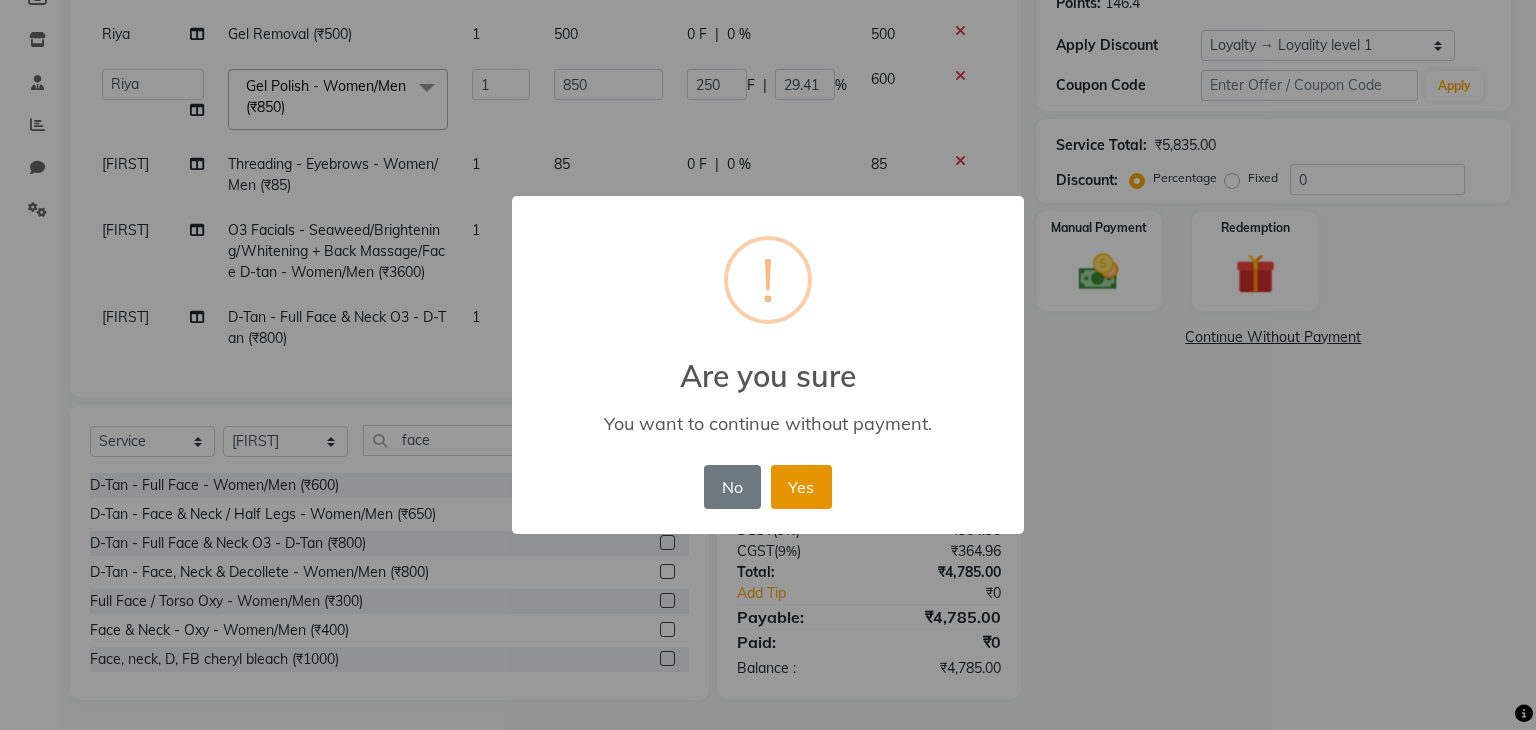 click on "Yes" at bounding box center (801, 487) 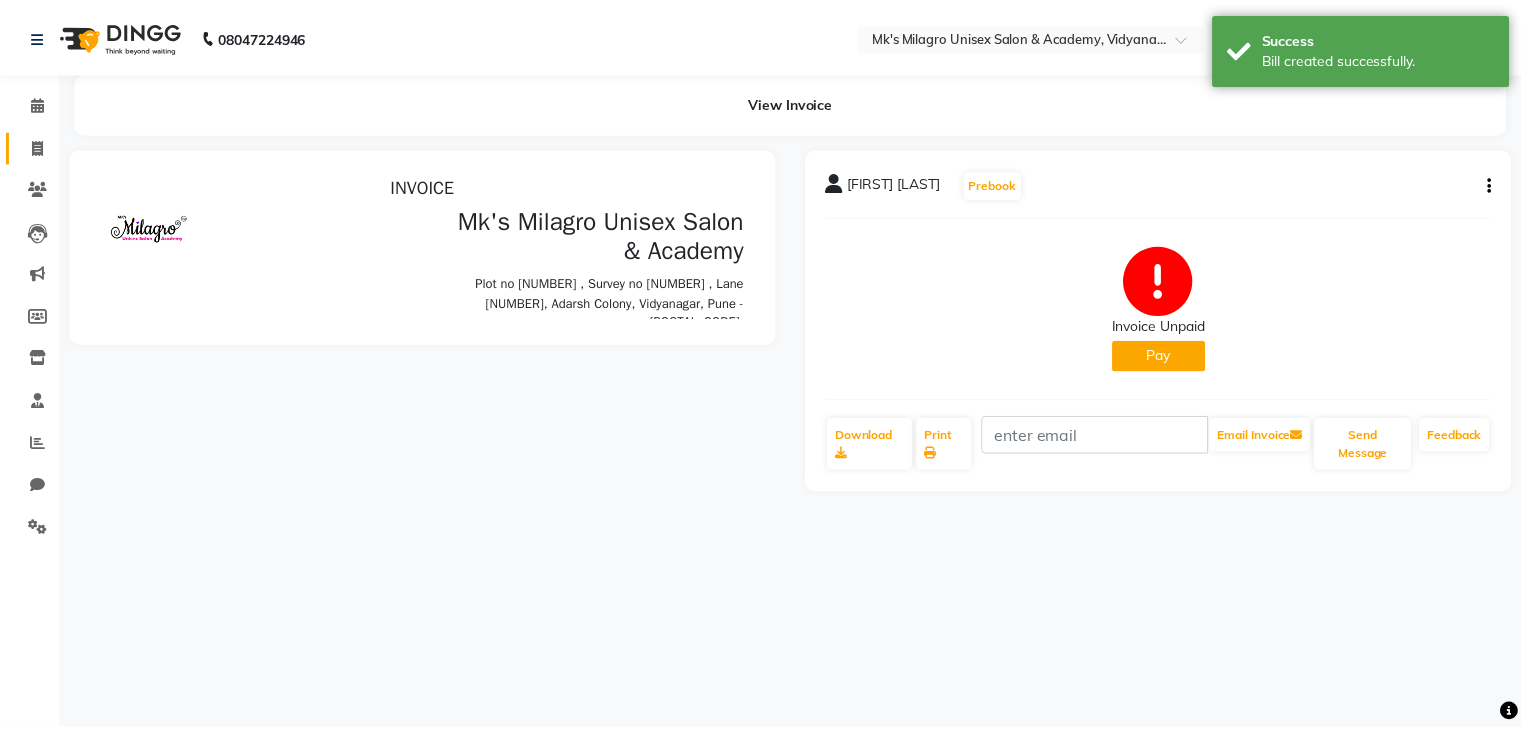 scroll, scrollTop: 0, scrollLeft: 0, axis: both 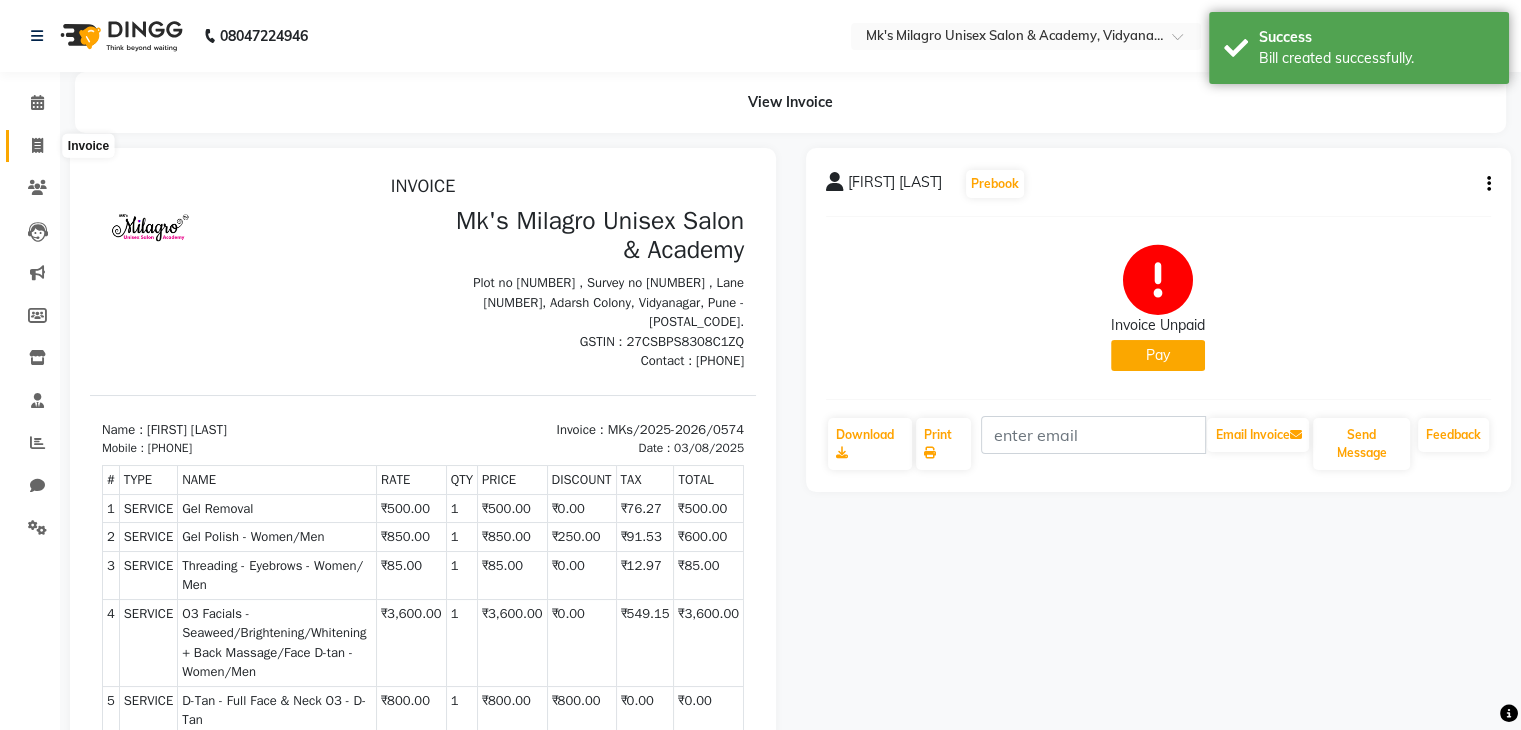 click 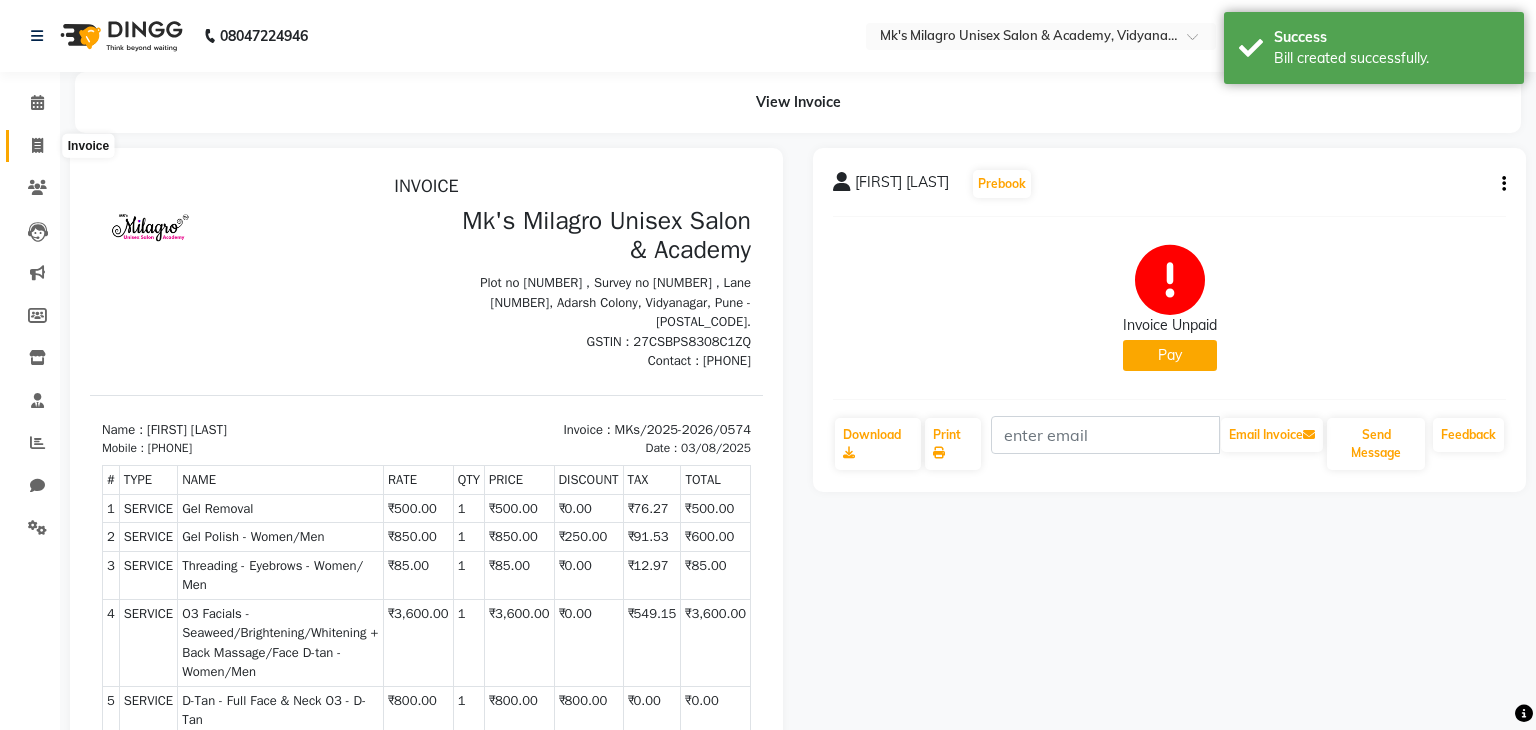 select on "service" 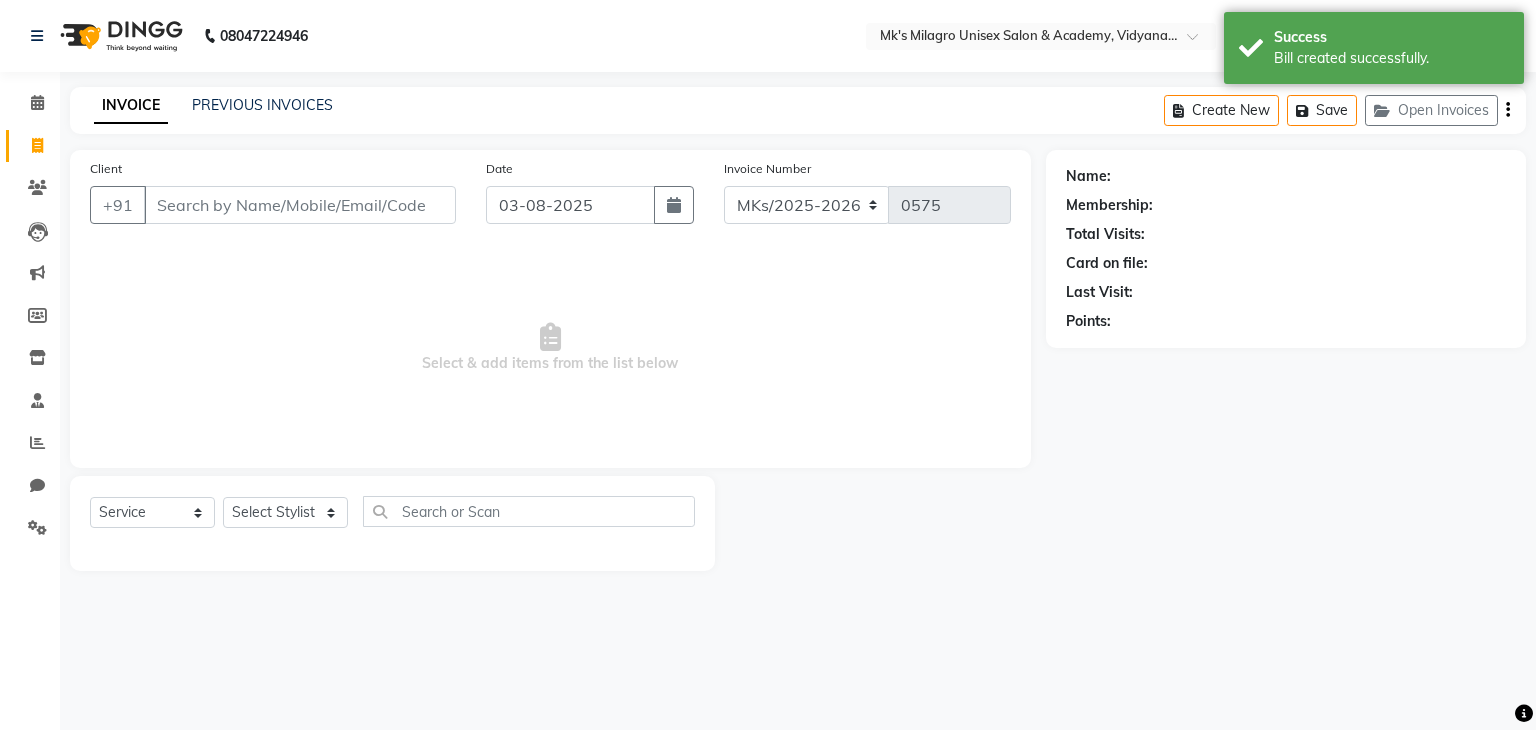 click on "Client" at bounding box center [300, 205] 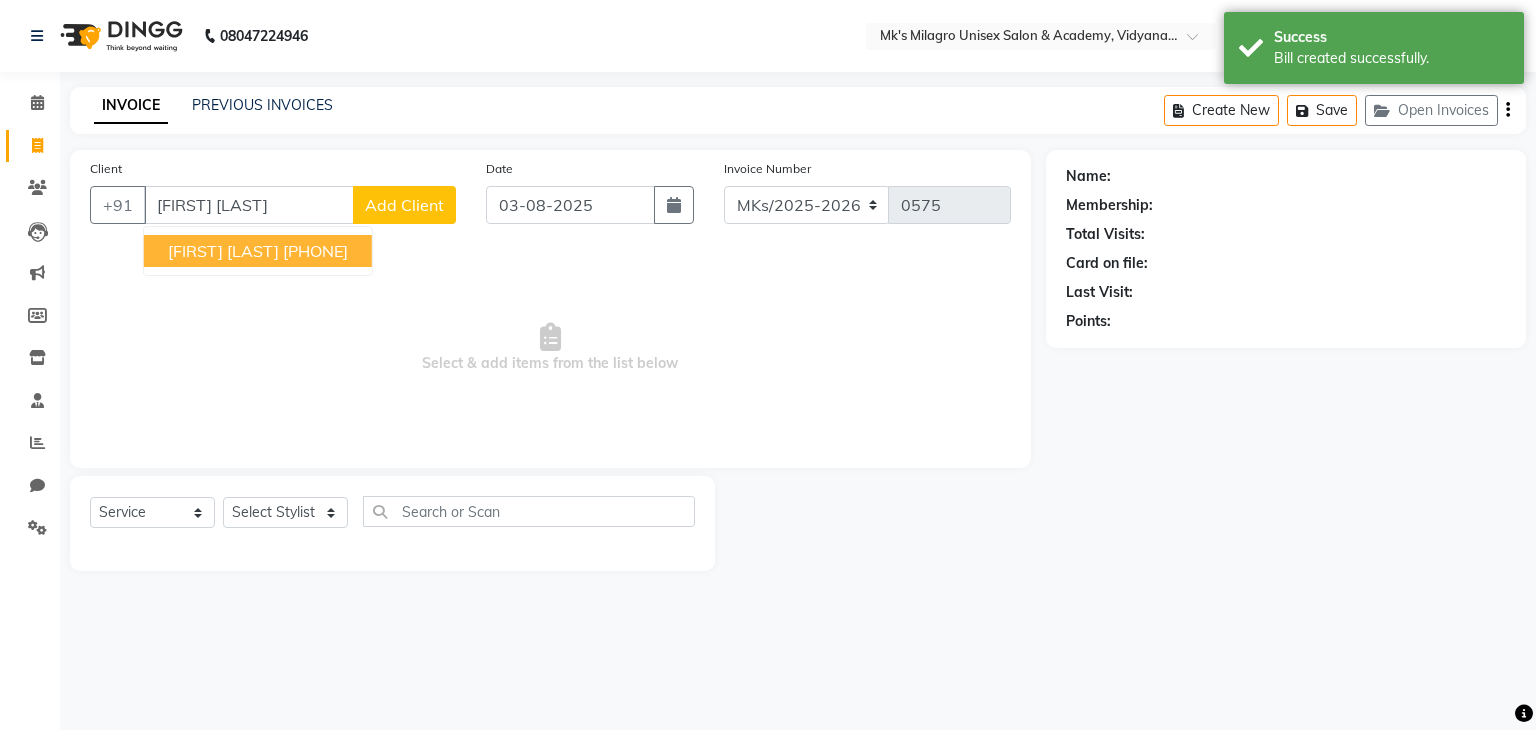 click on "9920787090" at bounding box center [315, 251] 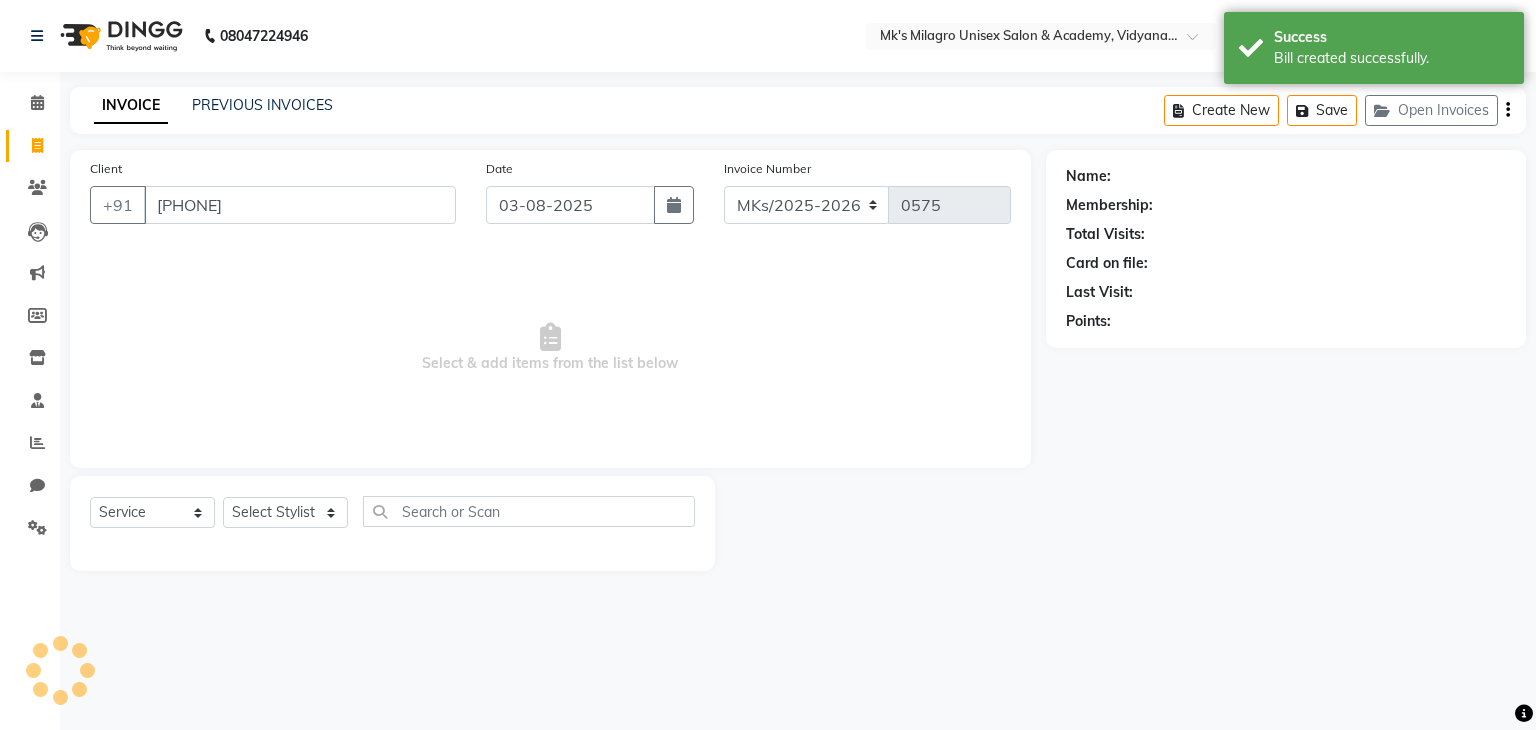 type on "9920787090" 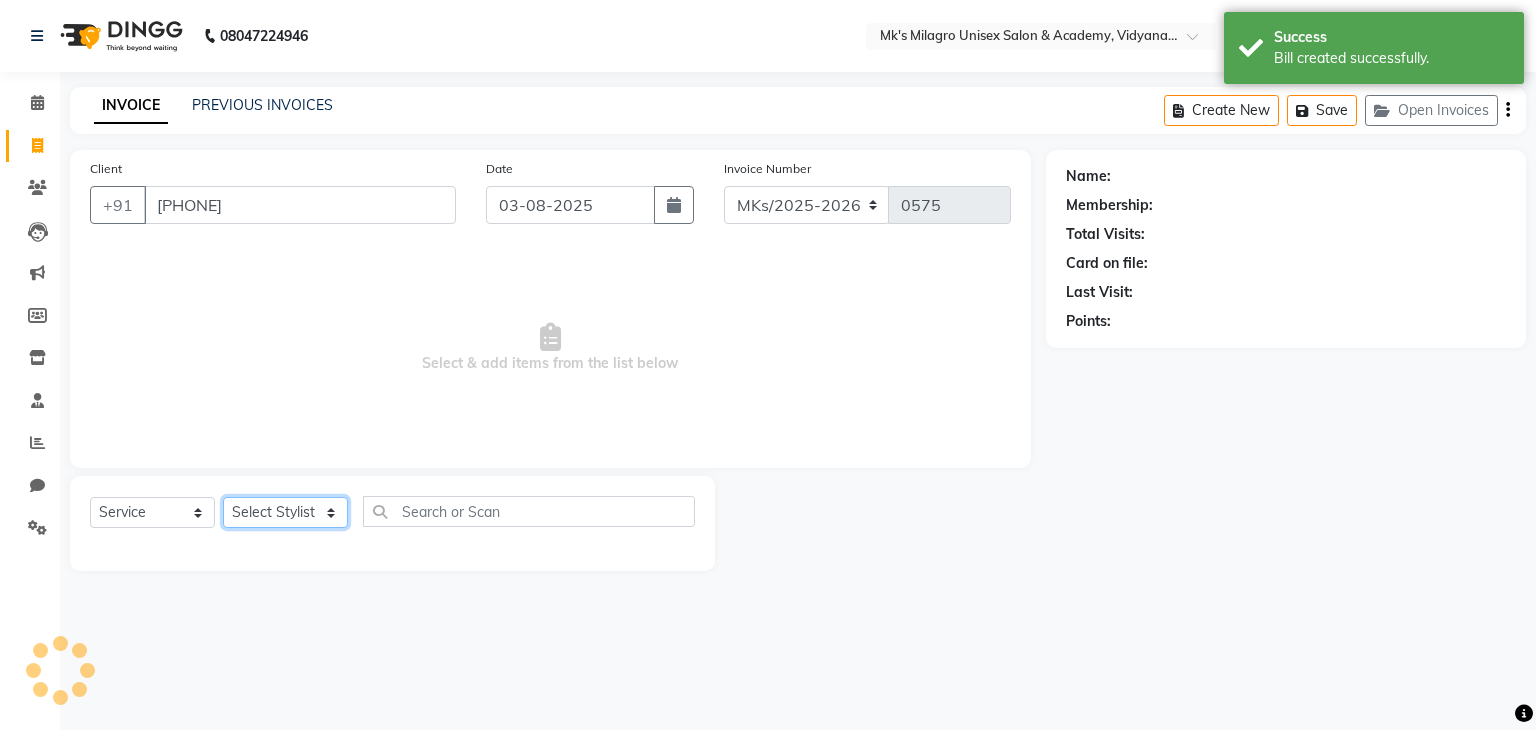 click on "Select Stylist Madhuri Jadhav Minsi Ramesh Renuka Riya Sandhaya Santoshi" 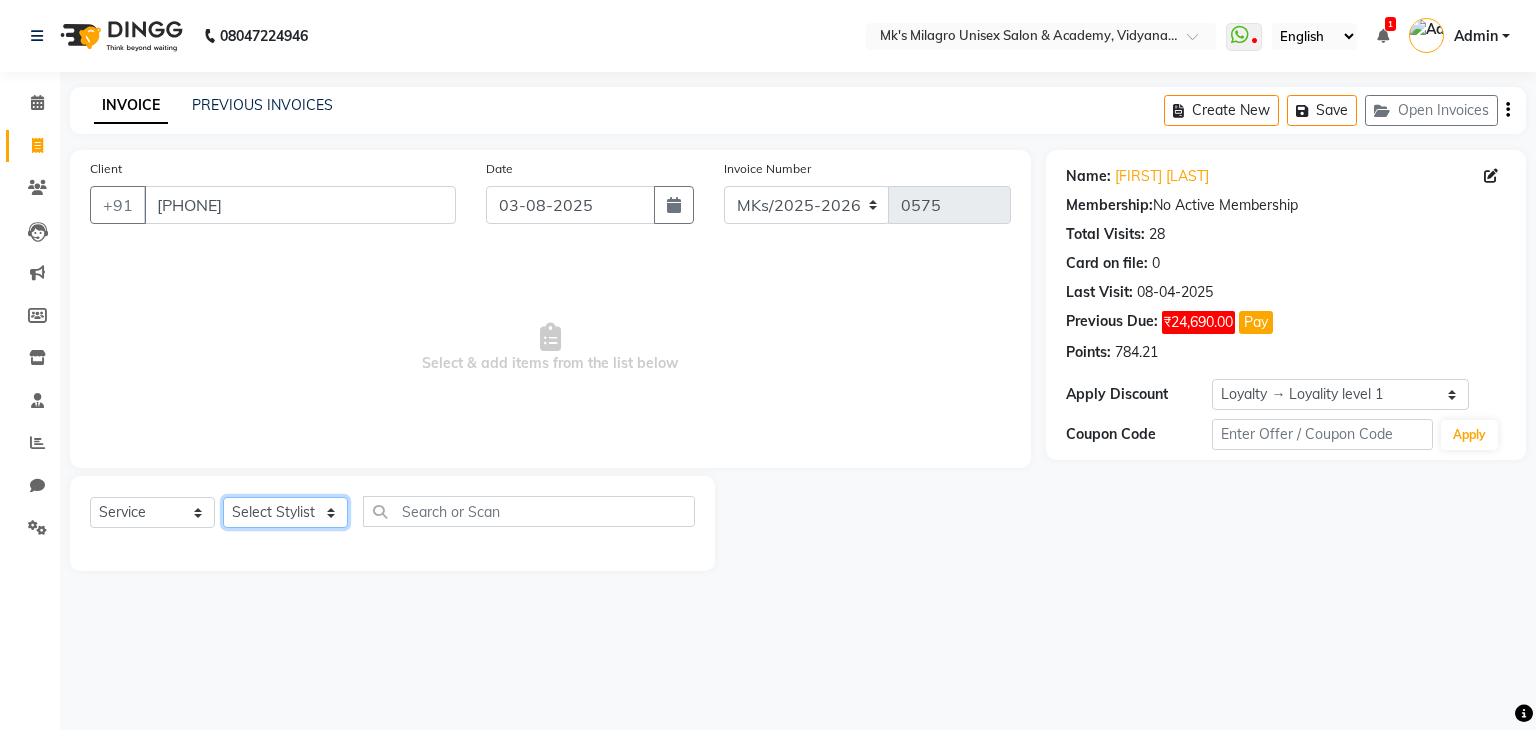 select on "21738" 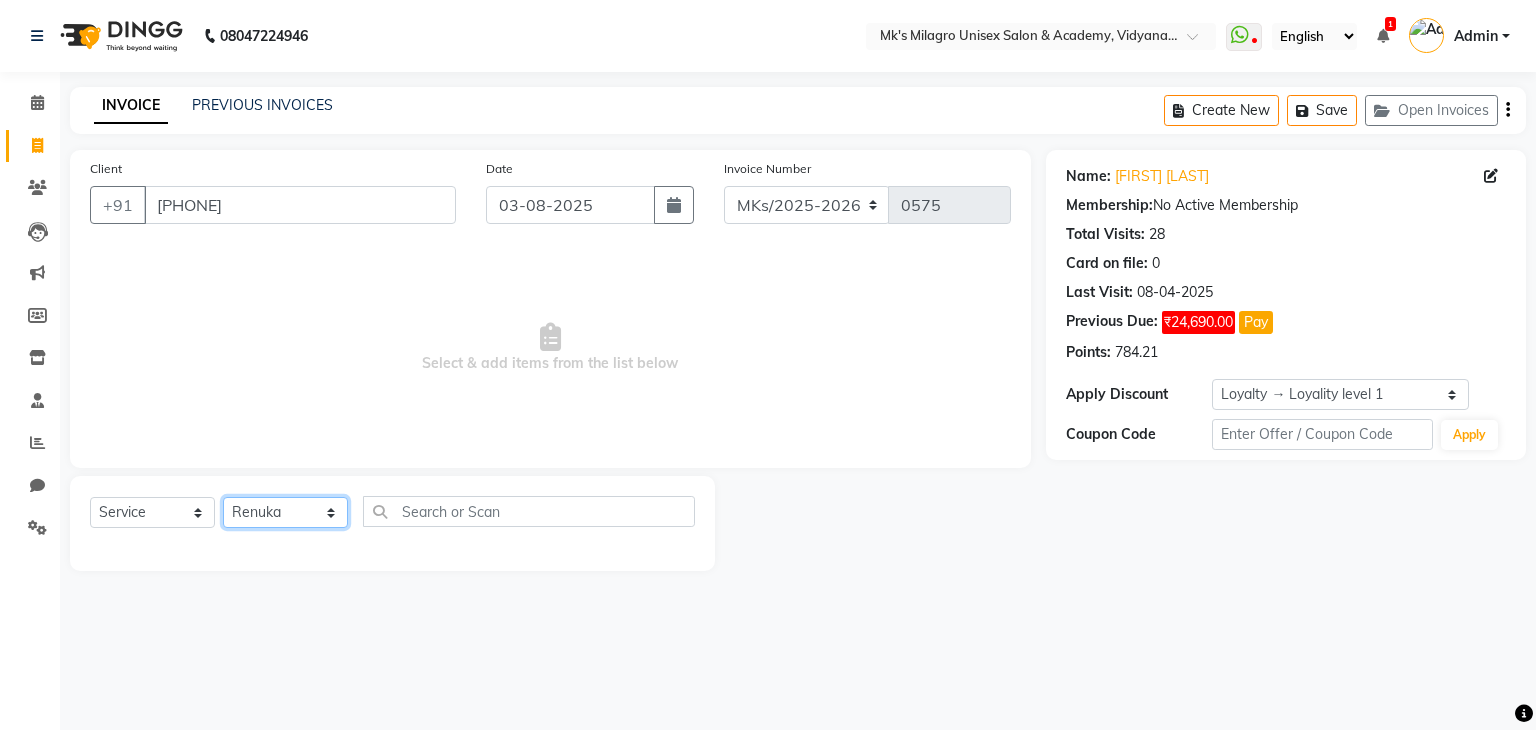 click on "Select Stylist Madhuri Jadhav Minsi Ramesh Renuka Riya Sandhaya Santoshi" 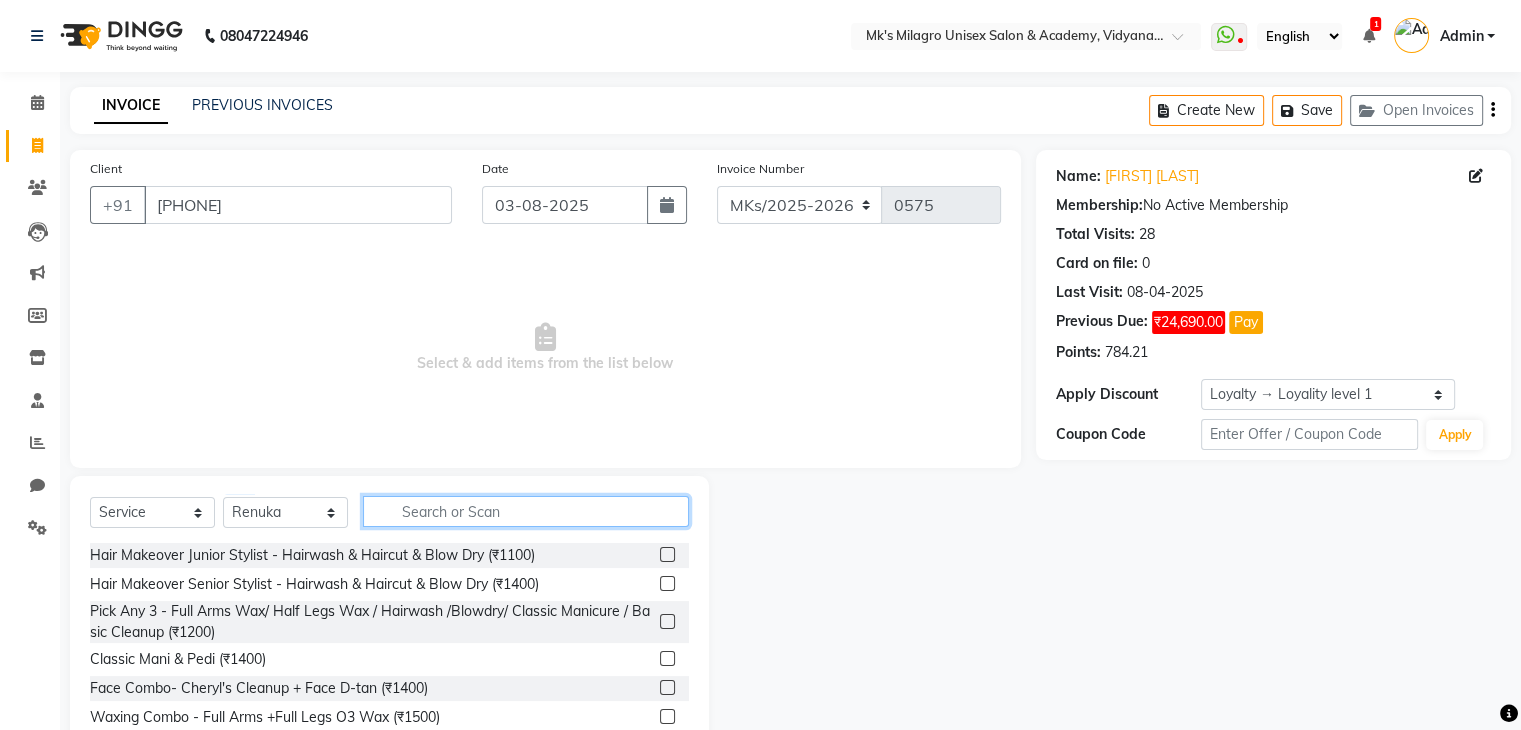 click 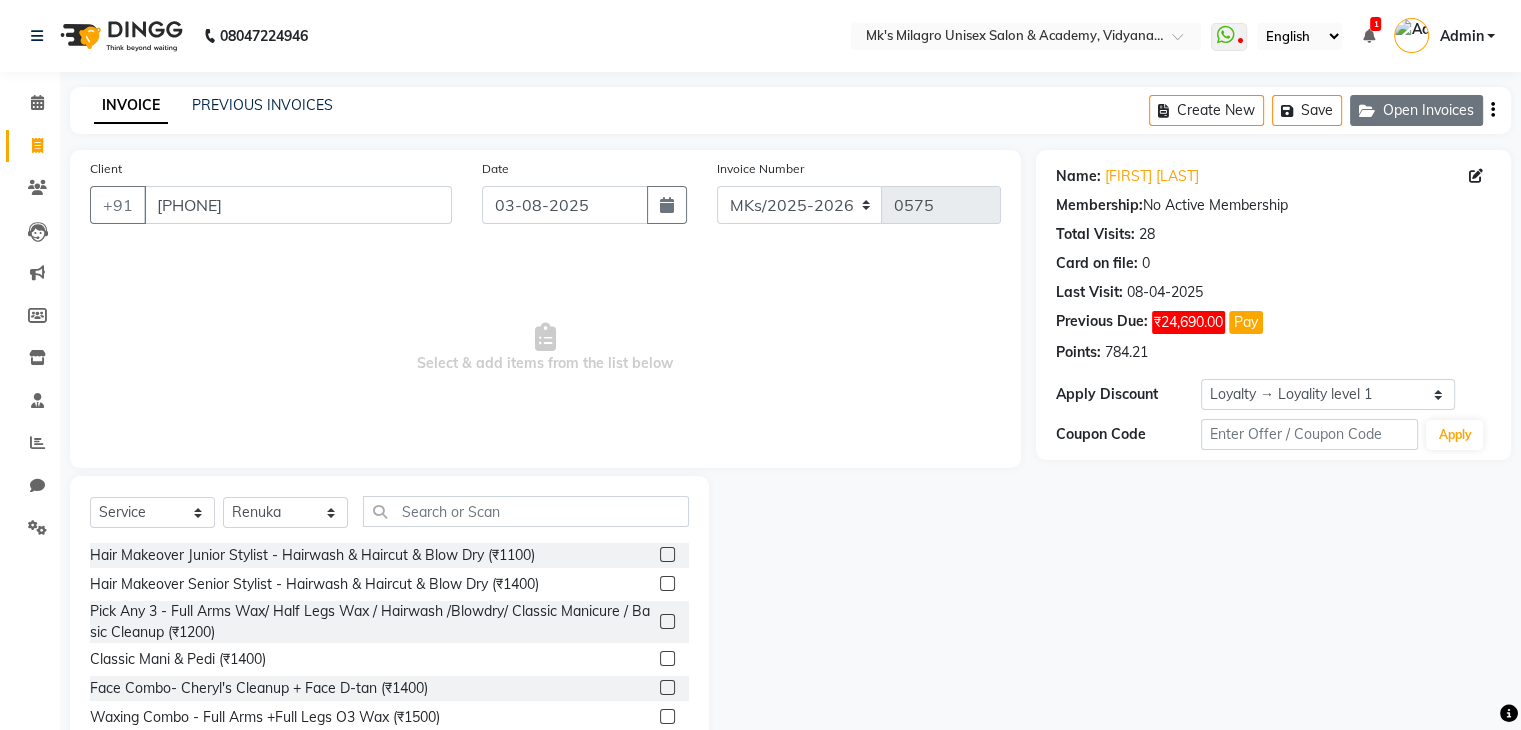 click on "Open Invoices" 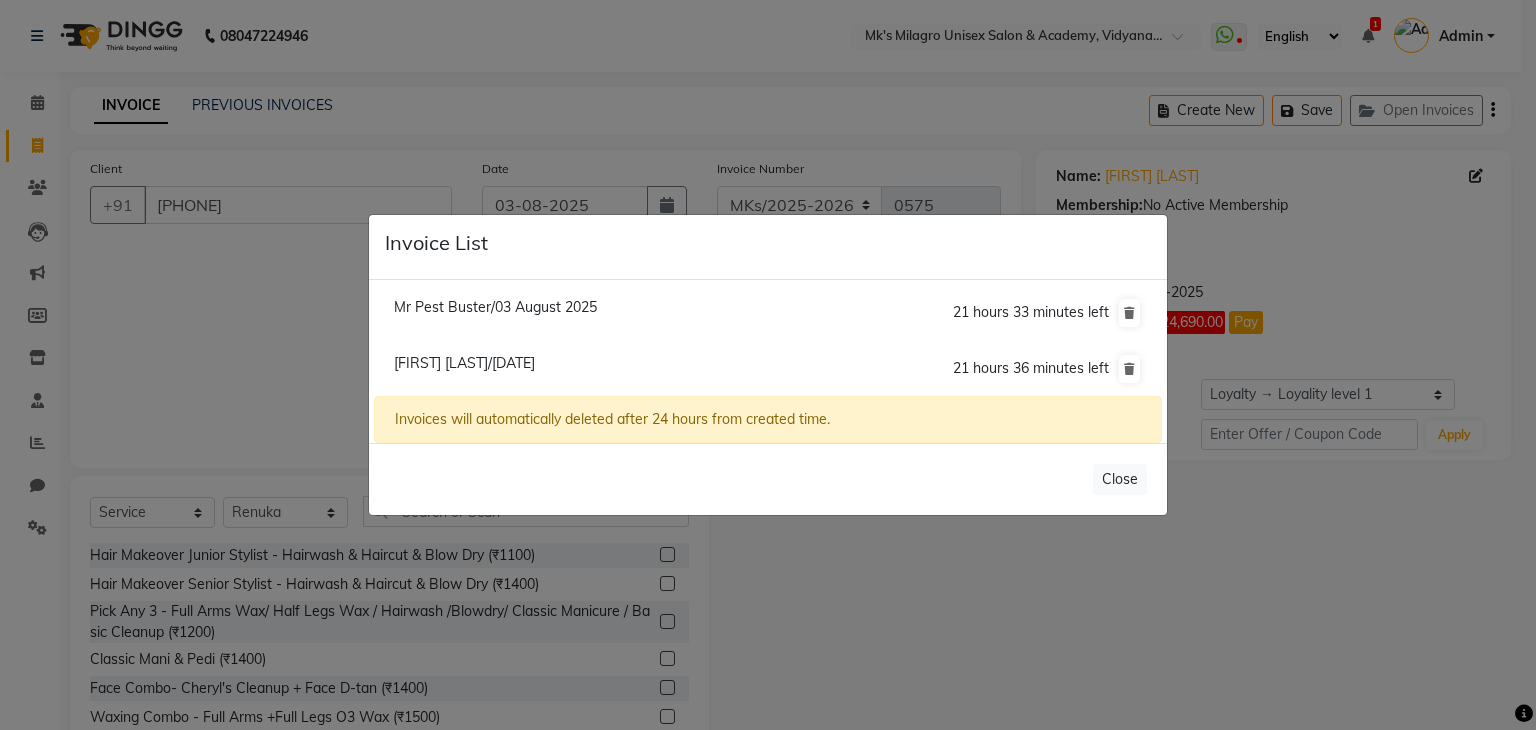 click on "Invoice List  Mr Pest Buster/03 August 2025  21 hours 33 minutes left  Pali Agarwal/03 August 2025  21 hours 36 minutes left  Invoices will automatically deleted after 24 hours from created time.   Close" 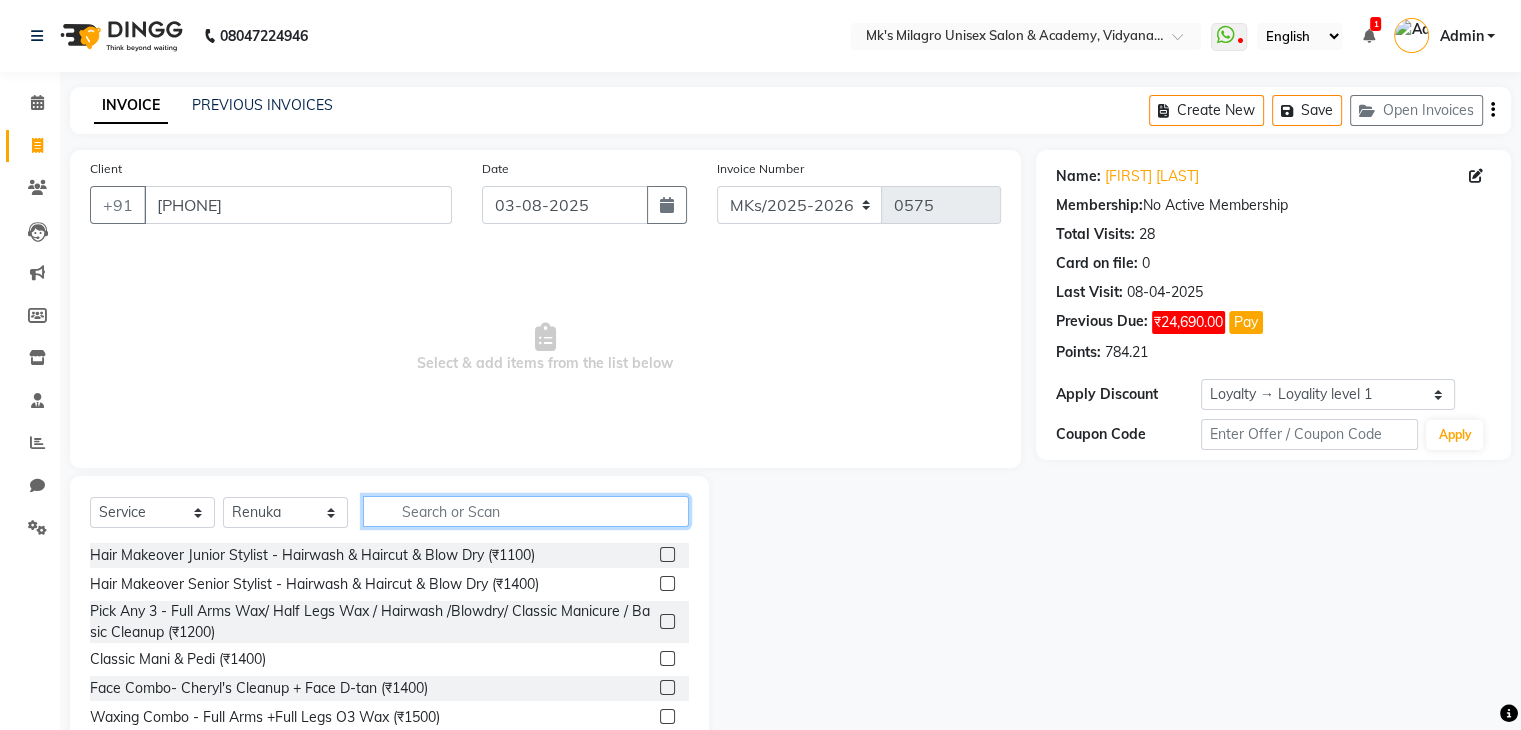 click 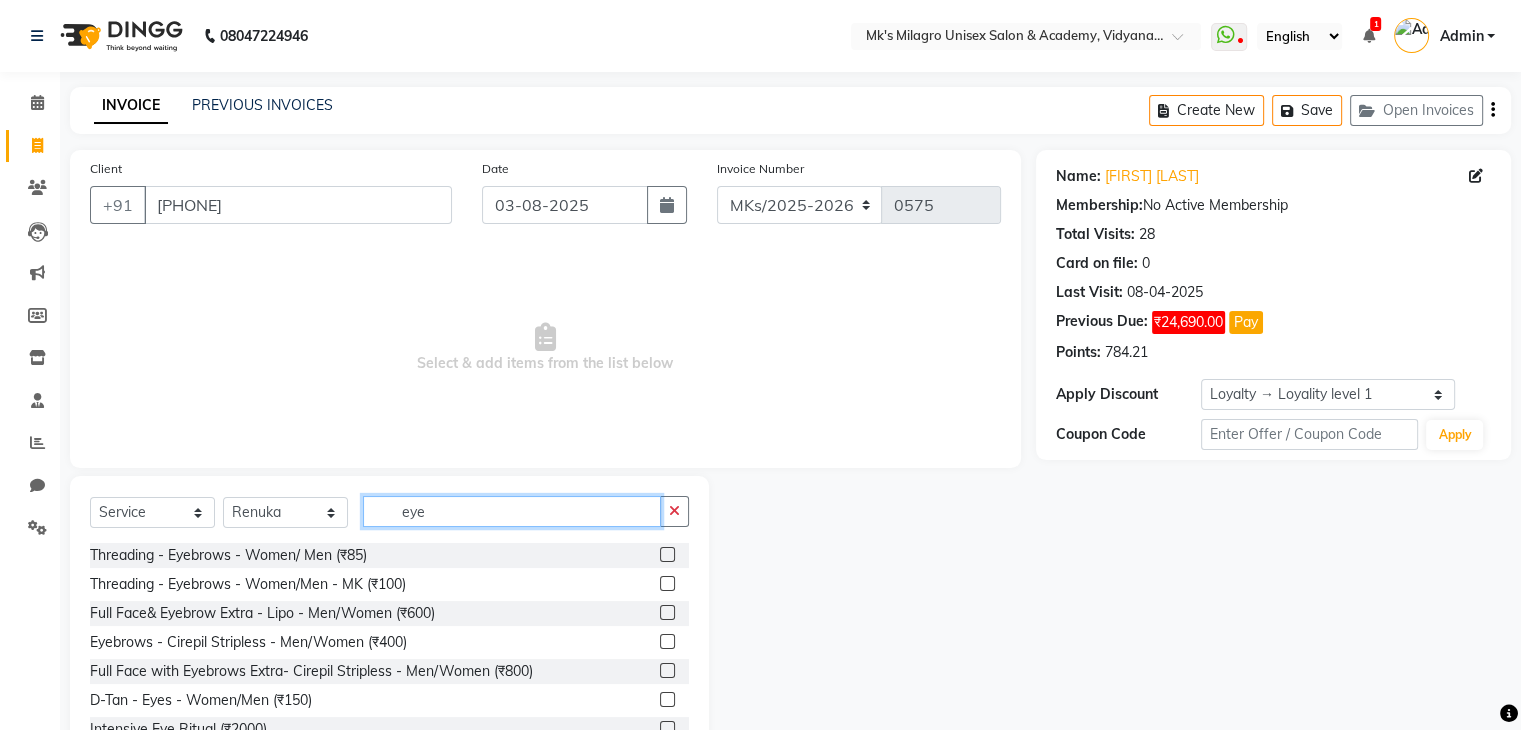 type on "eye" 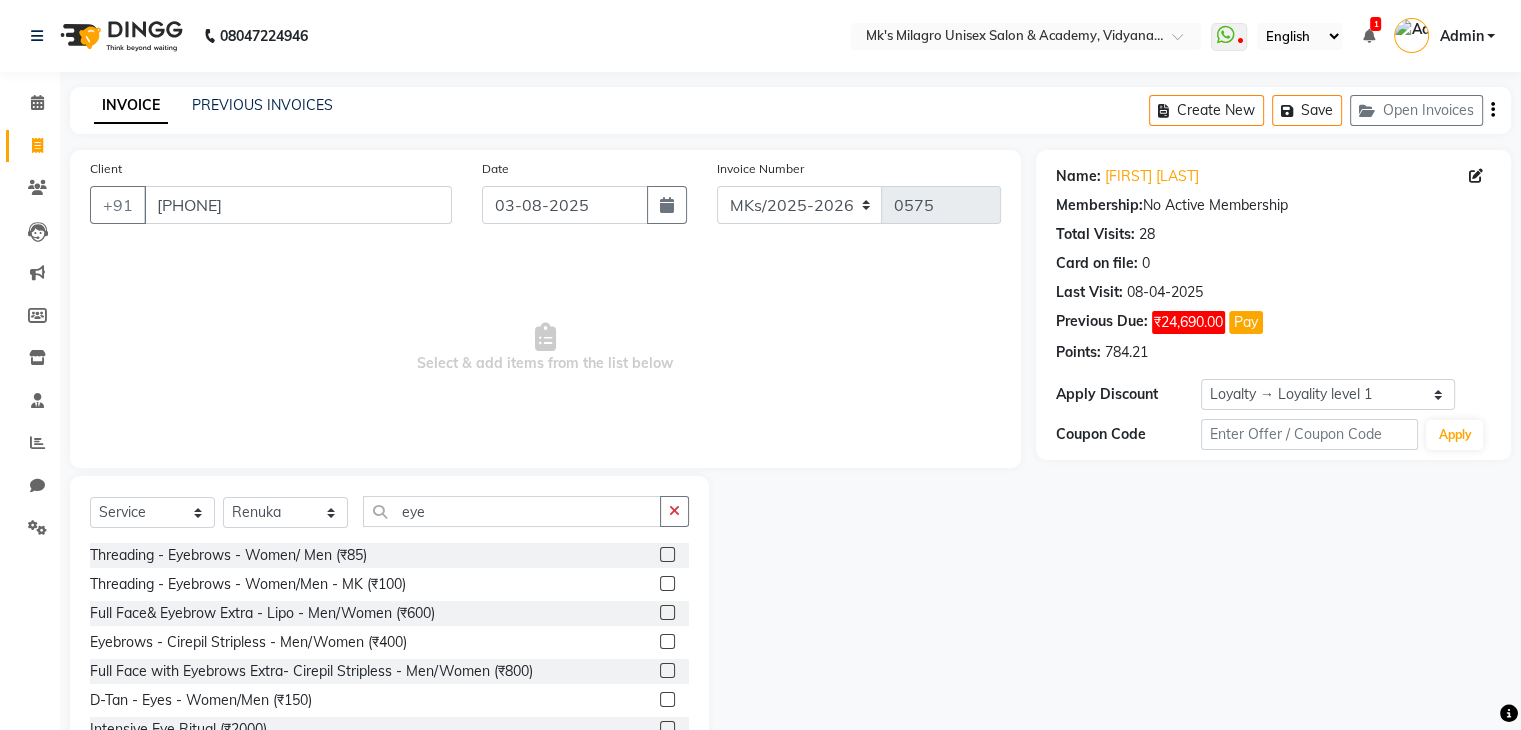 click 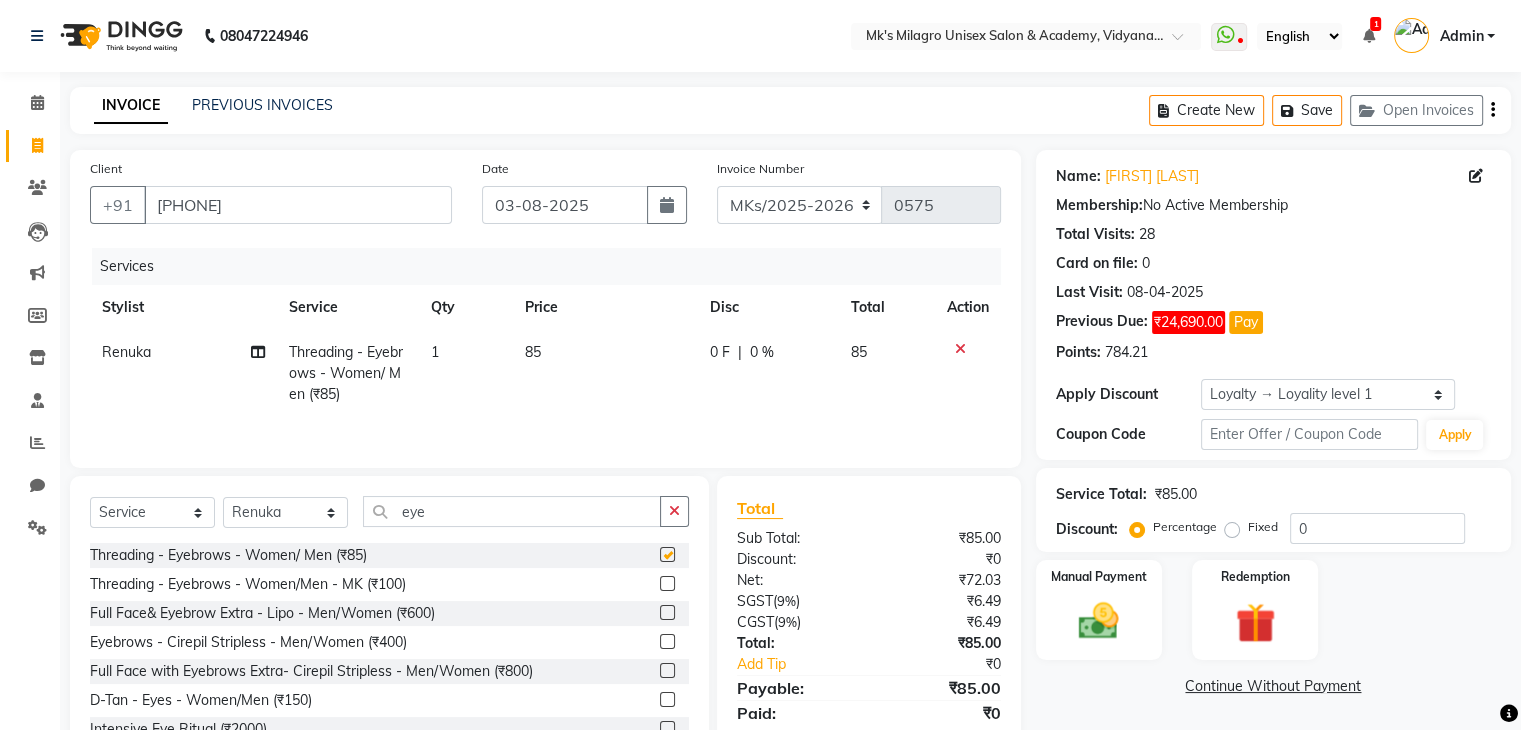 checkbox on "false" 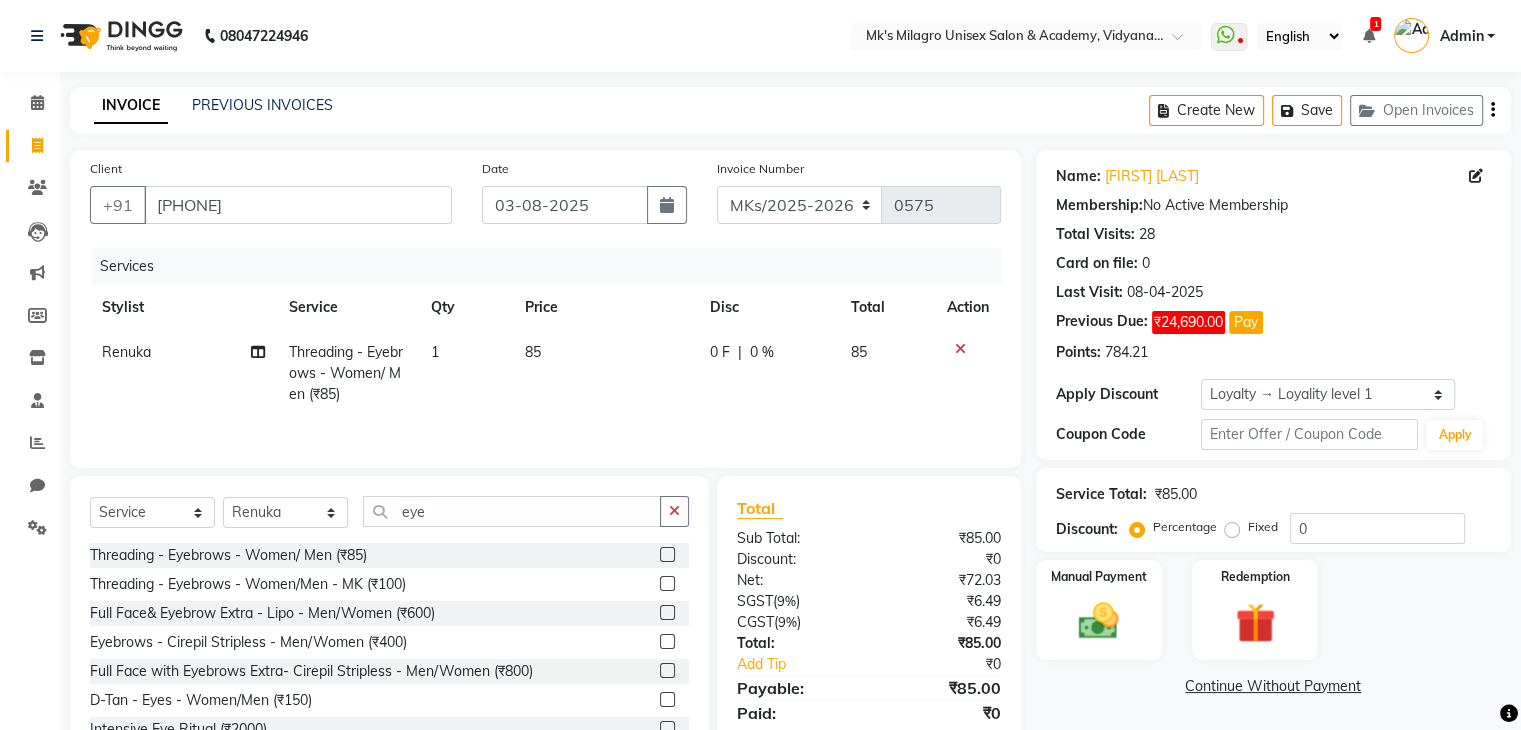 scroll, scrollTop: 72, scrollLeft: 0, axis: vertical 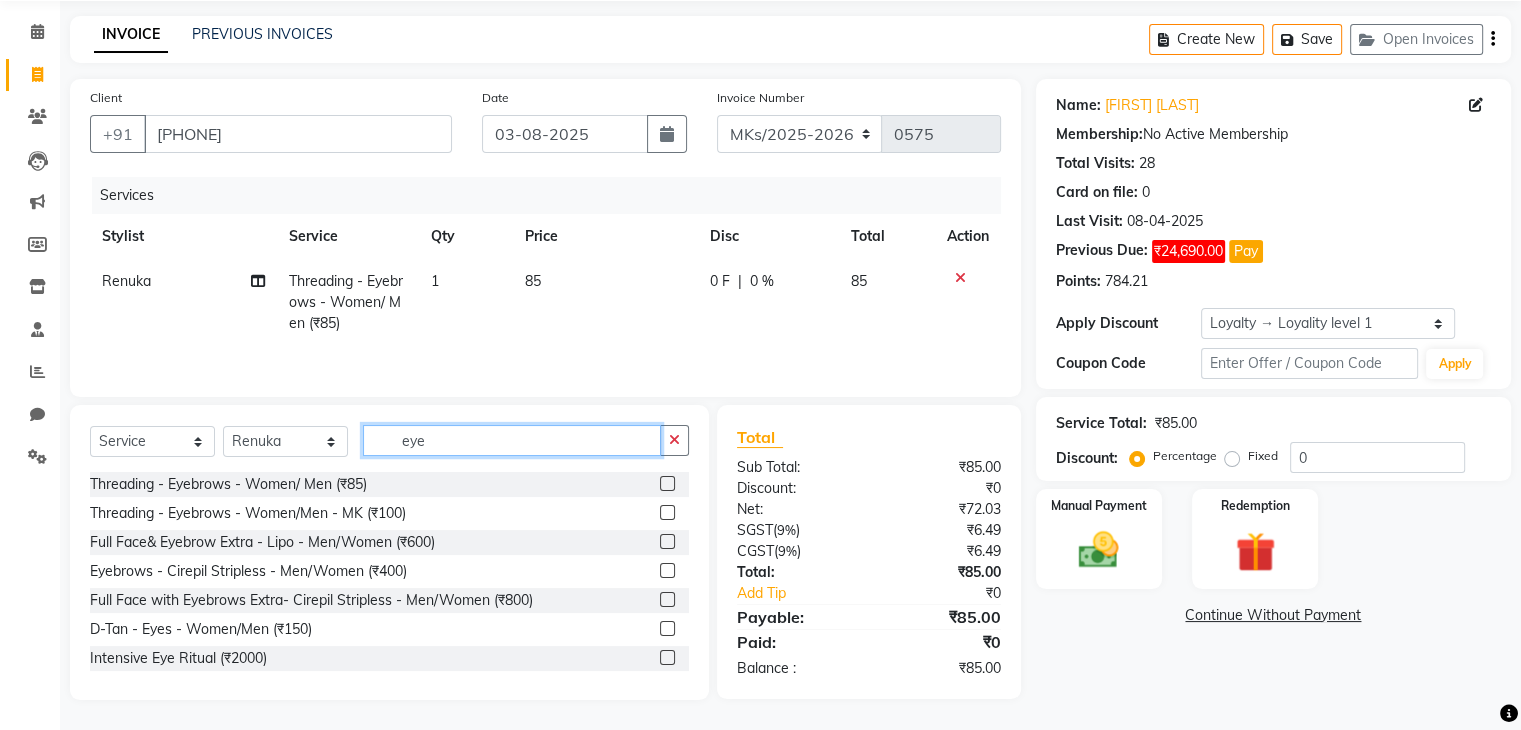 click on "eye" 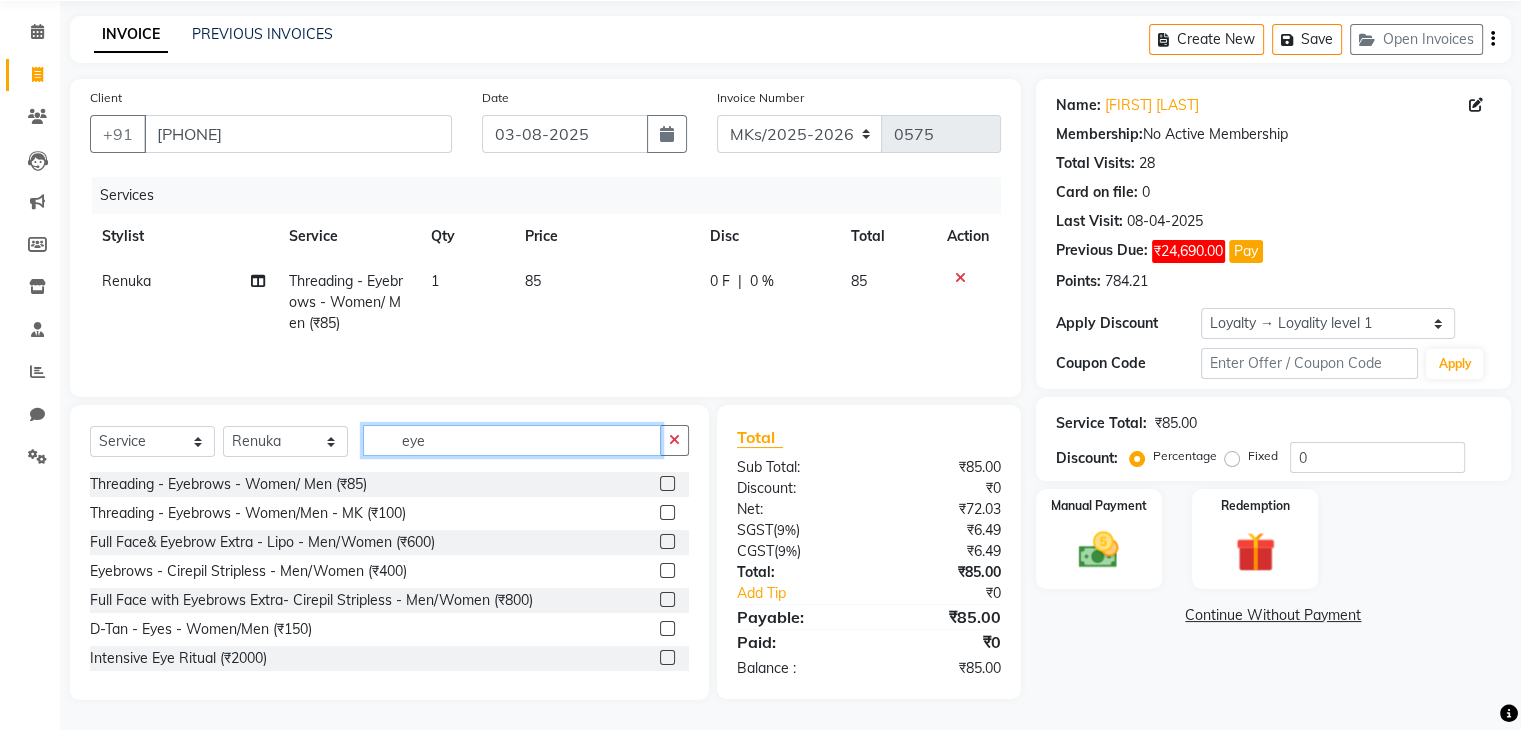 click on "eye" 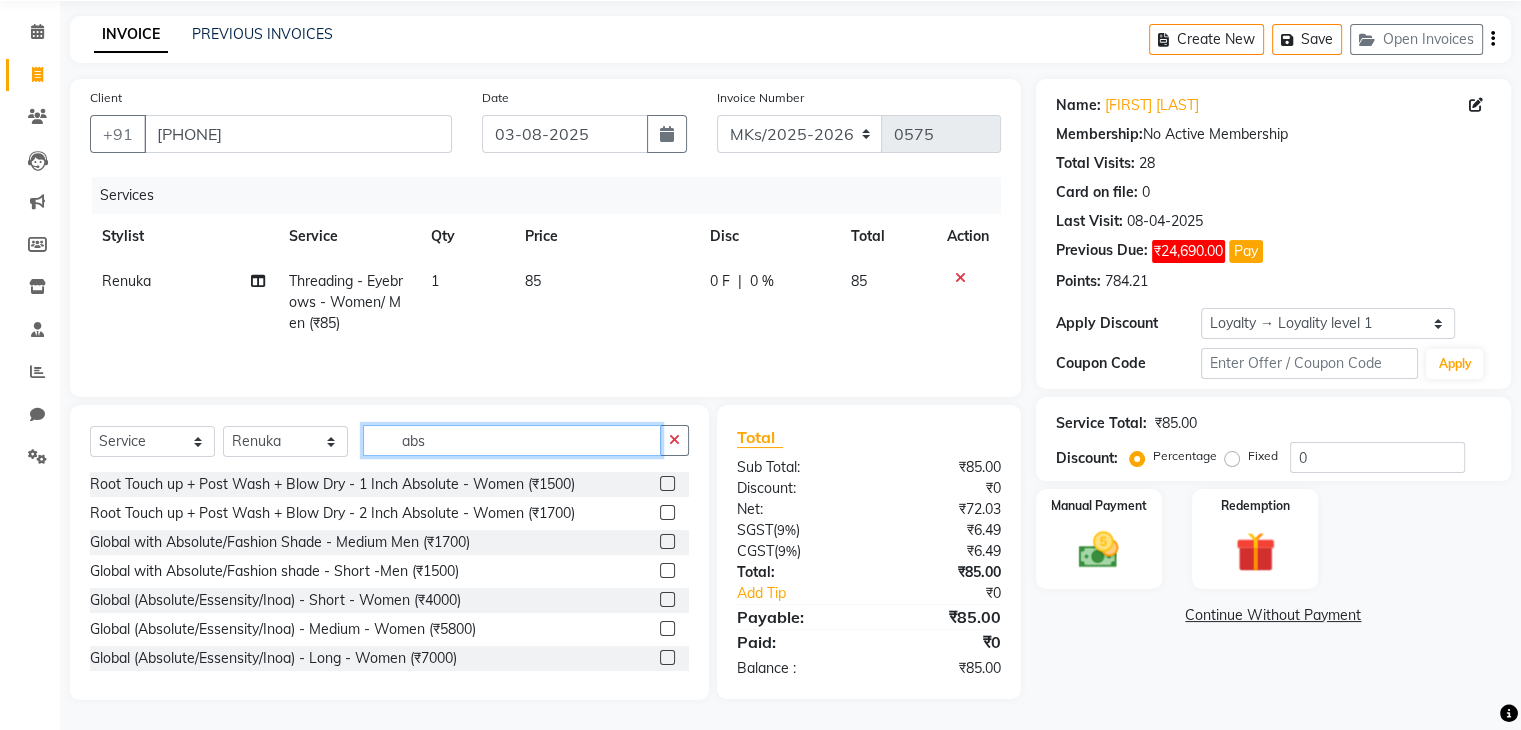 type on "abs" 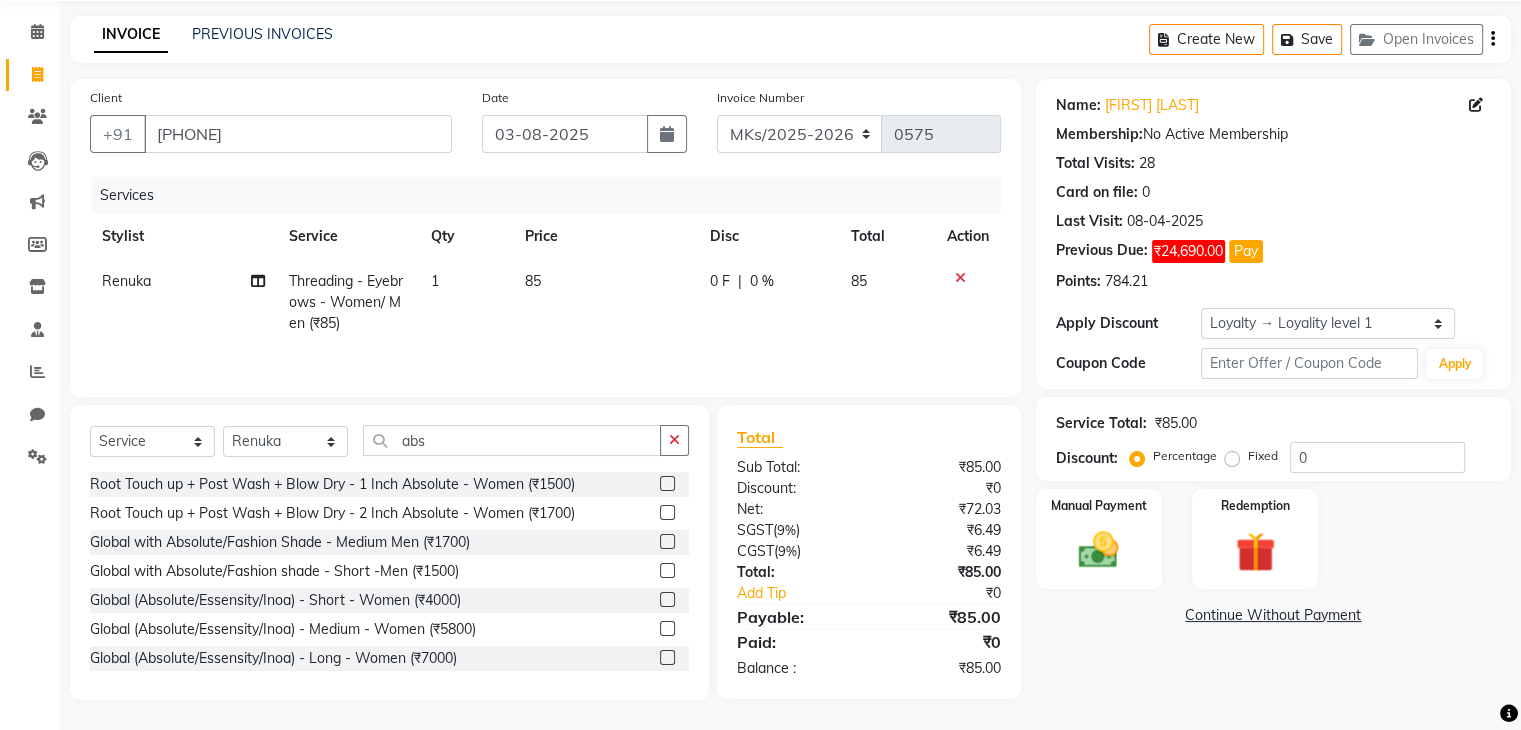 click 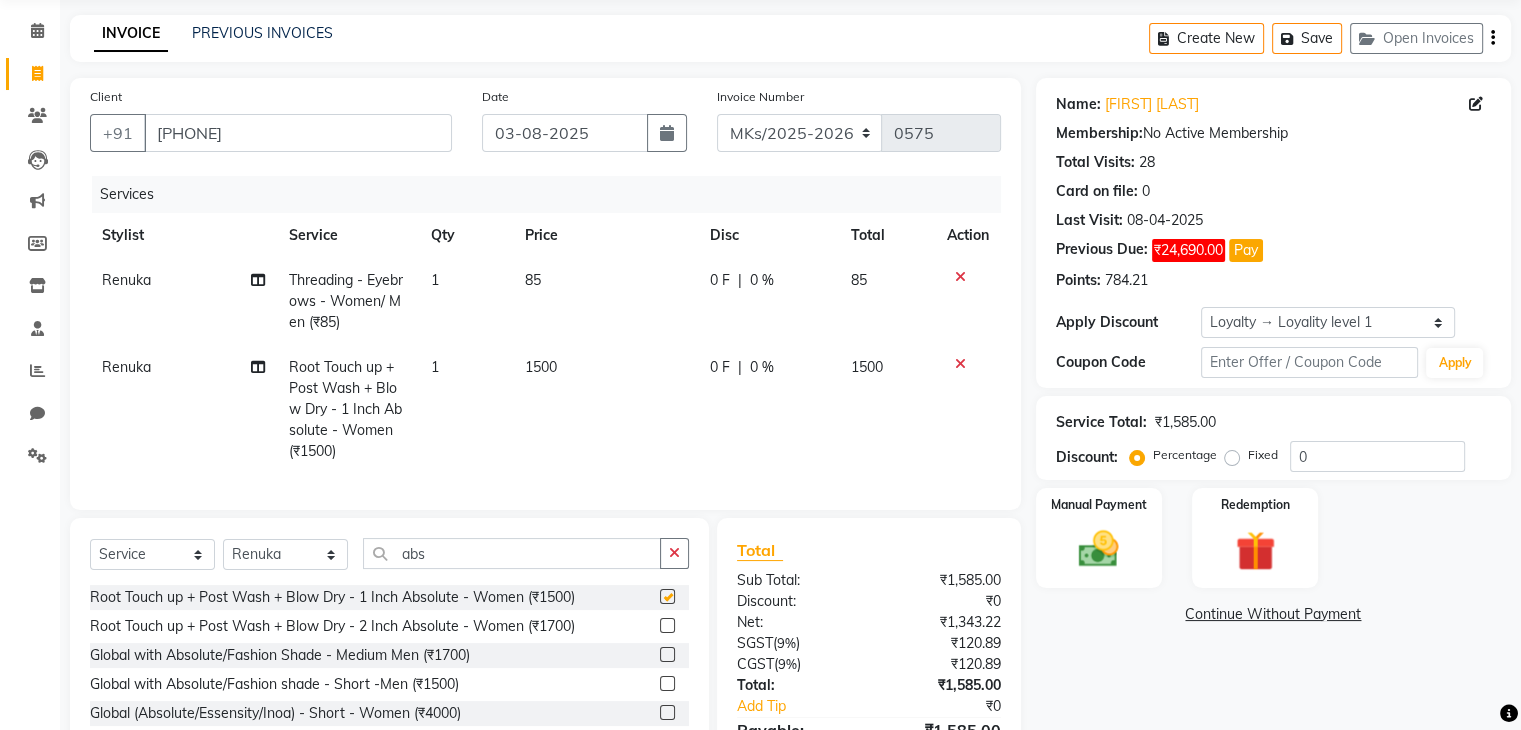 checkbox on "false" 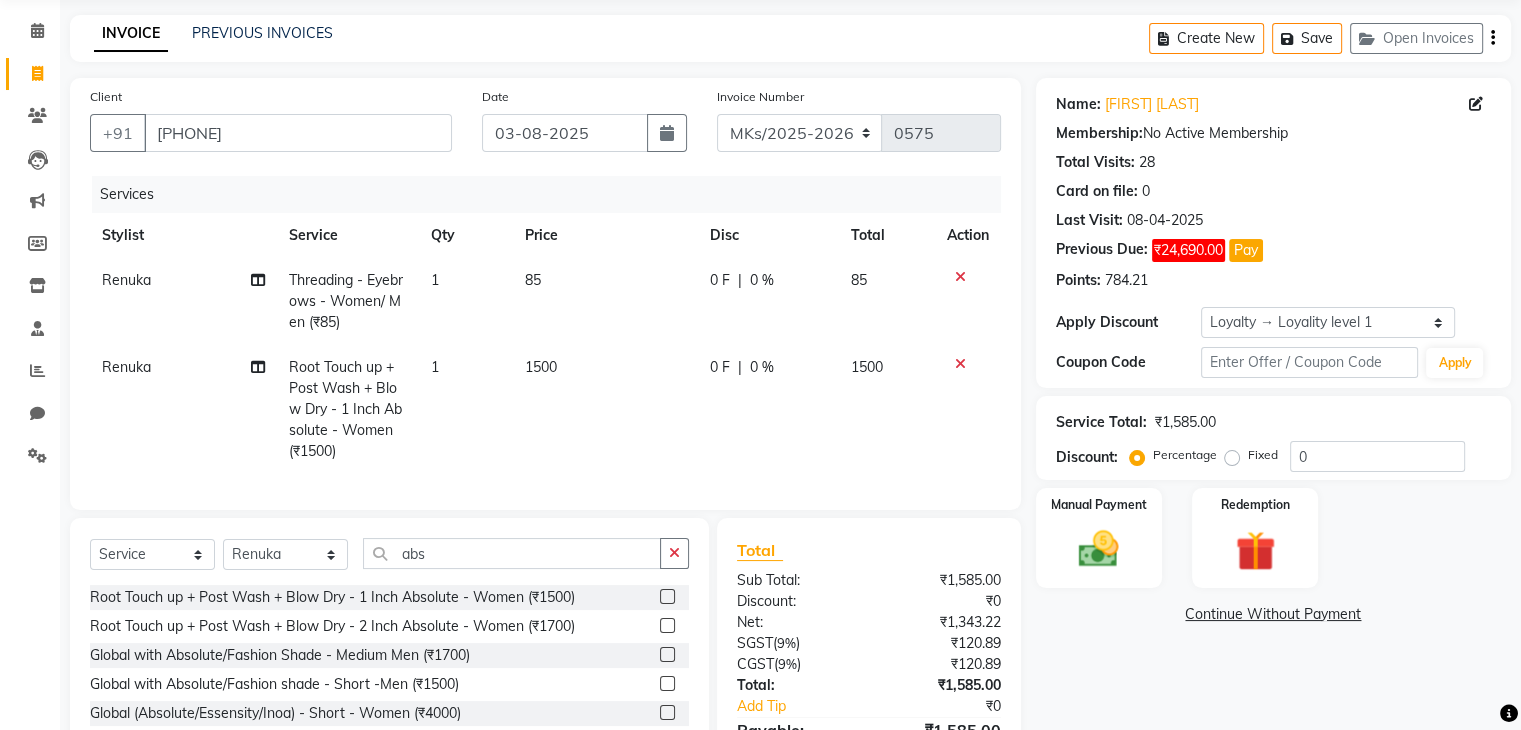 click on "1500" 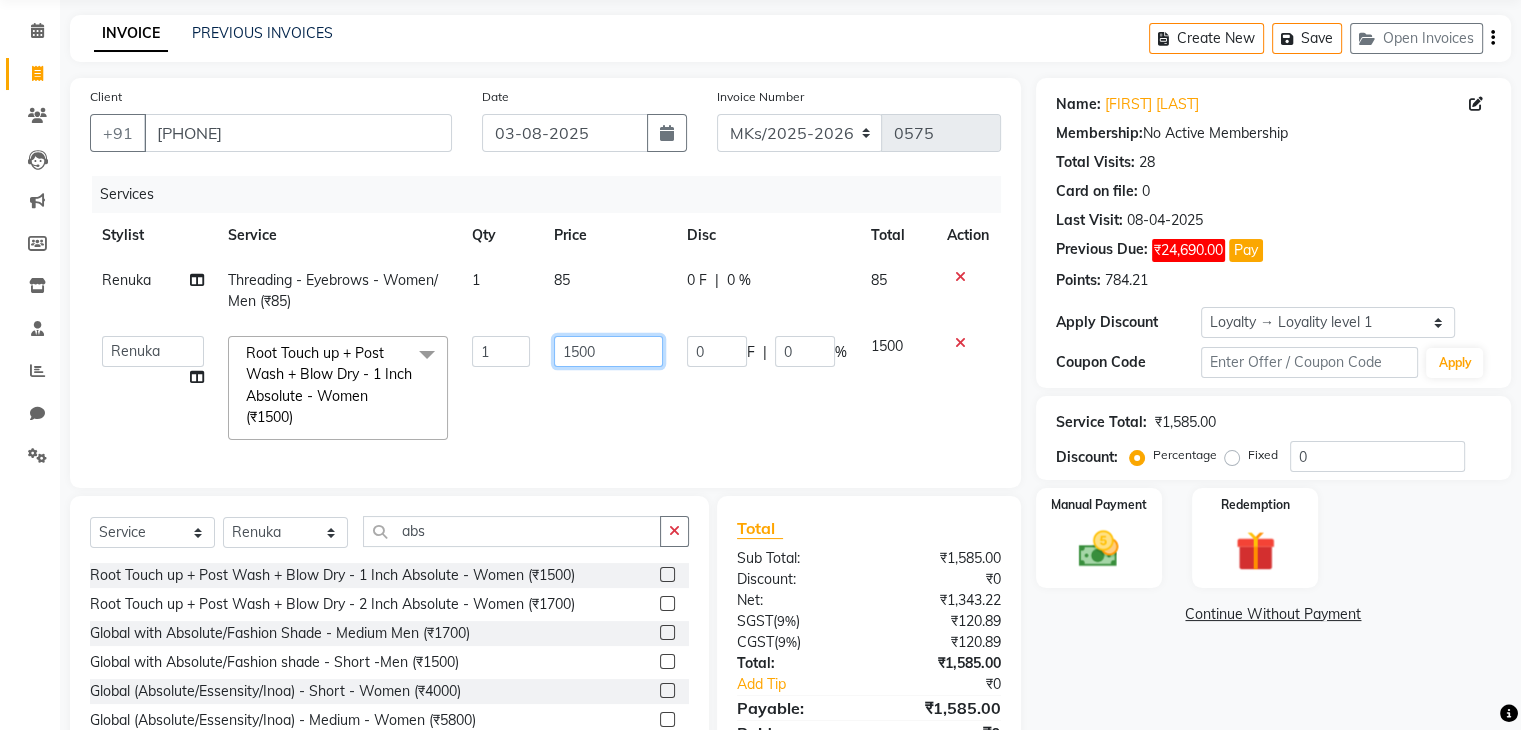 click on "1500" 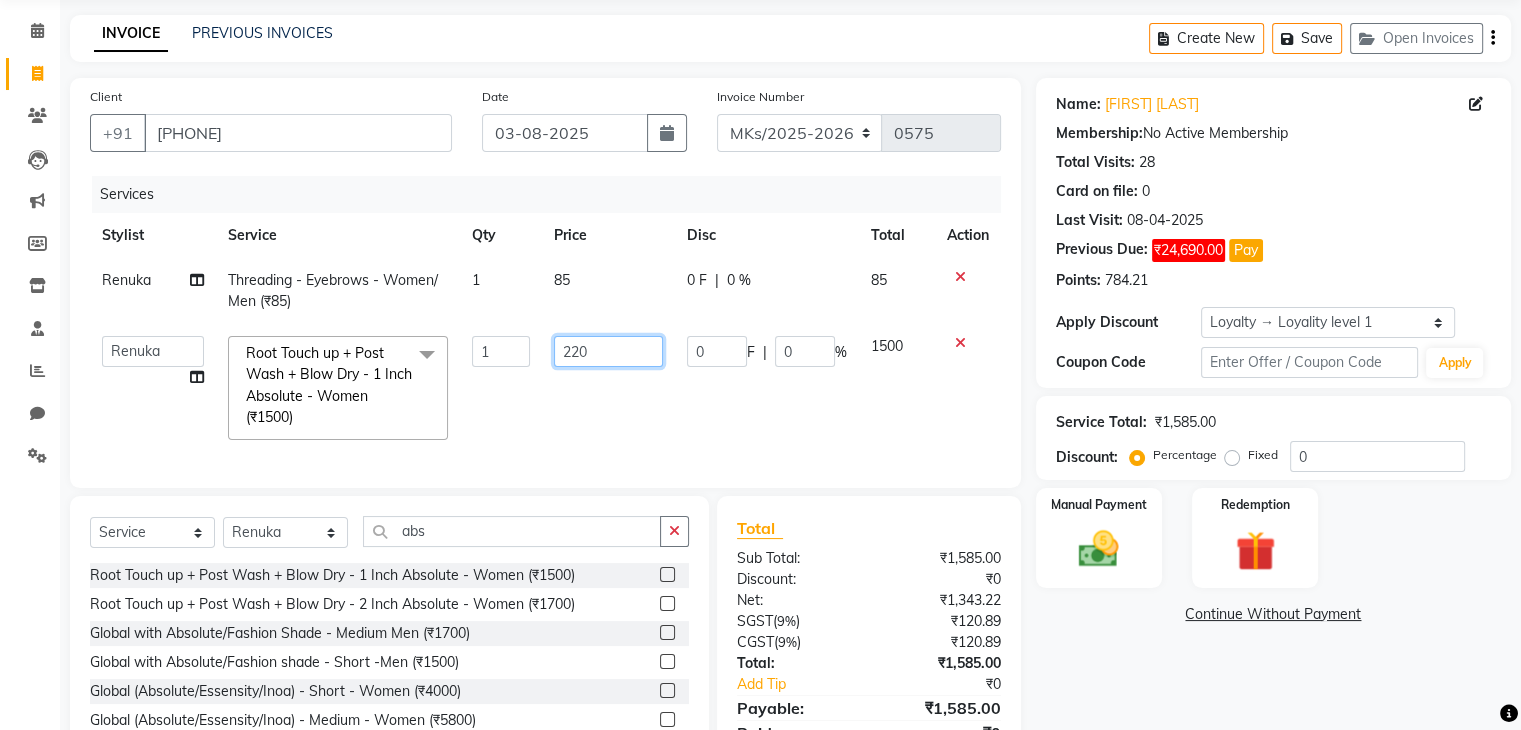 type on "2200" 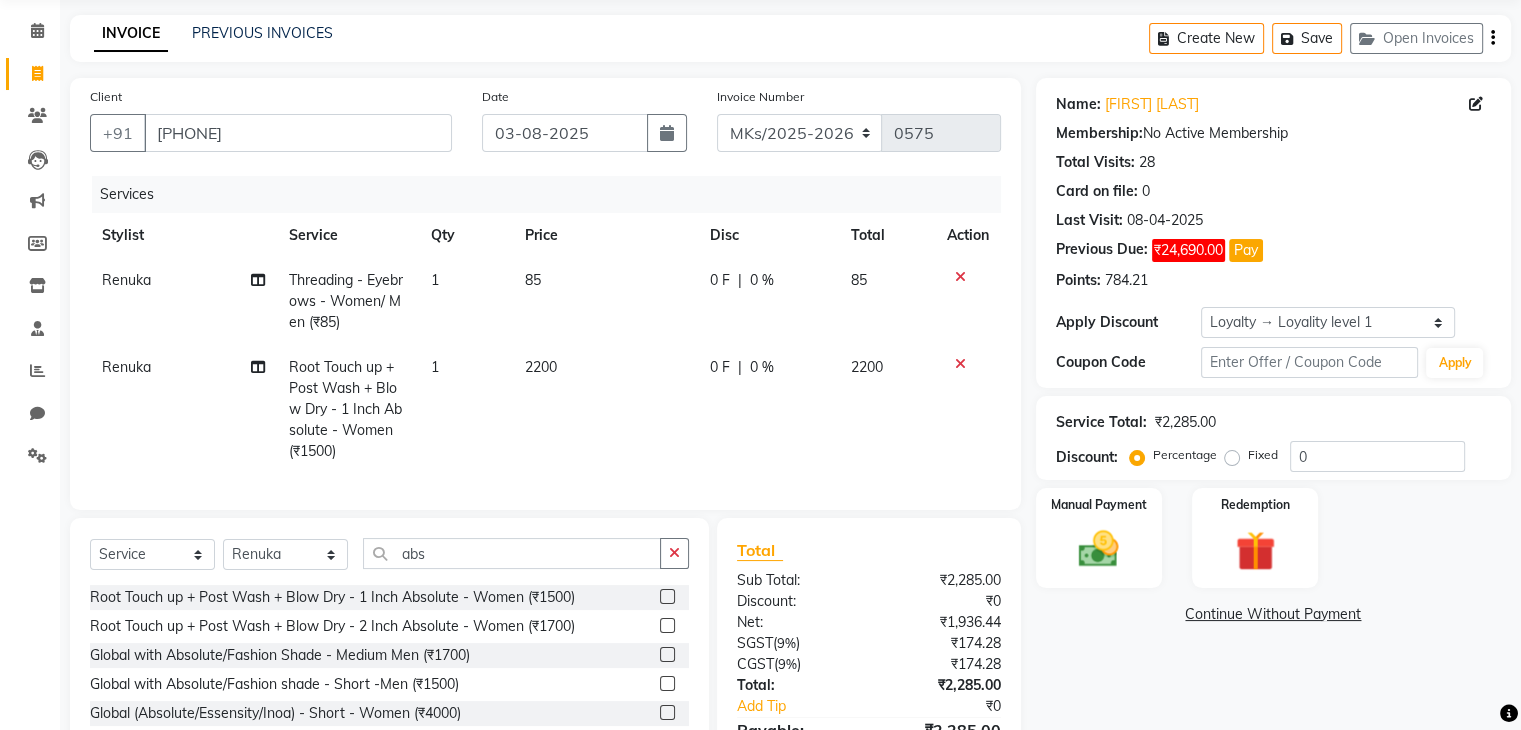 click on "2200" 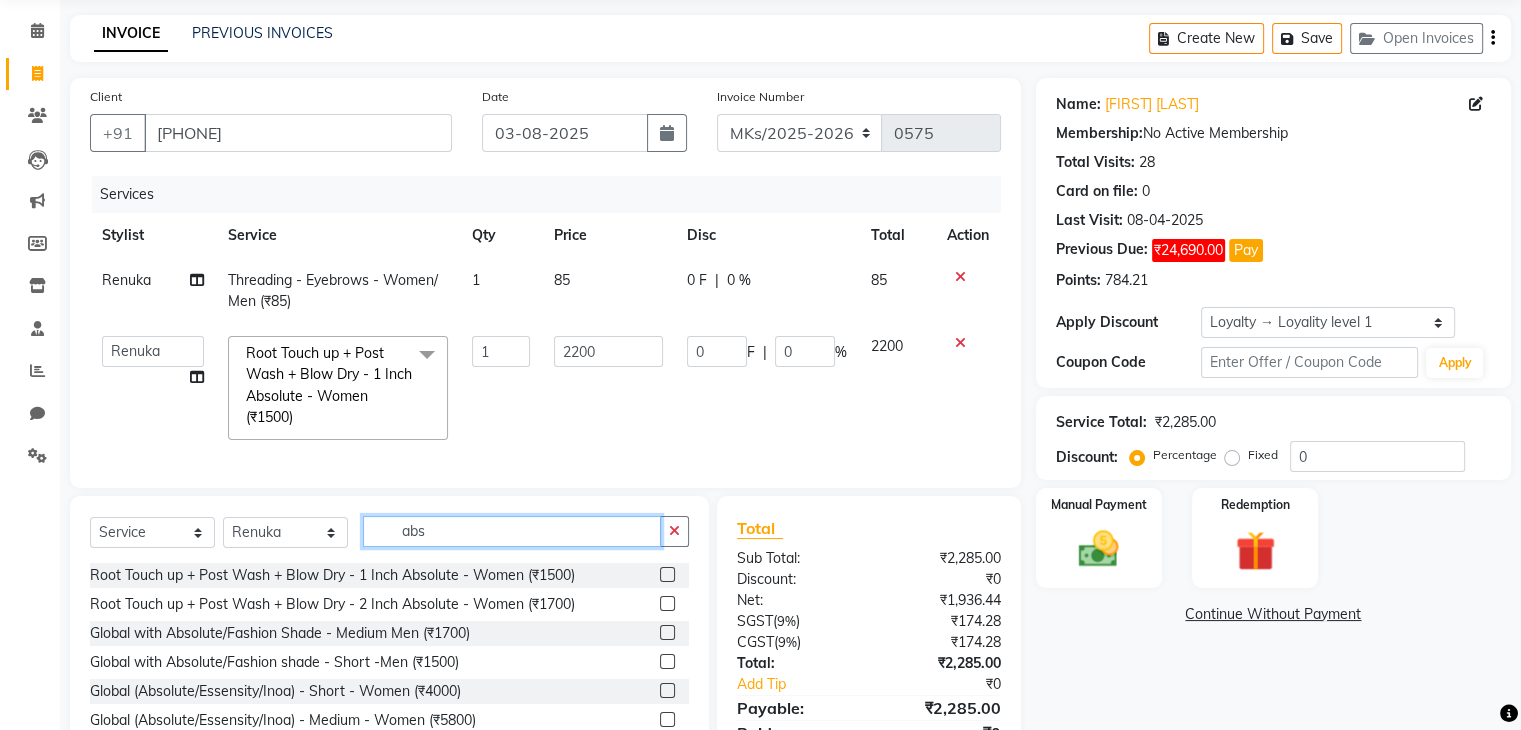 click on "abs" 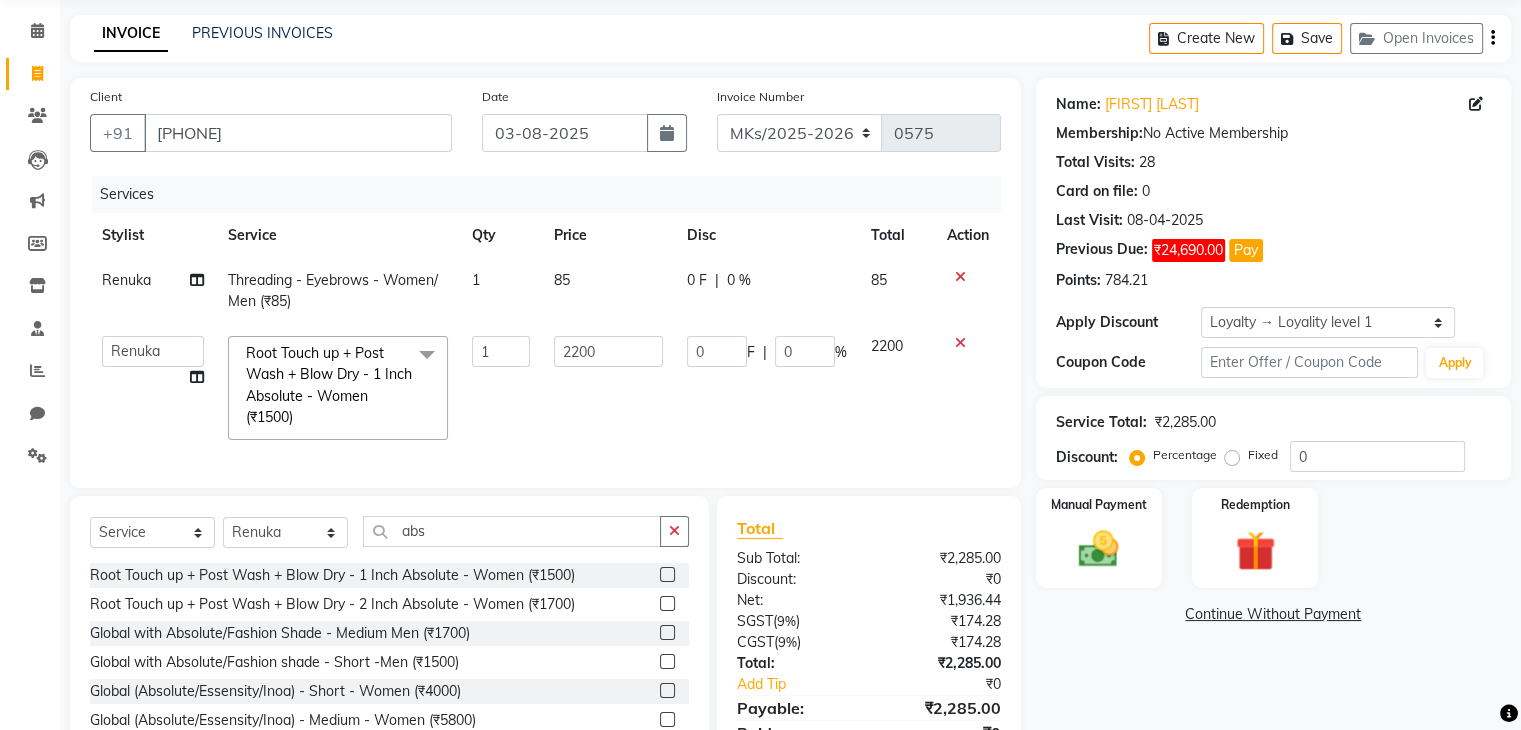drag, startPoint x: 147, startPoint y: 369, endPoint x: 144, endPoint y: 353, distance: 16.27882 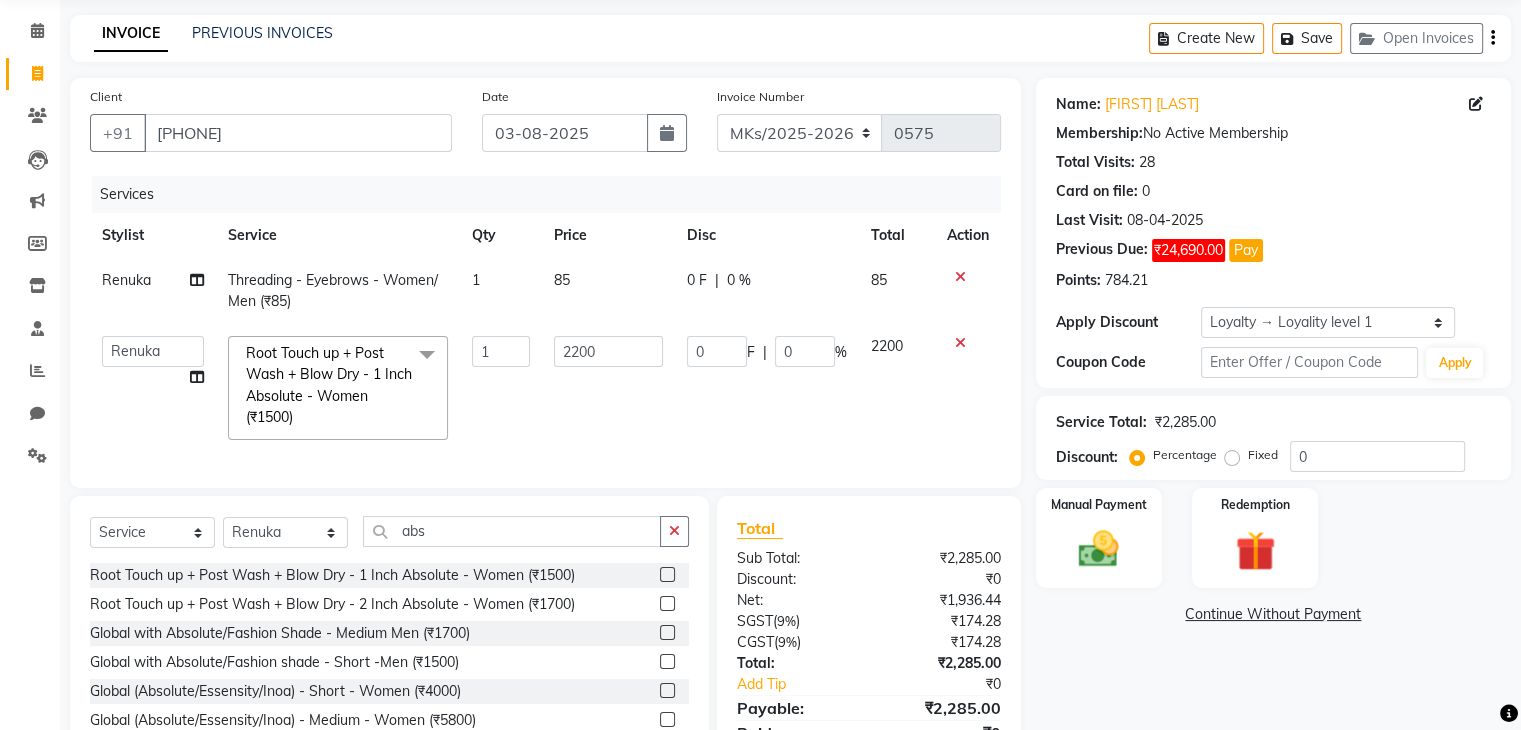 click on "Madhuri Jadhav   Minsi   Ramesh   Renuka   Riya   Sandhaya   Santoshi" 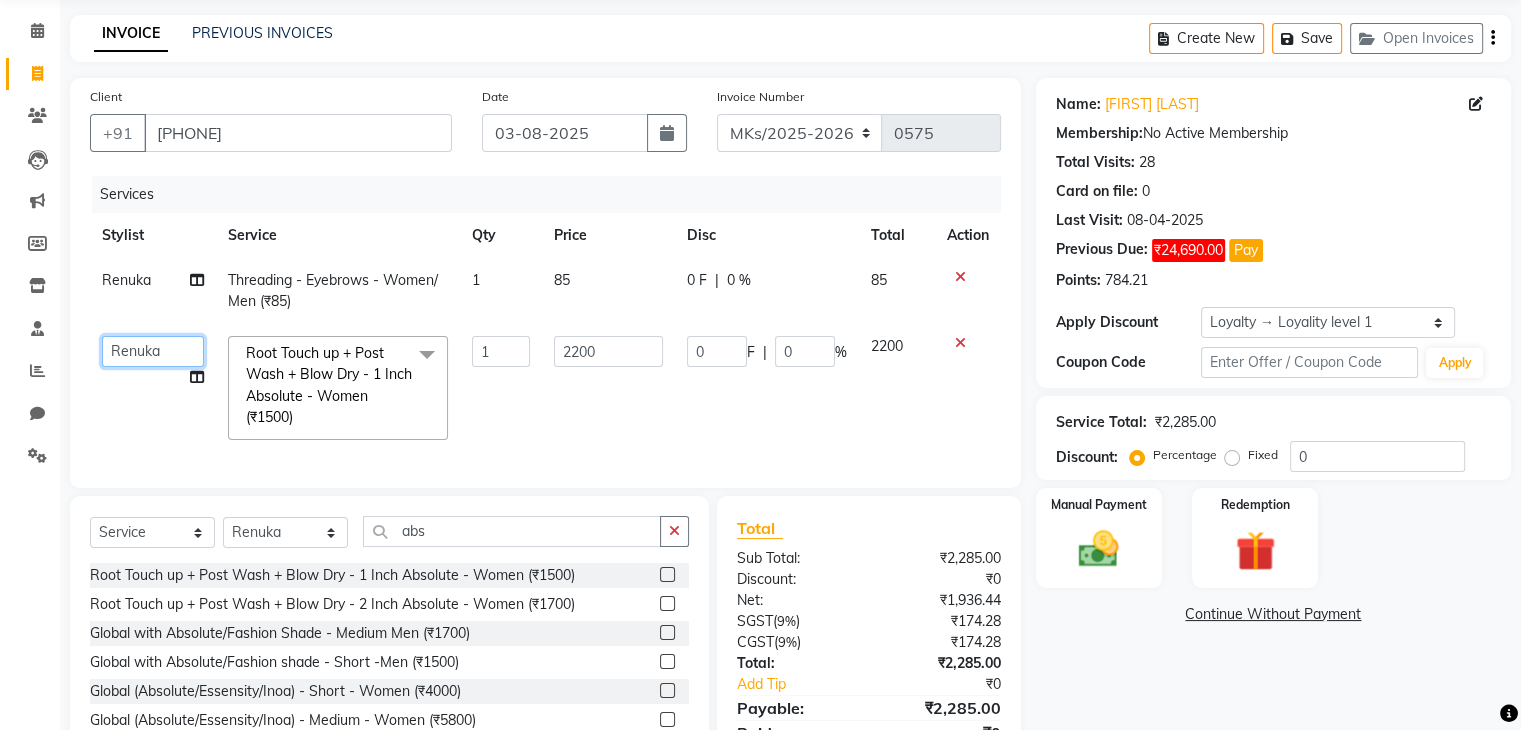 click on "Madhuri Jadhav   Minsi   Ramesh   Renuka   Riya   Sandhaya   Santoshi" 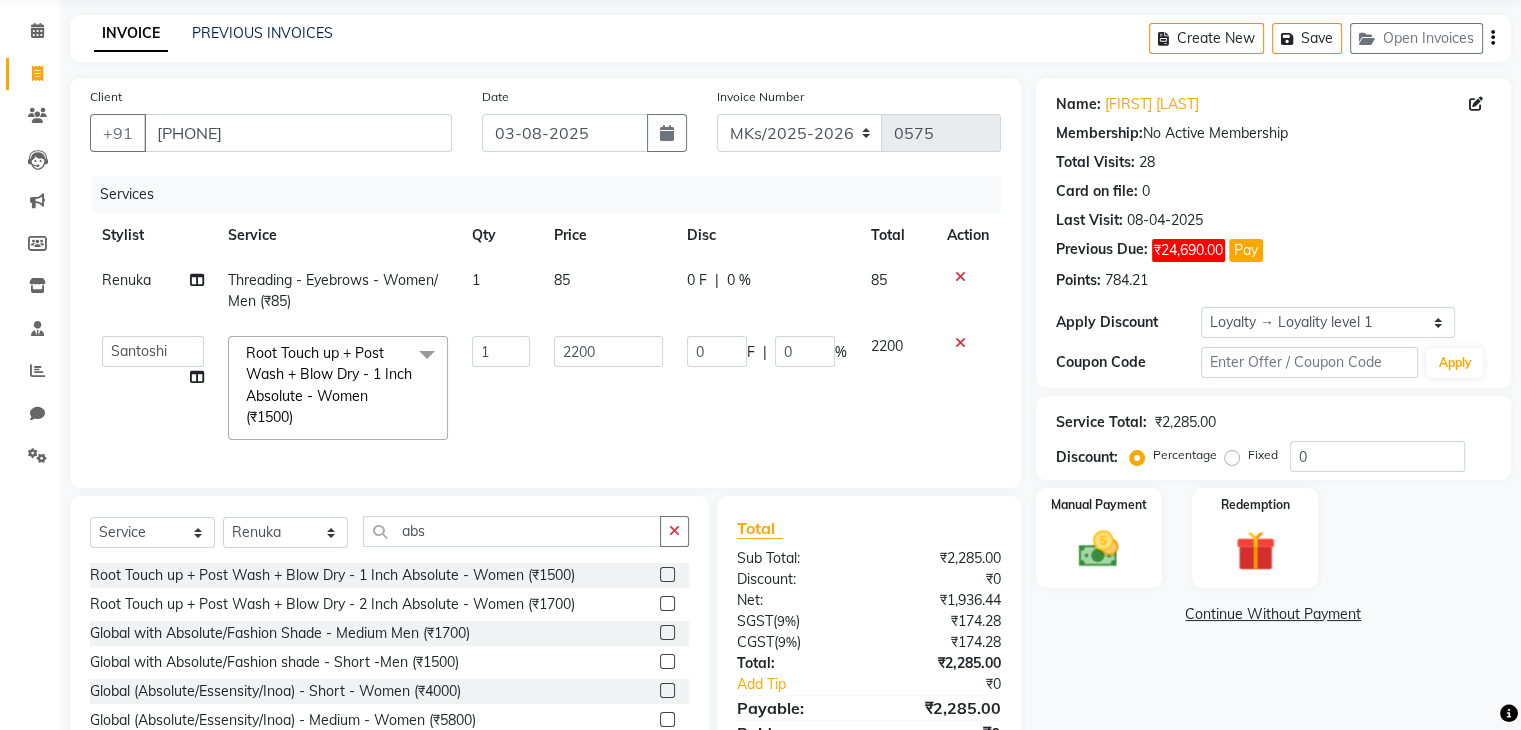 select on "74294" 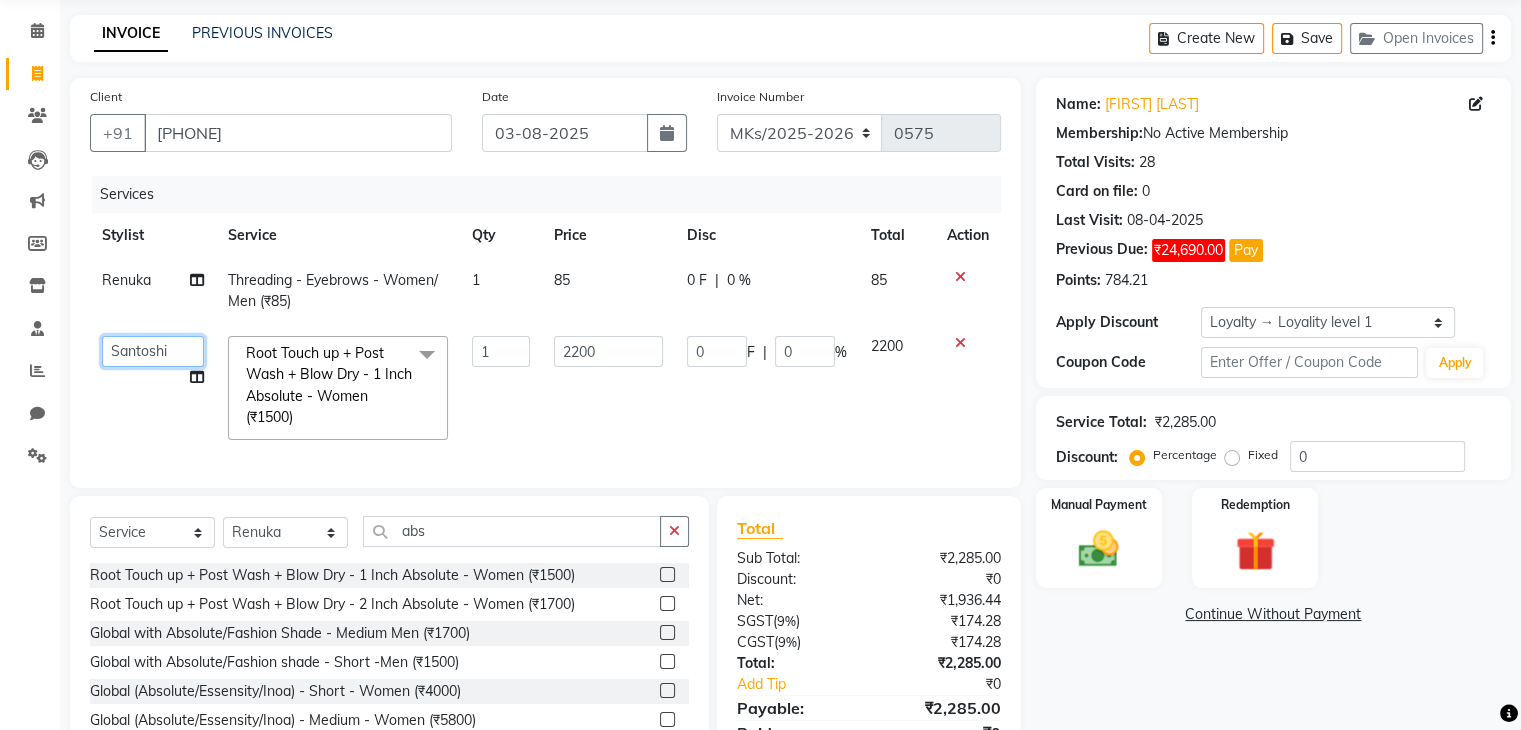 click on "Madhuri Jadhav   Minsi   Ramesh   Renuka   Riya   Sandhaya   Santoshi" 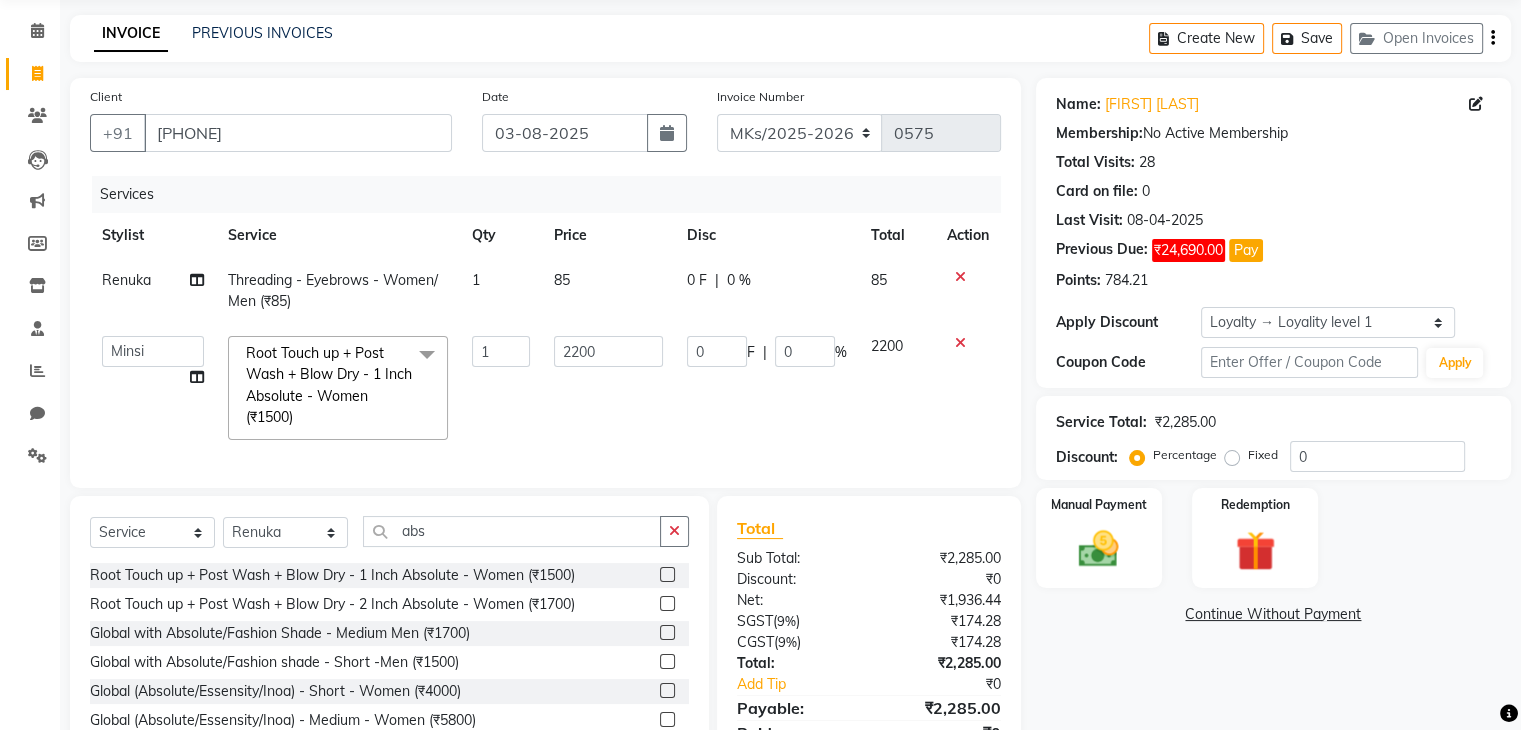 select on "21735" 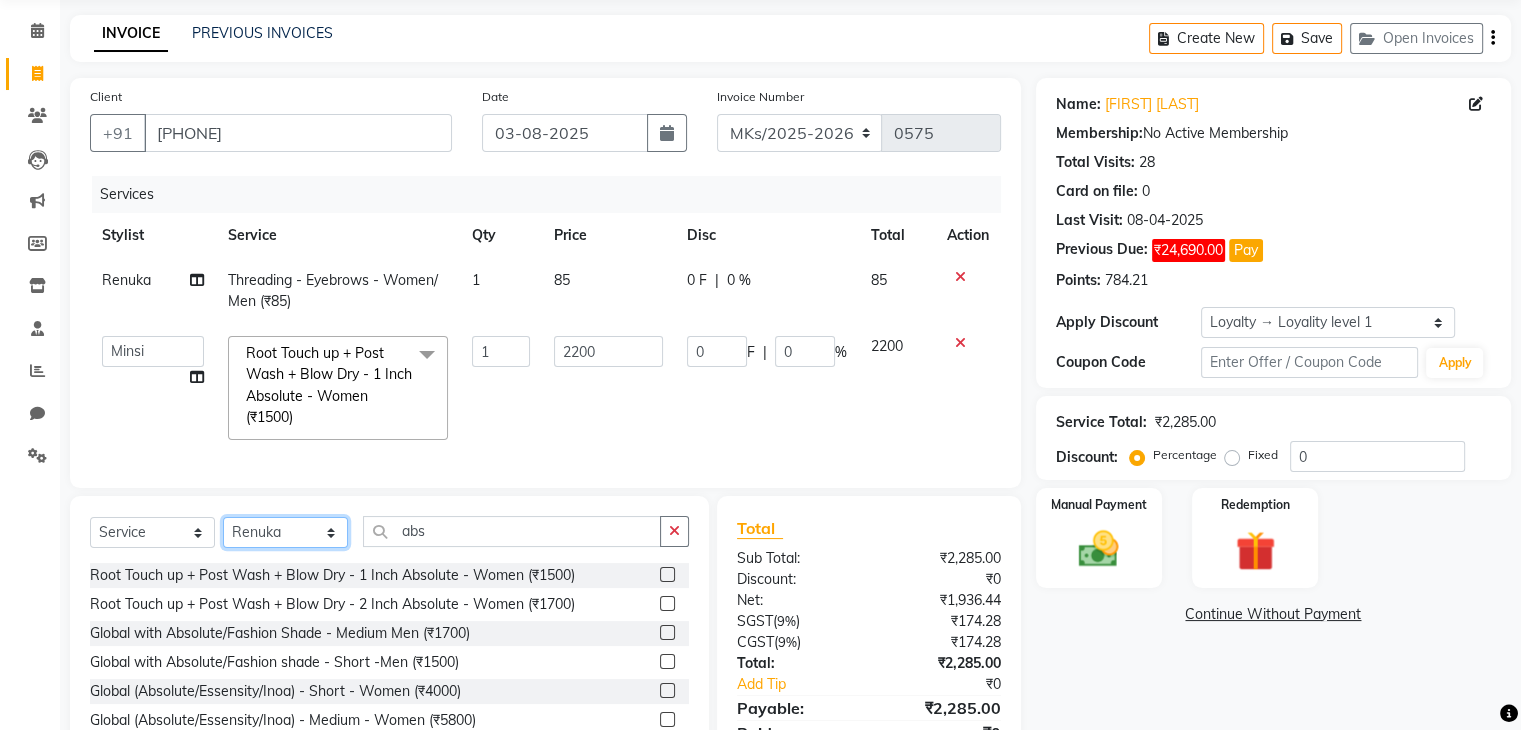 click on "Select Stylist Madhuri Jadhav Minsi Ramesh Renuka Riya Sandhaya Santoshi" 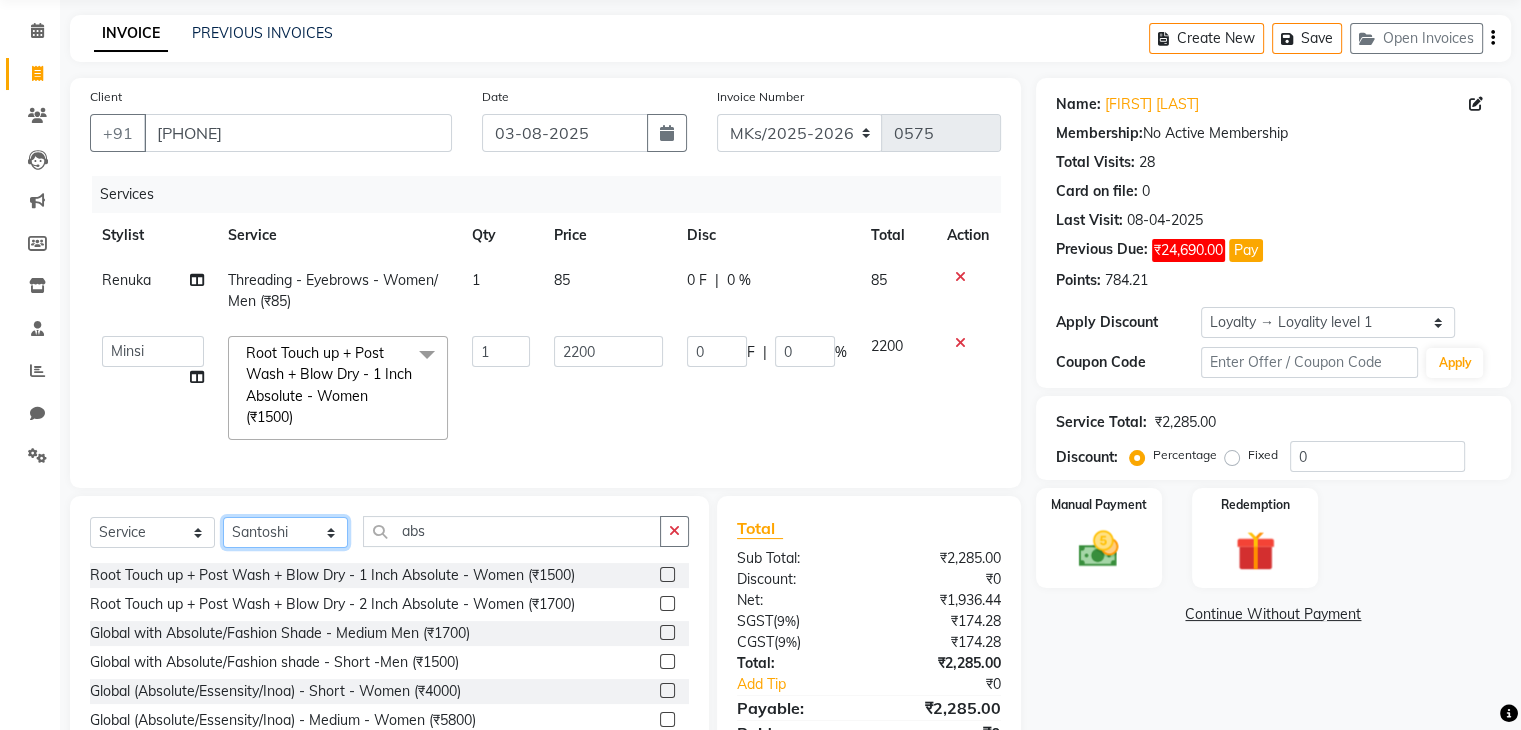 click on "Select Stylist Madhuri Jadhav Minsi Ramesh Renuka Riya Sandhaya Santoshi" 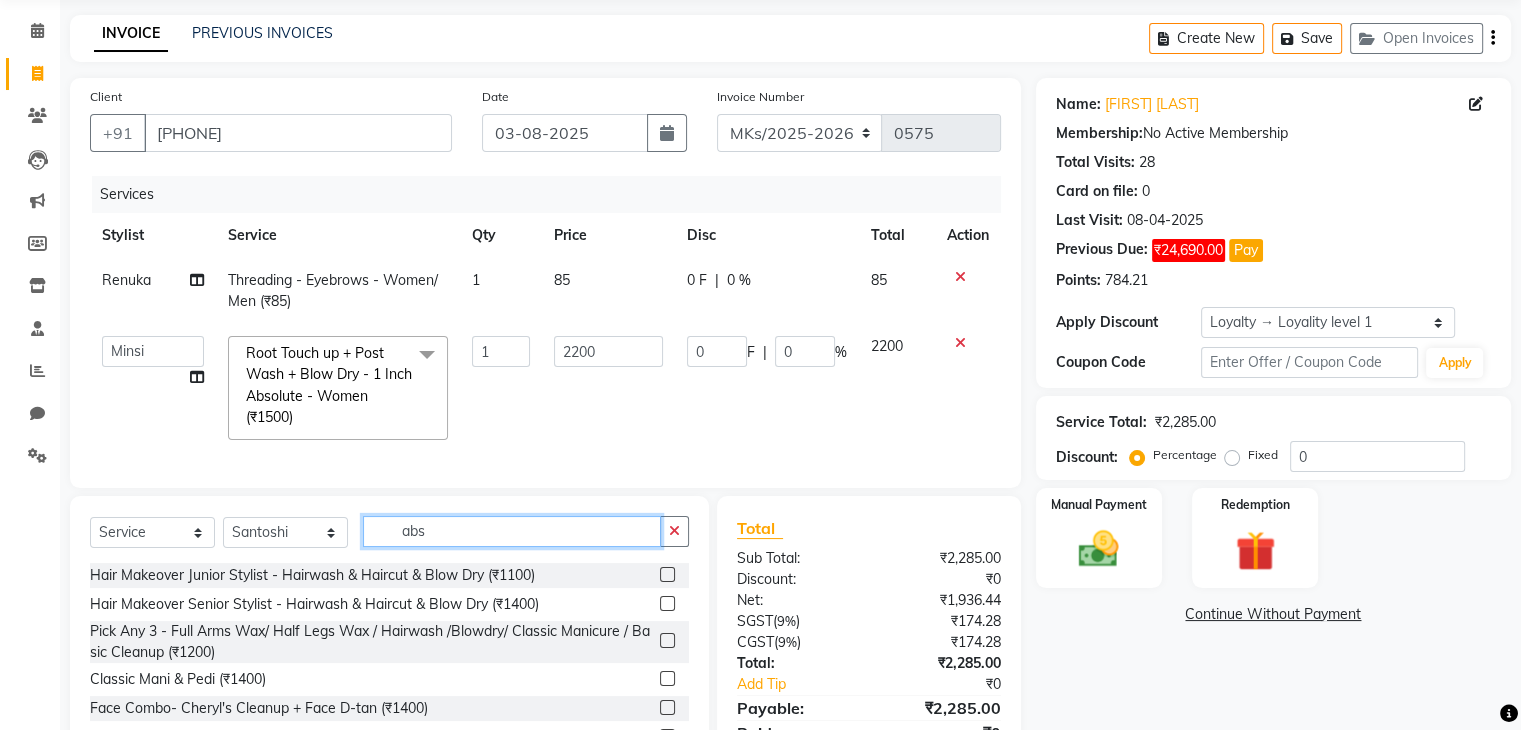 click on "abs" 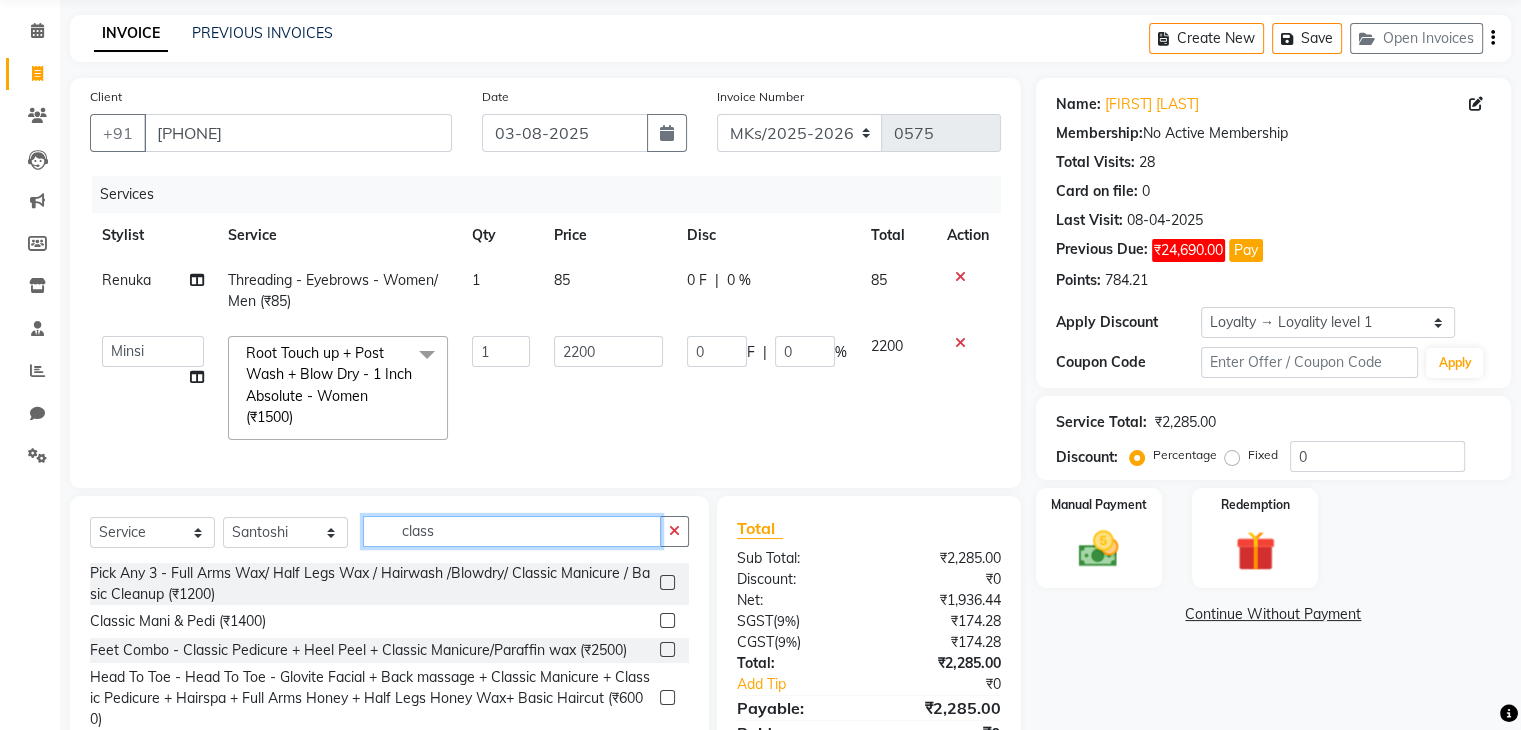 scroll, scrollTop: 178, scrollLeft: 0, axis: vertical 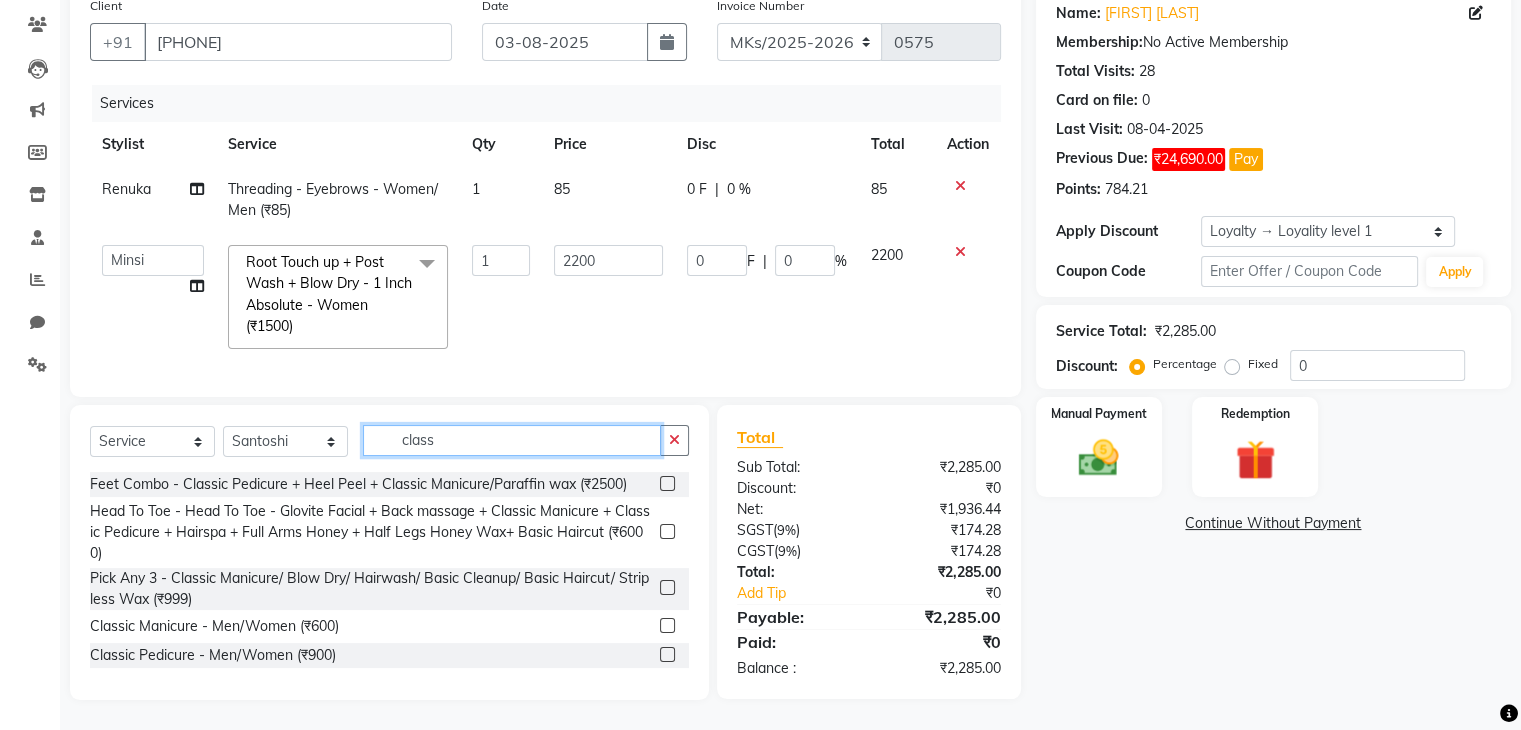 type on "class" 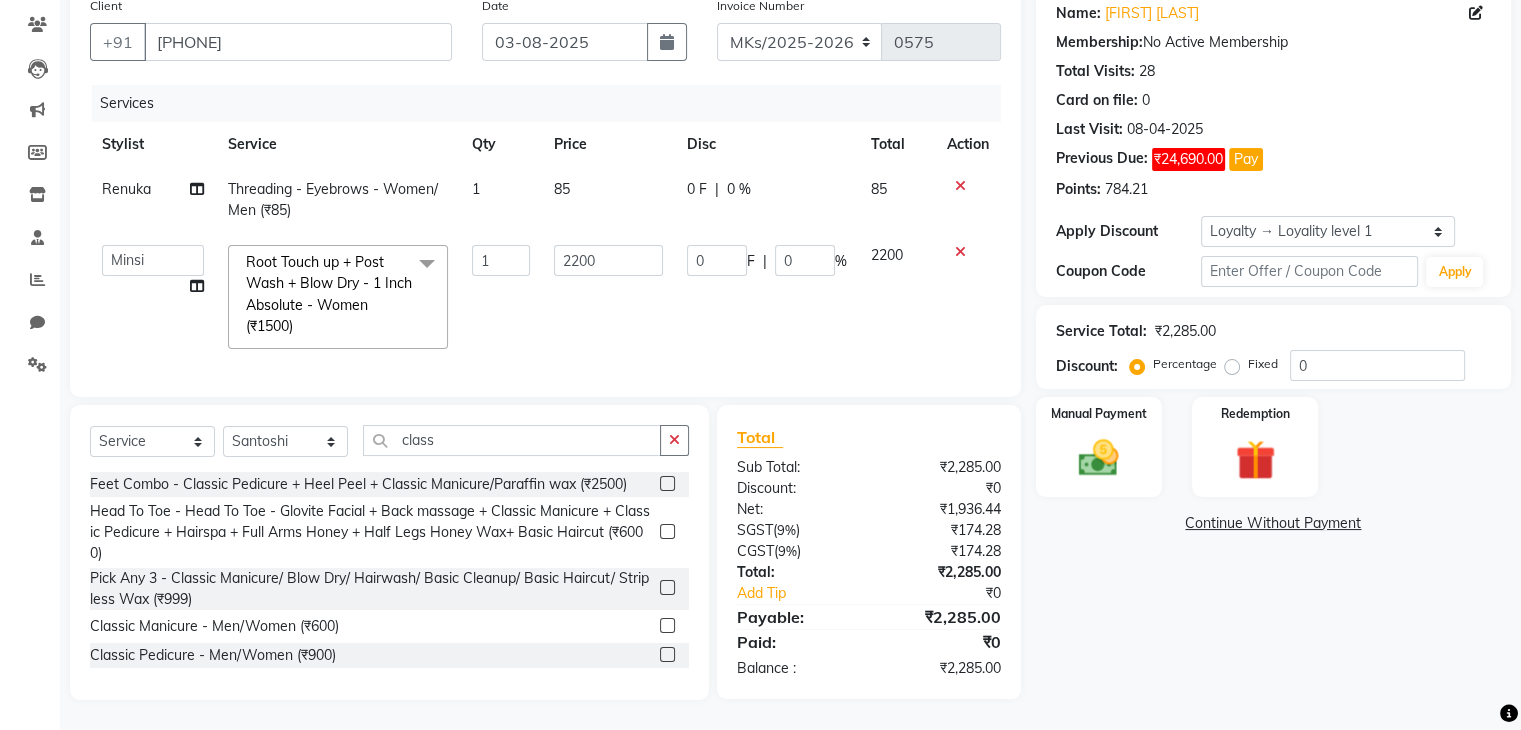 click 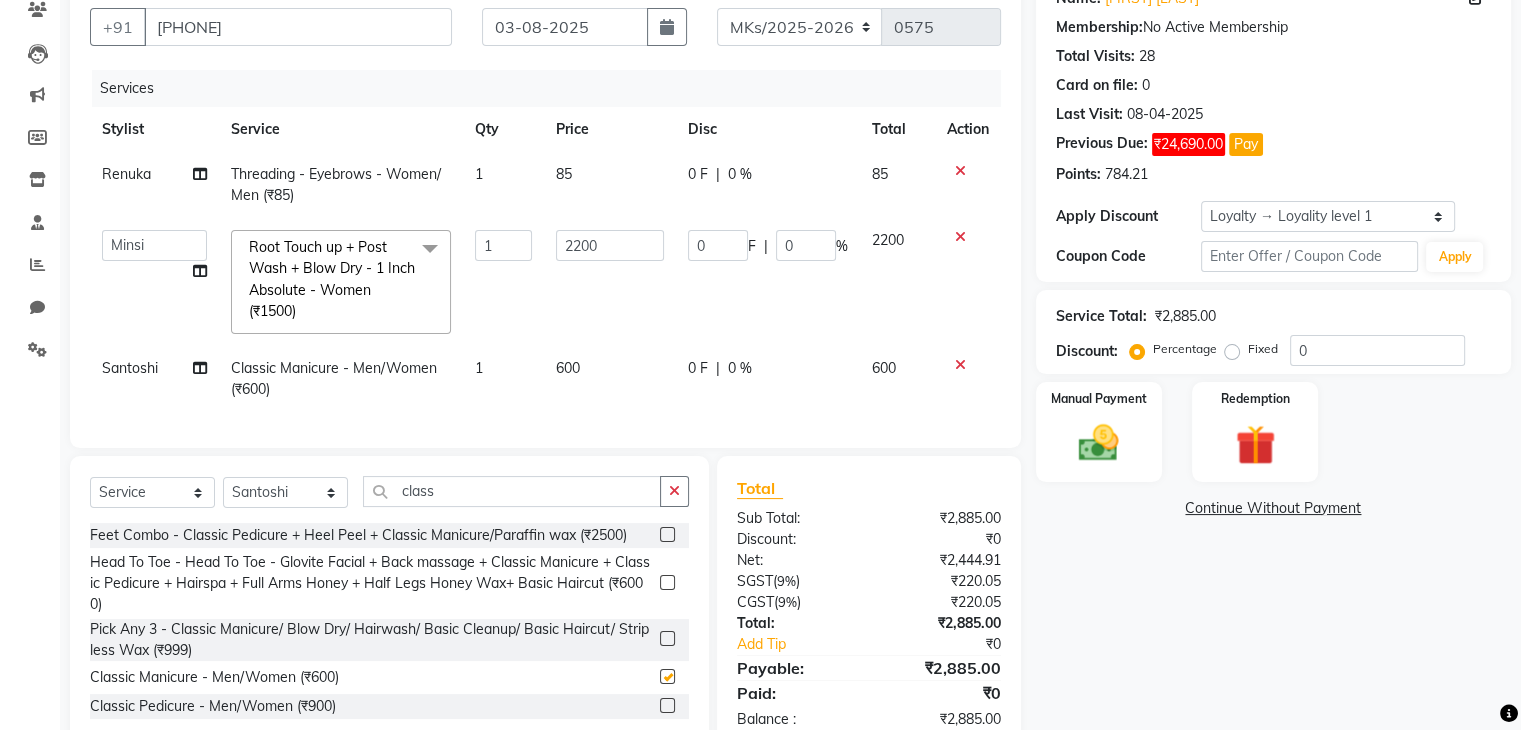 checkbox on "false" 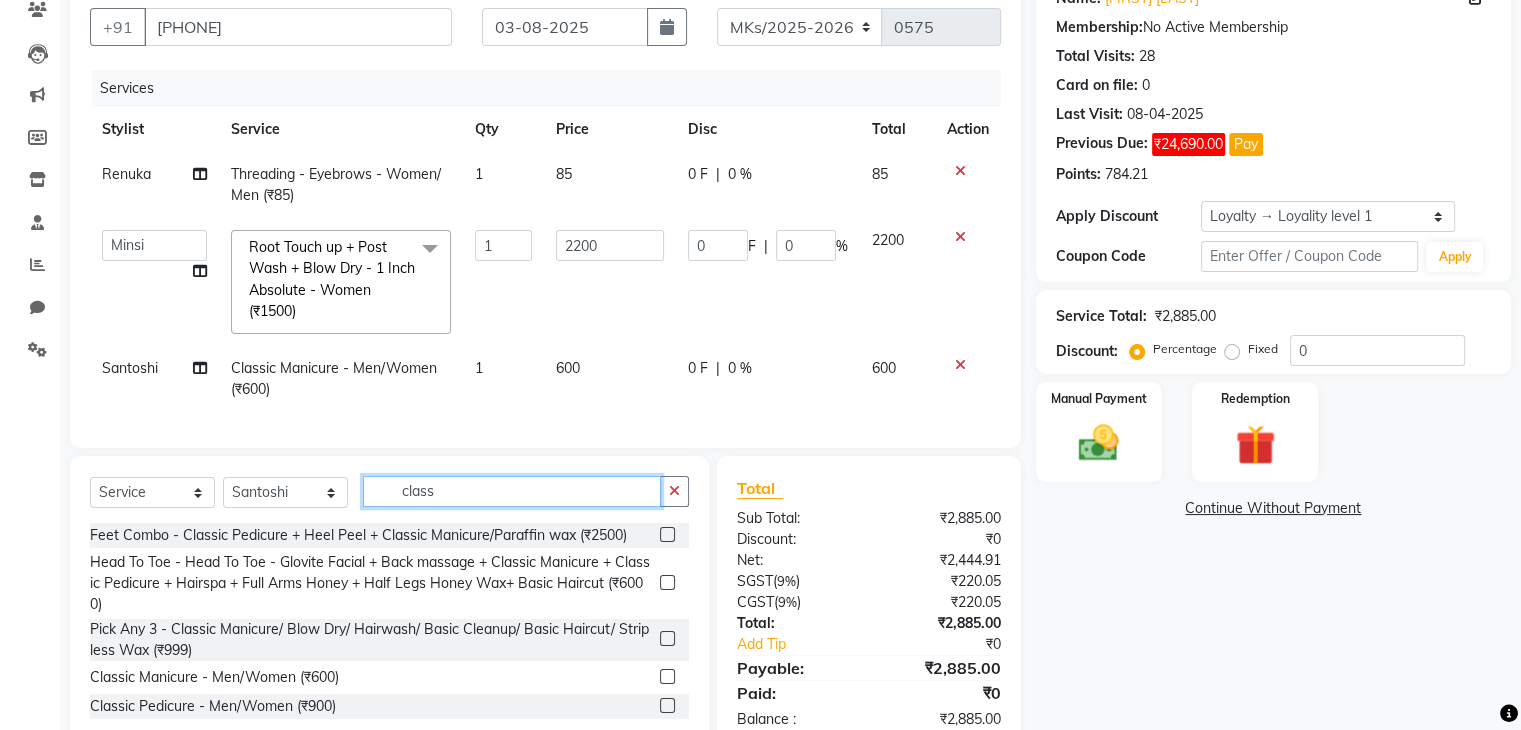 click on "class" 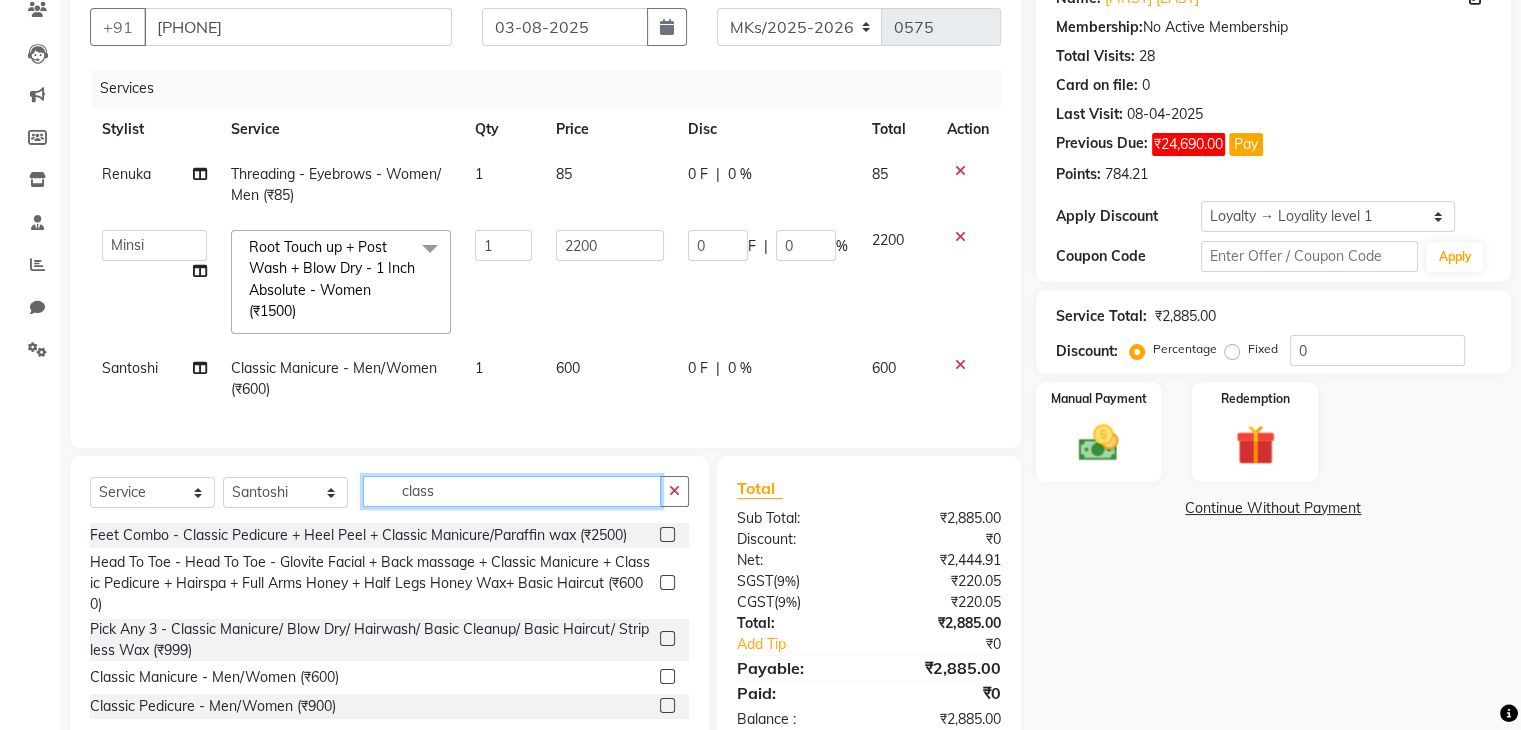 click on "class" 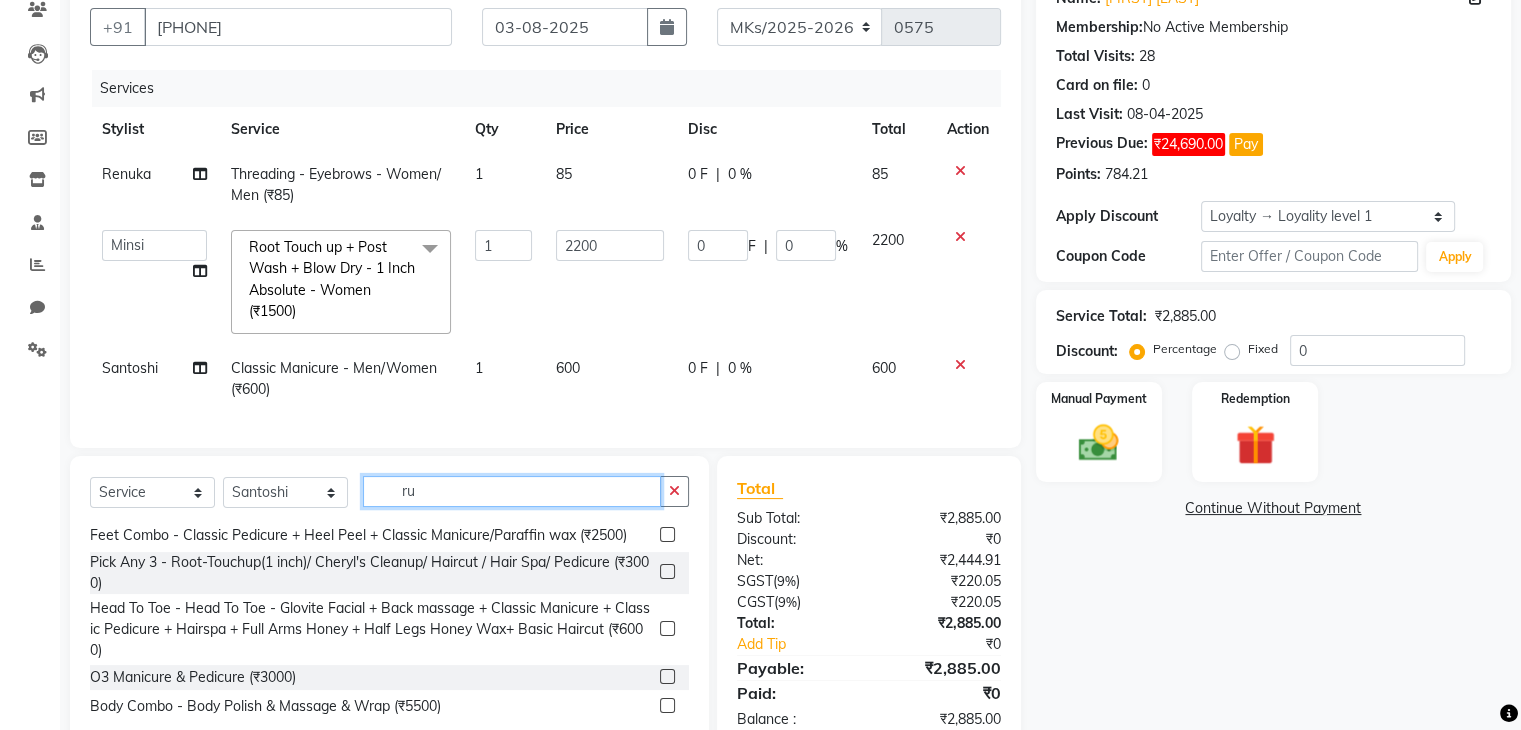 scroll, scrollTop: 0, scrollLeft: 0, axis: both 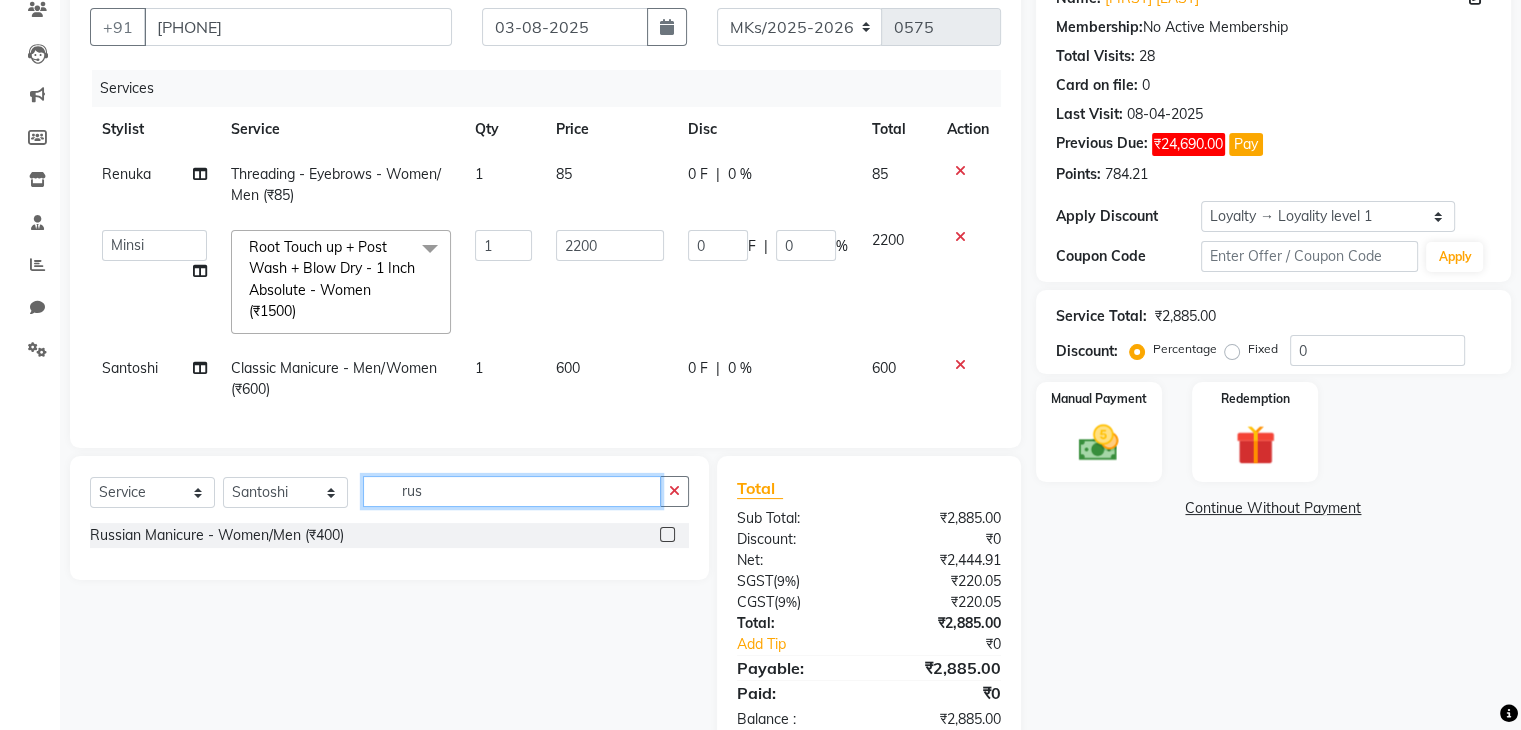 type on "rus" 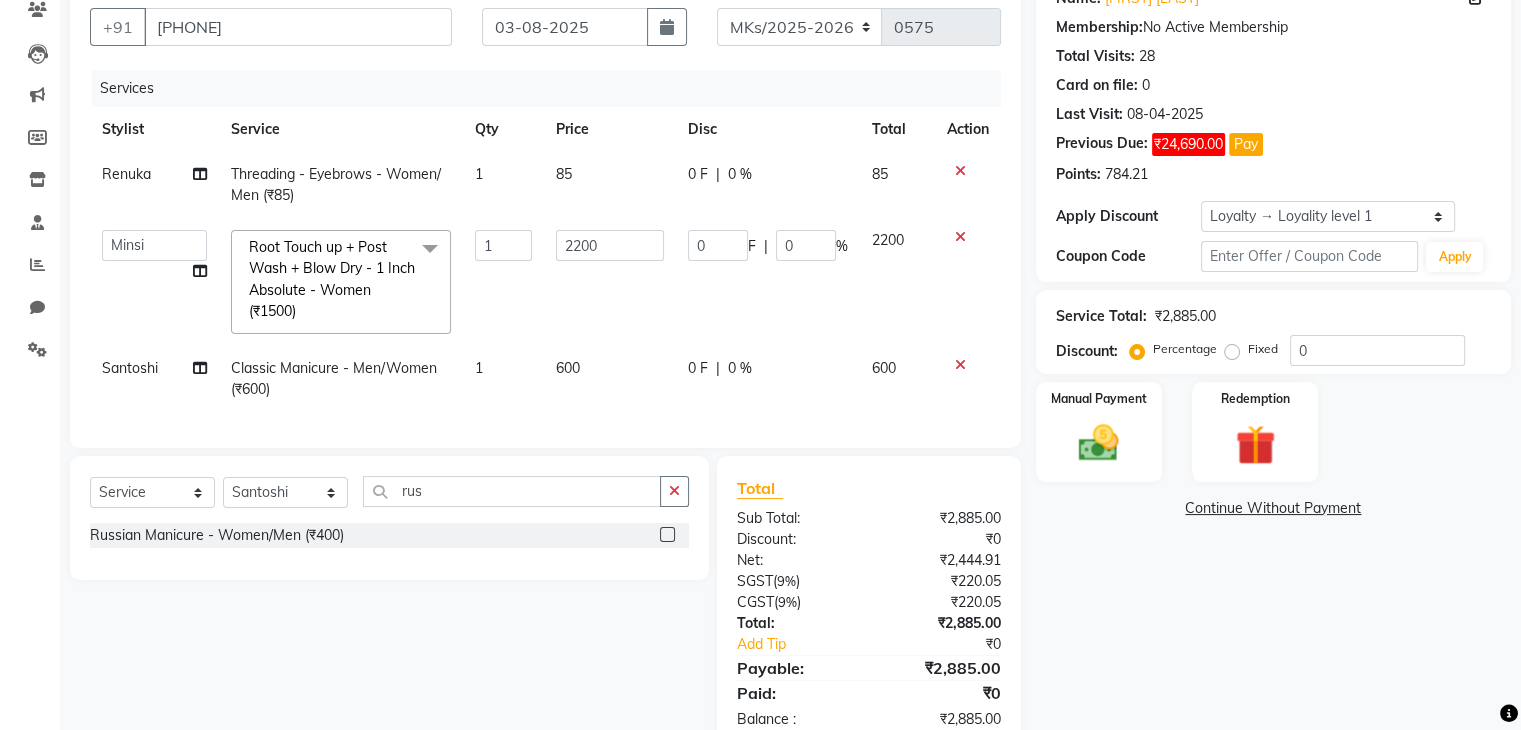 click 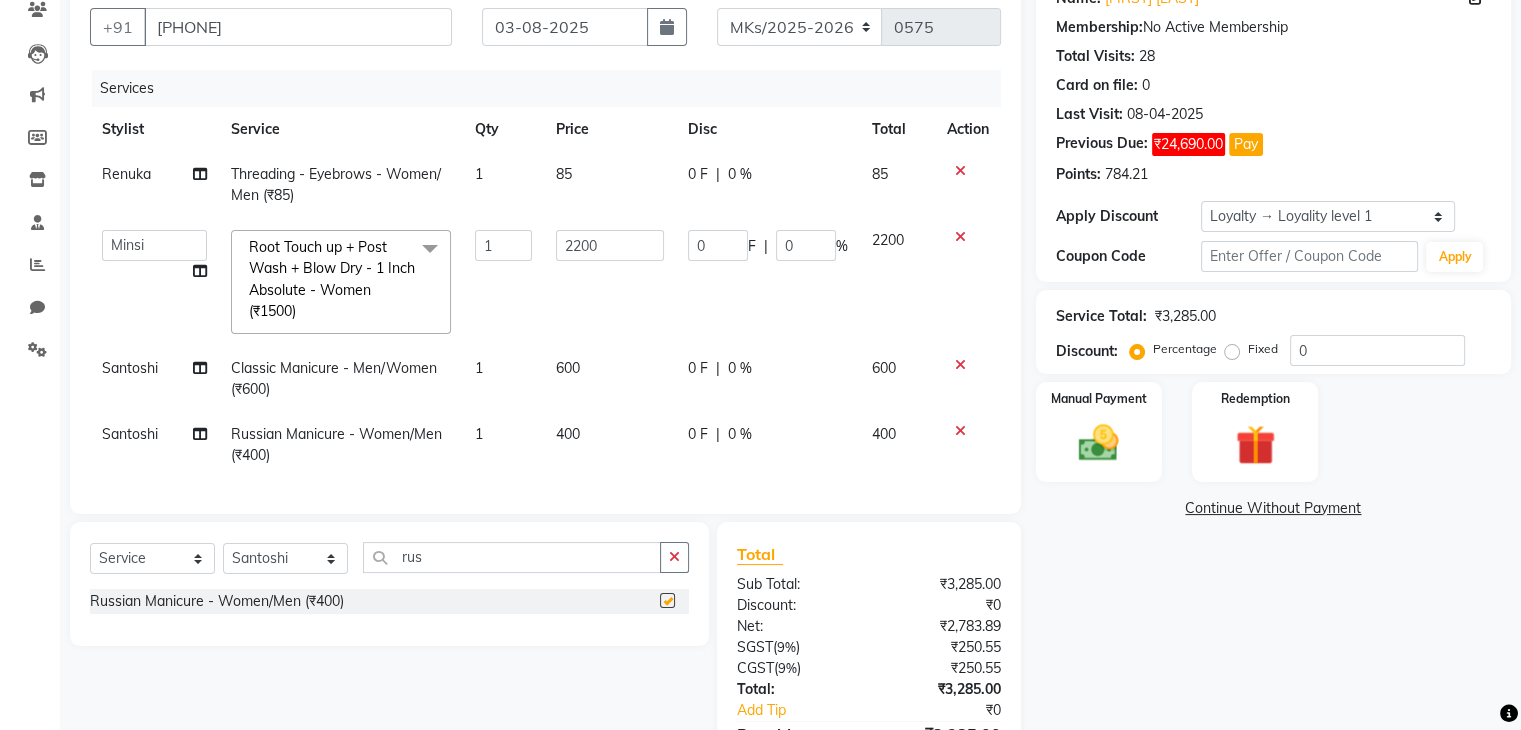 checkbox on "false" 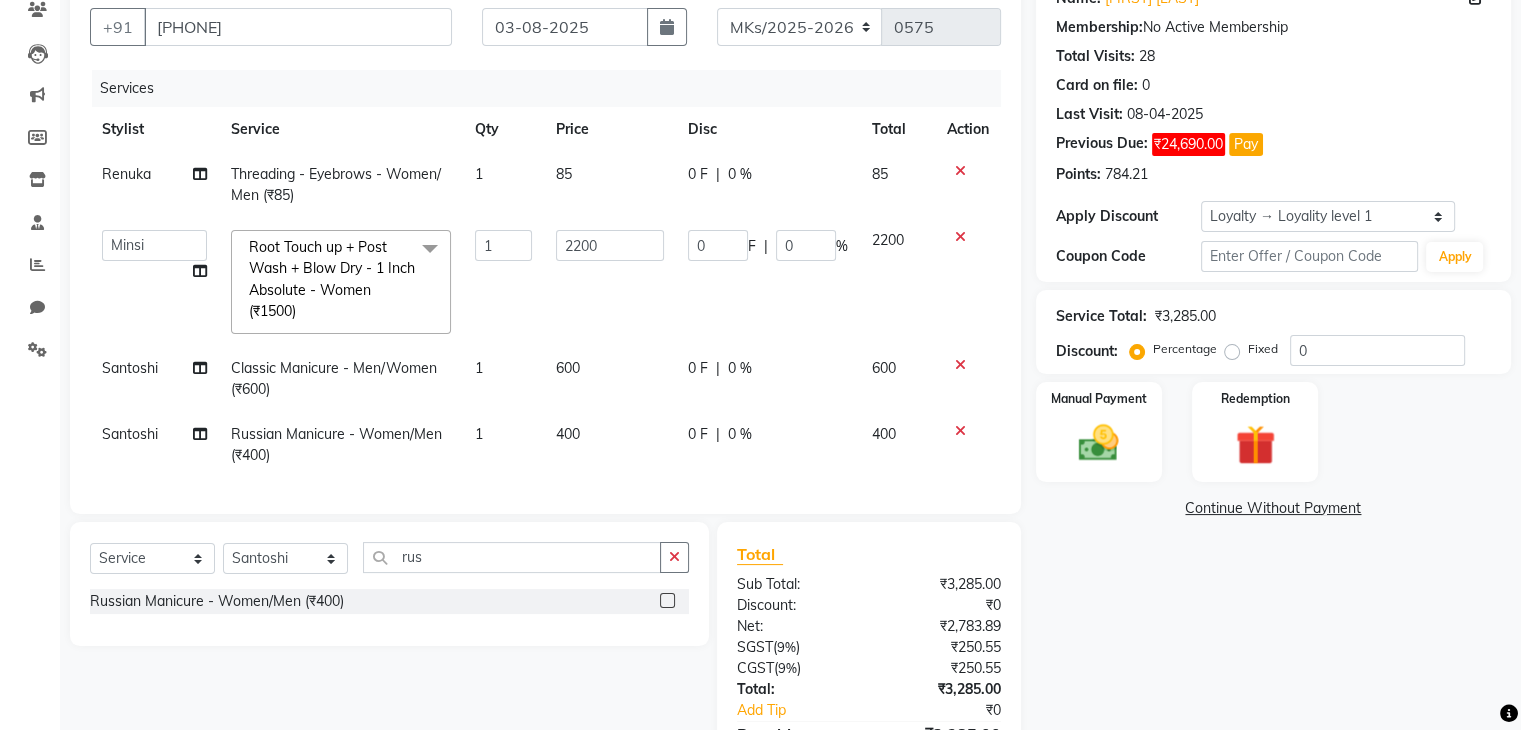scroll, scrollTop: 309, scrollLeft: 0, axis: vertical 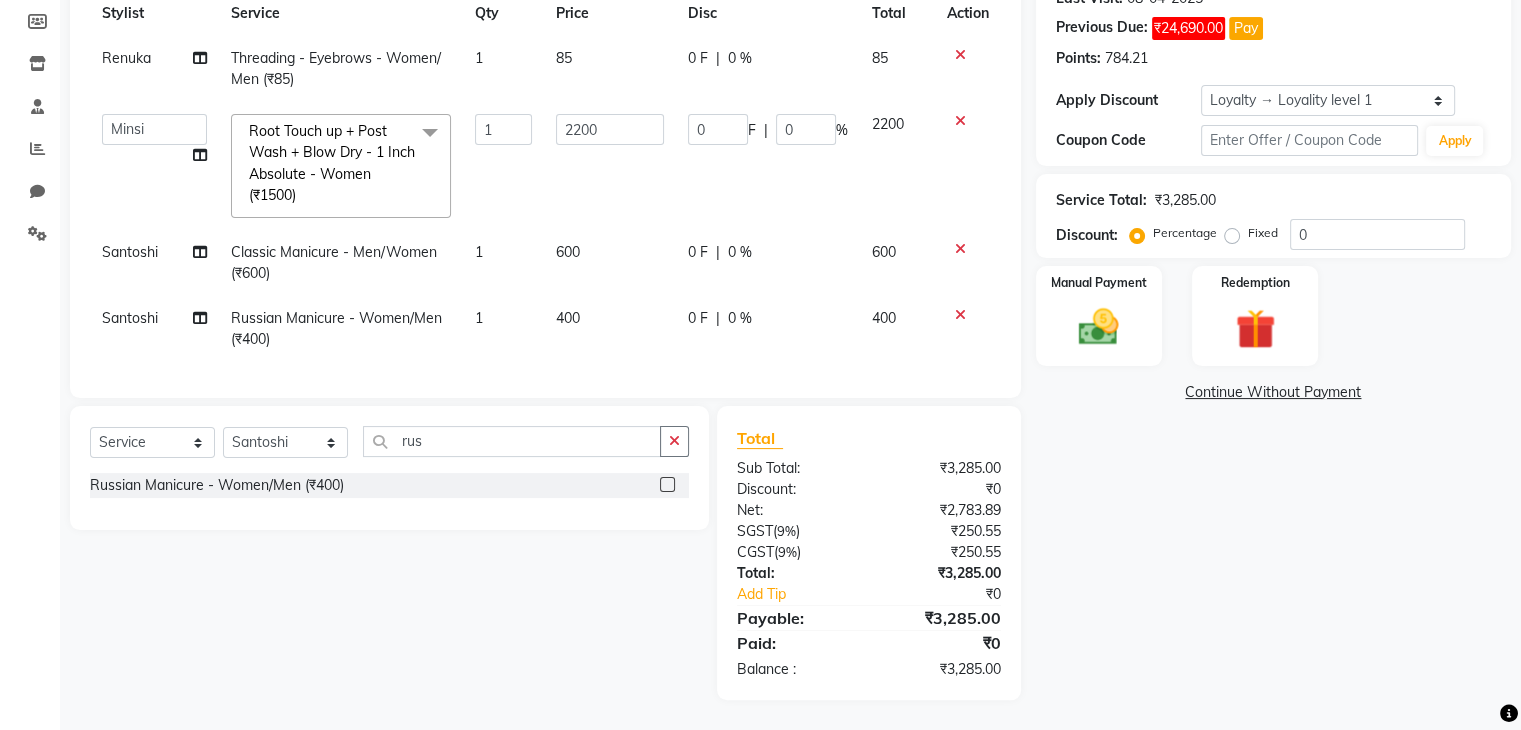 click on "0 F | 0 %" 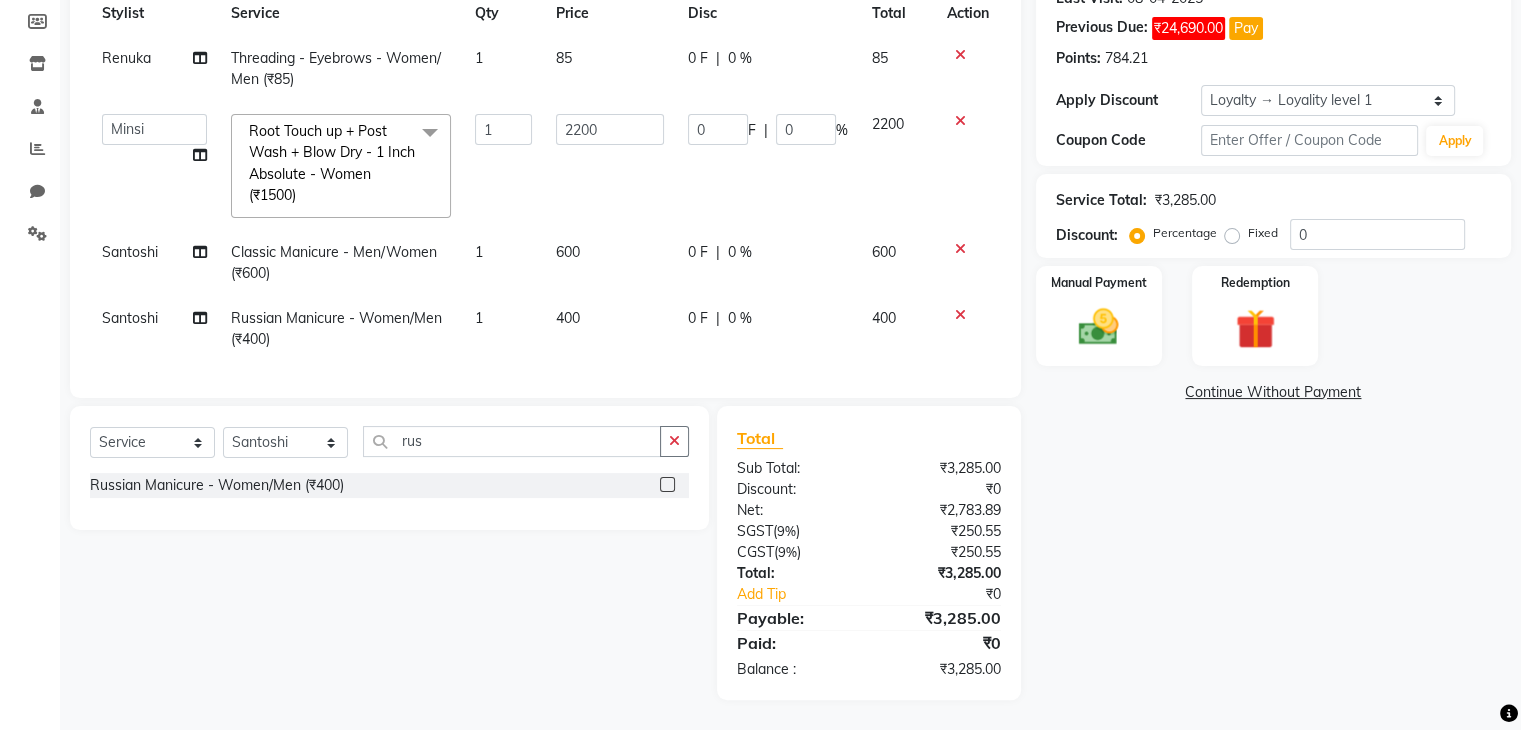 select on "74294" 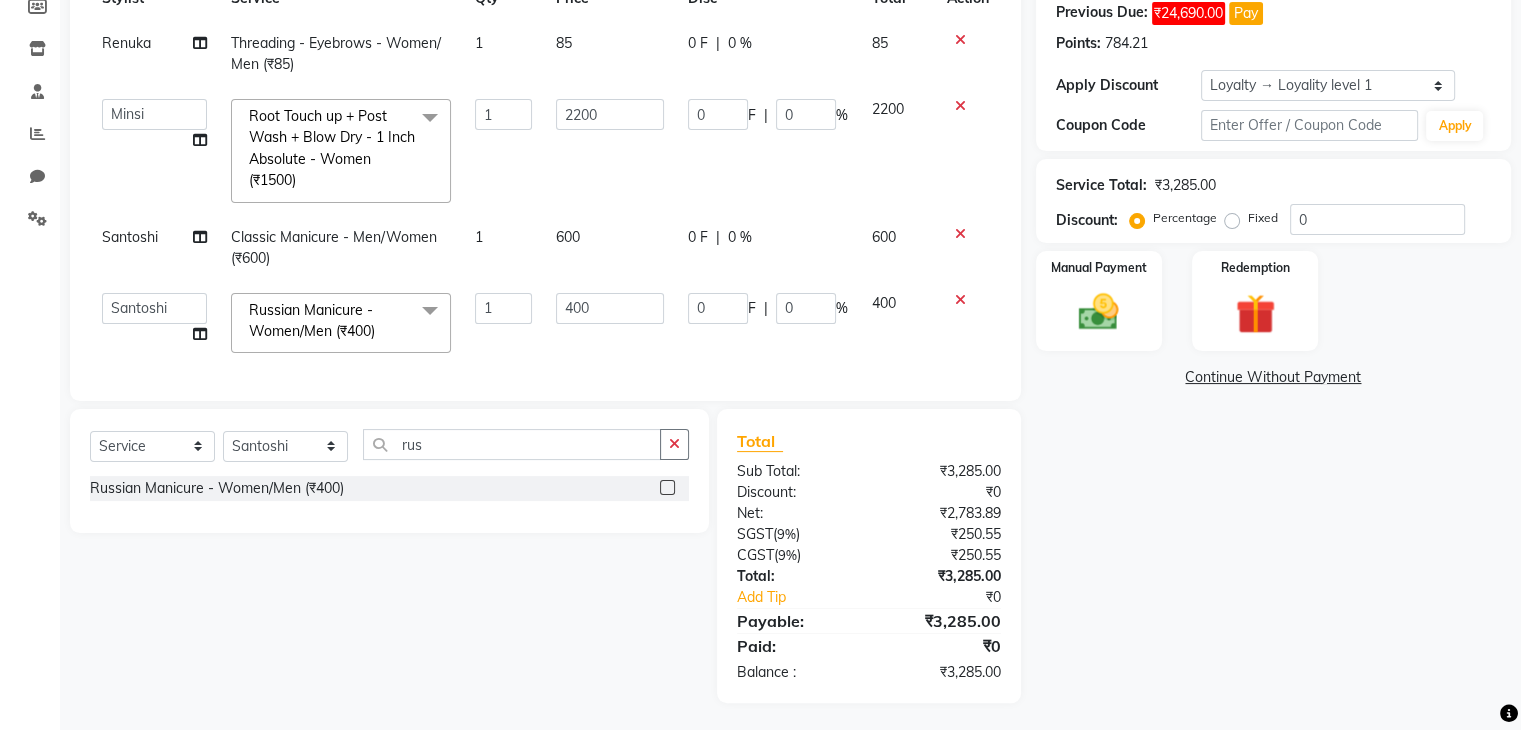 click on "1" 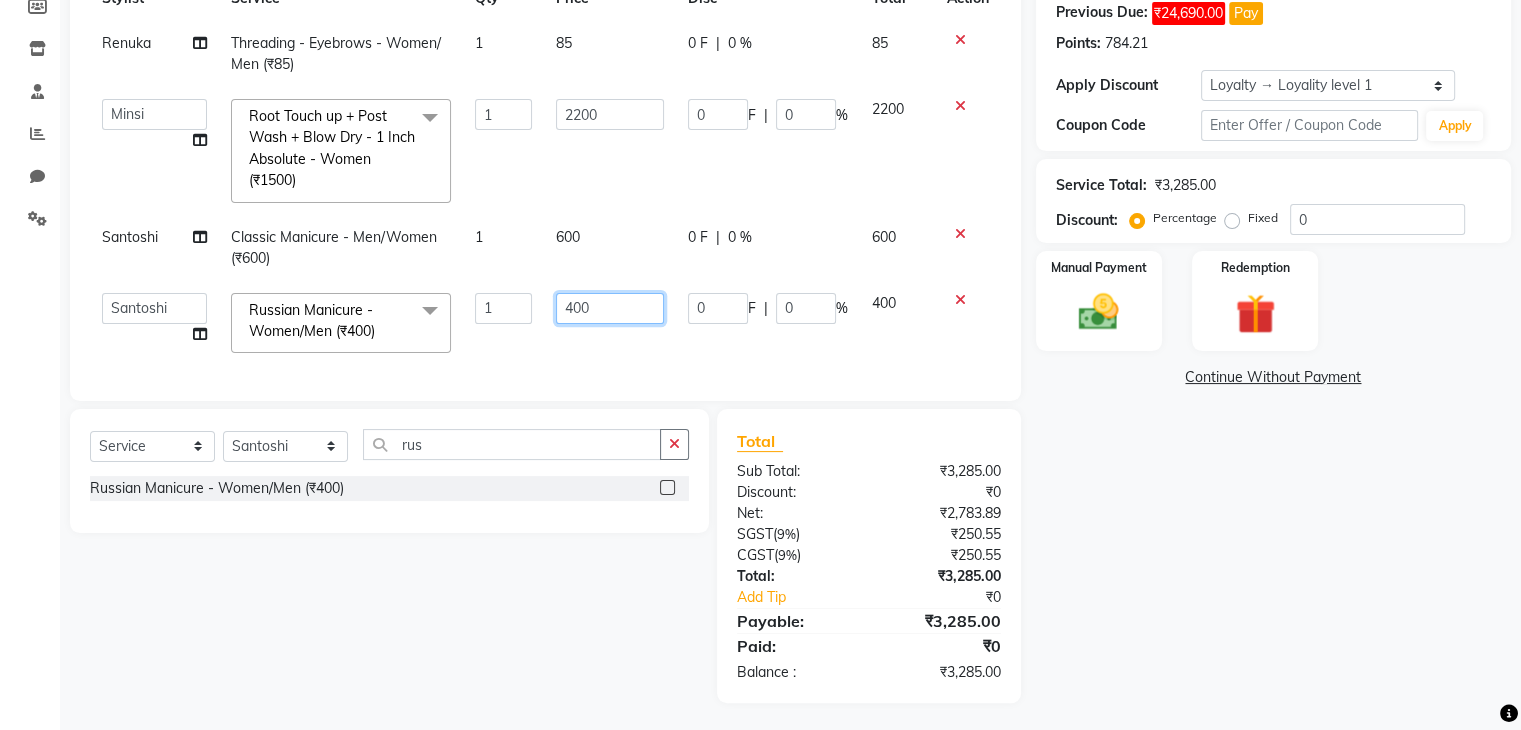 click on "400" 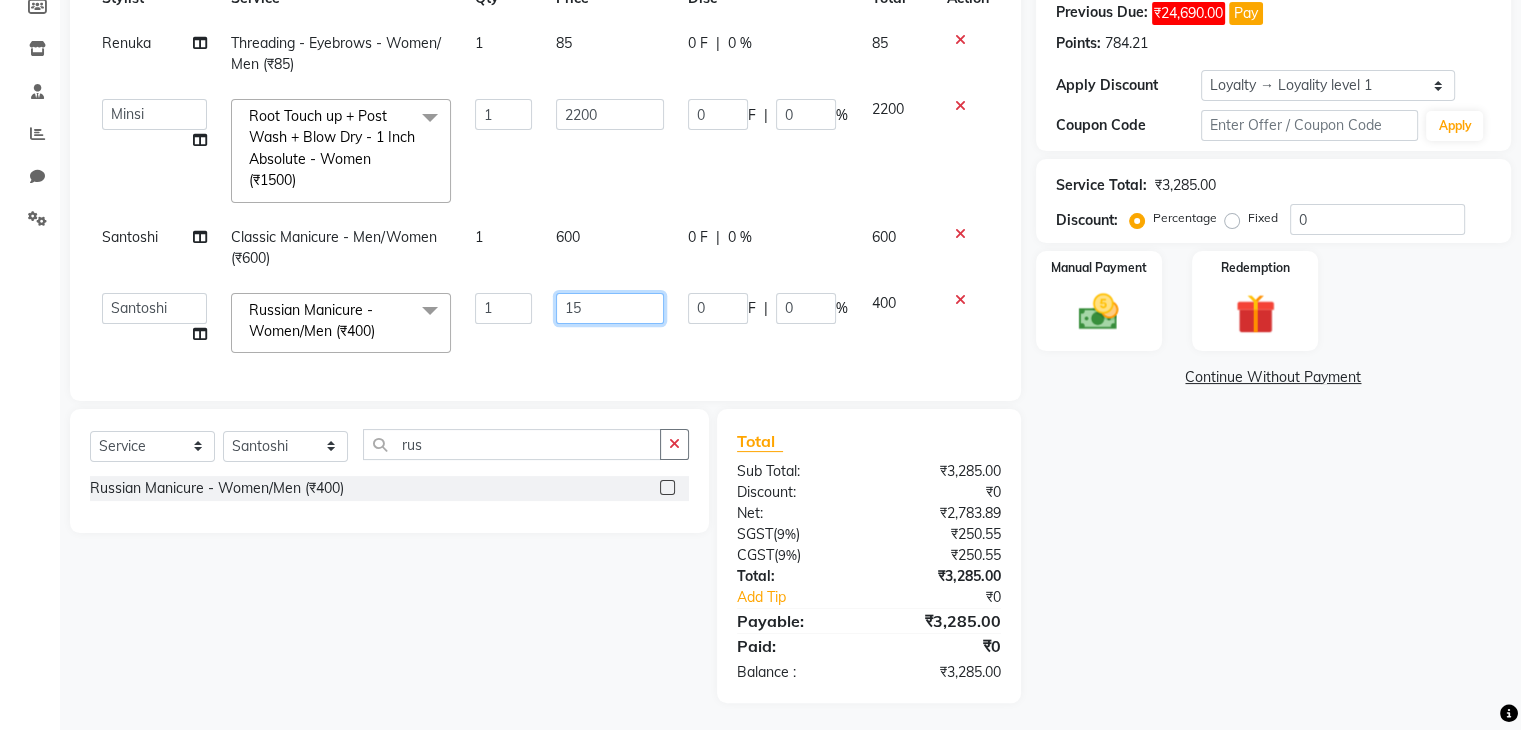 type on "150" 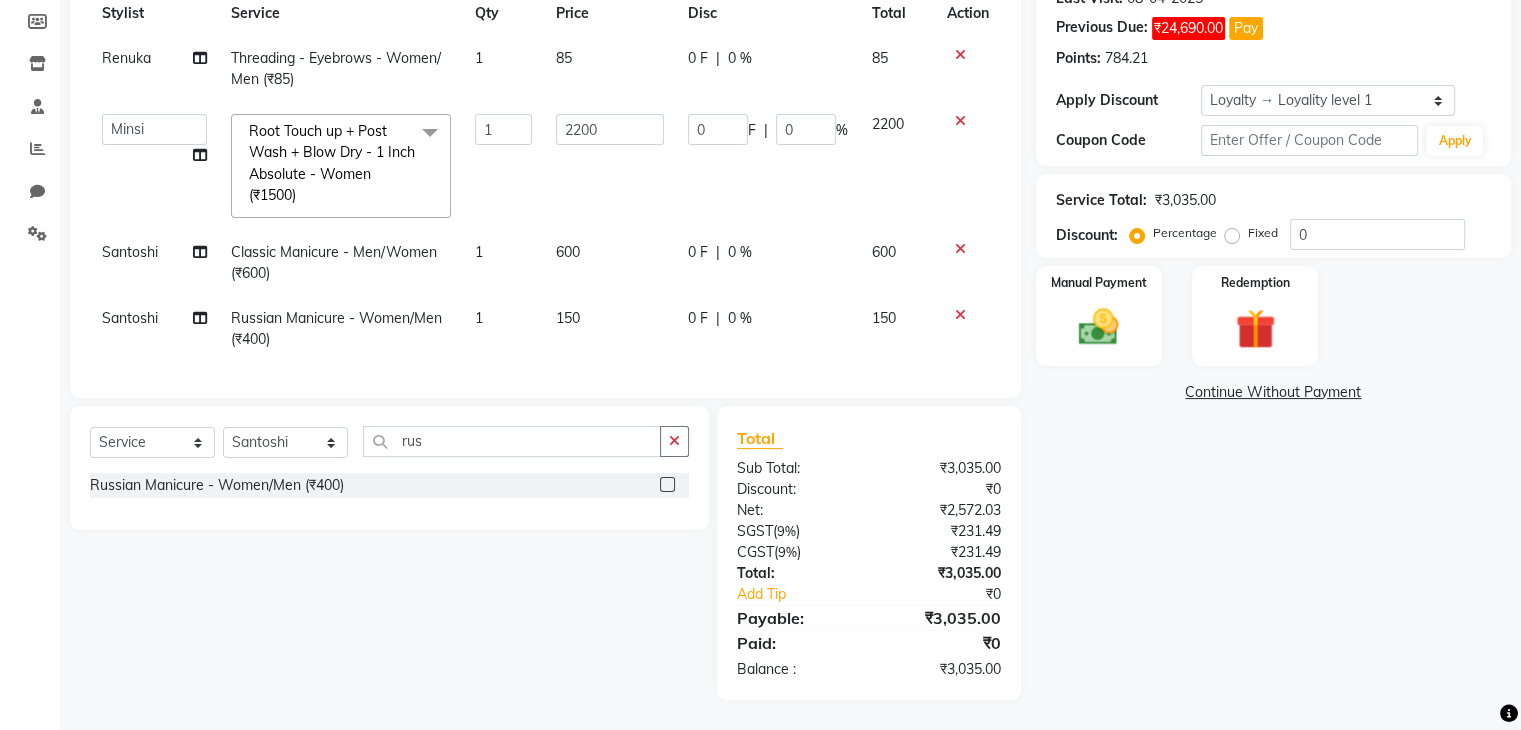 click on "Services Stylist Service Qty Price Disc Total Action Renuka Threading - Eyebrows - Women/ Men (₹85) 1 85 0 F | 0 % 85  Madhuri Jadhav   Minsi   Ramesh   Renuka   Riya   Sandhaya   Santoshi  Root Touch up + Post Wash + Blow Dry  - 1 Inch Absolute - Women (₹1500)  x Hair Makeover  Junior Stylist - Hairwash & Haircut & Blow Dry Hair Makeover  Senior Stylist - Hairwash & Haircut & Blow Dry Pick Any 3 - Full Arms Wax/ Half Legs Wax /  Hairwash /Blowdry/ Classic Manicure / Basic Cleanup Classic Mani & Pedi Face Combo- Cheryl's Cleanup + Face D-tan Waxing Combo - Full Arms +Full Legs O3 Wax Gel Polish Hands & Feet Haircut + Hair Color (Men) Hair Combo - Hydrating Hair Spa & Scalp Exfoliation/Foot Massage (10 min) Spa Manicure & Pedicure Nail Extensions & Nail Art Feet Combo - Classic Pedicure + Heel Peel + Classic  Manicure/Paraffin wax  Pick Any 3 - Root-Touchup(1 inch)/ Cheryl's Cleanup/ Haircut / Hair Spa/  Pedicure O3 Facial + O3 D-tan O3 Manicure & Pedicure  Body Combo  - Body Polish & Massage & Wrap Base*" 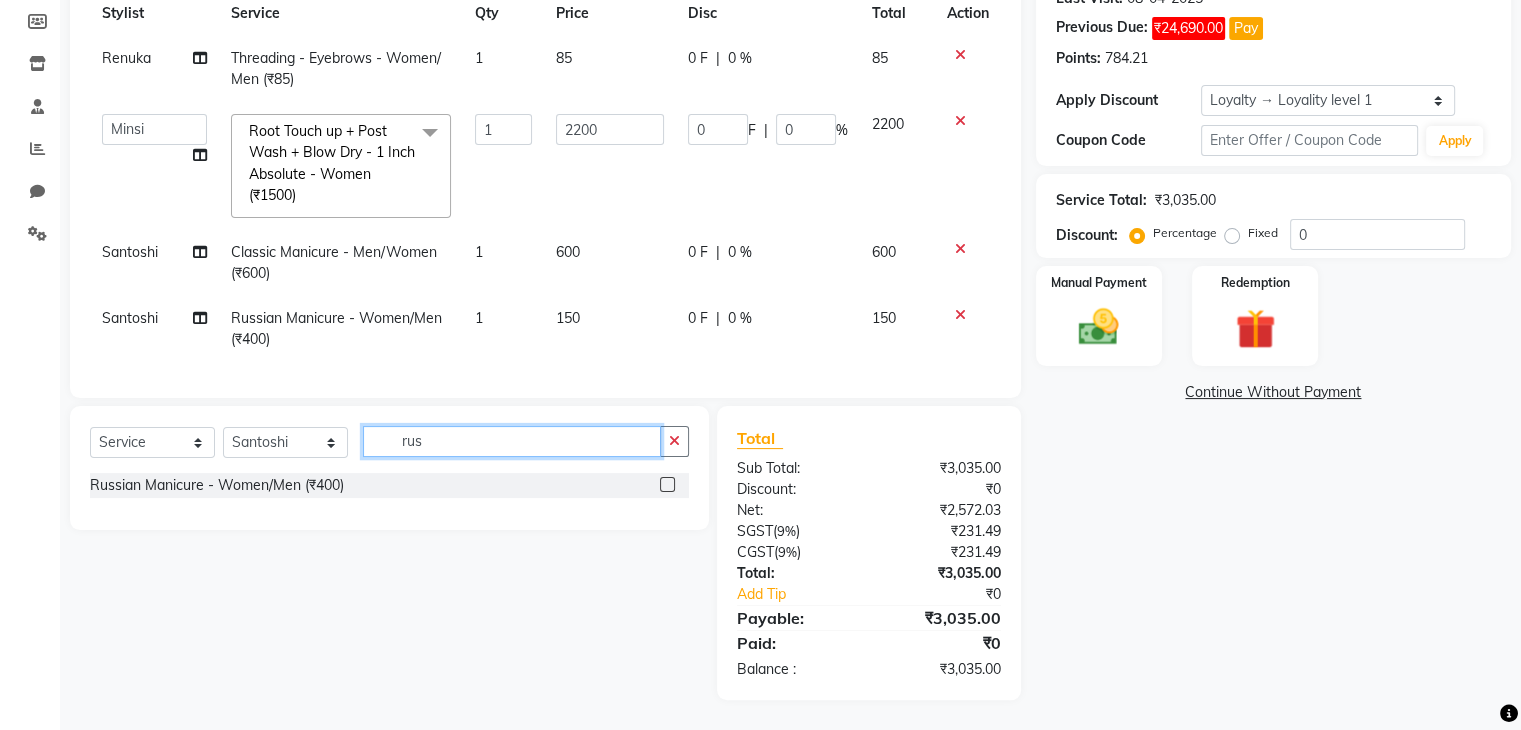 click on "rus" 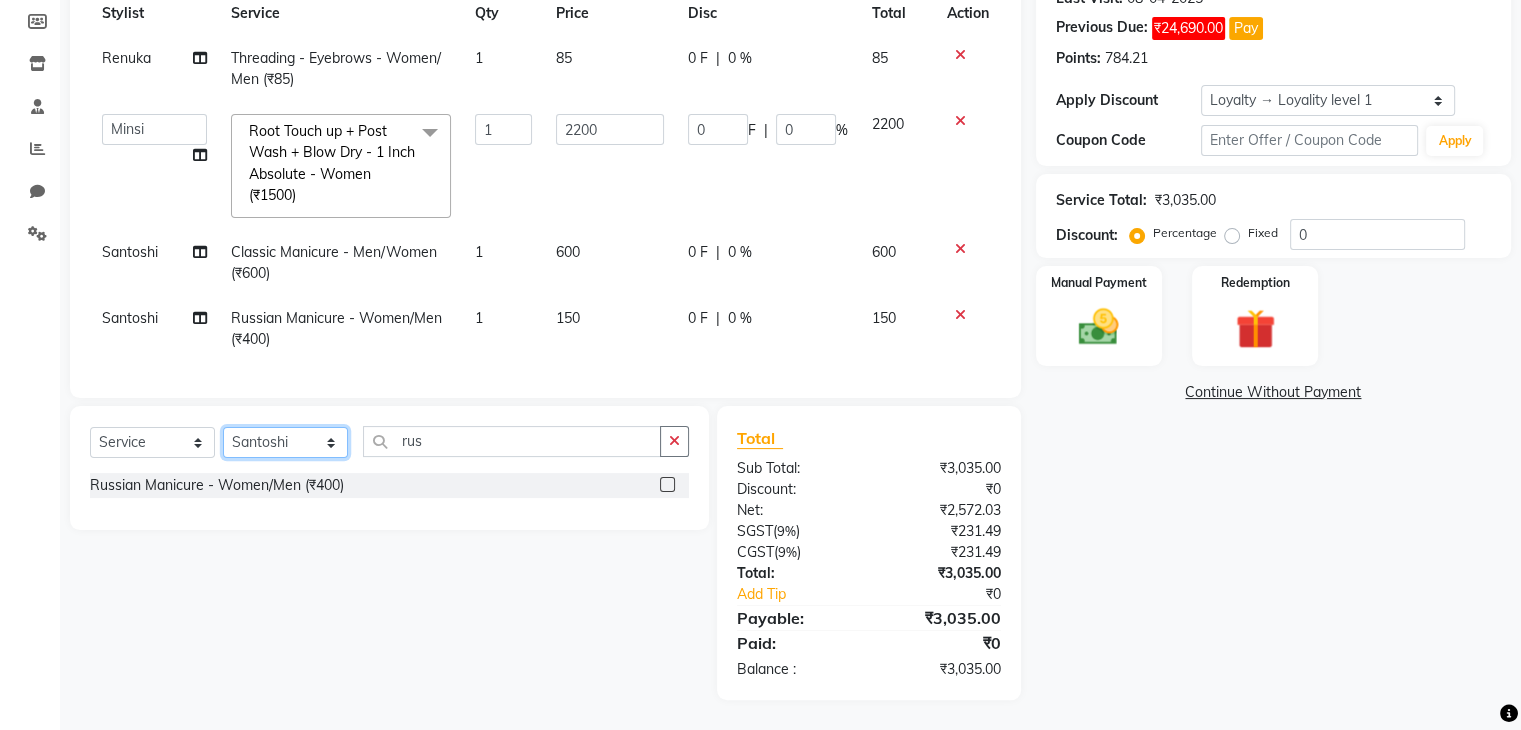 drag, startPoint x: 267, startPoint y: 451, endPoint x: 309, endPoint y: 572, distance: 128.082 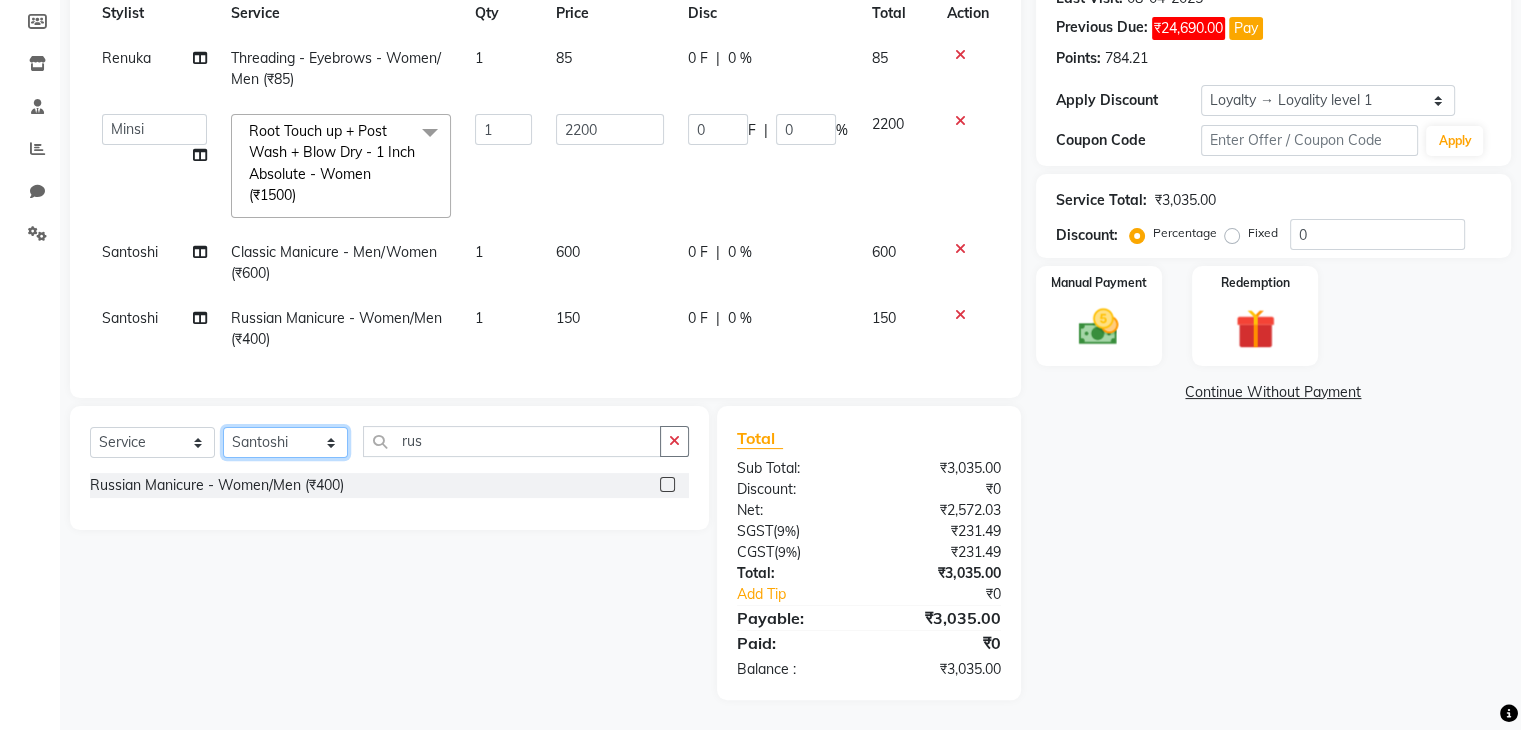 click on "Select  Service  Product  Membership  Package Voucher Prepaid Gift Card  Select Stylist Madhuri Jadhav Minsi Ramesh Renuka Riya Sandhaya Santoshi rus Russian Manicure - Women/Men (₹400)" 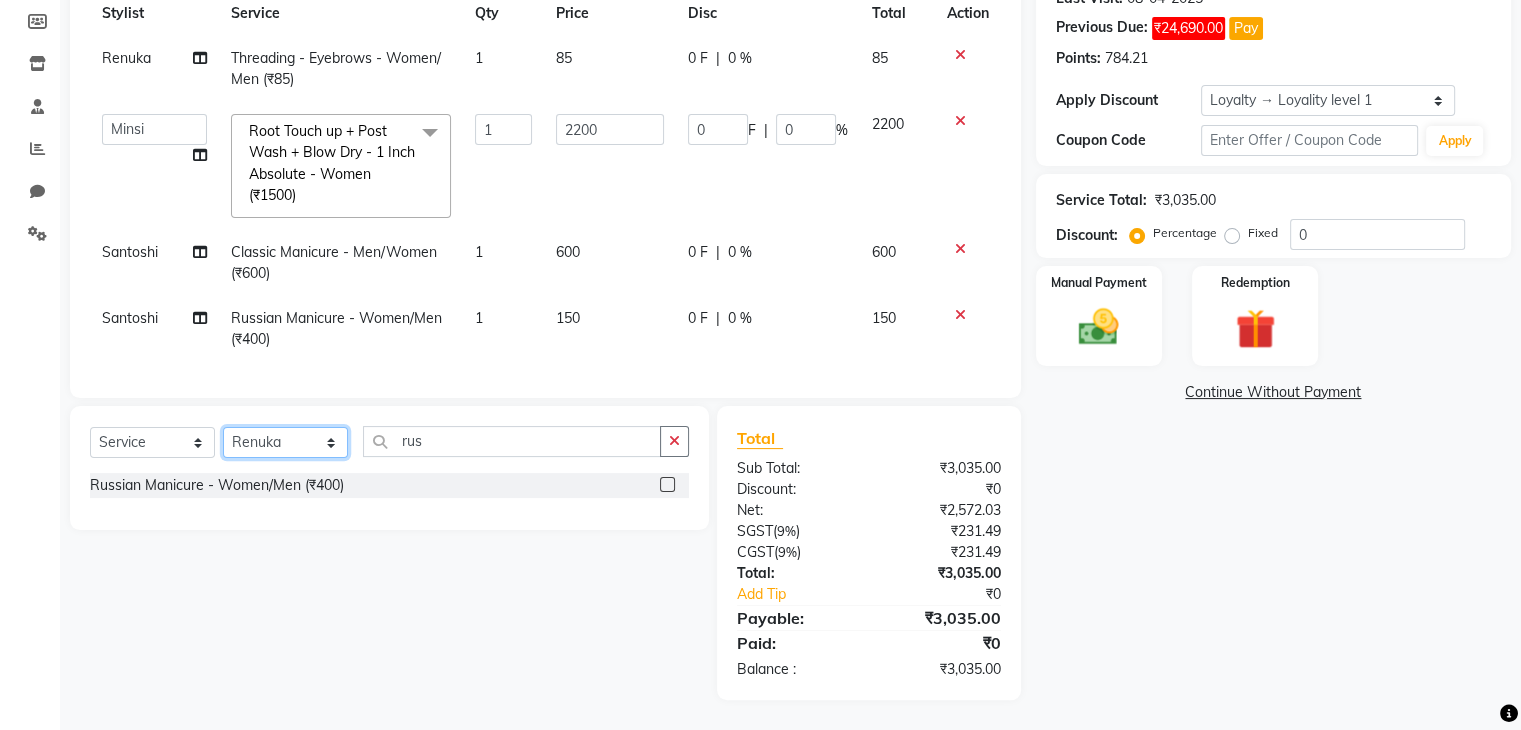 click on "Select Stylist Madhuri Jadhav Minsi Ramesh Renuka Riya Sandhaya Santoshi" 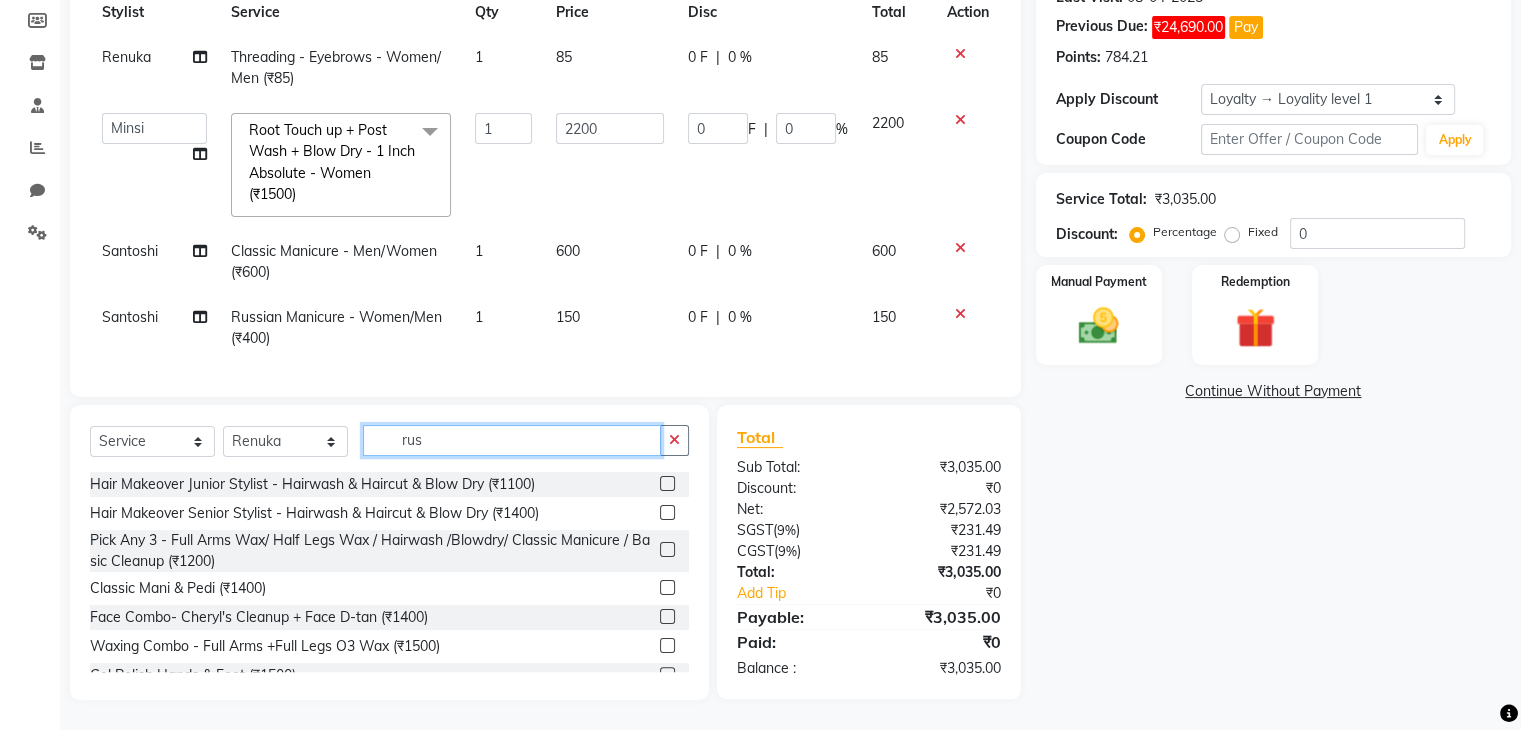 click on "rus" 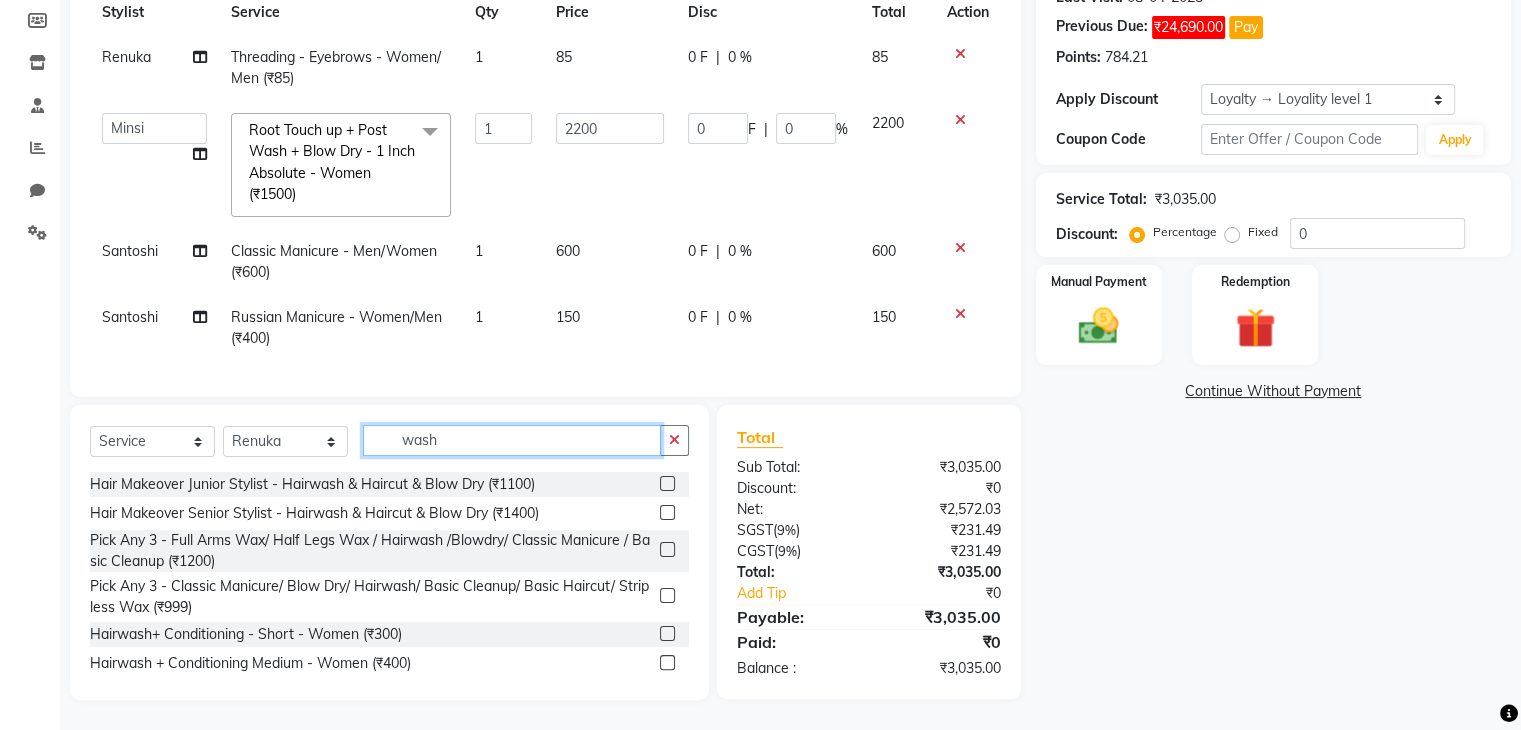 type on "wash" 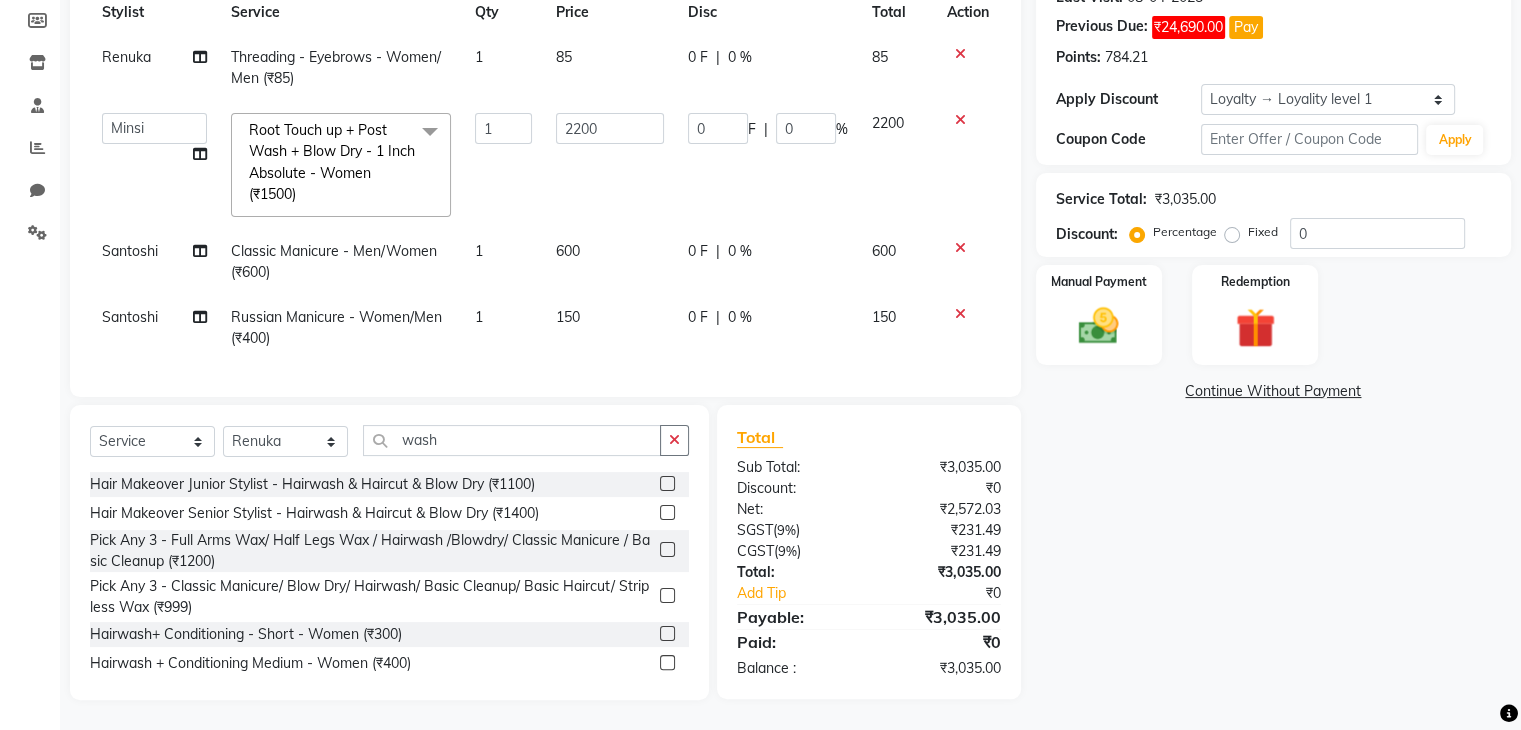 click 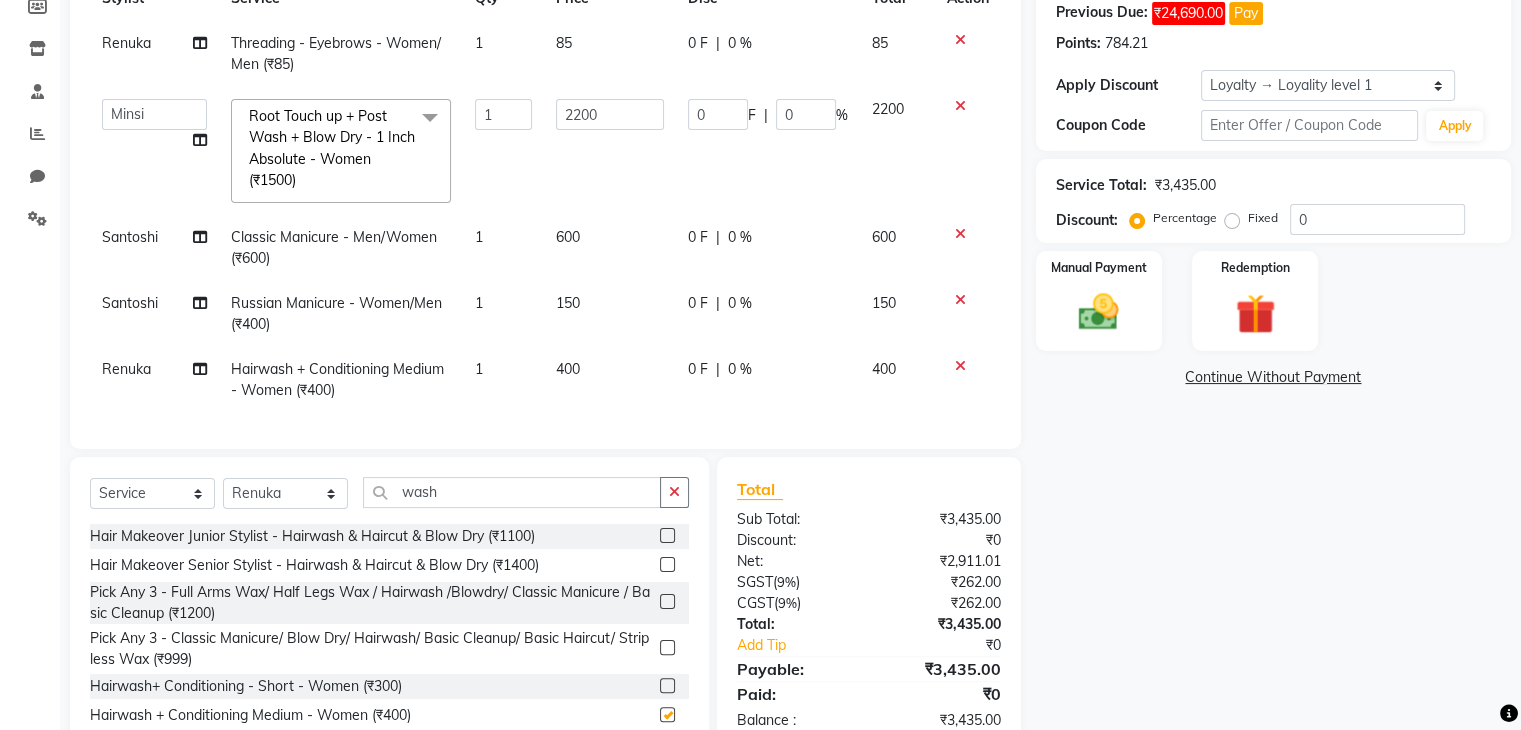 checkbox on "false" 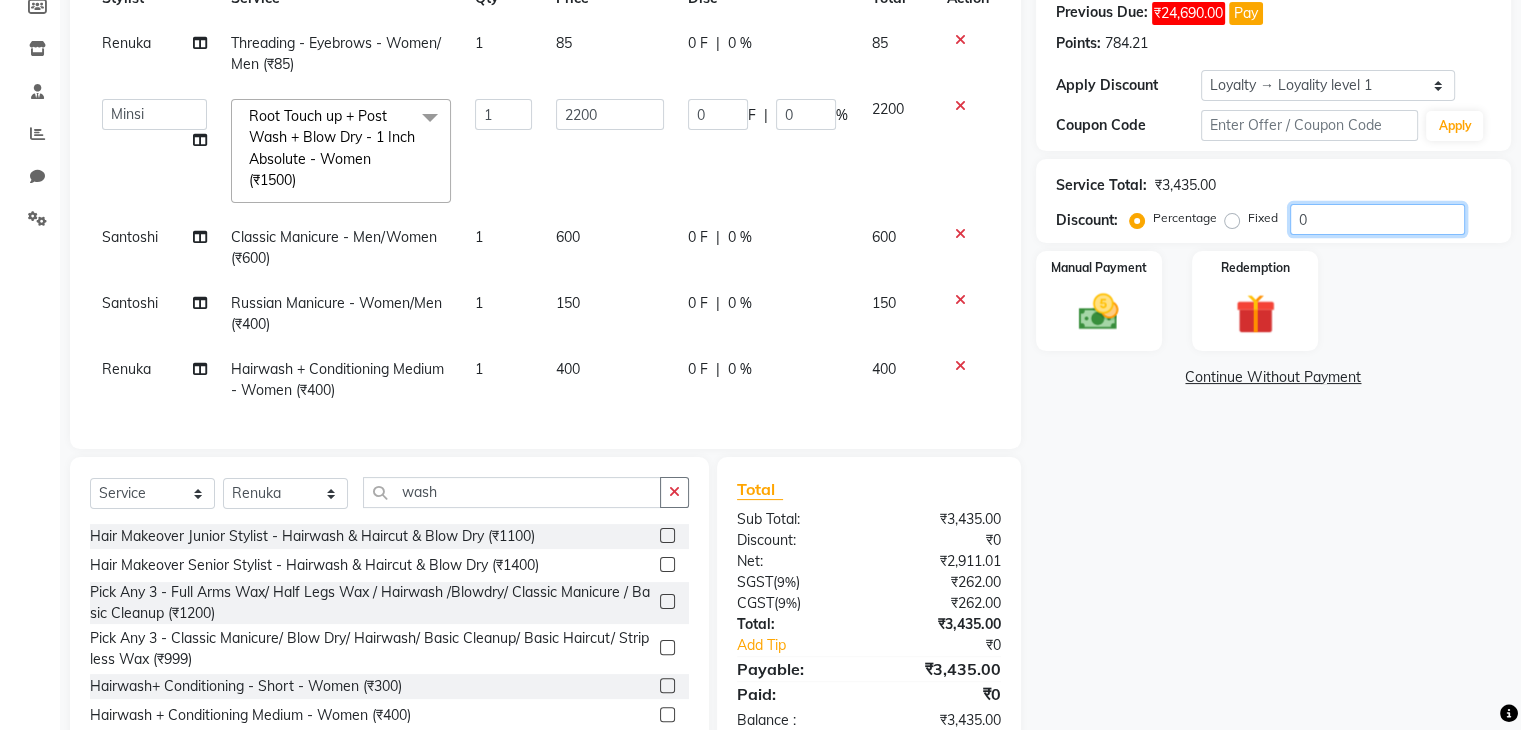 click on "0" 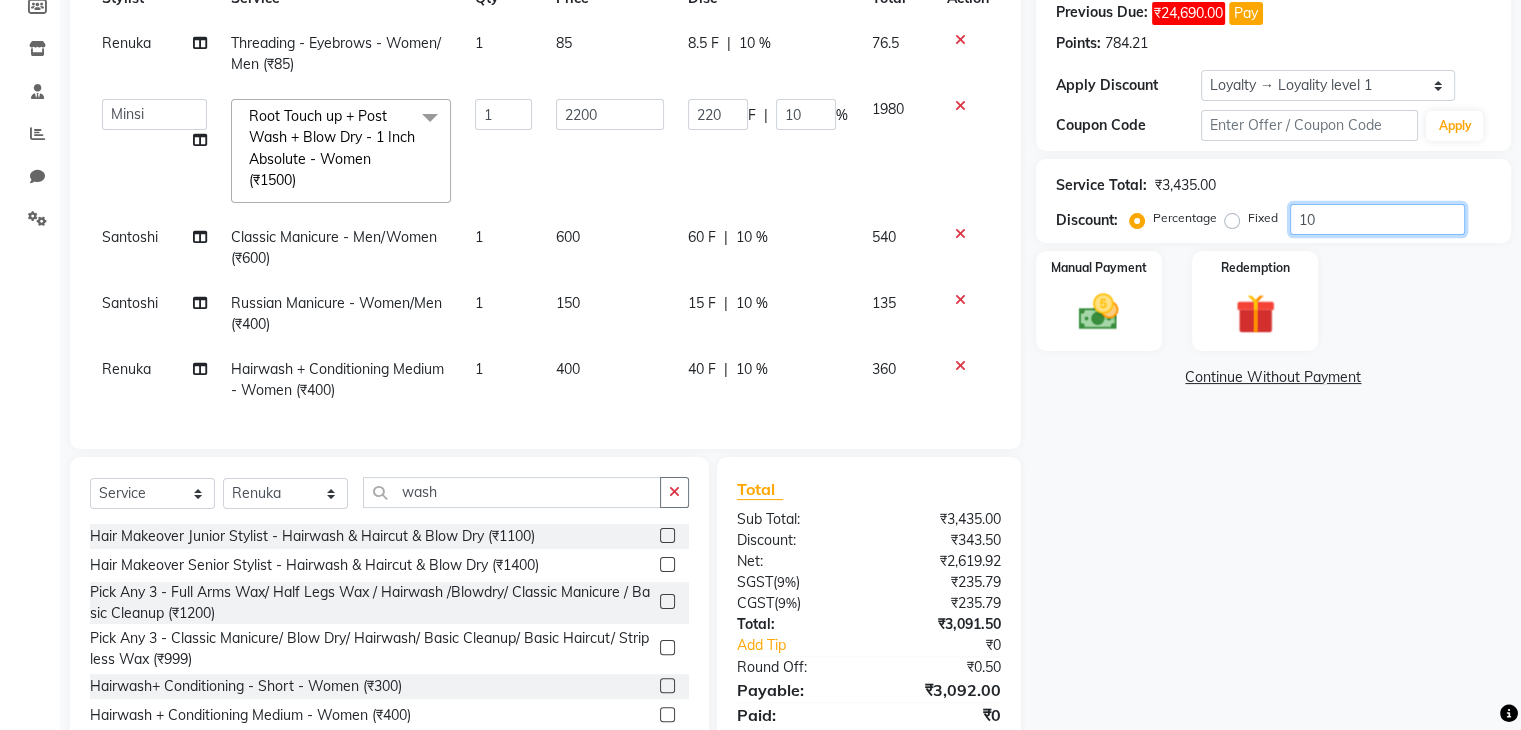 type on "10" 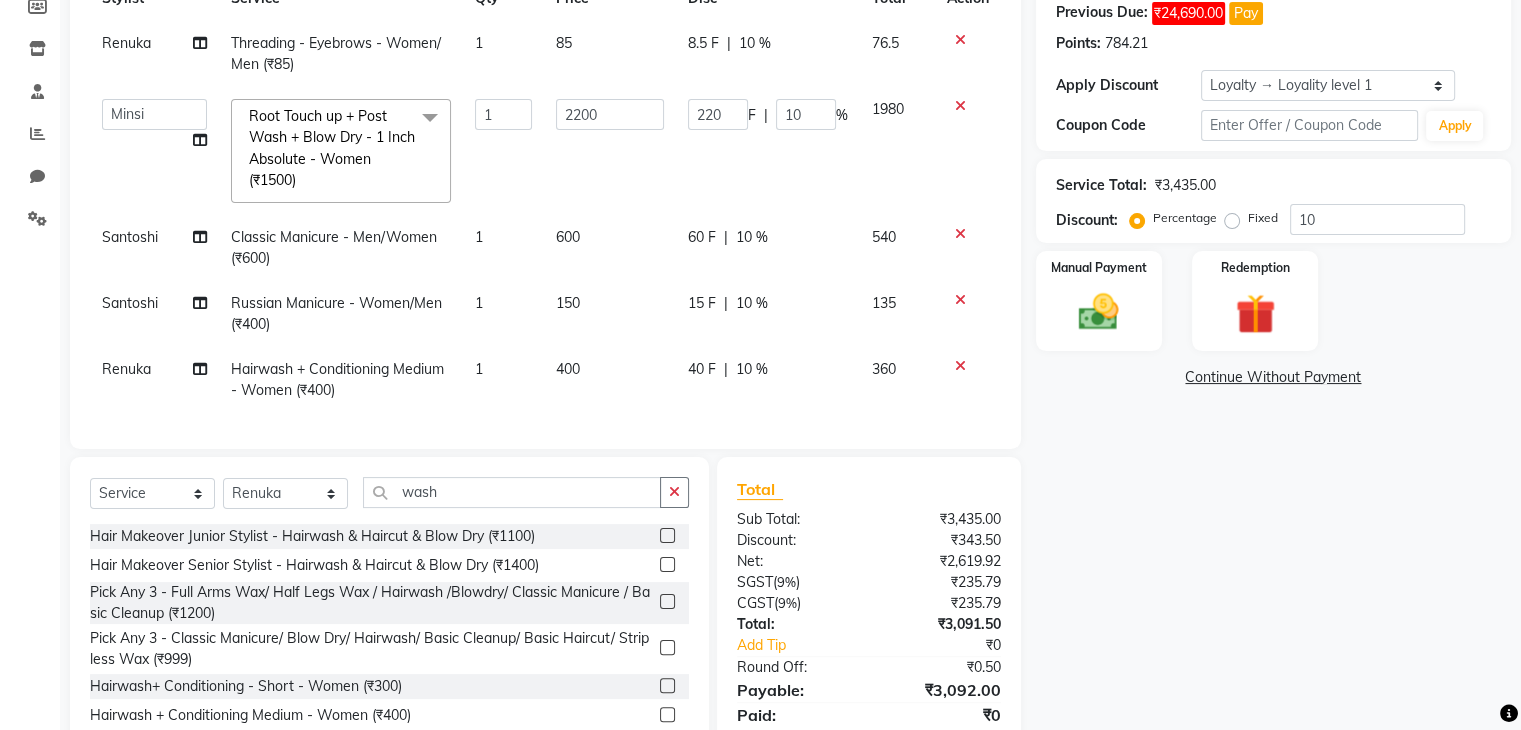 click on "8.5 F | 10 %" 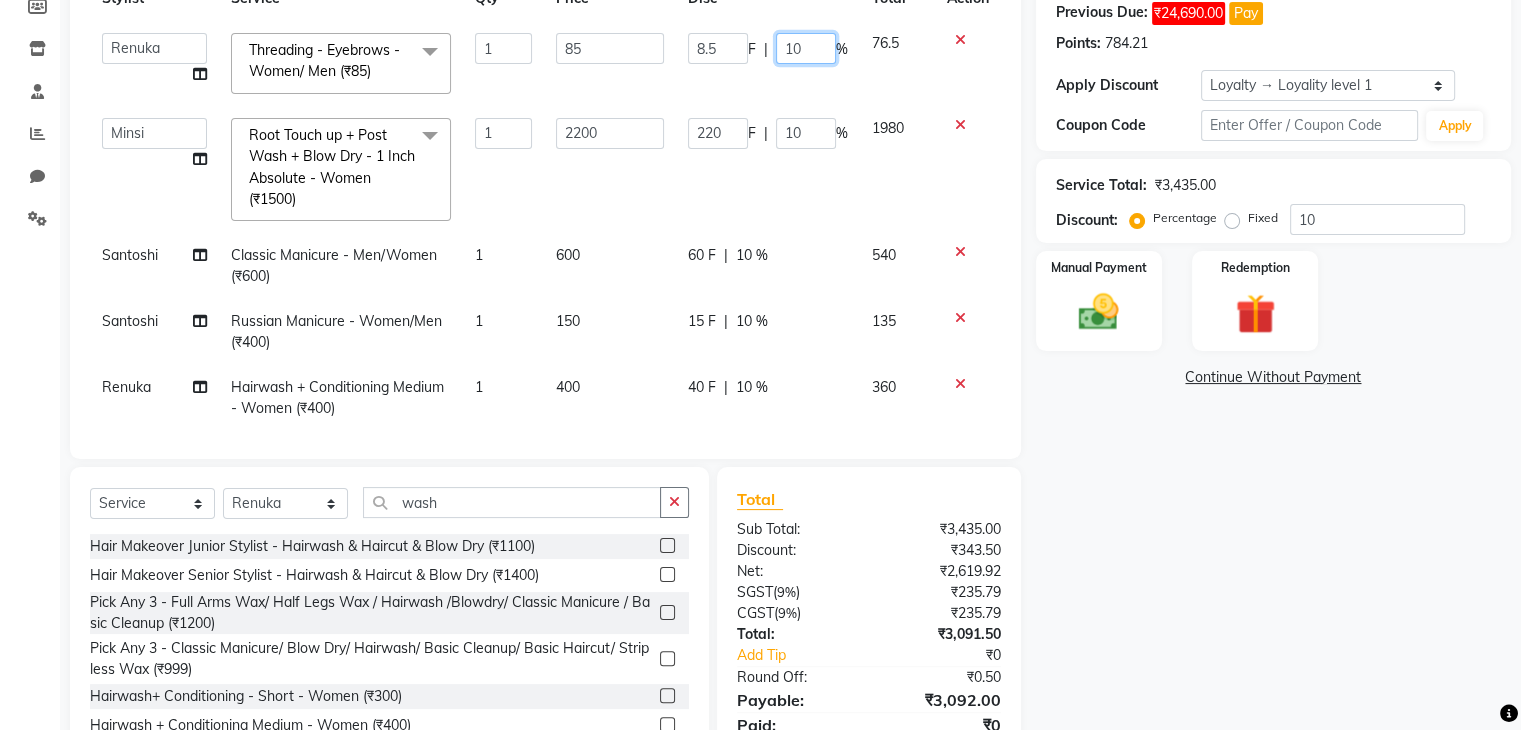 click on "10" 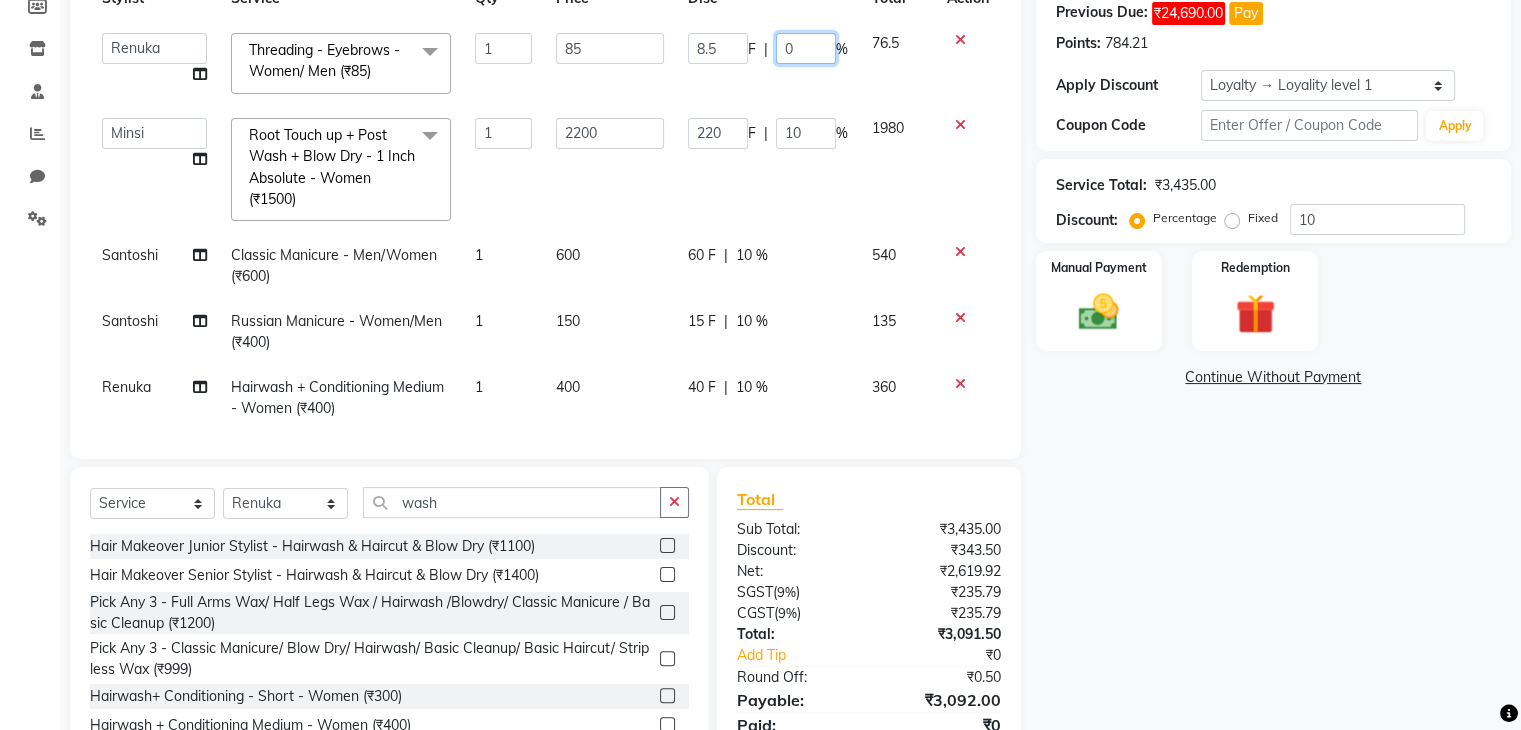 click on "0" 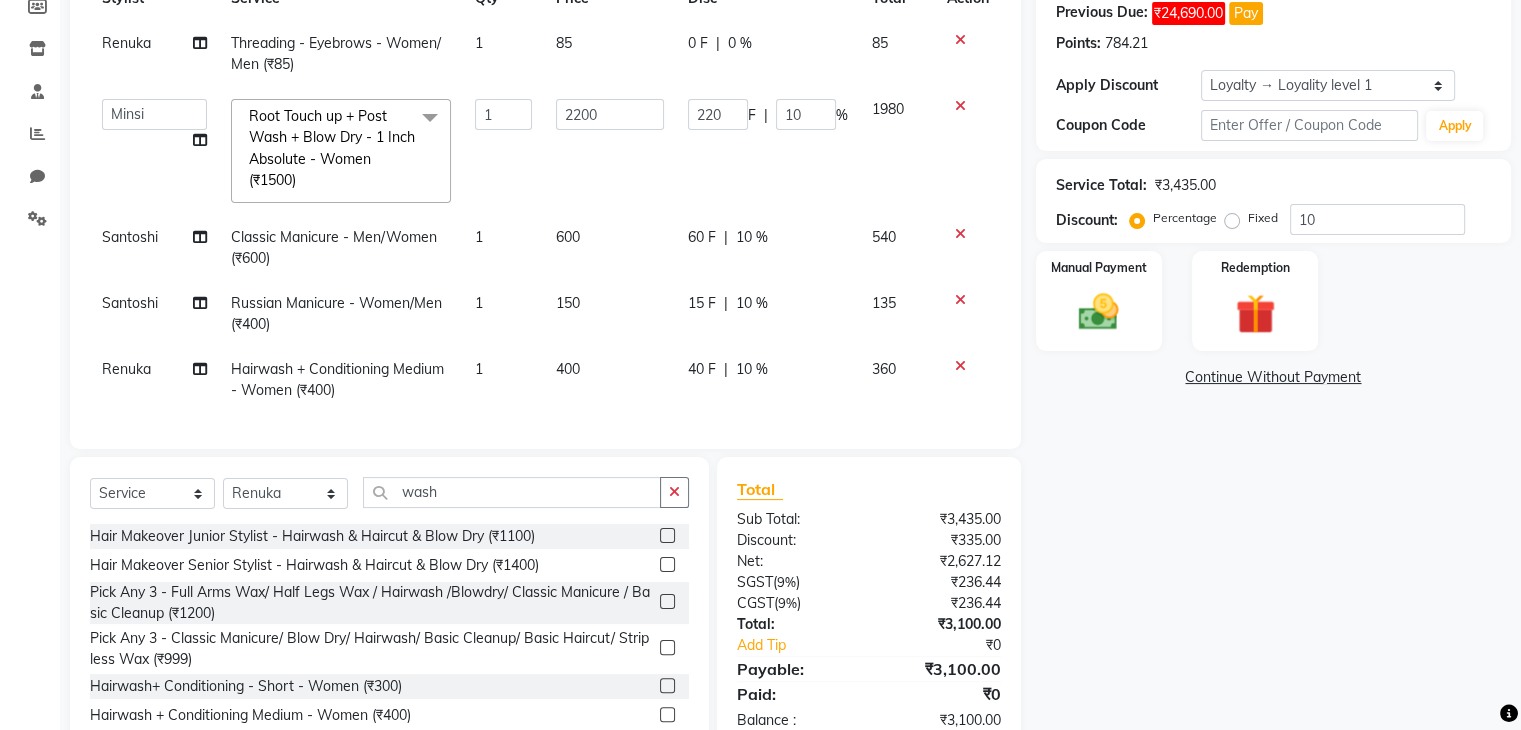 click on "0 F | 0 %" 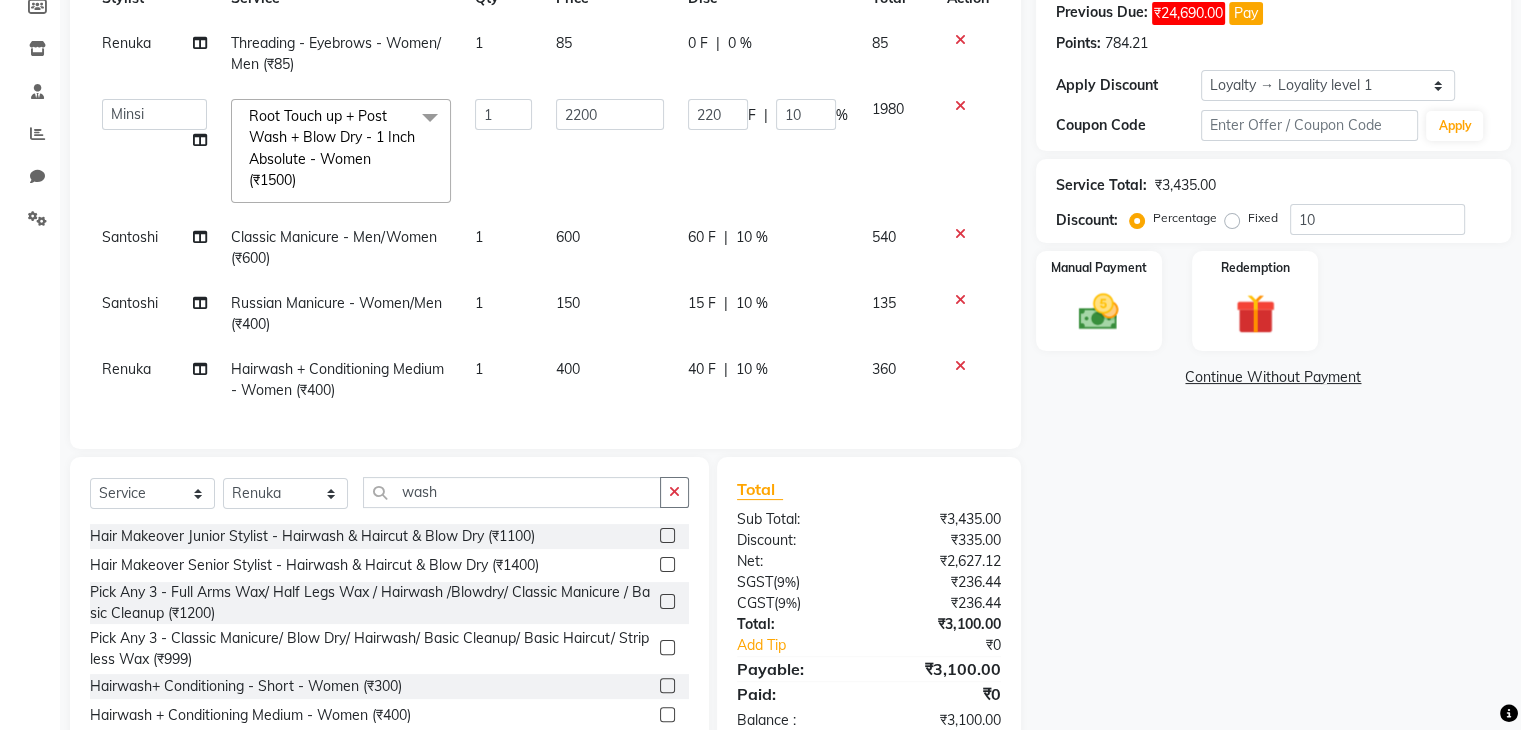 select on "21738" 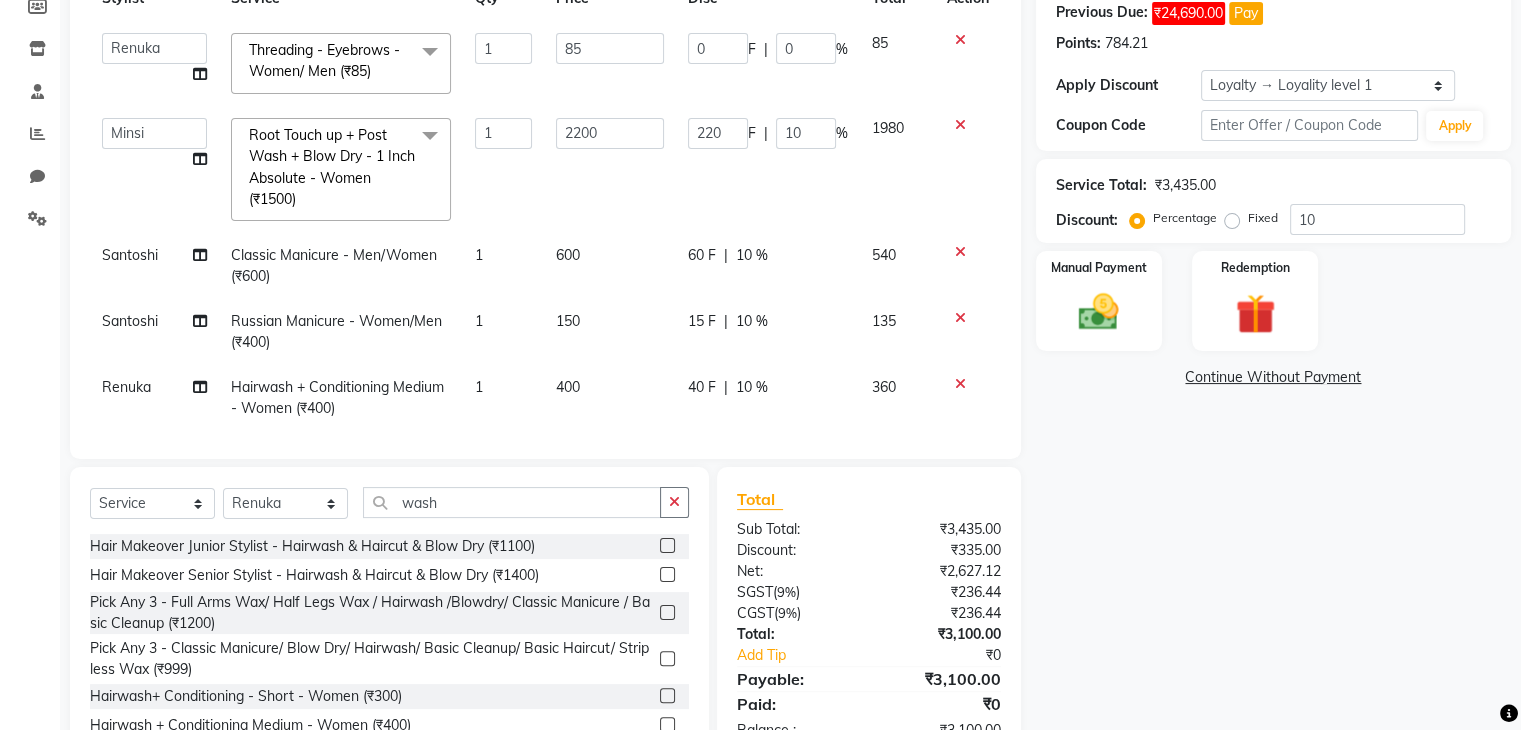 scroll, scrollTop: 23, scrollLeft: 0, axis: vertical 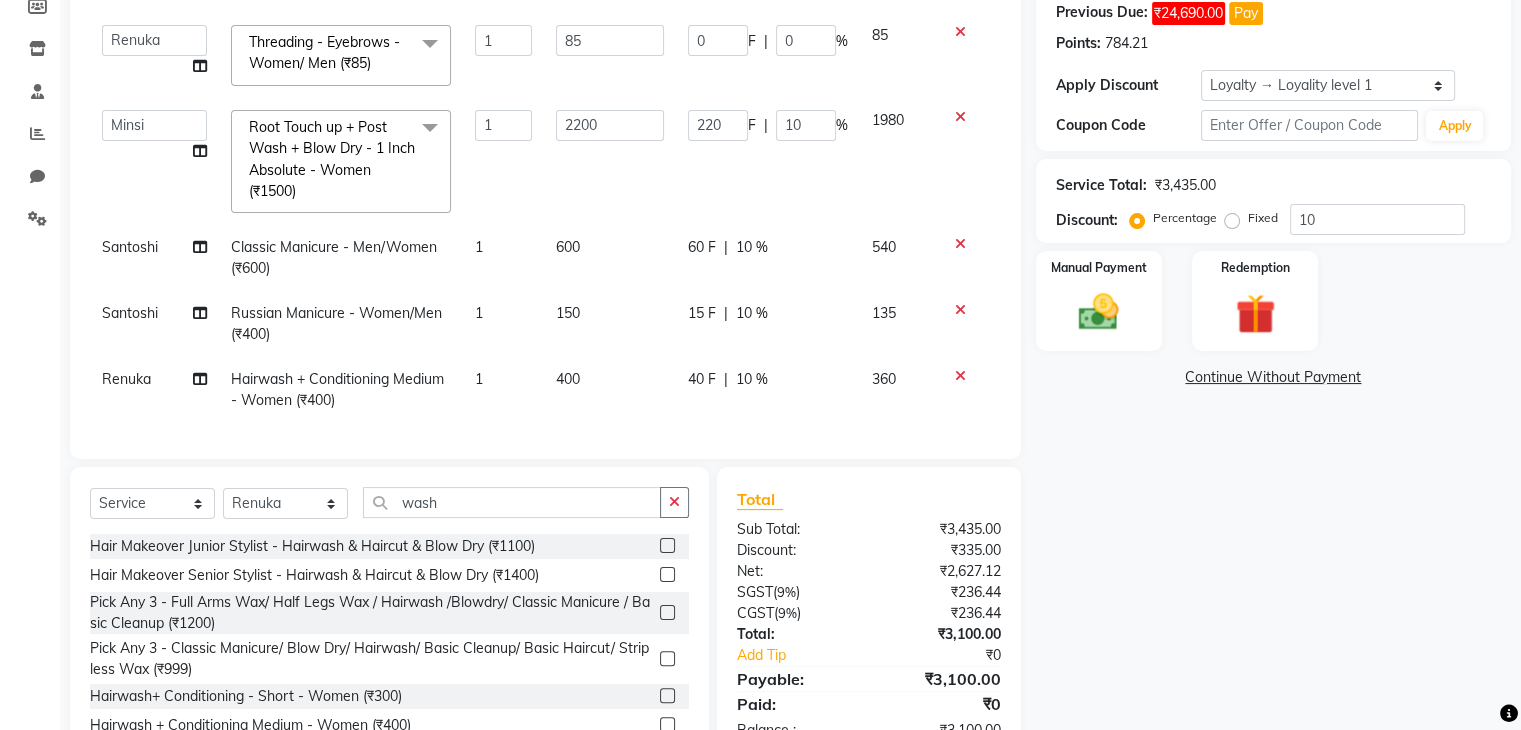 drag, startPoint x: 1000, startPoint y: 420, endPoint x: 1024, endPoint y: 137, distance: 284.01584 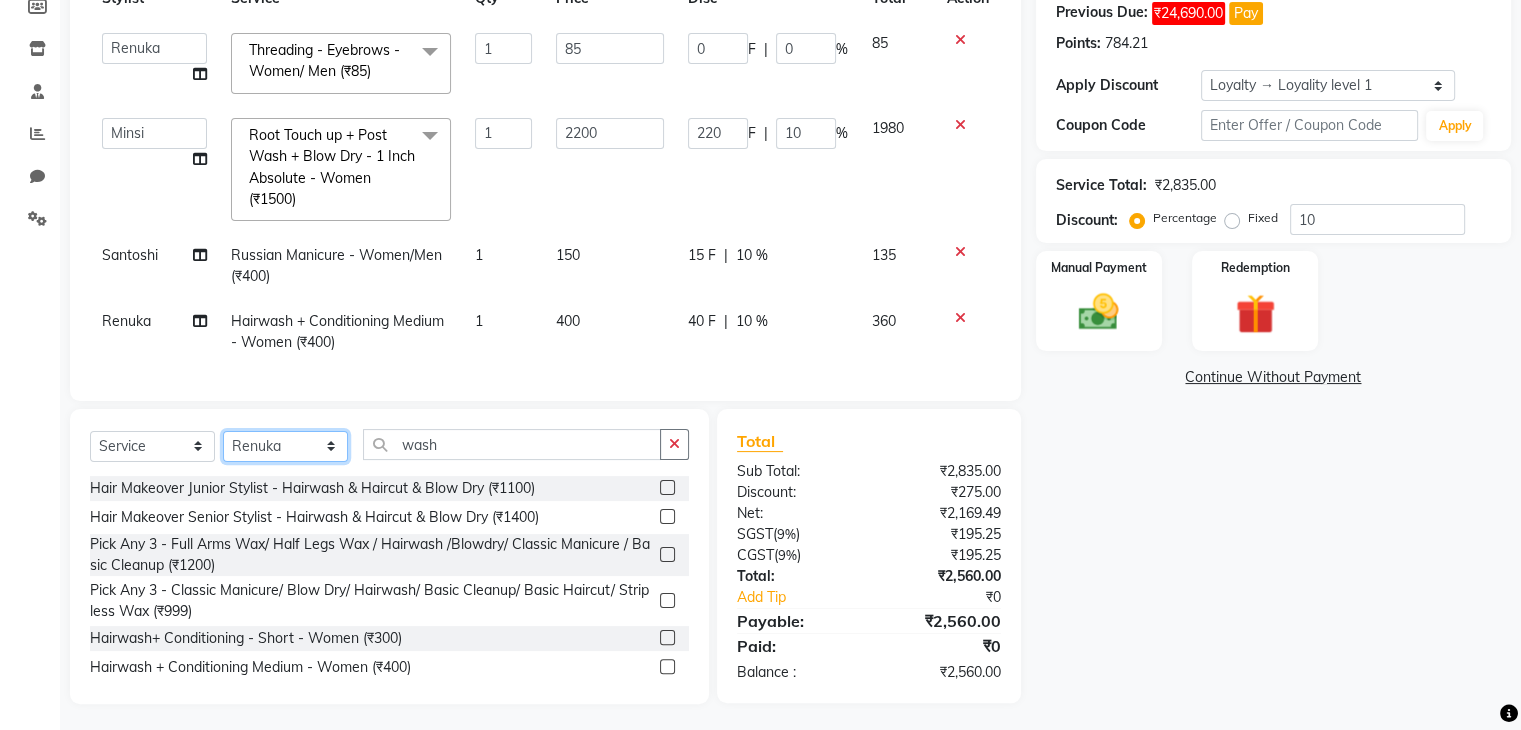 click on "Select Stylist Madhuri Jadhav Minsi Ramesh Renuka Riya Sandhaya Santoshi" 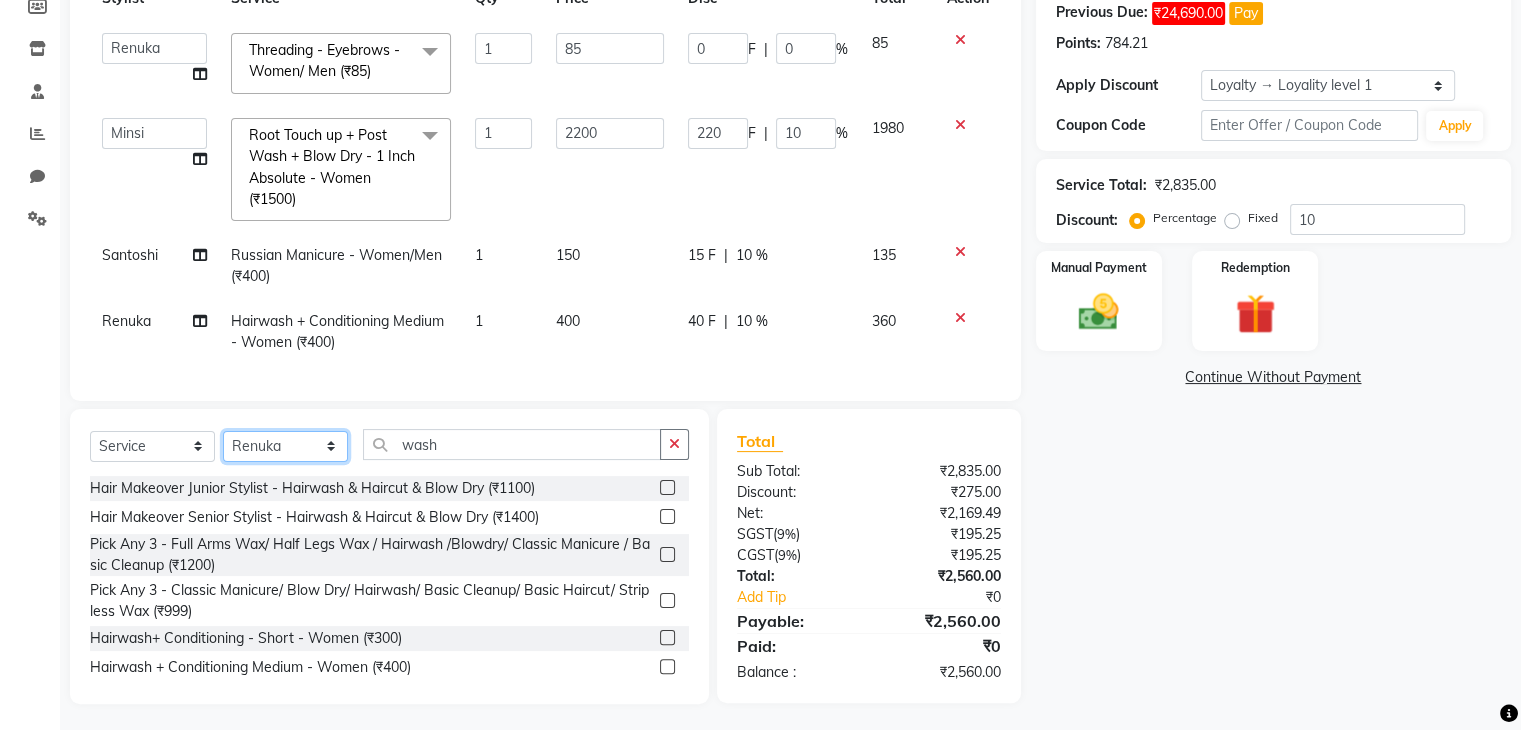 select on "74294" 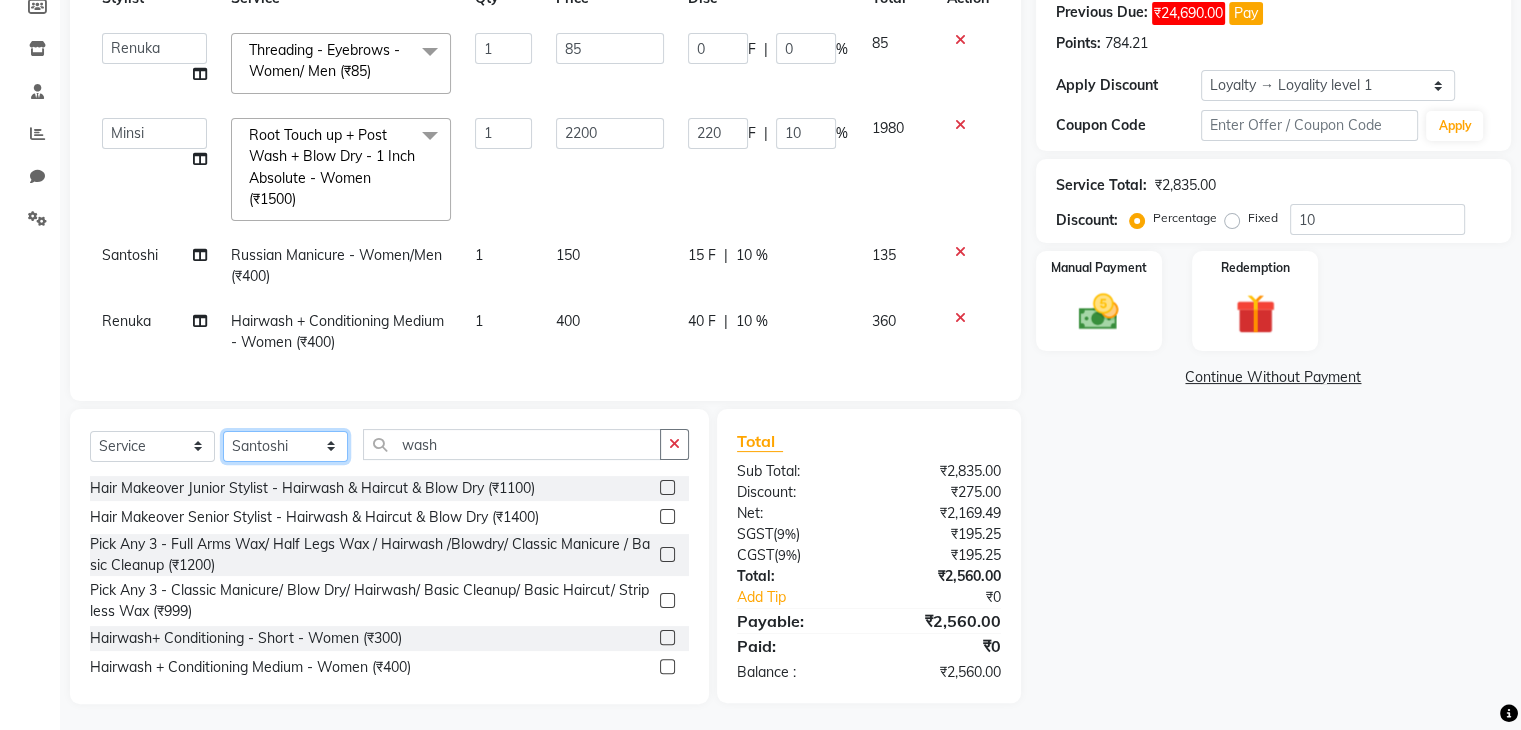 click on "Select Stylist Madhuri Jadhav Minsi Ramesh Renuka Riya Sandhaya Santoshi" 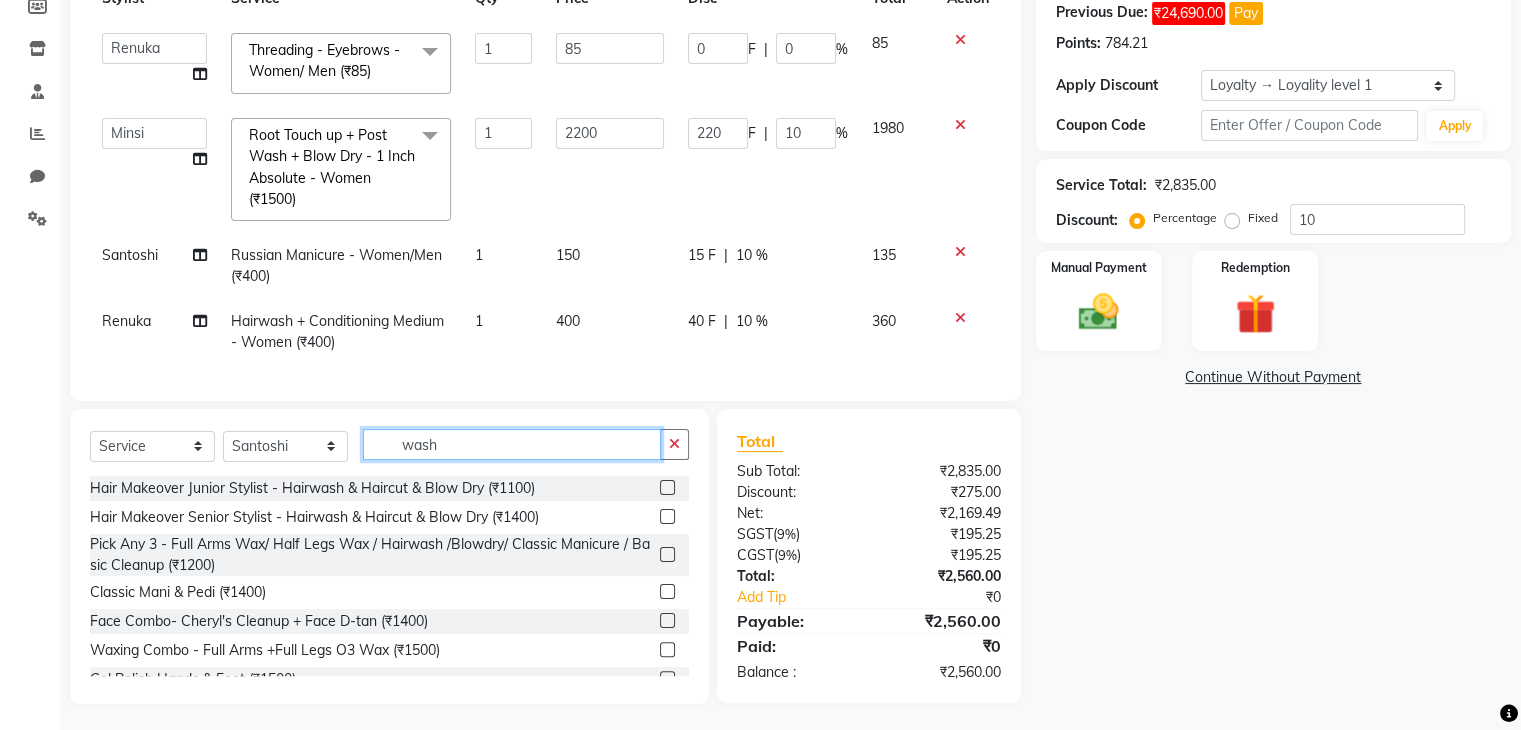 click on "wash" 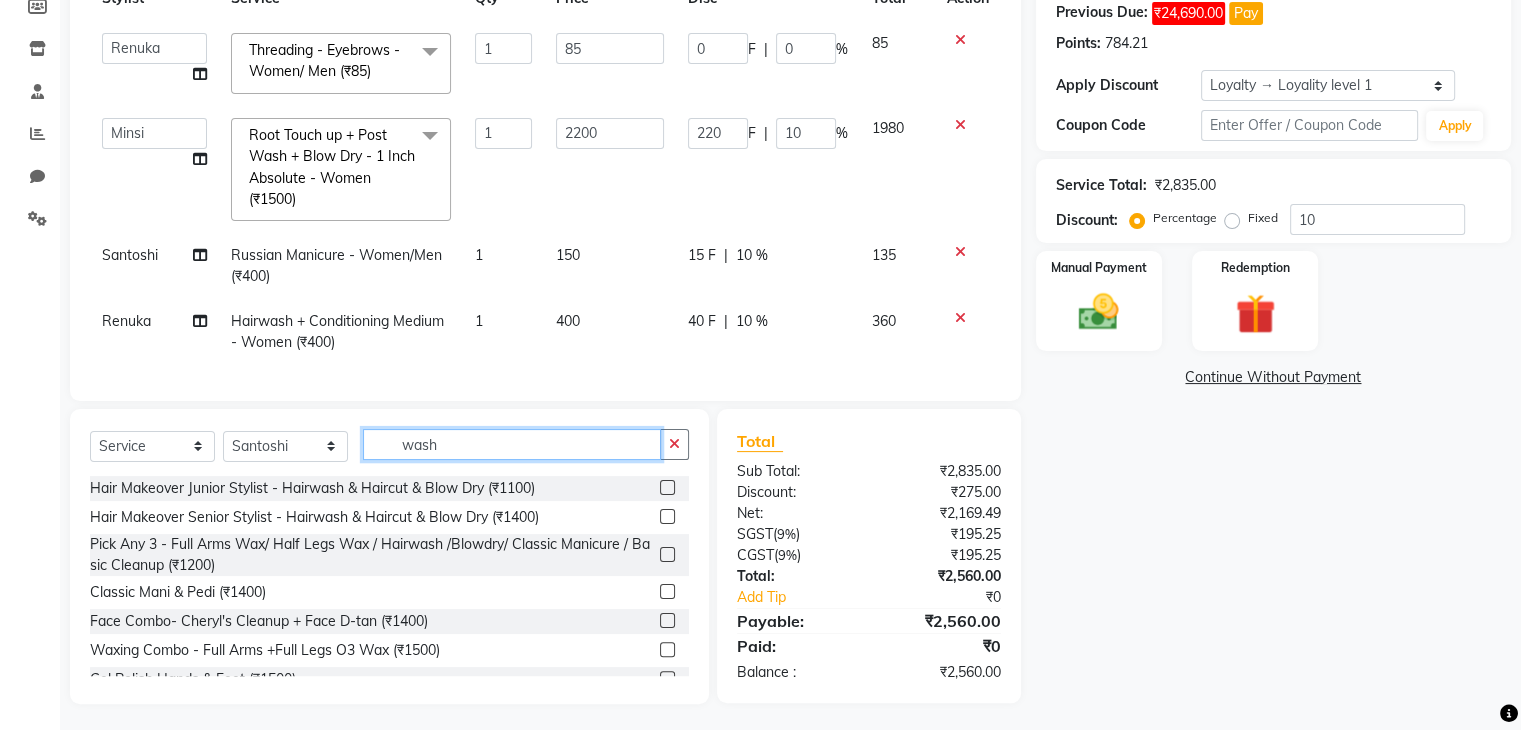 click on "wash" 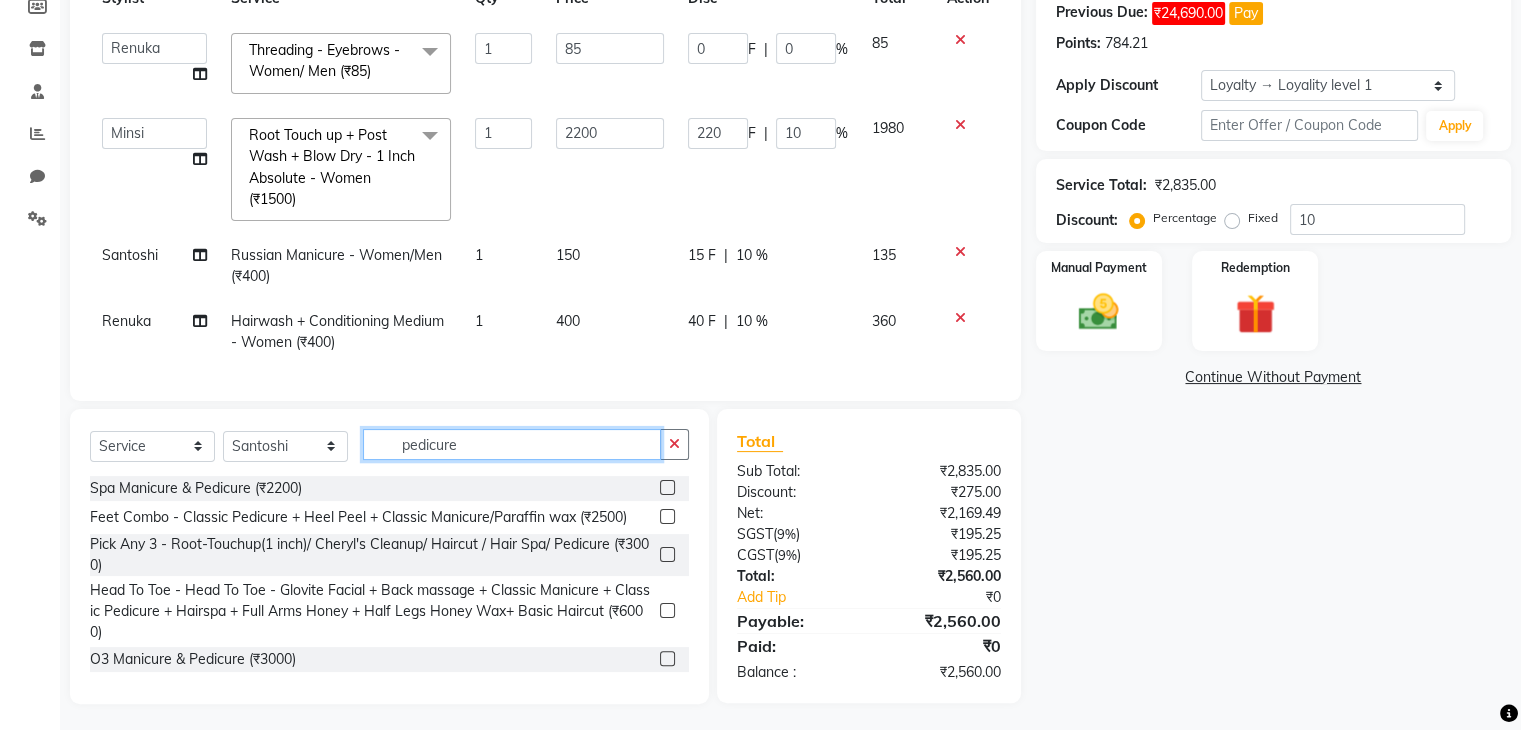 scroll, scrollTop: 87, scrollLeft: 0, axis: vertical 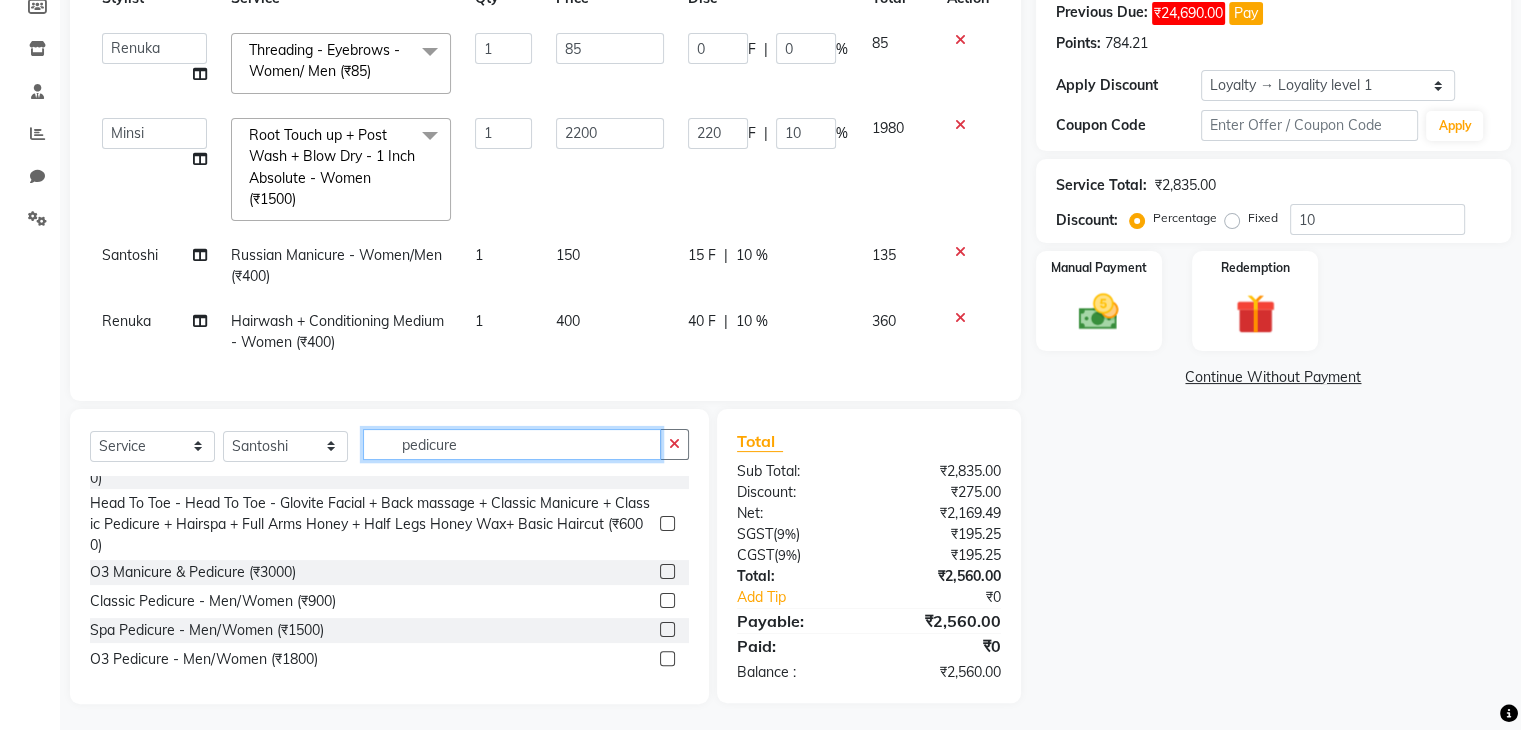 type on "pedicure" 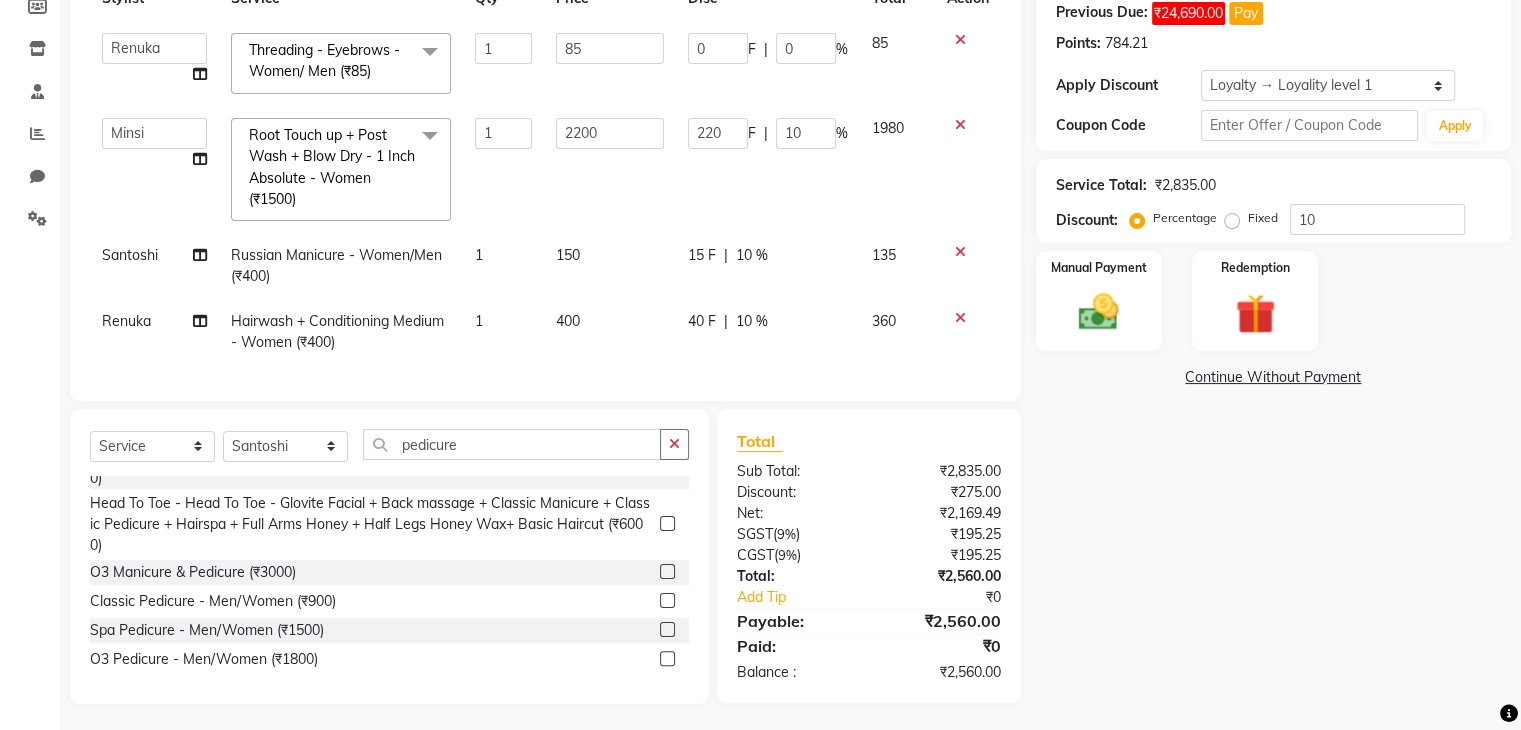 click 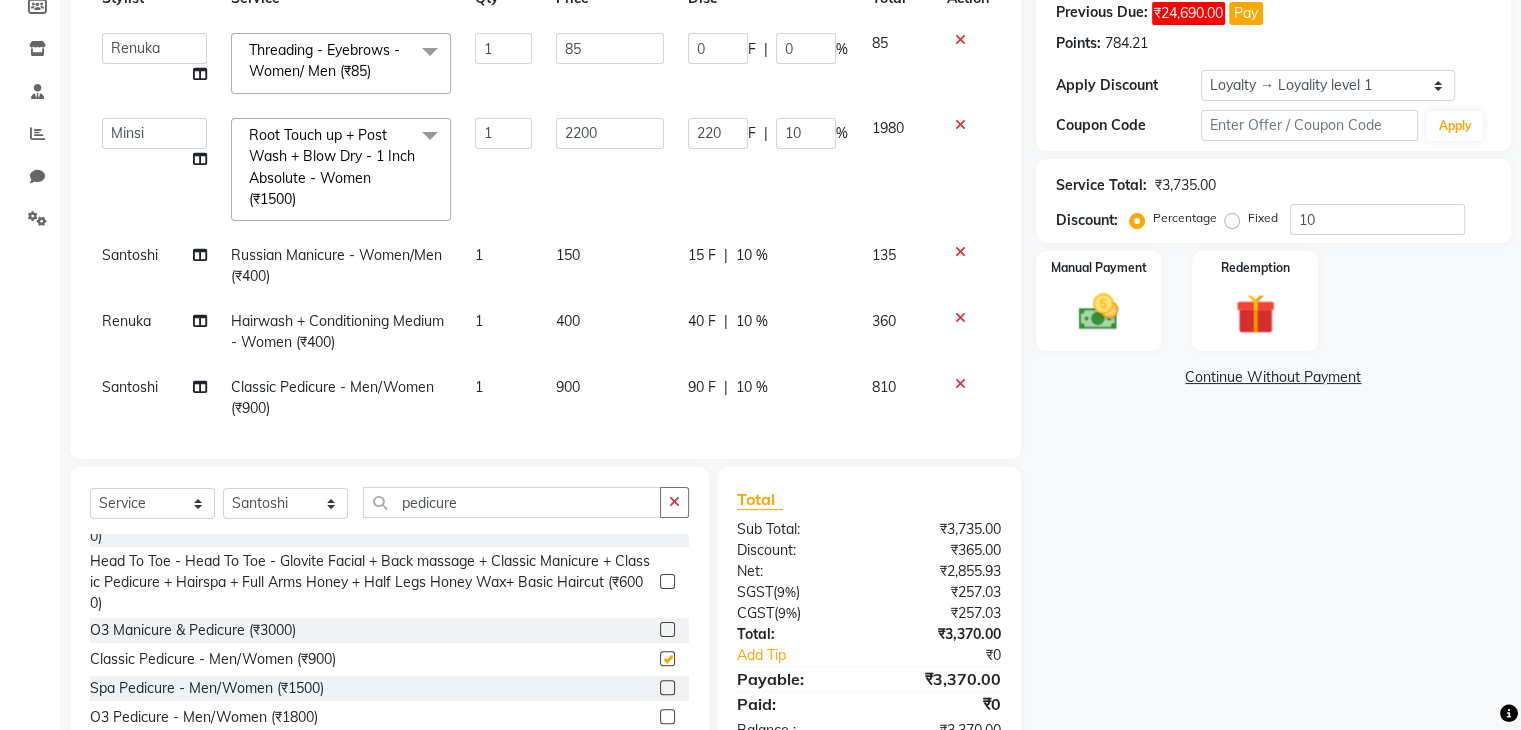 checkbox on "false" 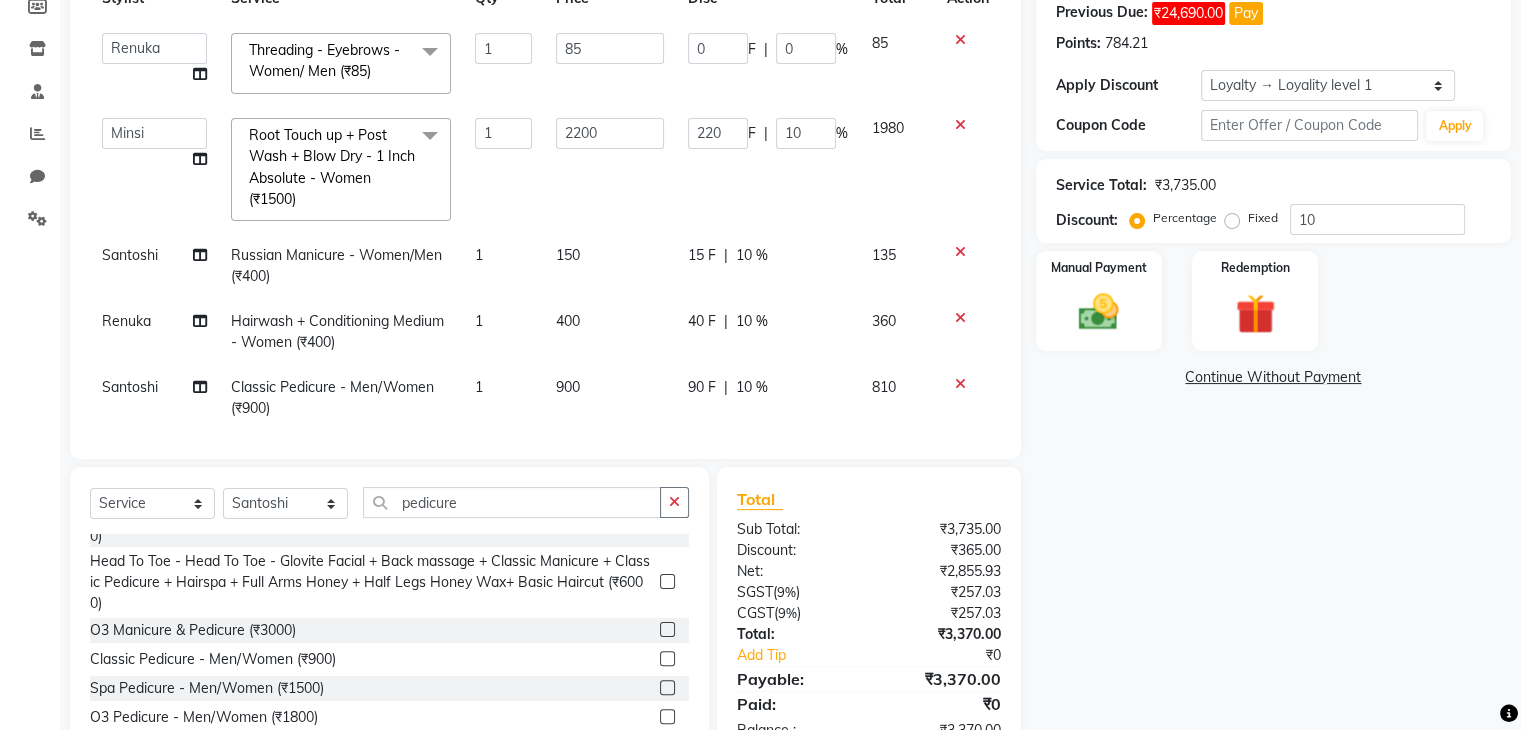 scroll, scrollTop: 23, scrollLeft: 0, axis: vertical 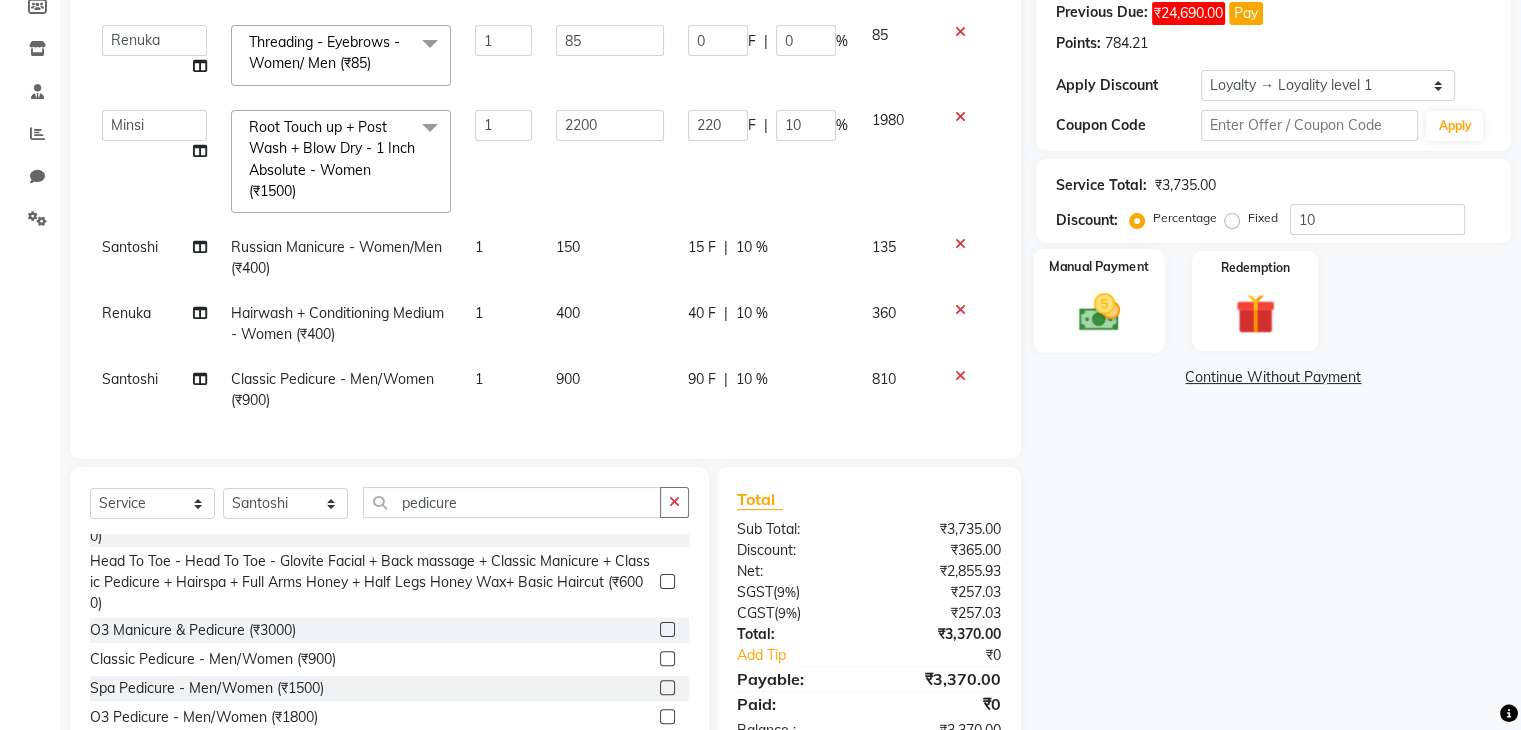 click 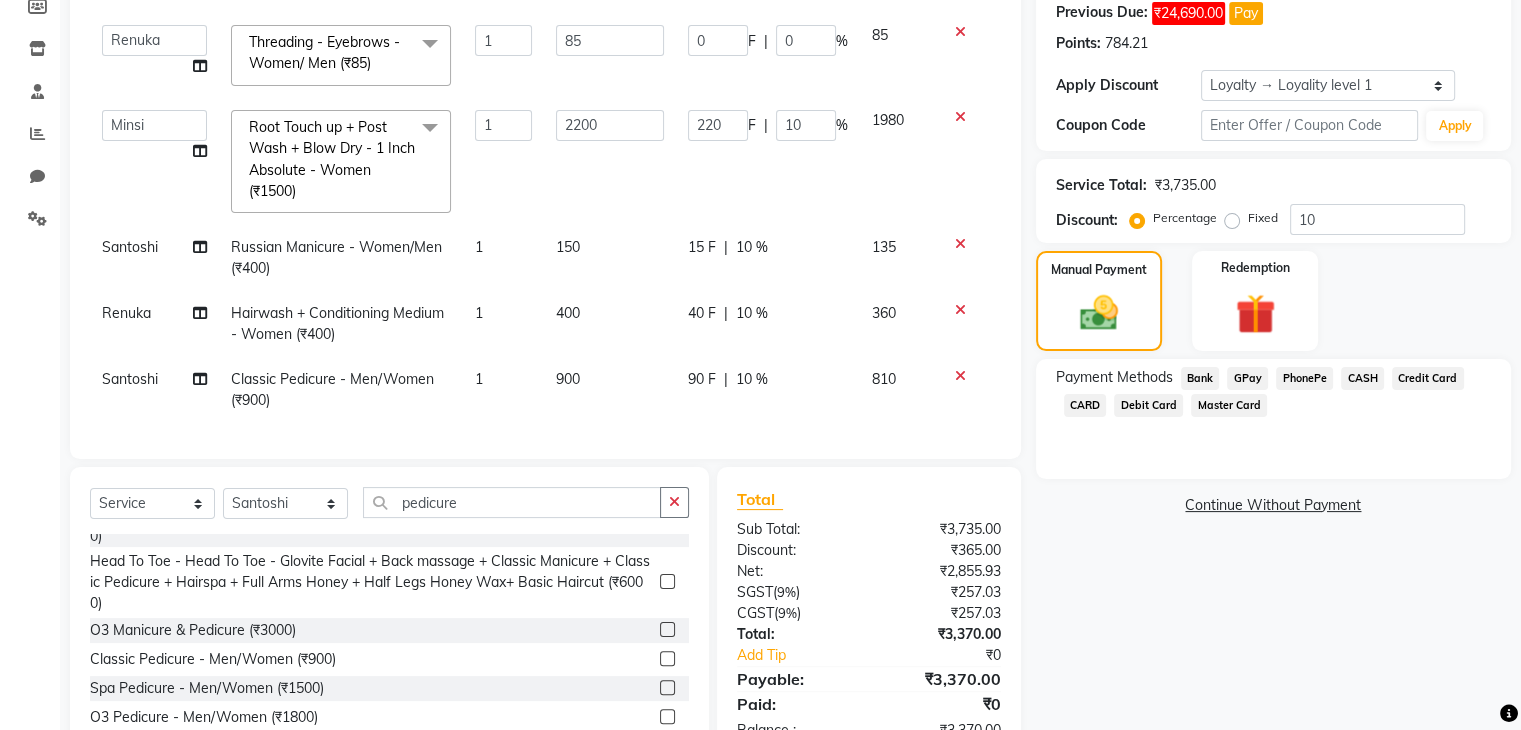 click on "GPay" 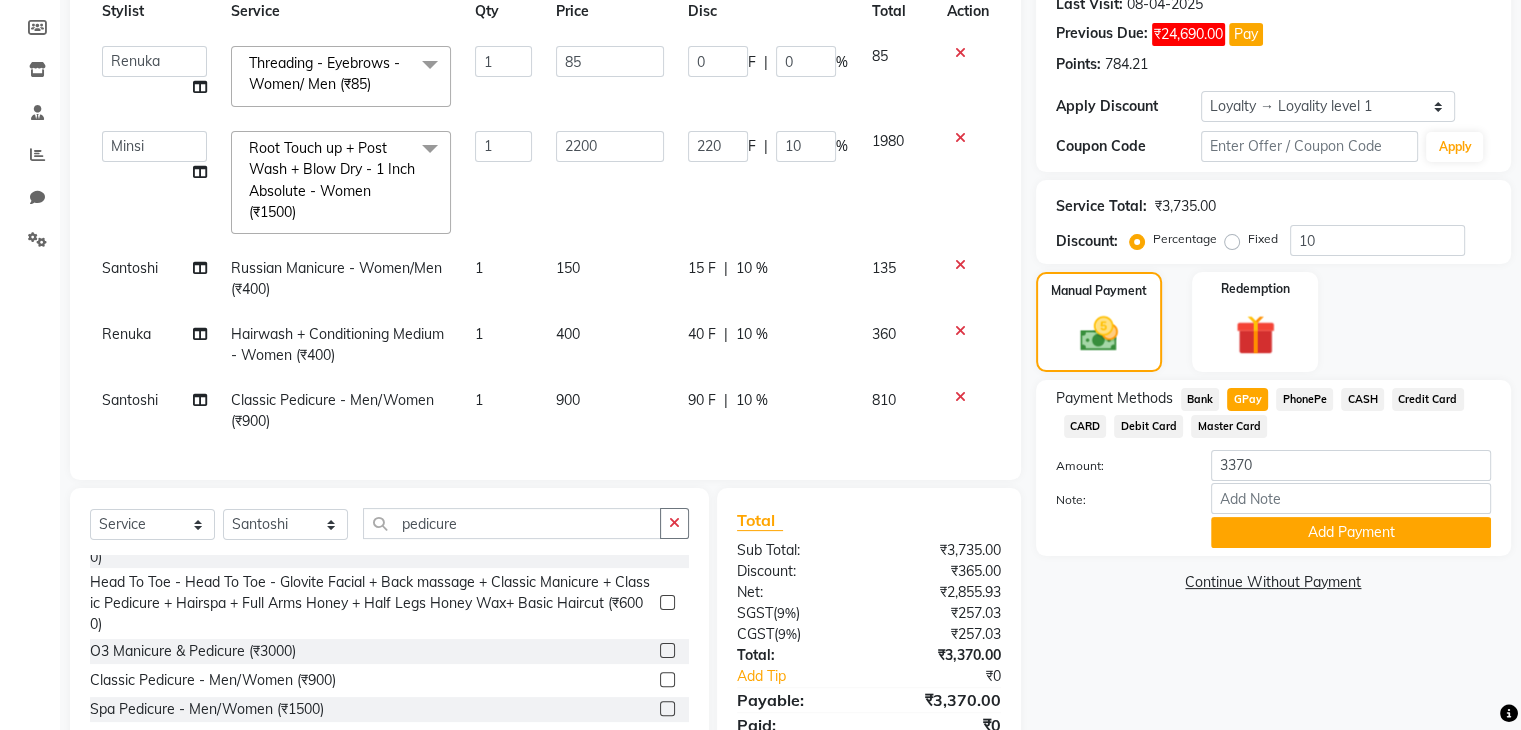 scroll, scrollTop: 338, scrollLeft: 0, axis: vertical 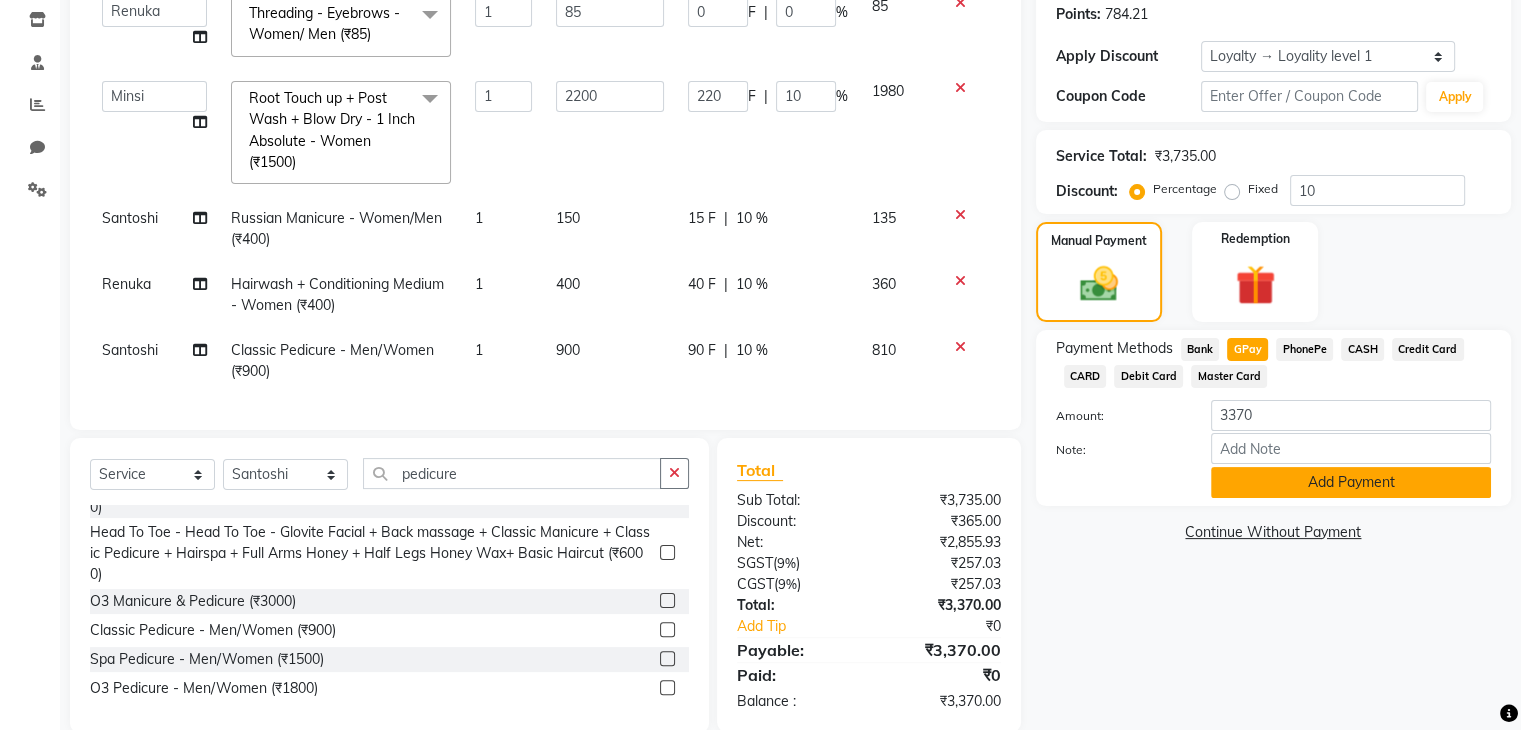 click on "Add Payment" 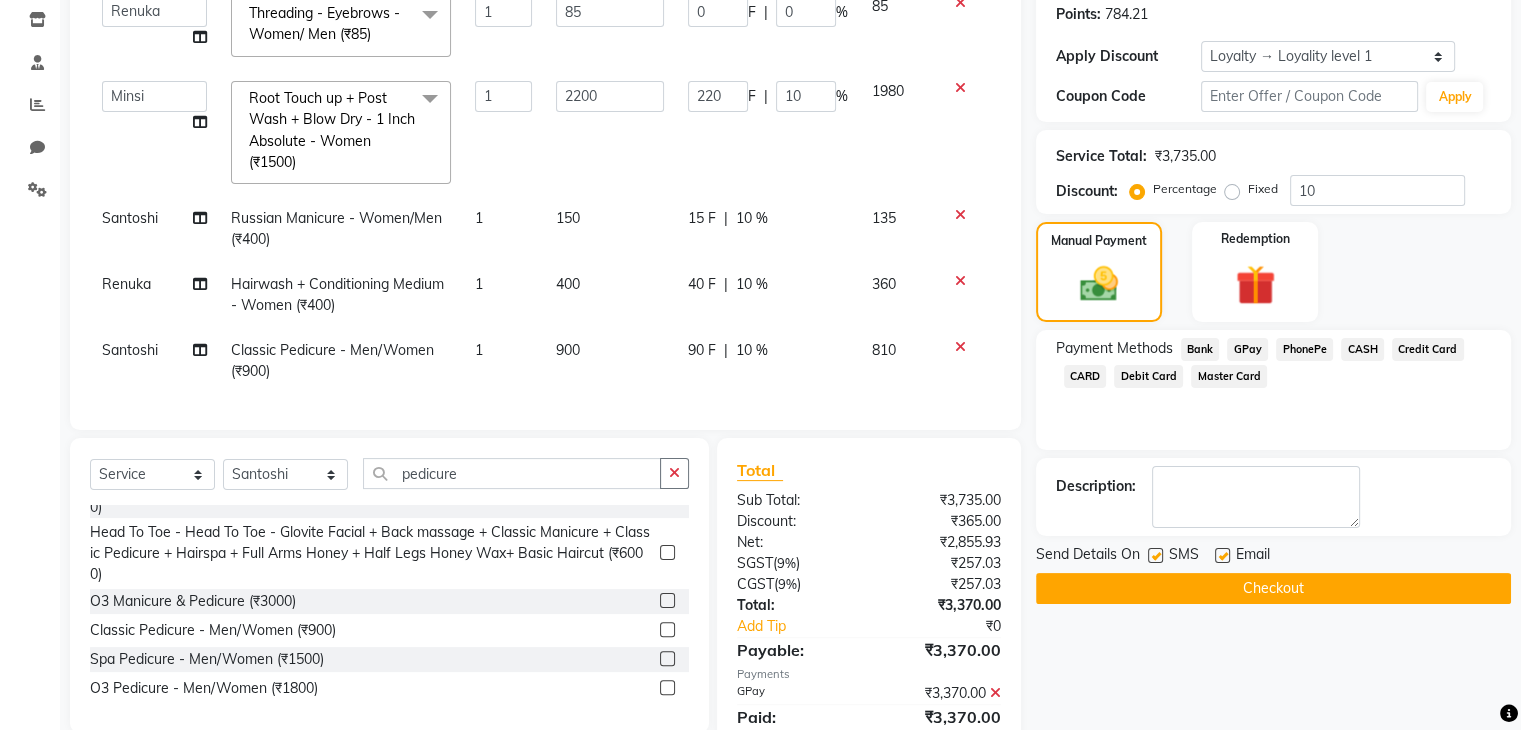 click on "Checkout" 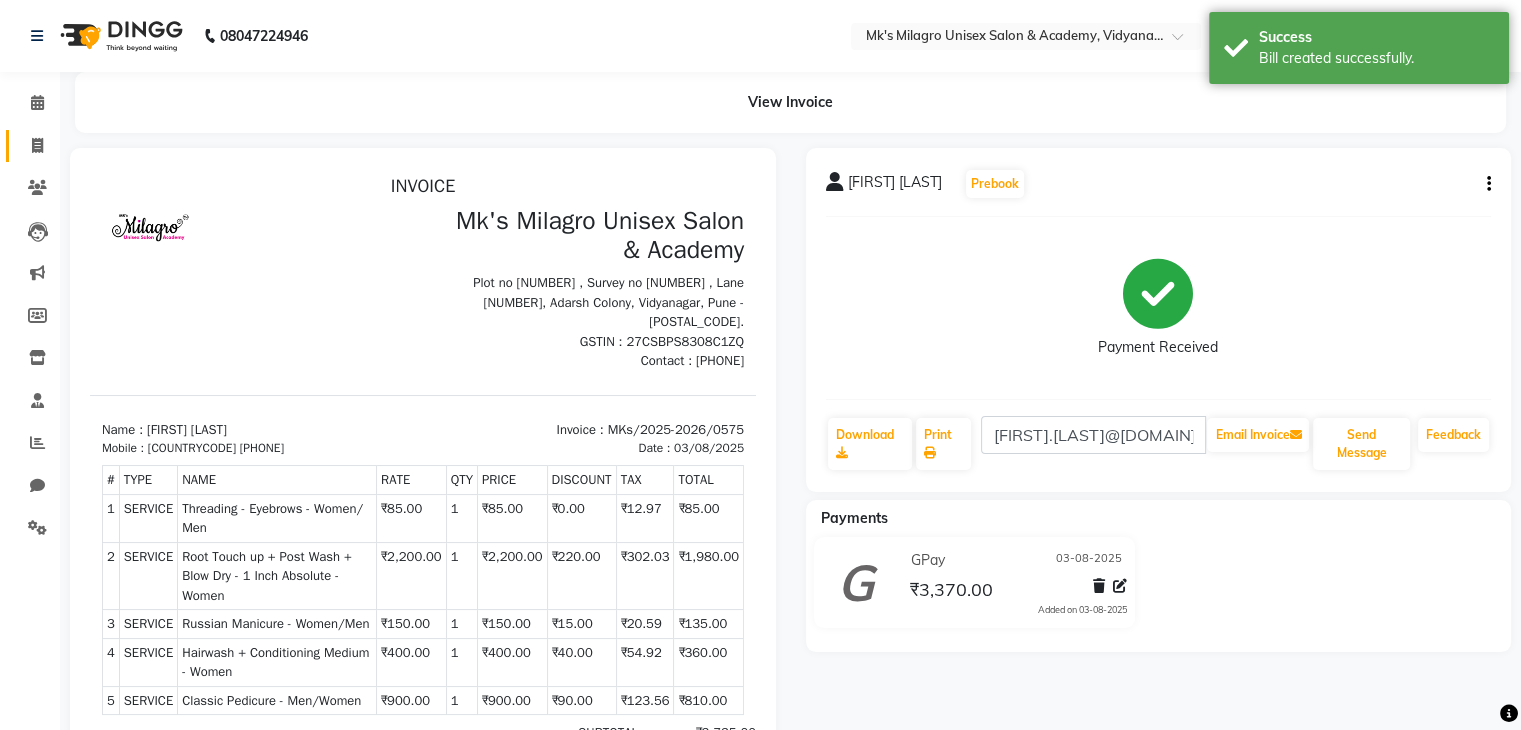 scroll, scrollTop: 0, scrollLeft: 0, axis: both 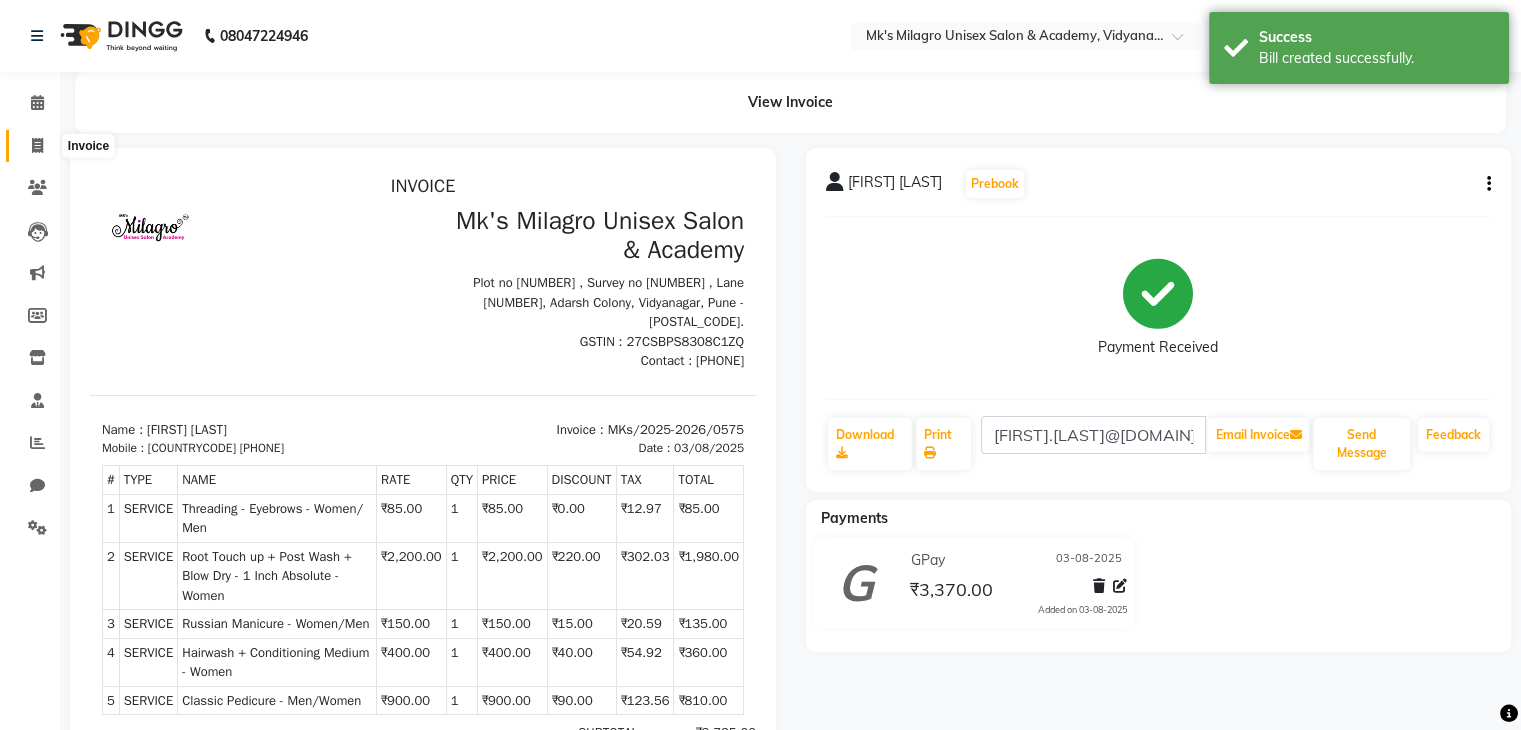 click 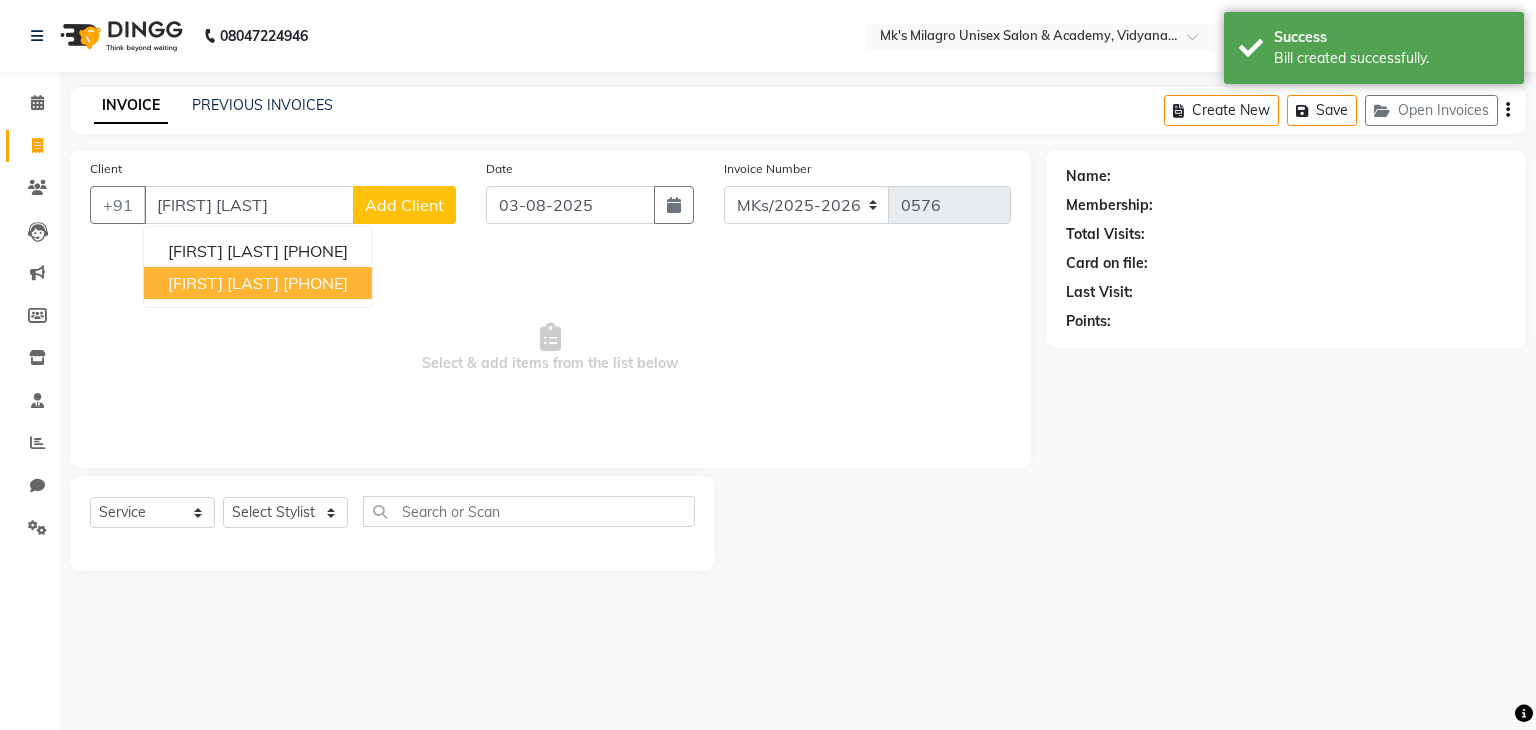 click on "Archana Kadam" at bounding box center (223, 283) 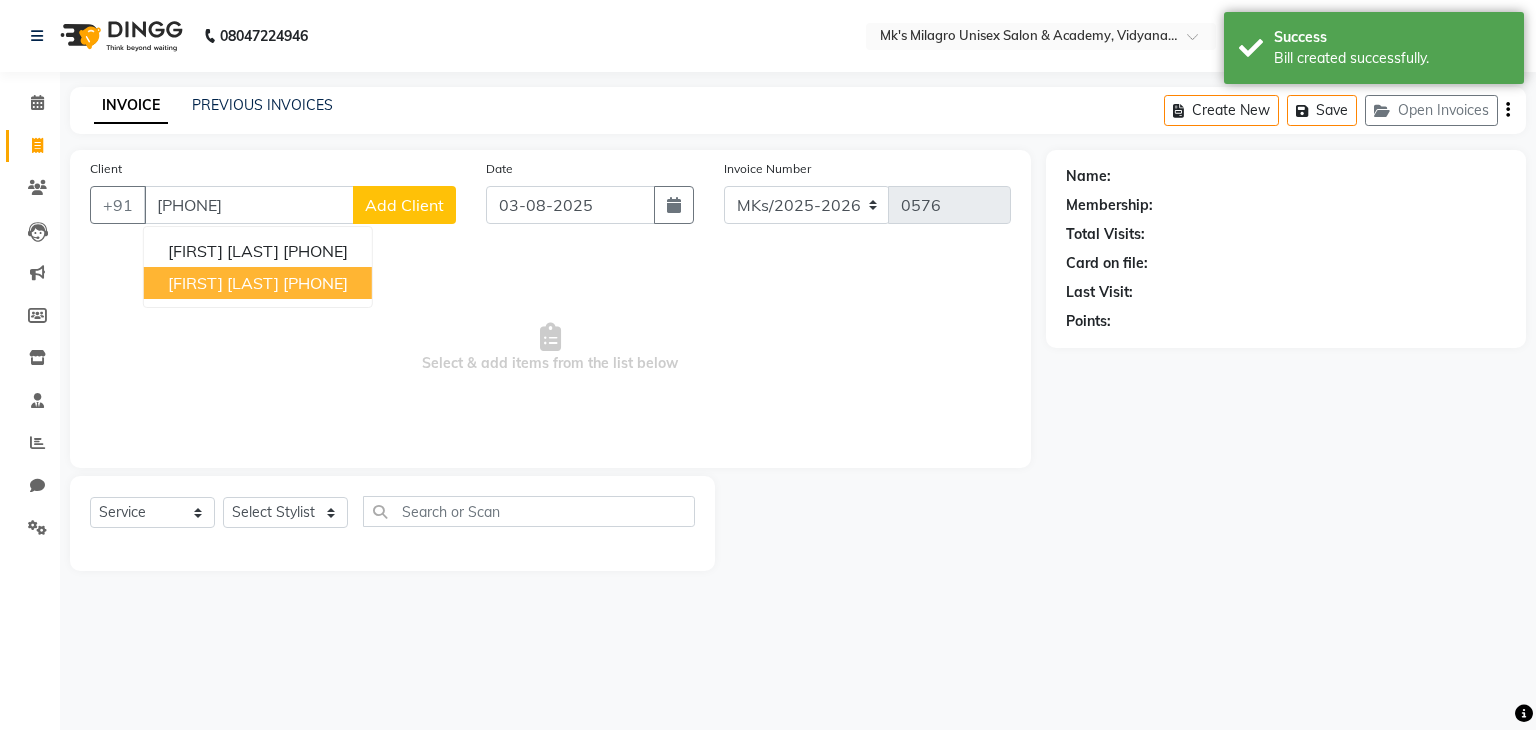 type on "9623715459" 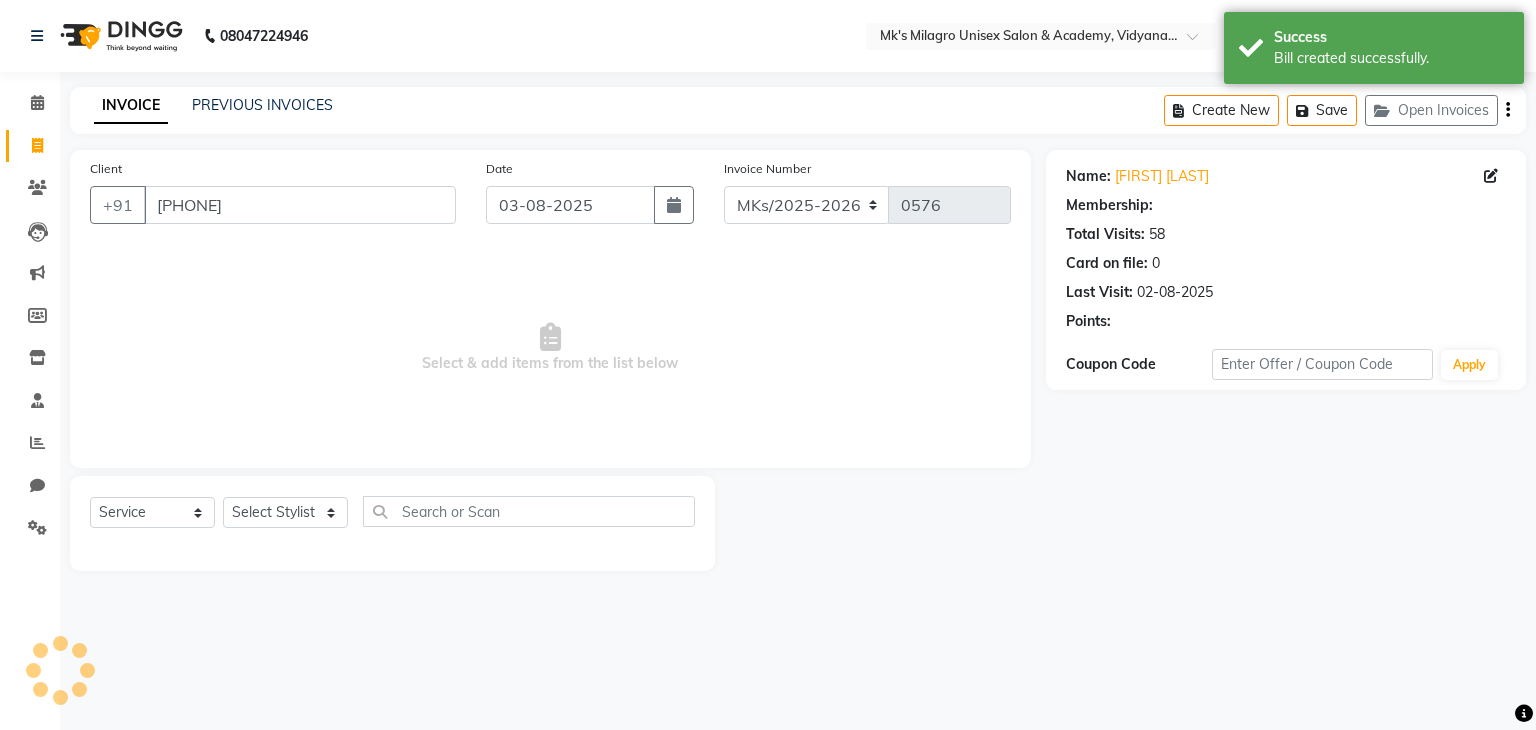 select on "1: Object" 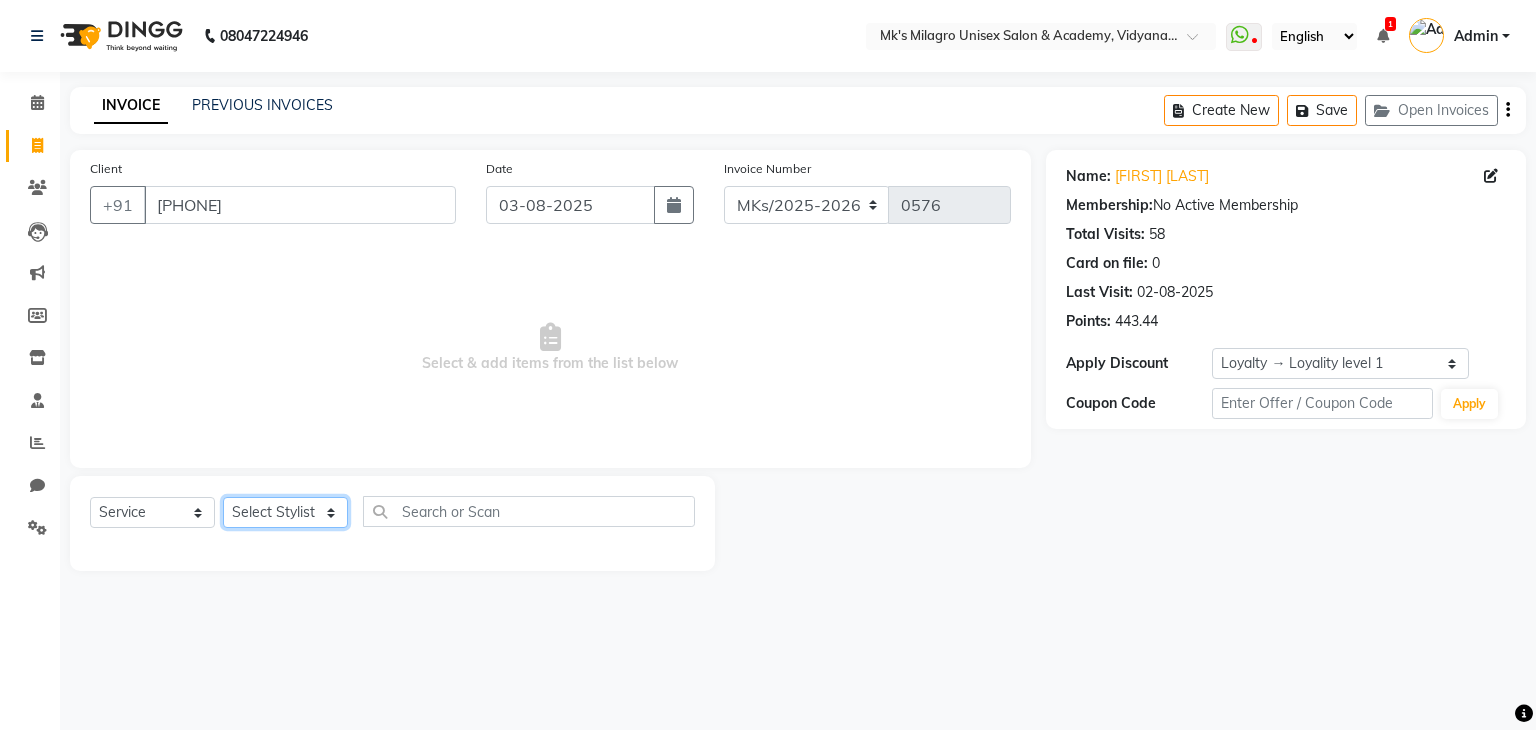 click on "Select Stylist Madhuri Jadhav Minsi Ramesh Renuka Riya Sandhaya Santoshi" 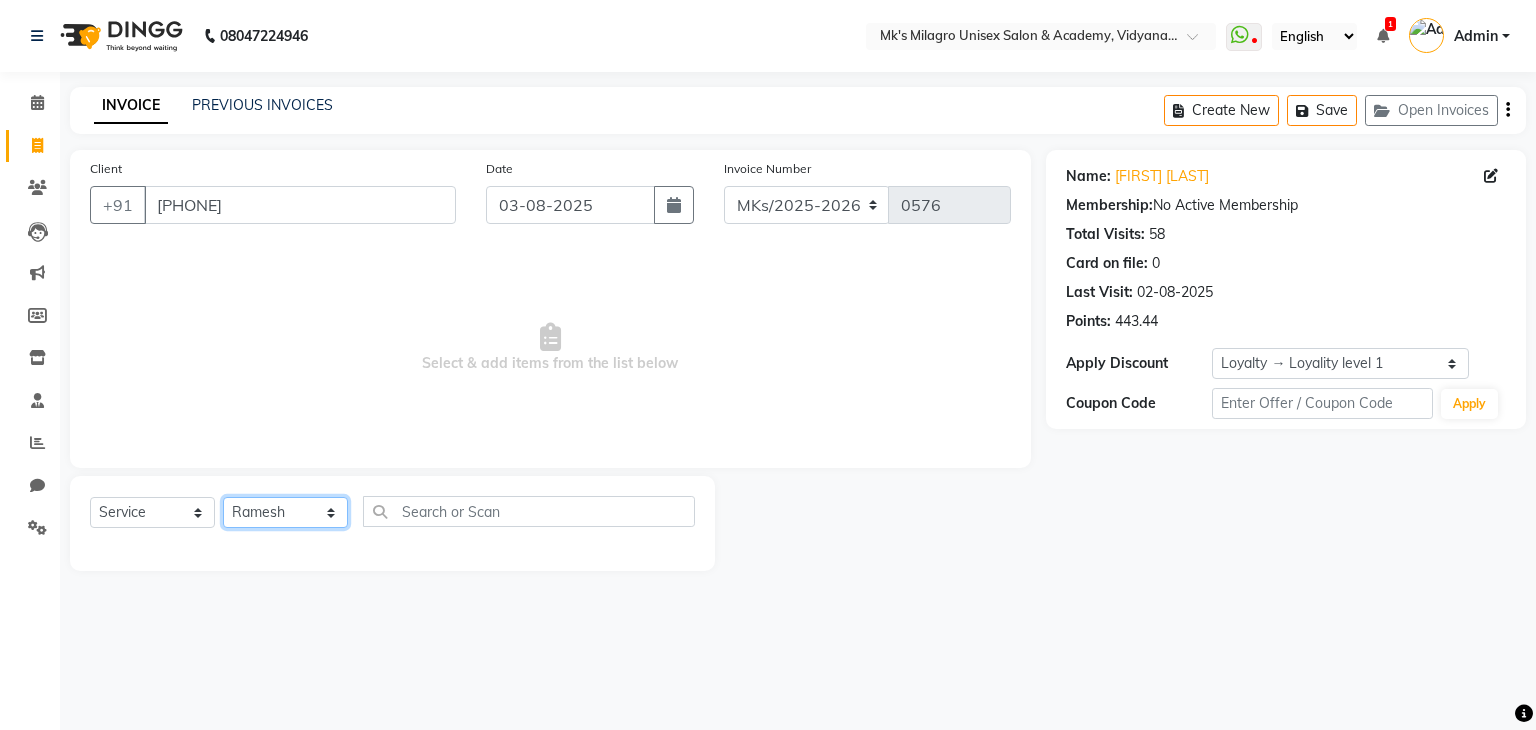 click on "Select Stylist Madhuri Jadhav Minsi Ramesh Renuka Riya Sandhaya Santoshi" 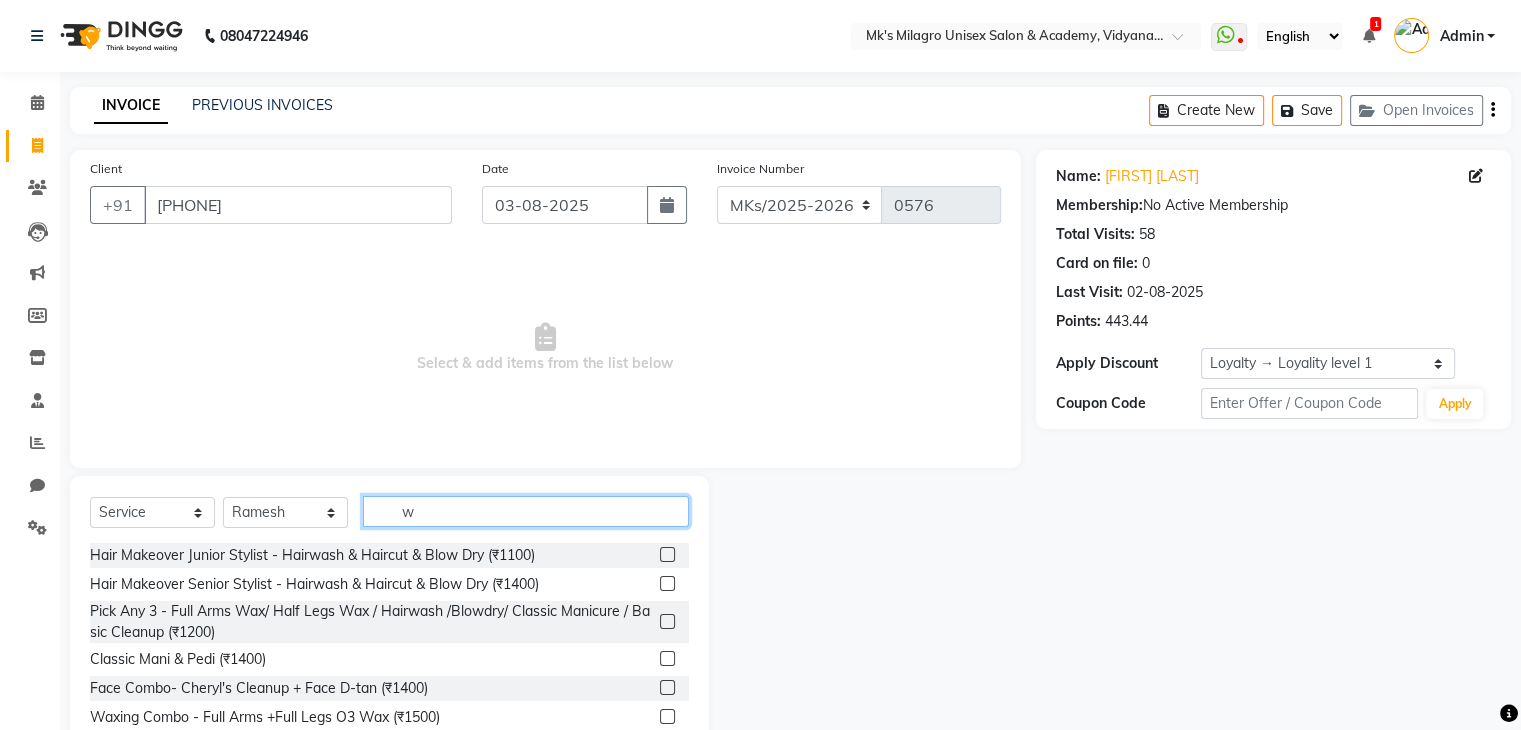 click on "w" 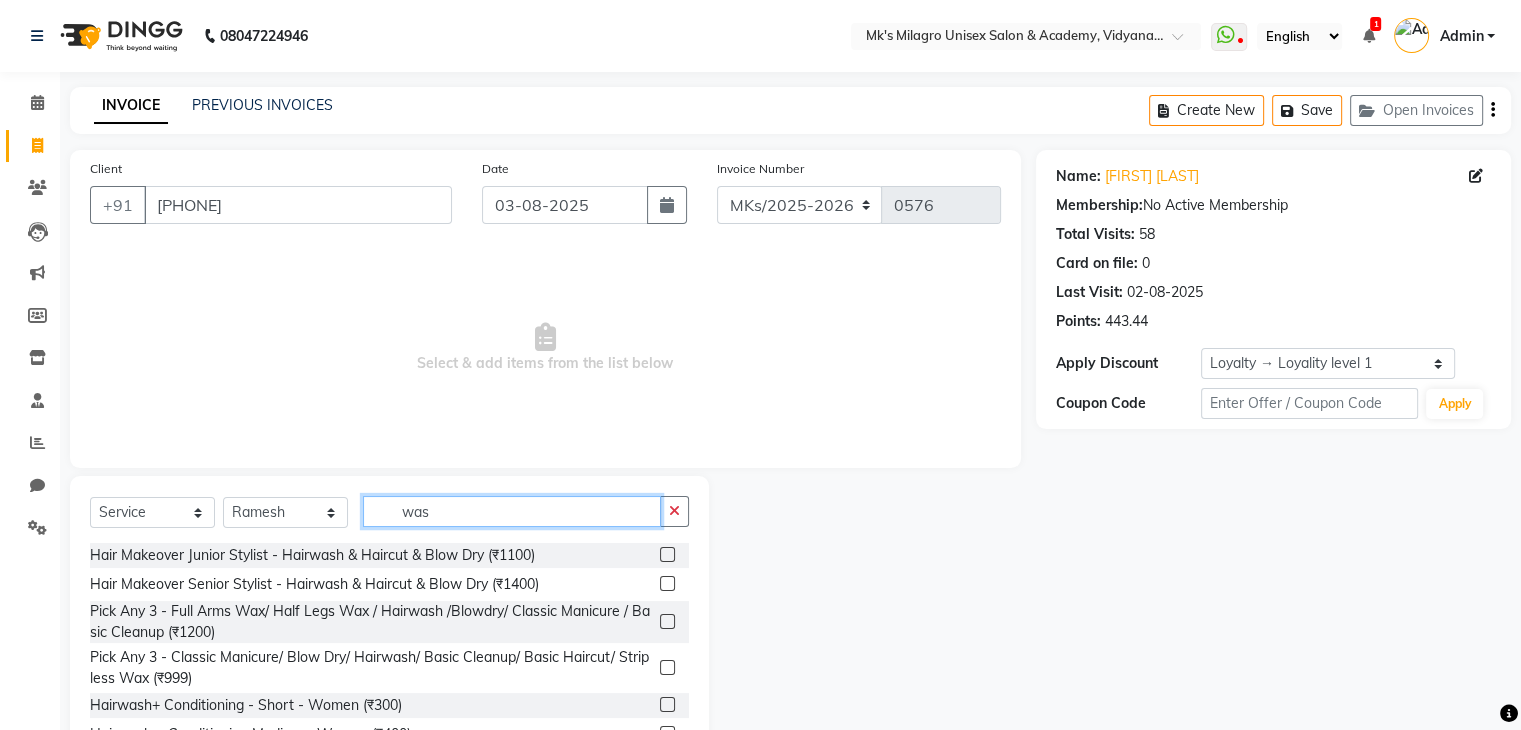type on "was" 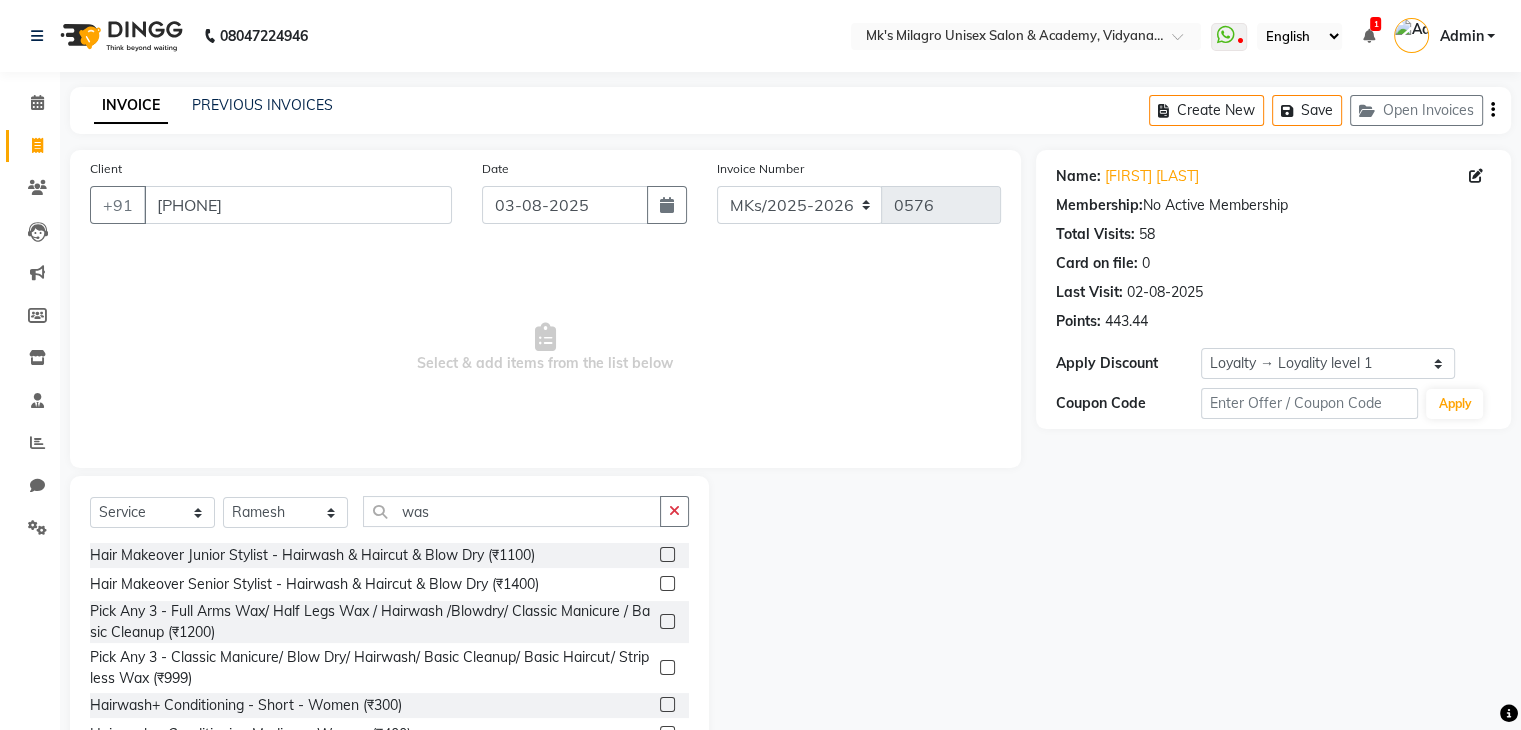 click 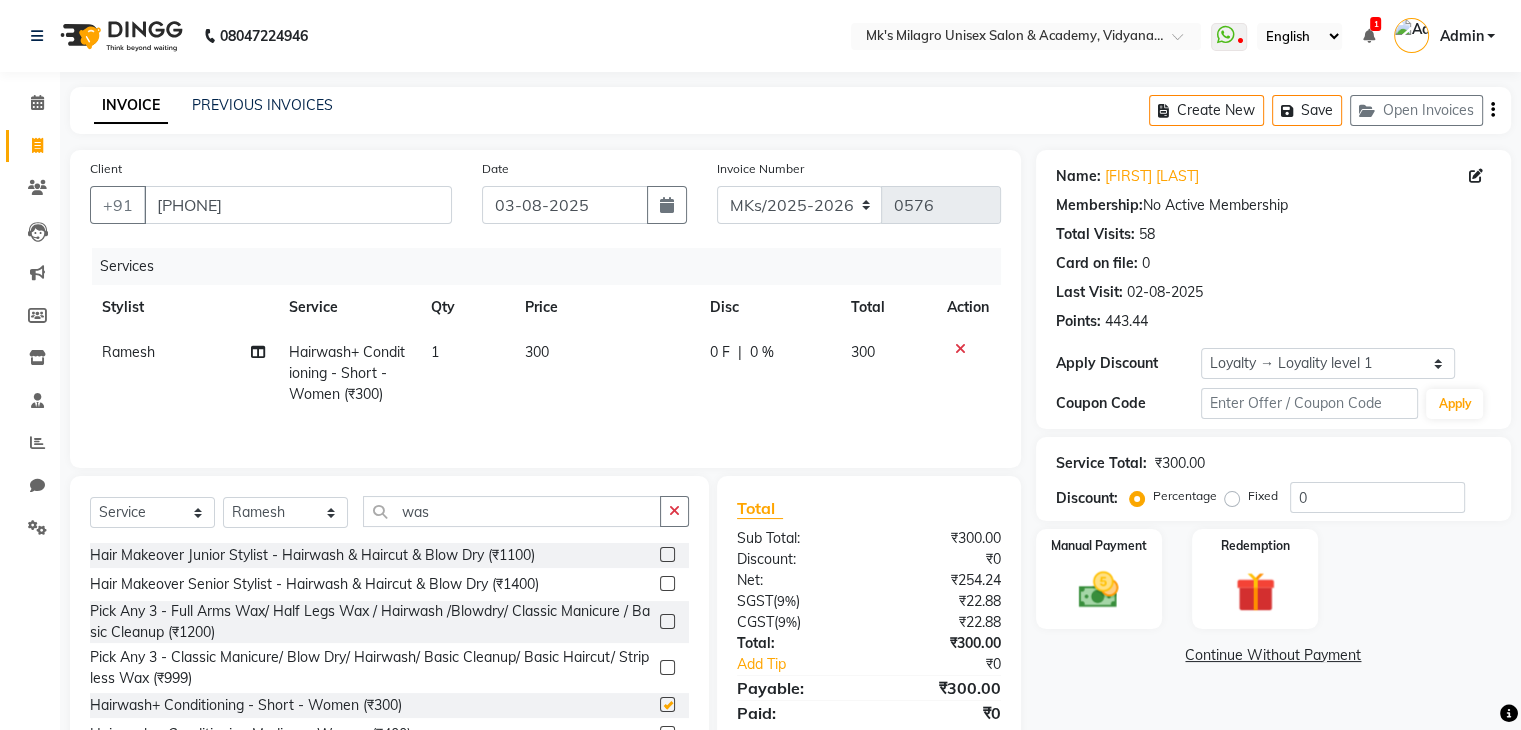 checkbox on "false" 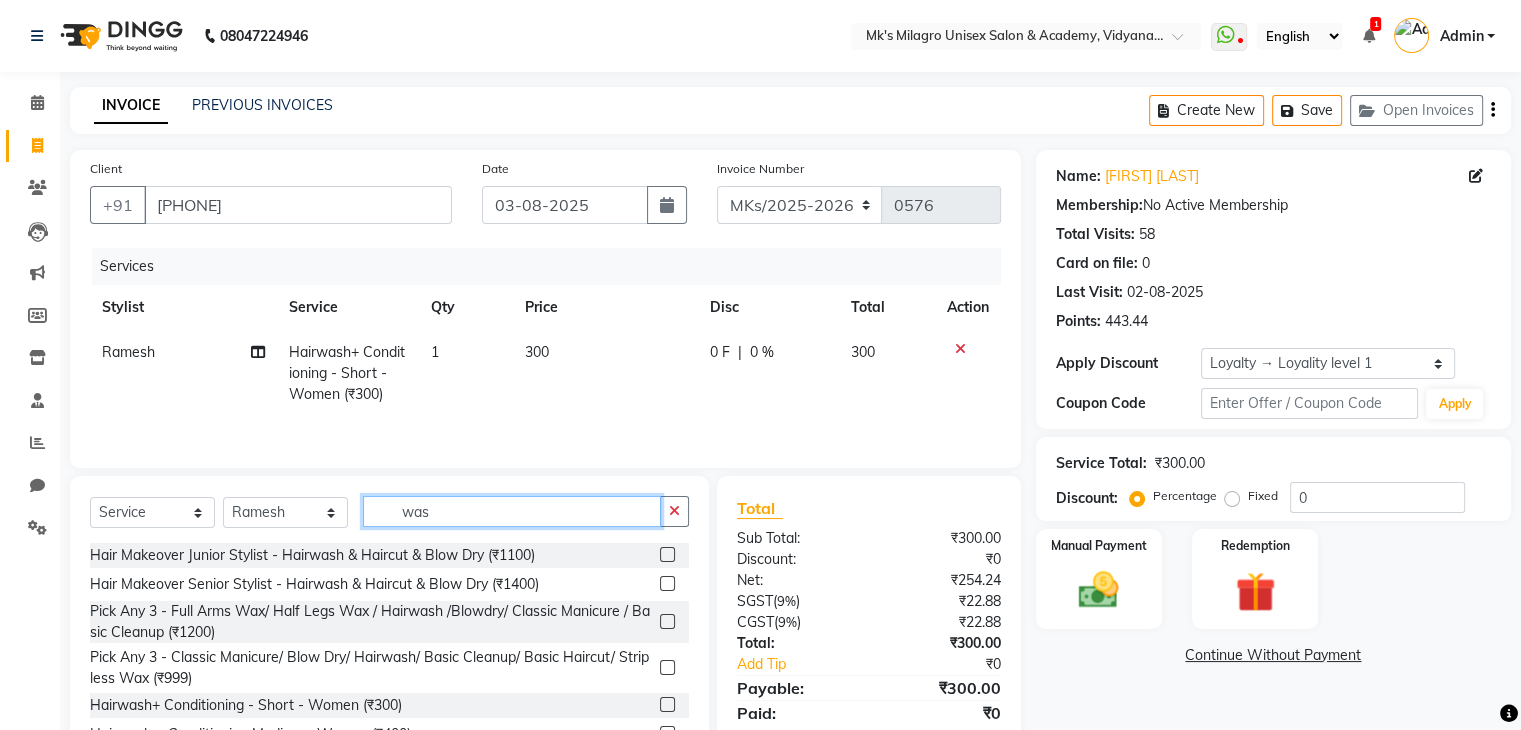 click on "was" 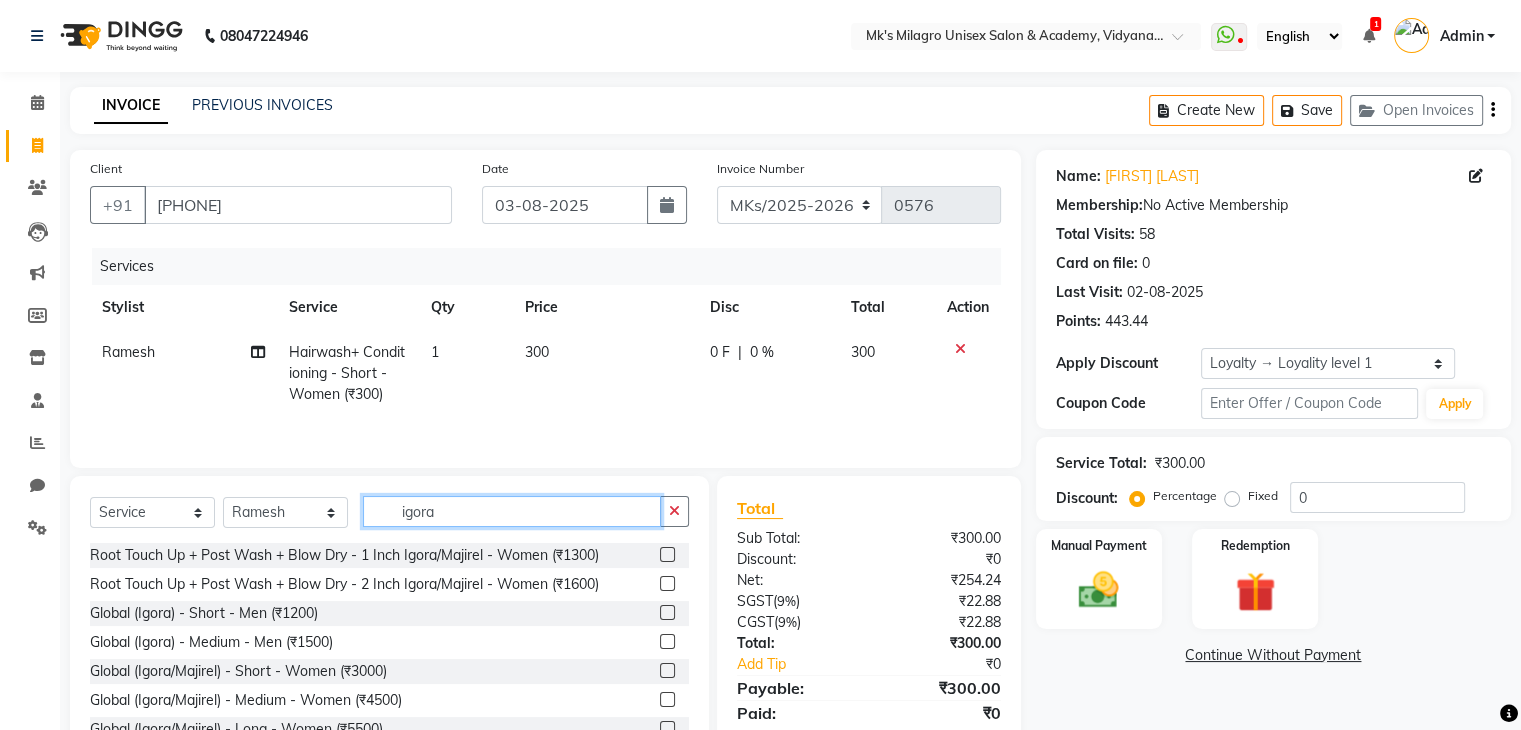 type on "igora" 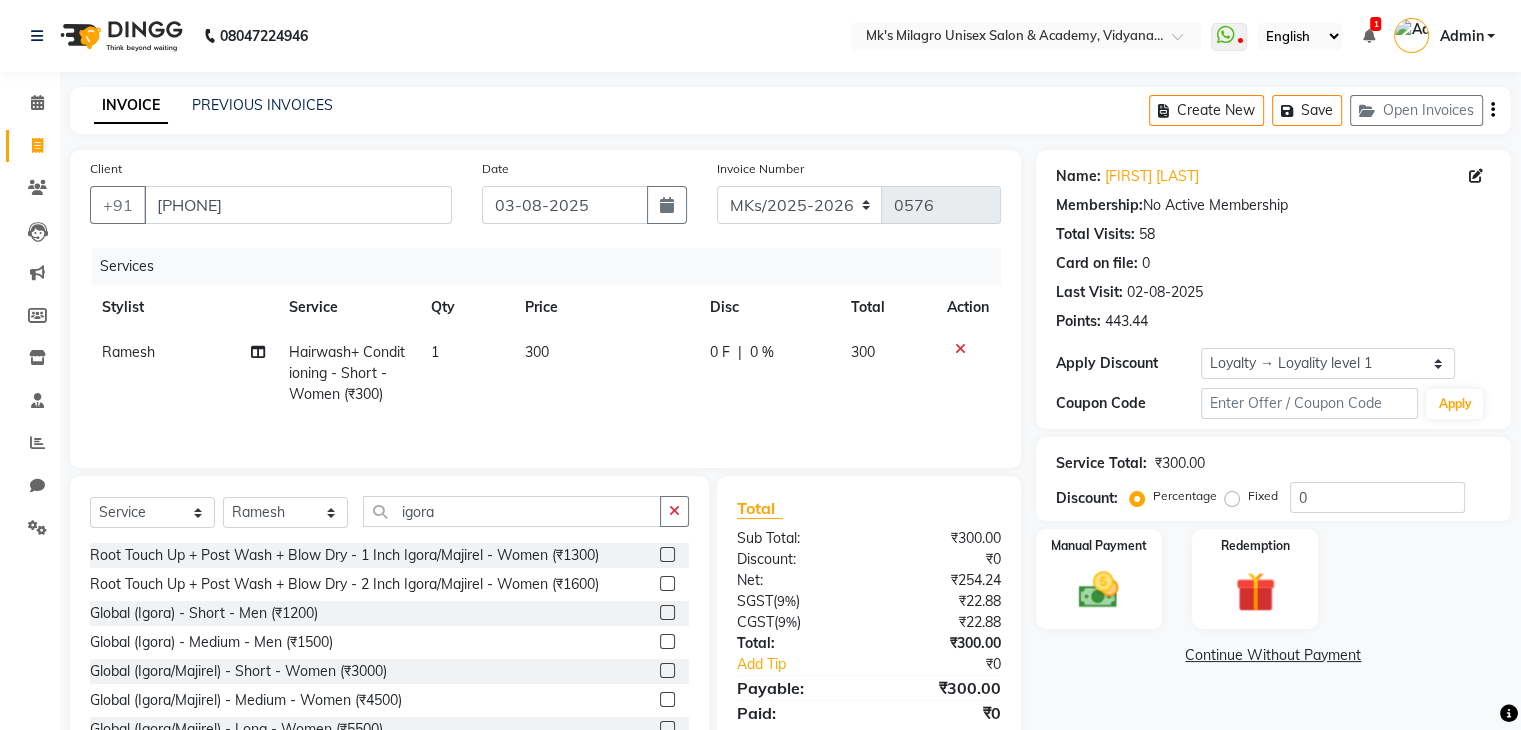 click 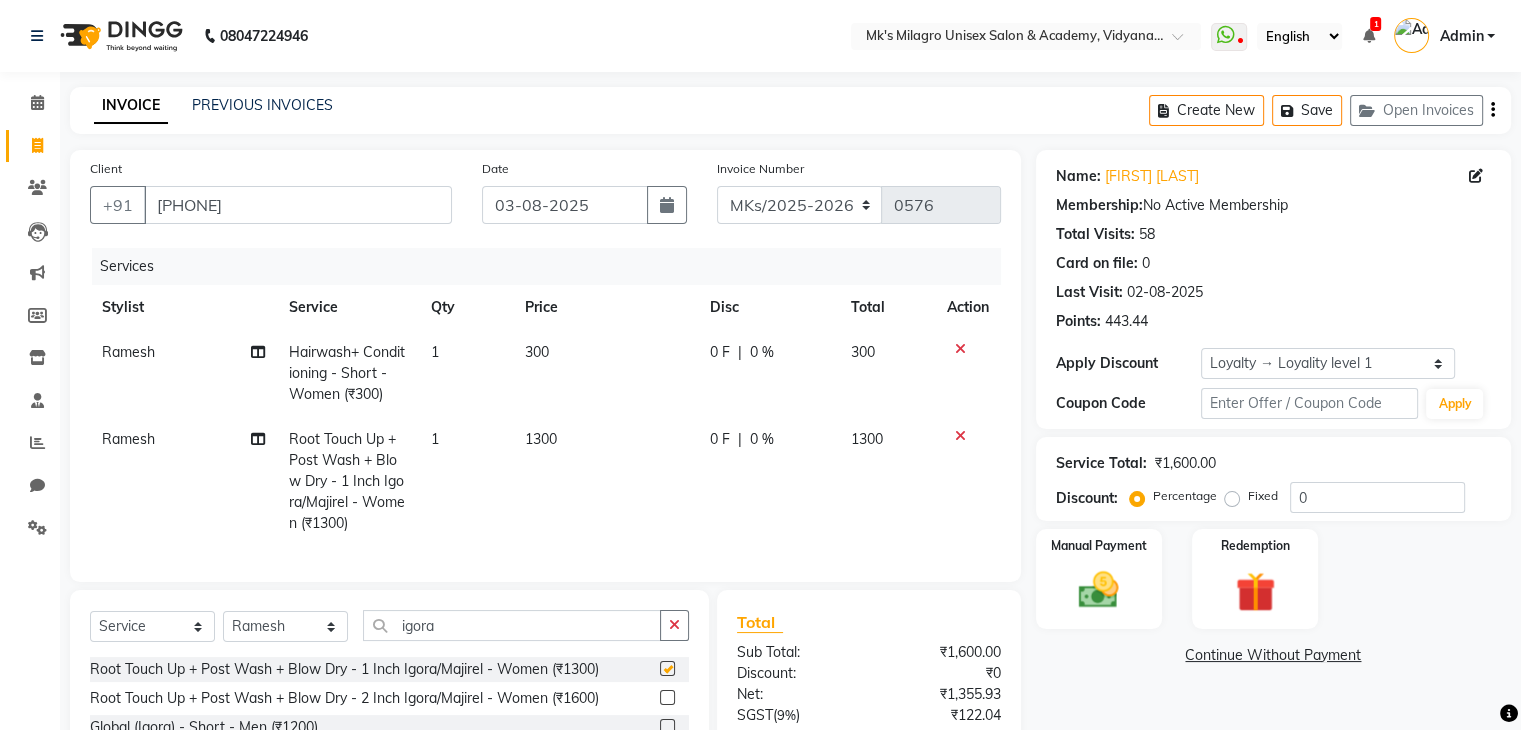 checkbox on "false" 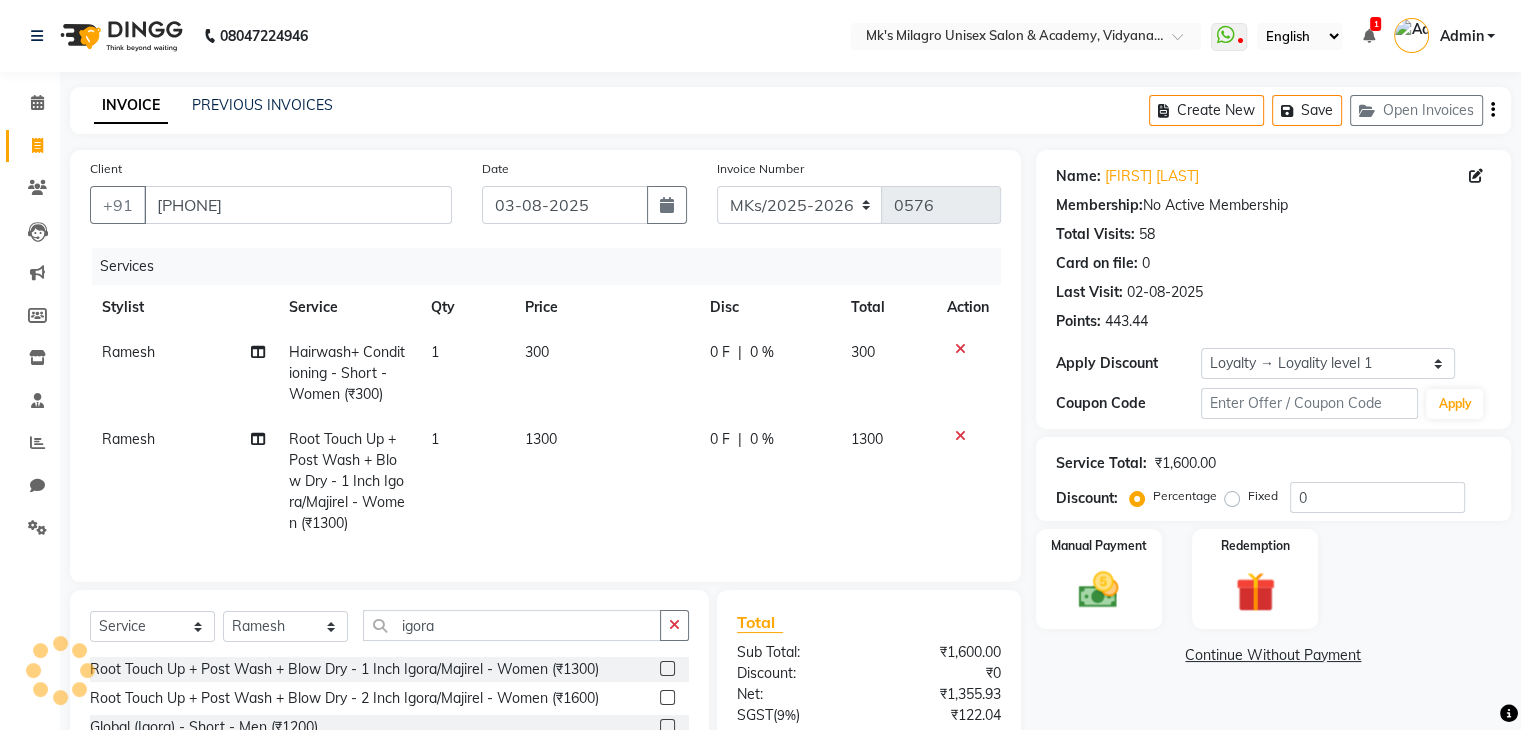 scroll, scrollTop: 201, scrollLeft: 0, axis: vertical 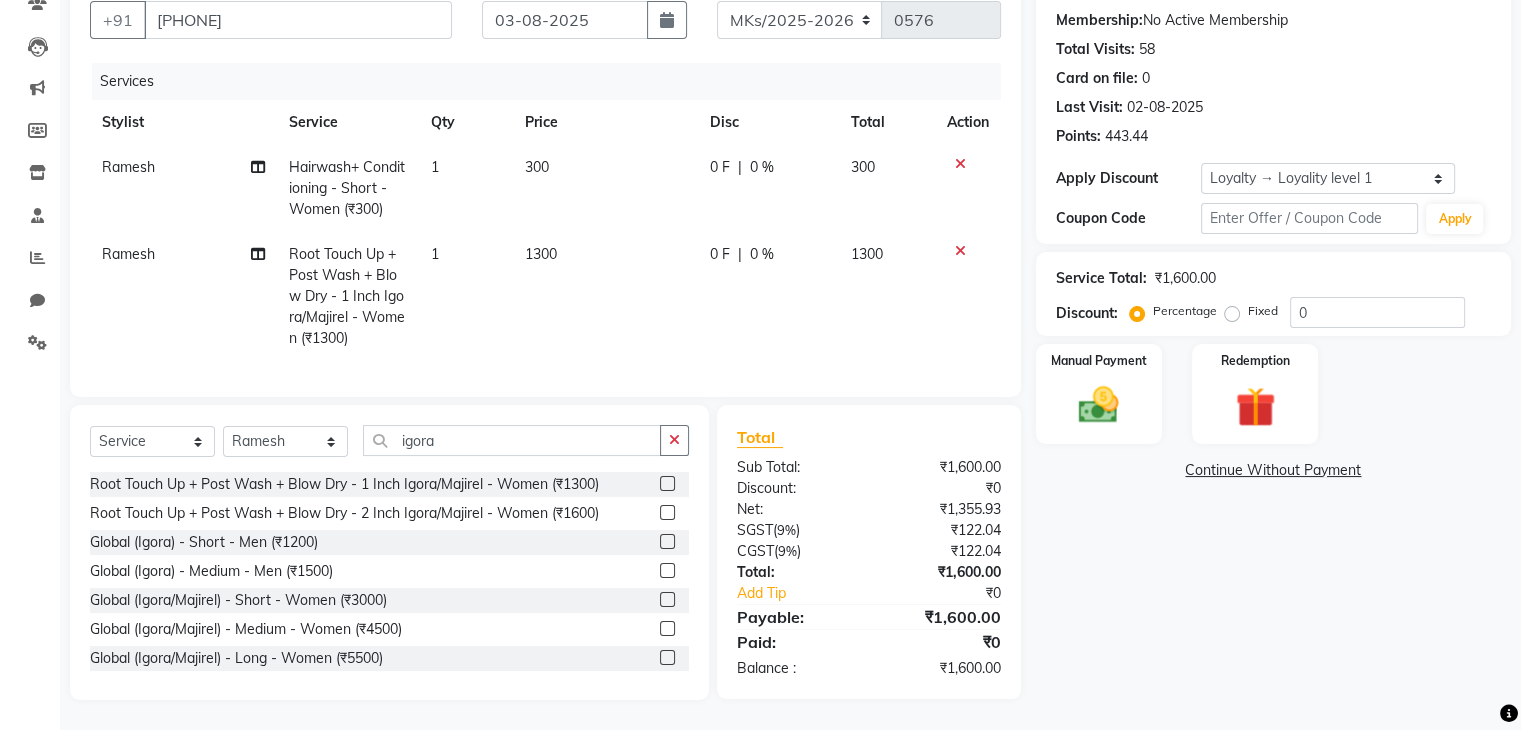 click on "Continue Without Payment" 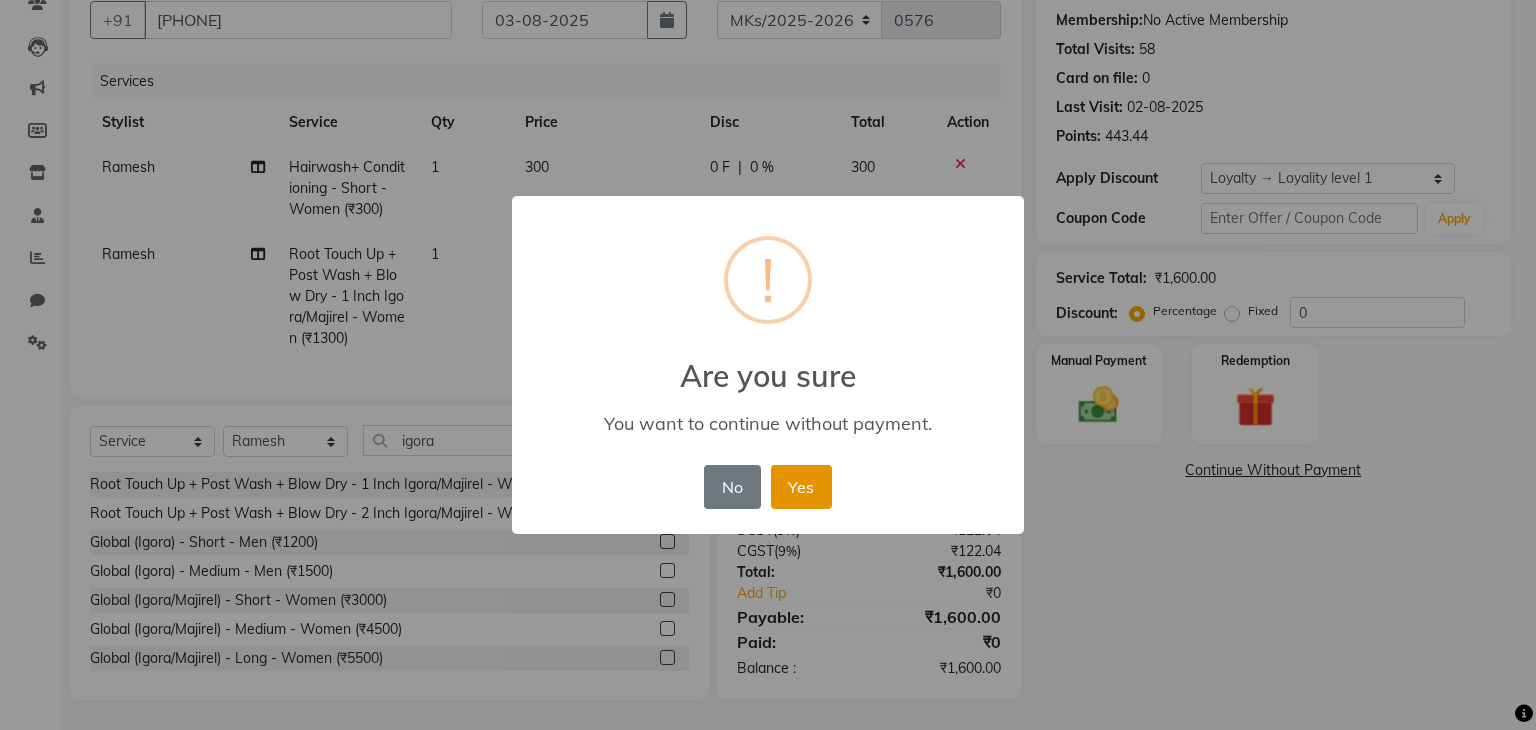 click on "Yes" at bounding box center [801, 487] 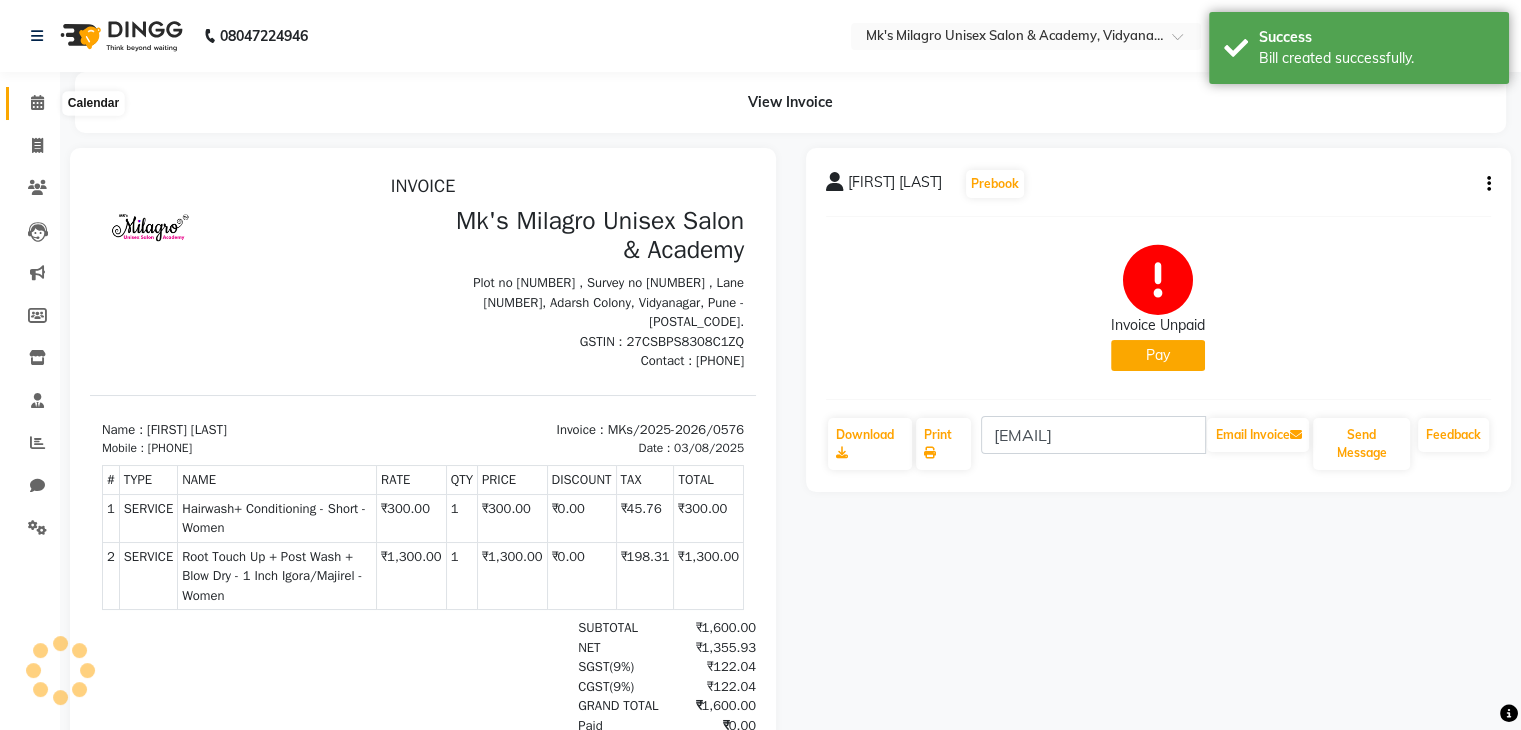 scroll, scrollTop: 0, scrollLeft: 0, axis: both 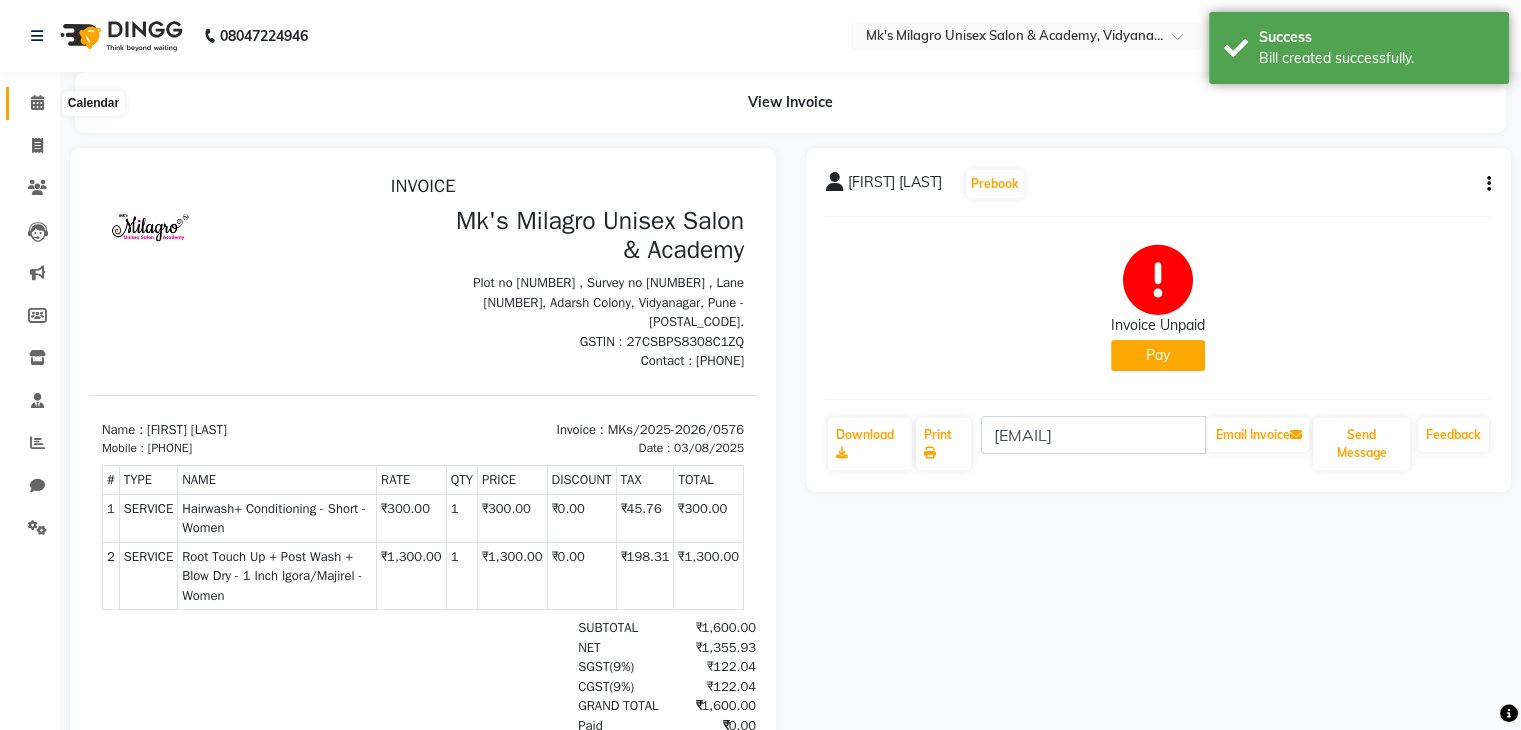 click 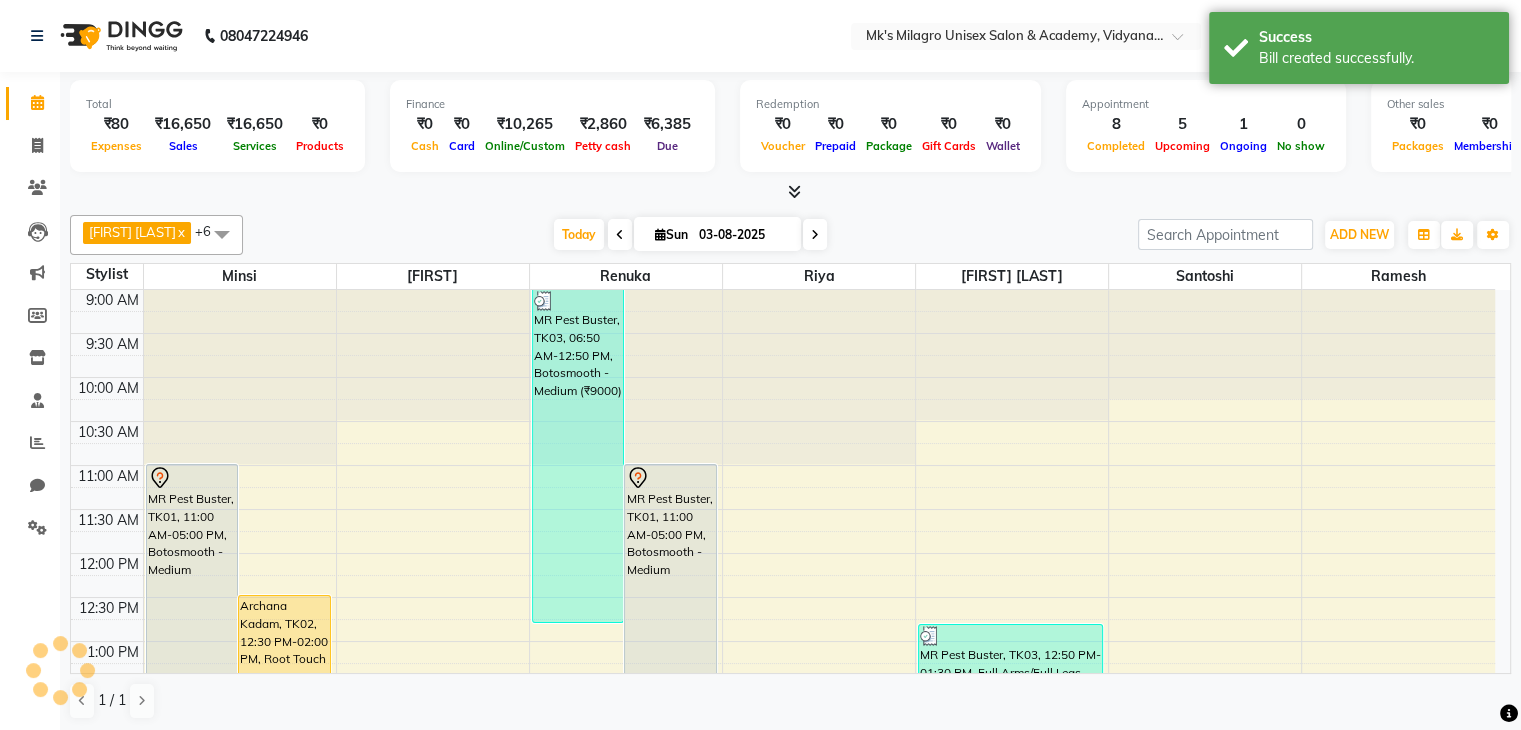 scroll, scrollTop: 0, scrollLeft: 0, axis: both 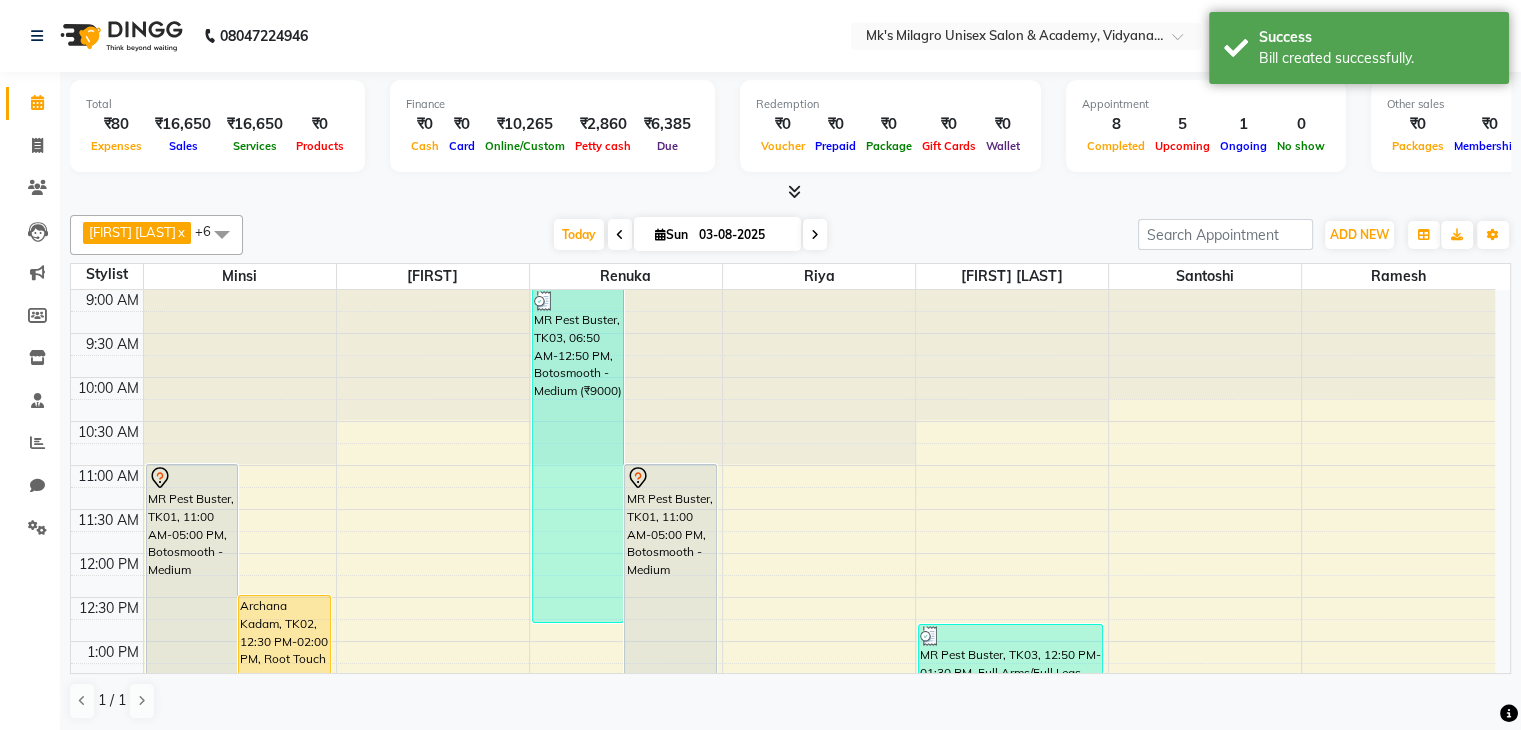 click at bounding box center [794, 191] 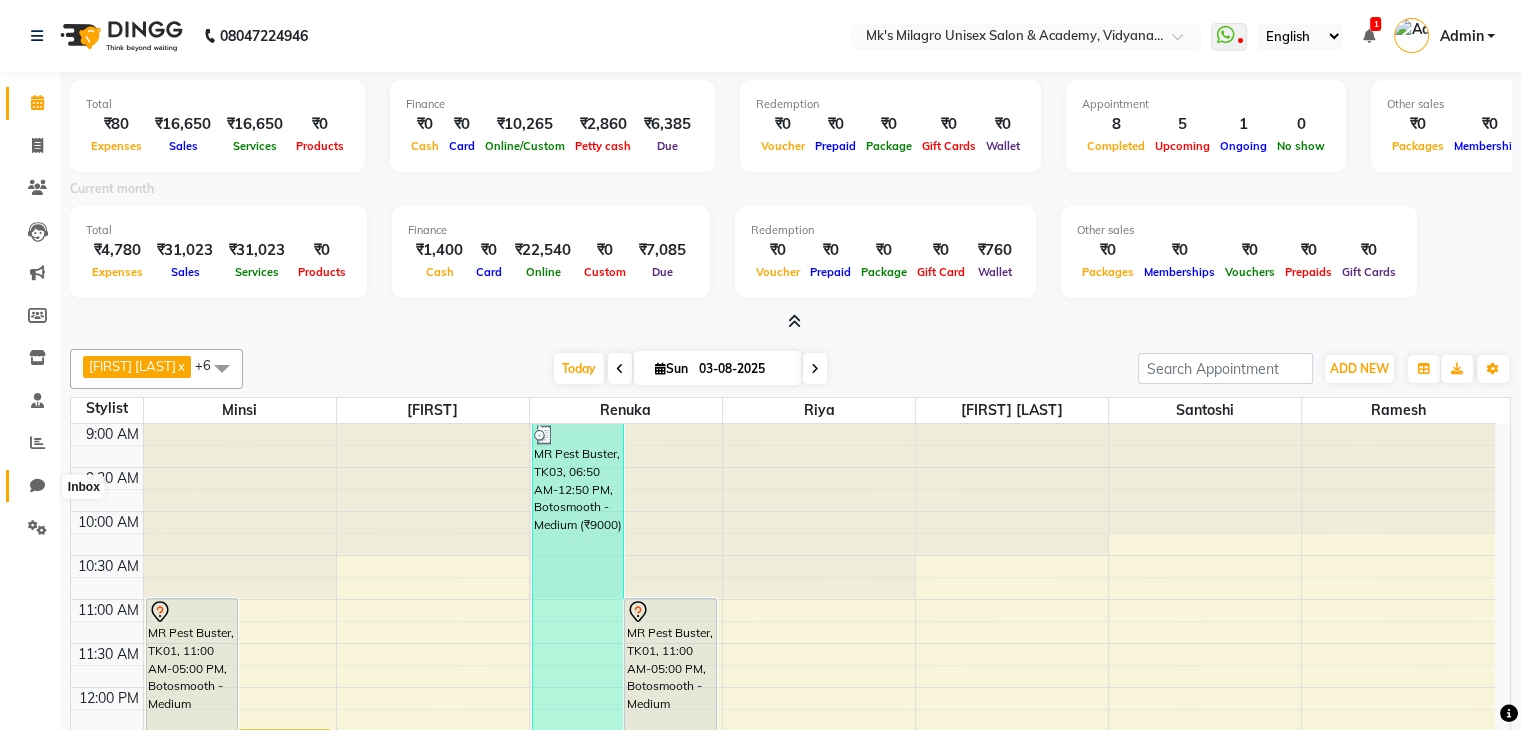 click 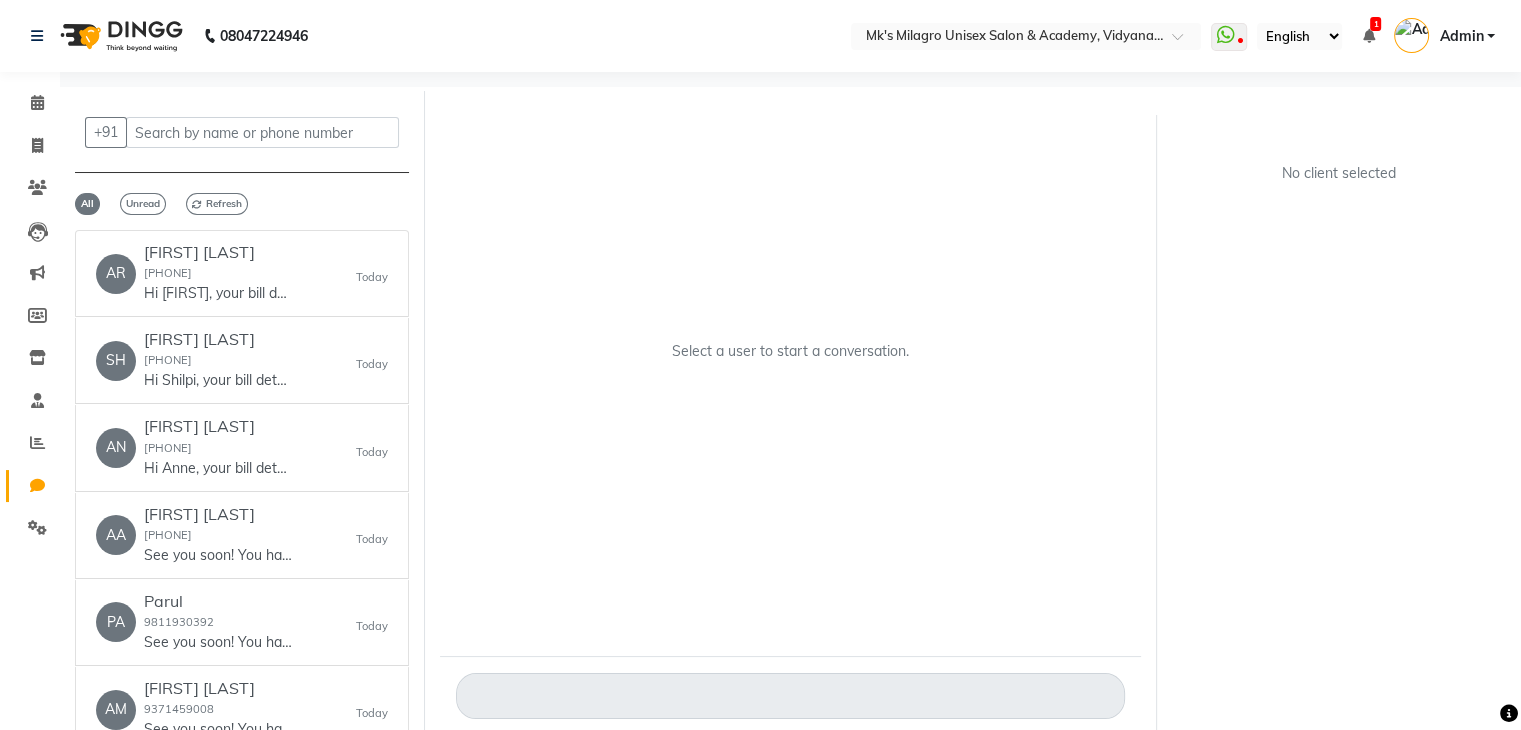 click on "1" at bounding box center [1375, 24] 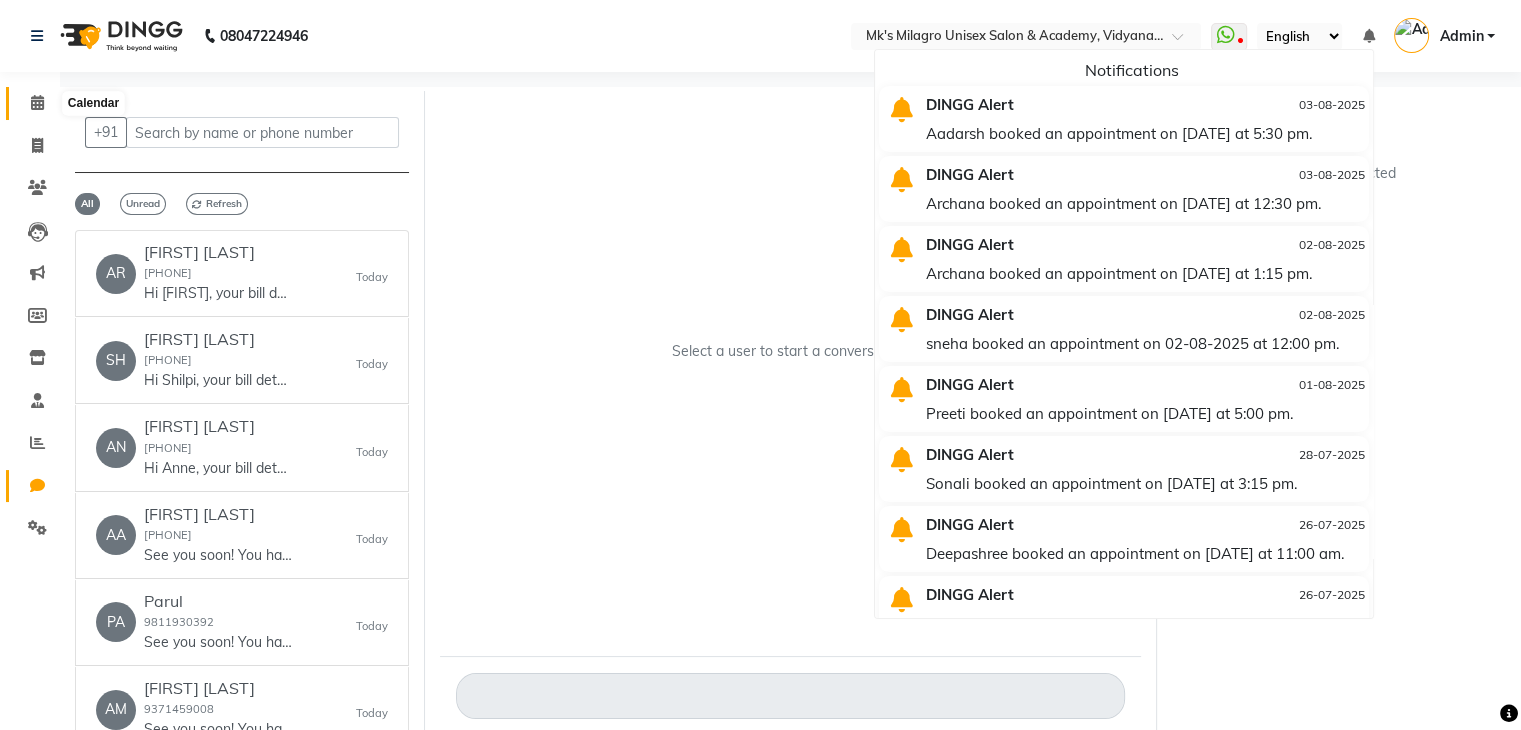 click 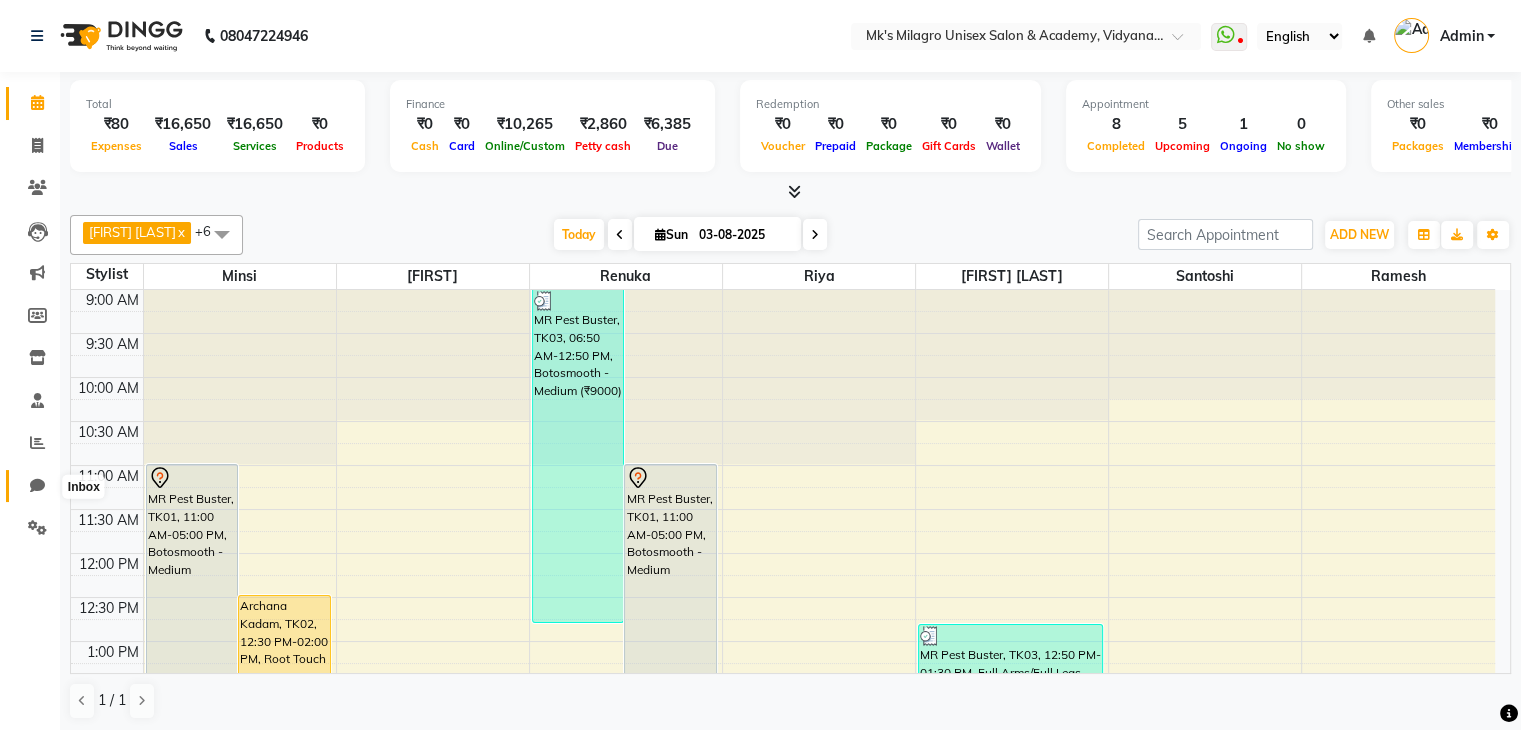 click 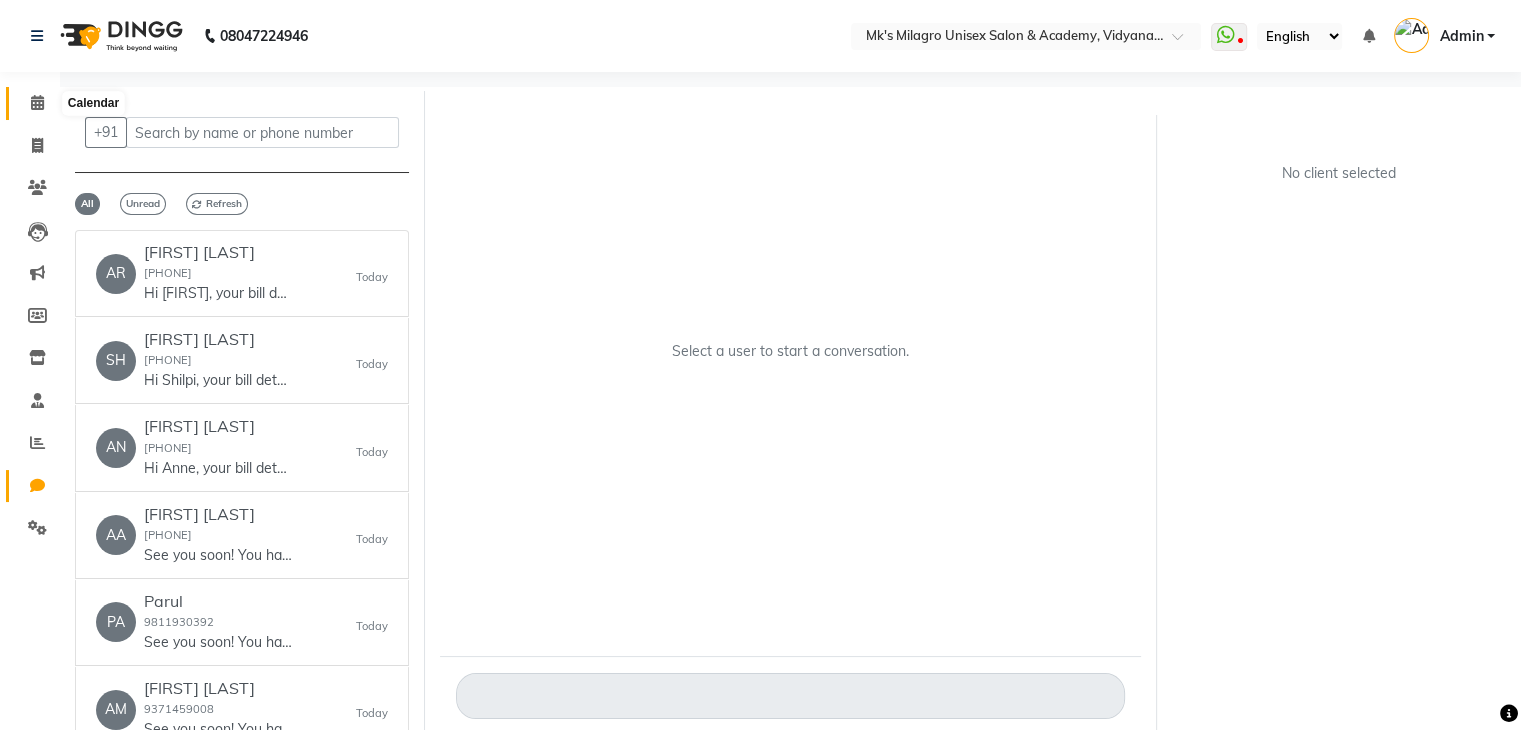 click 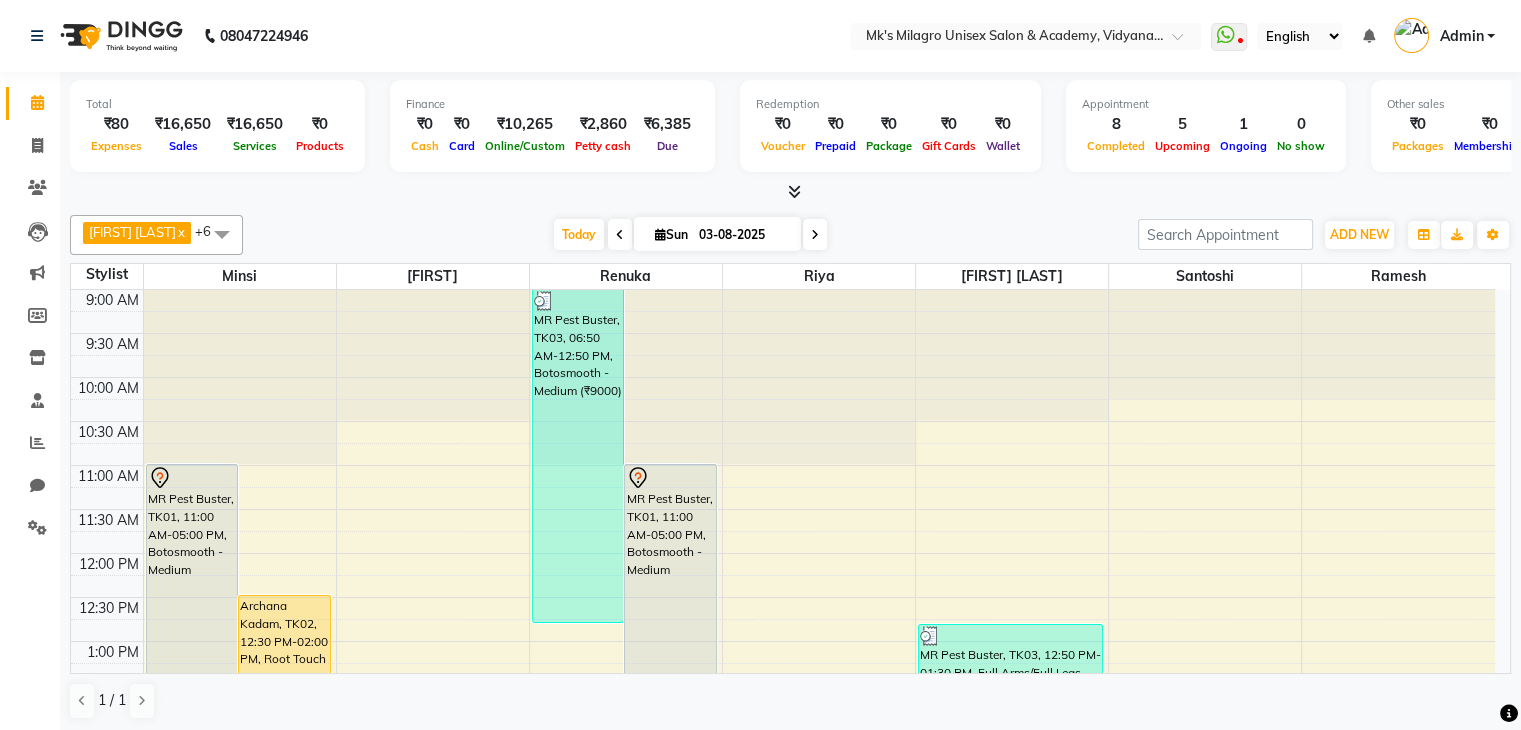 scroll, scrollTop: 1, scrollLeft: 0, axis: vertical 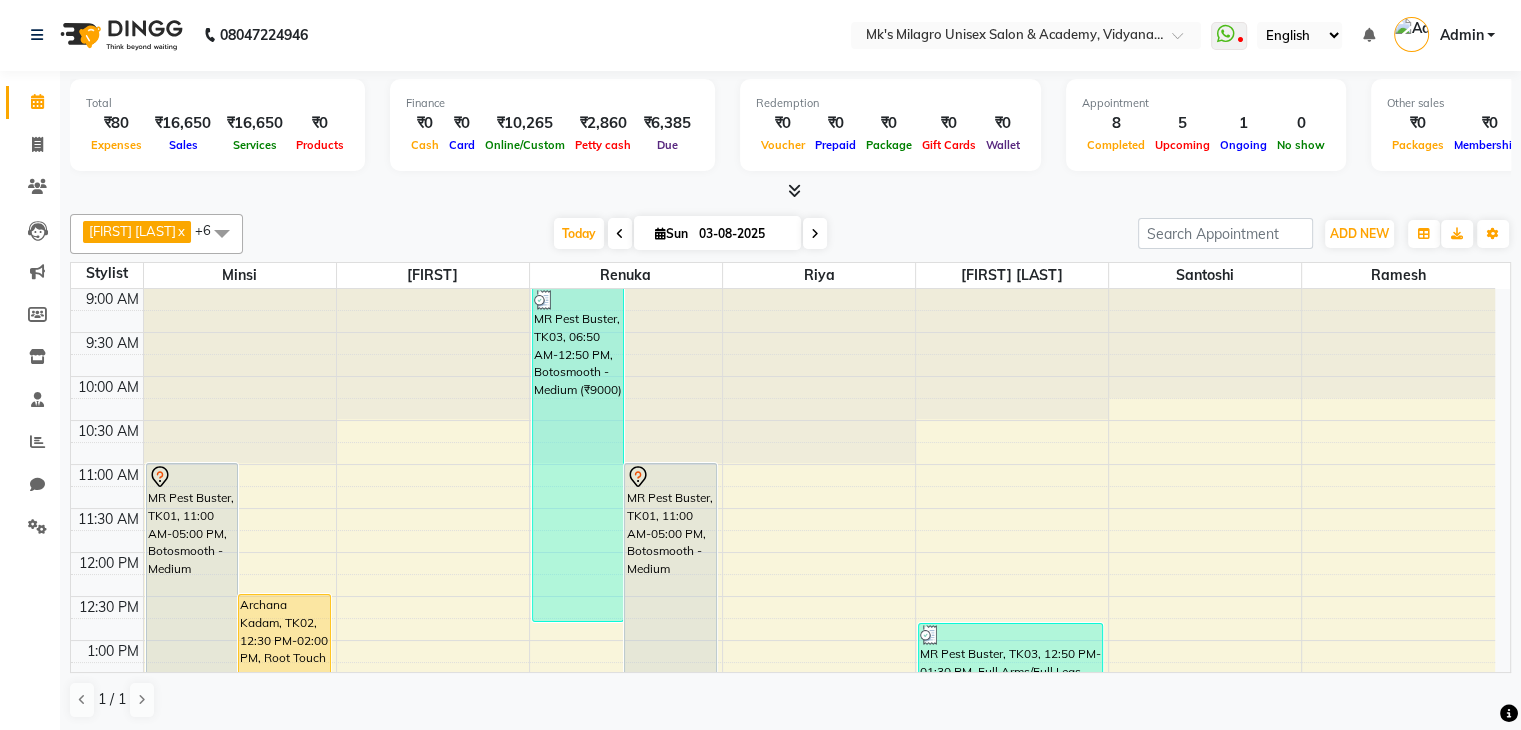 click at bounding box center (819, 376) 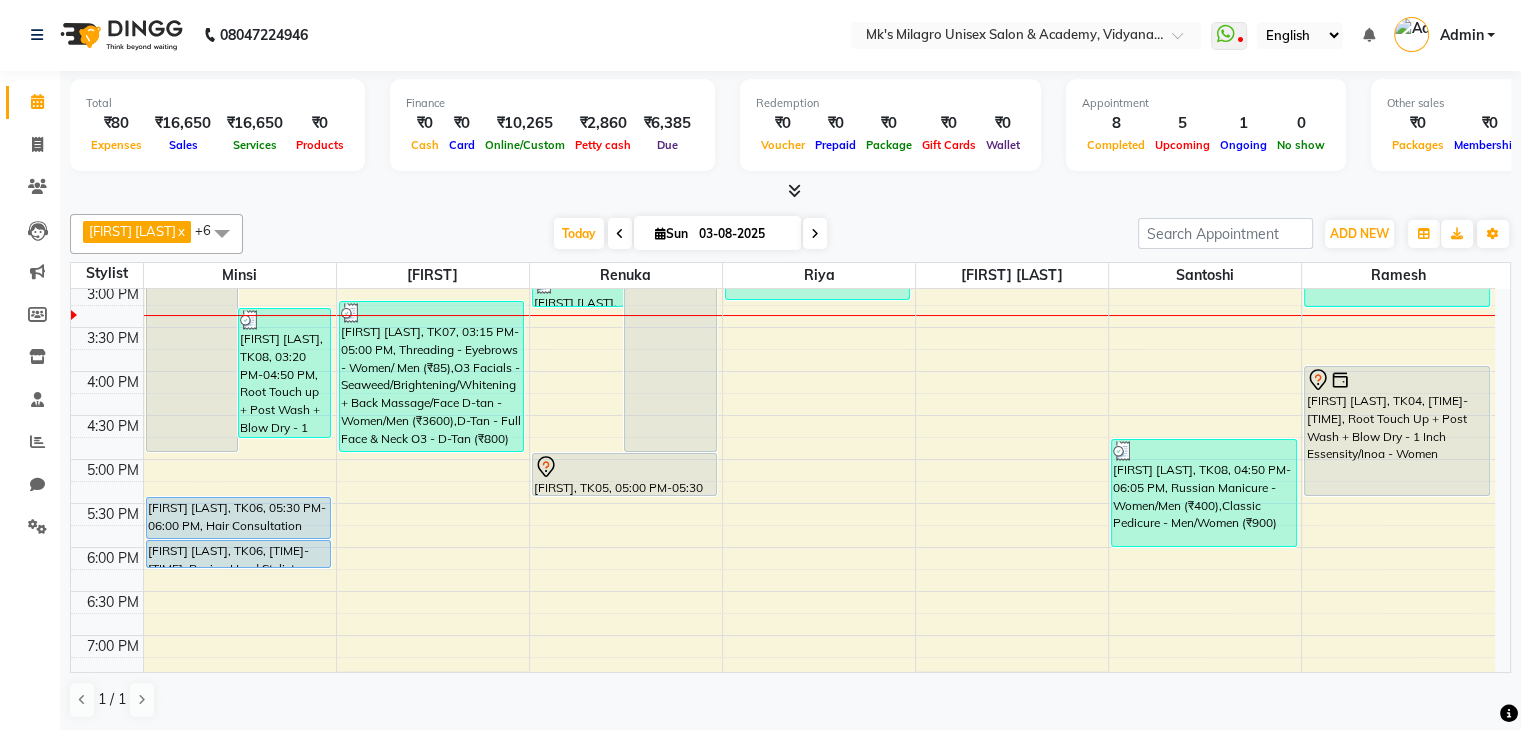 scroll, scrollTop: 536, scrollLeft: 0, axis: vertical 